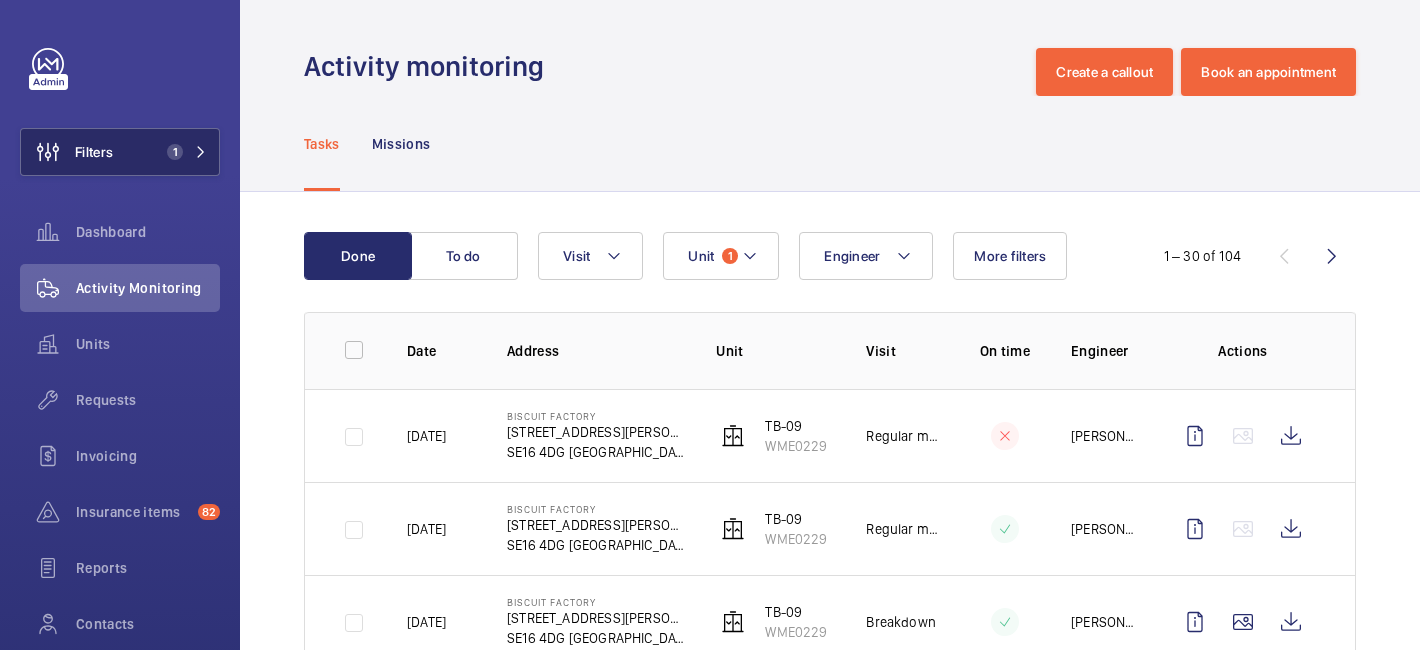 scroll, scrollTop: 0, scrollLeft: 0, axis: both 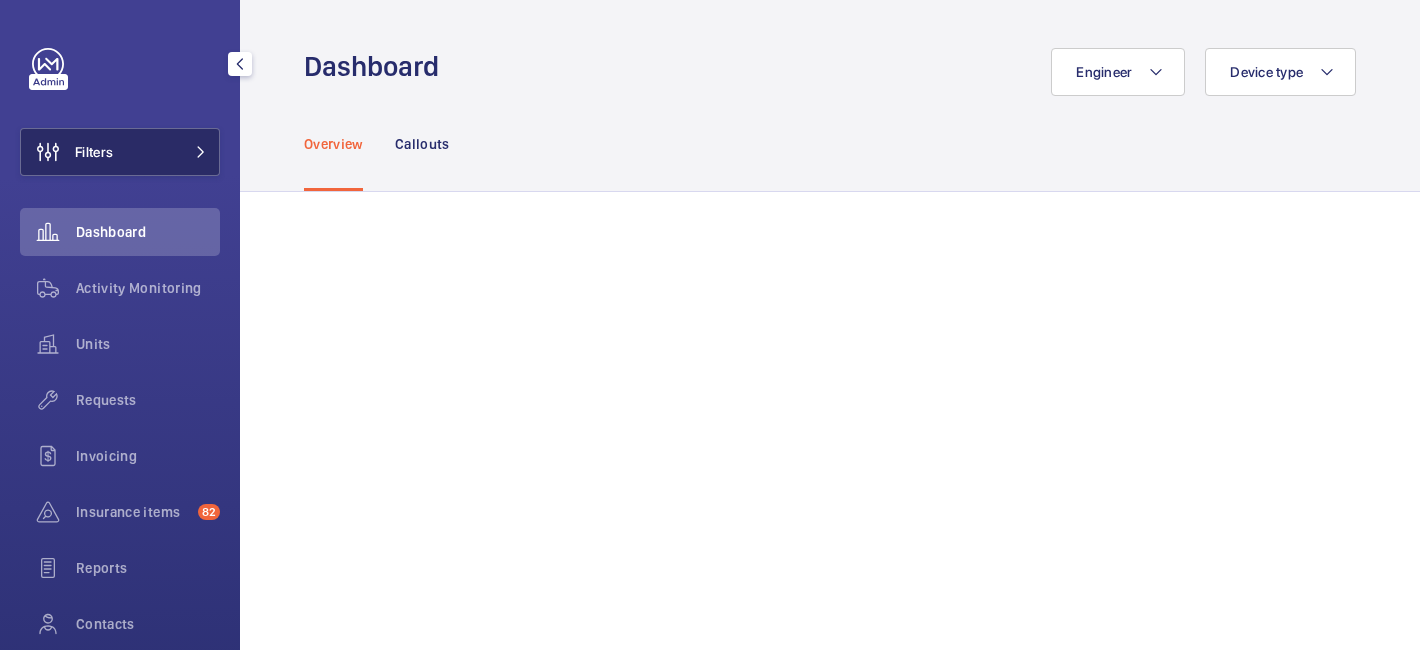 click on "Filters" 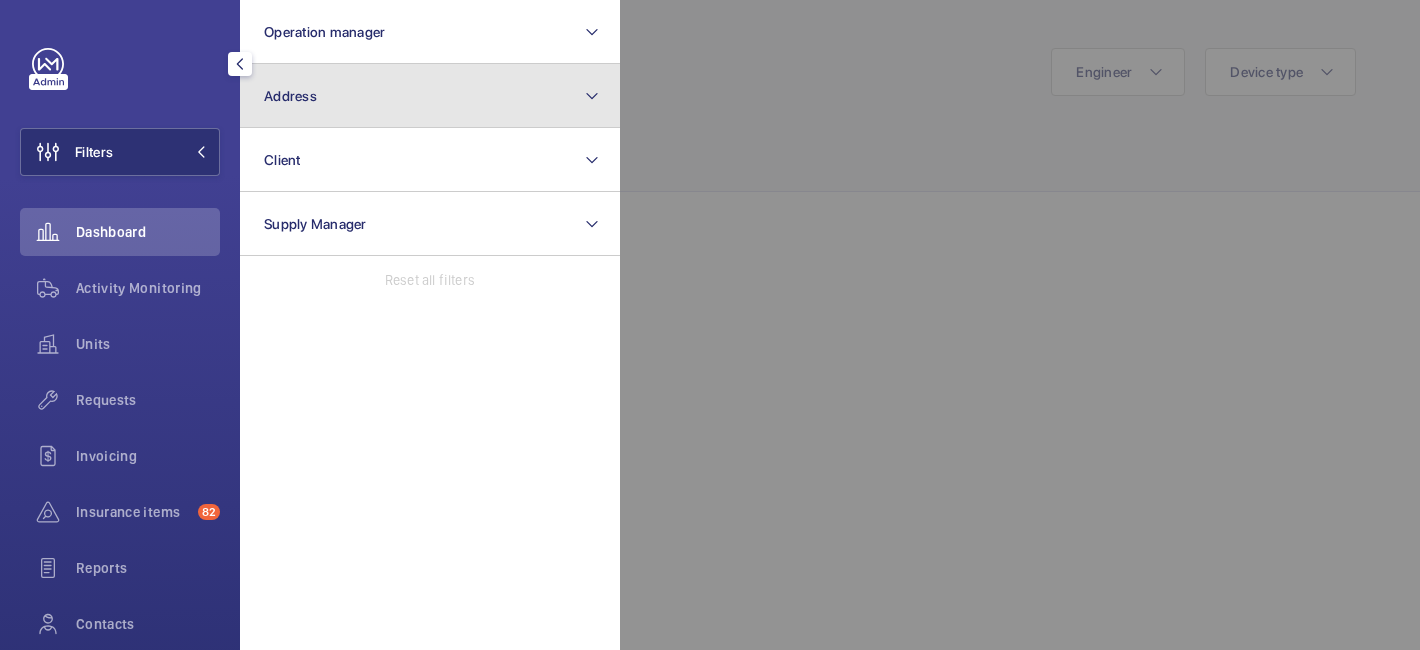 click on "Address" 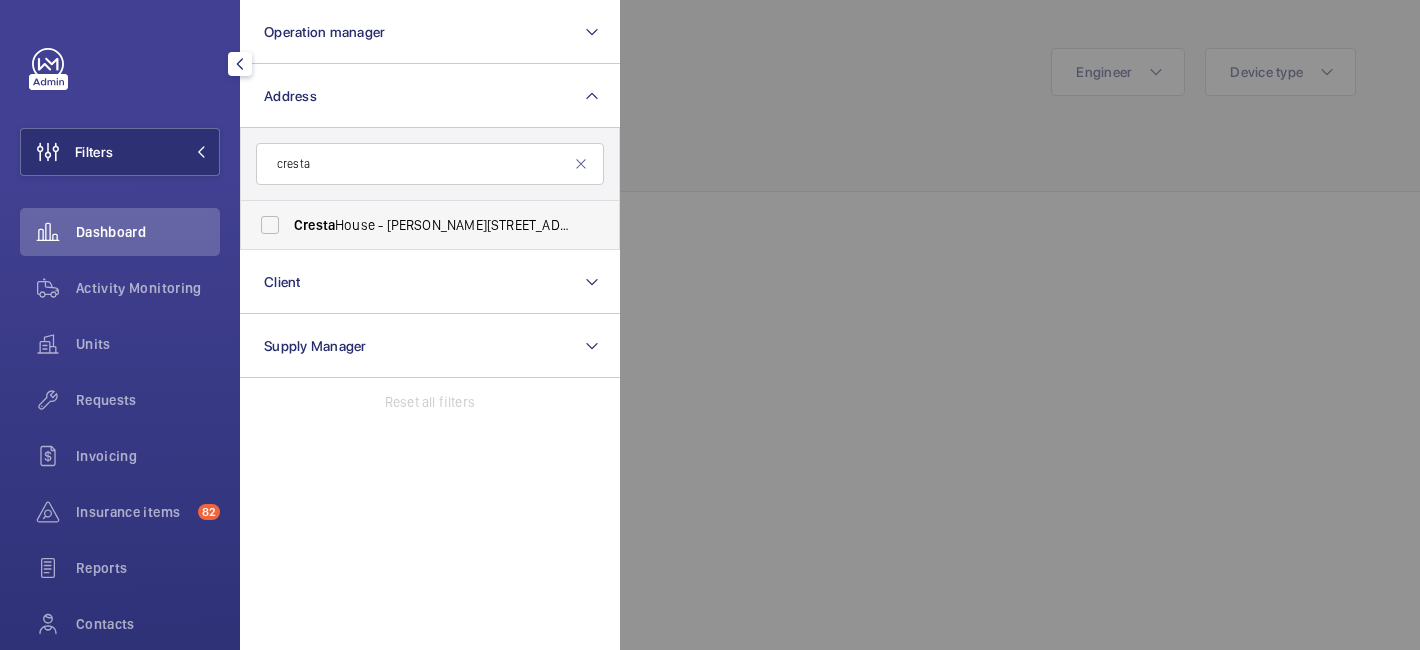 type on "cresta" 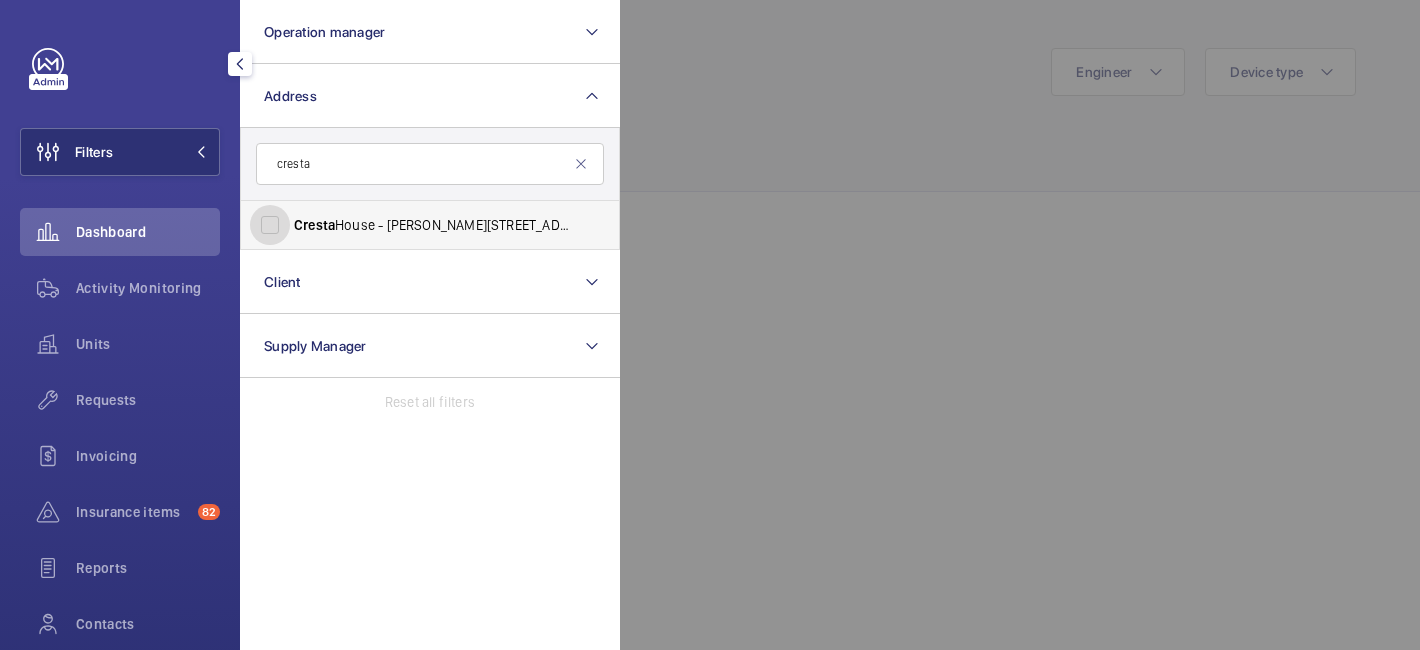 click on "Cresta  House - Alma Street, LUTON LU1 2EQ" at bounding box center (270, 225) 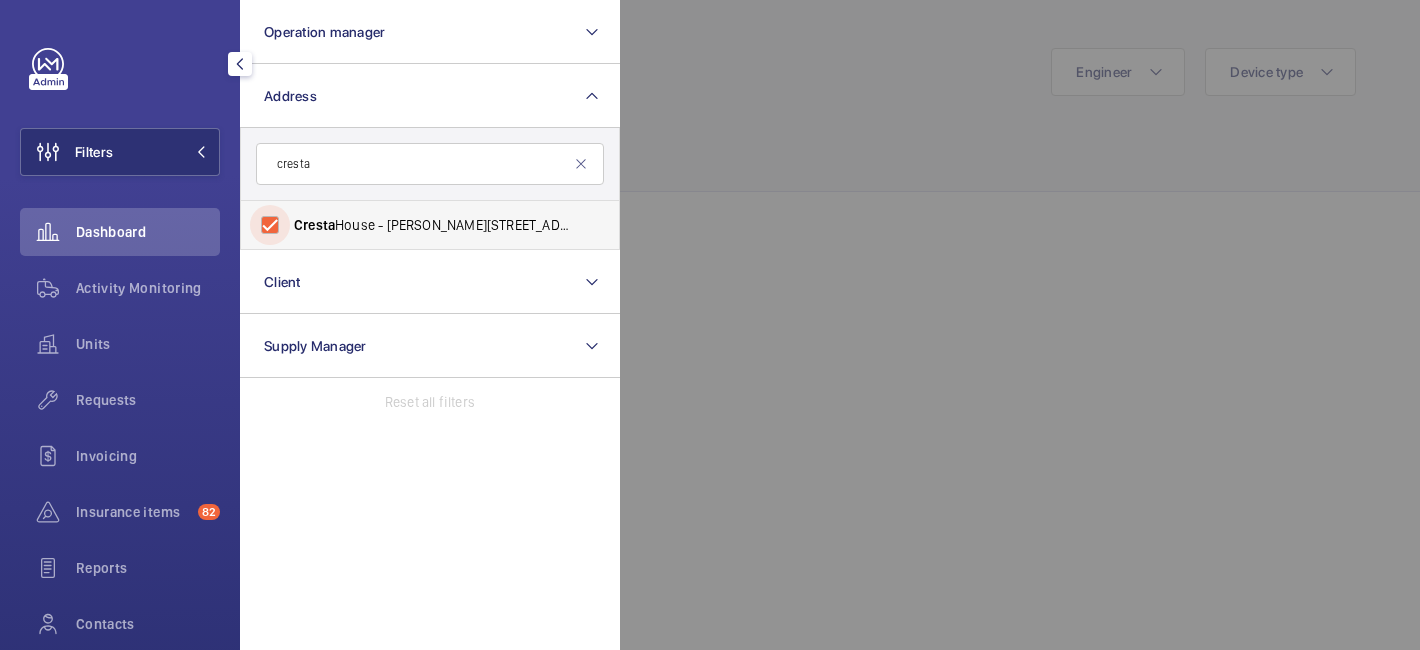 checkbox on "true" 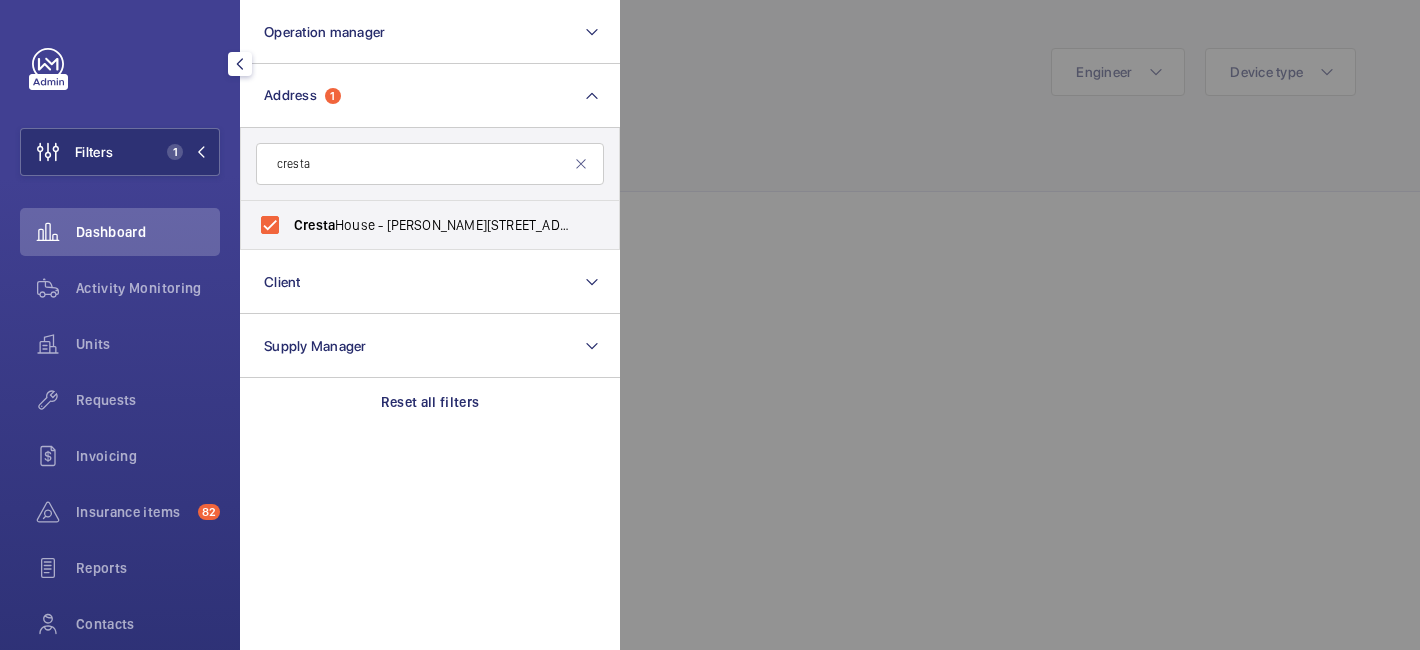 click 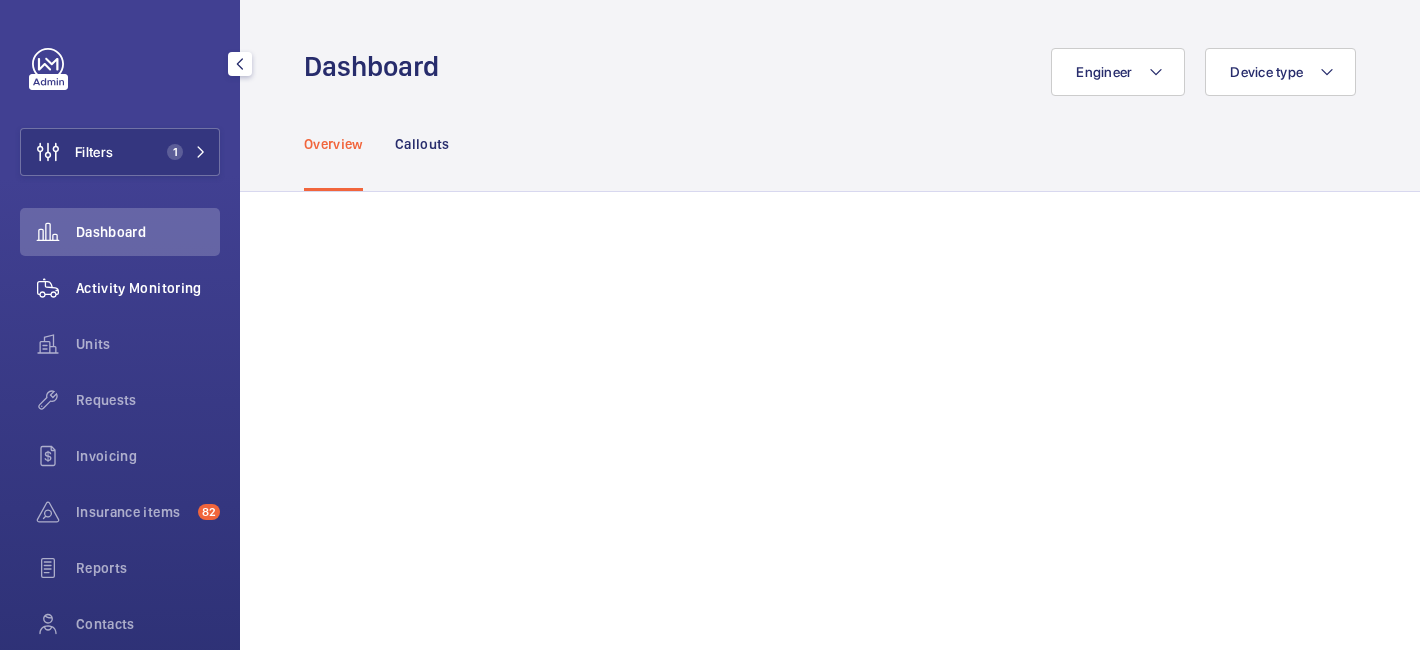 click on "Activity Monitoring" 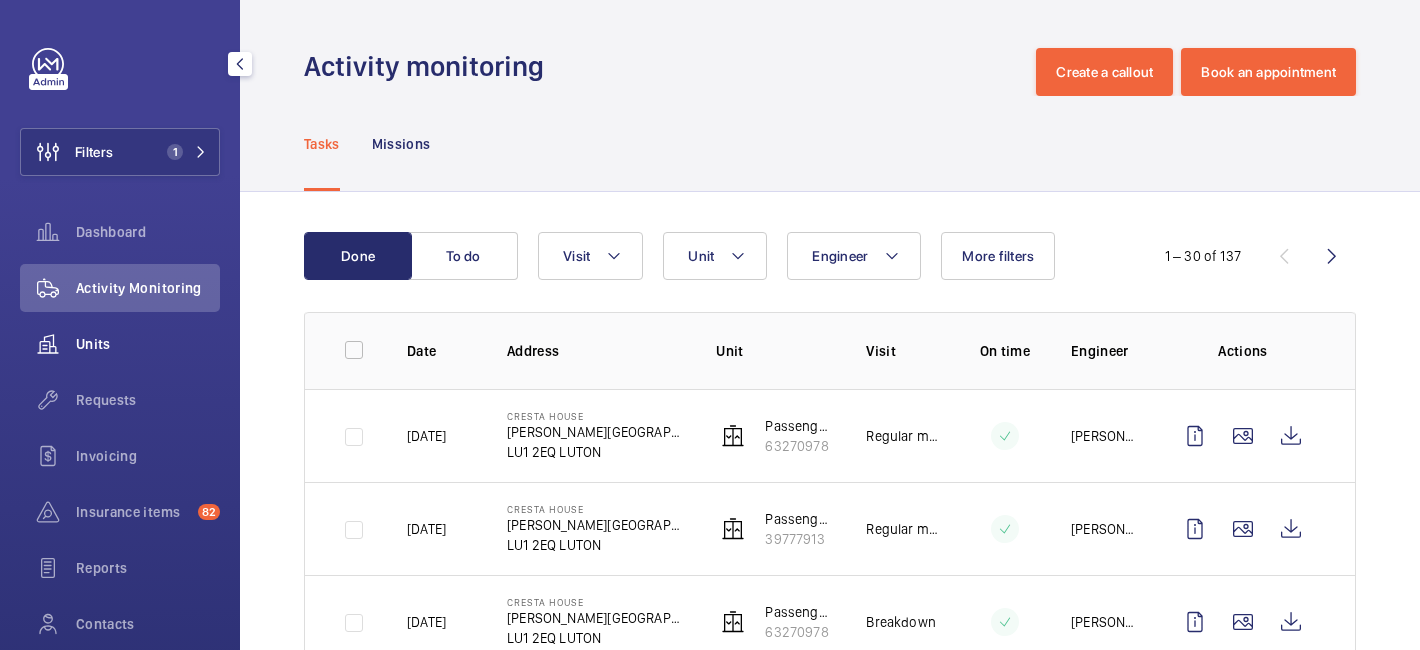 click on "Units" 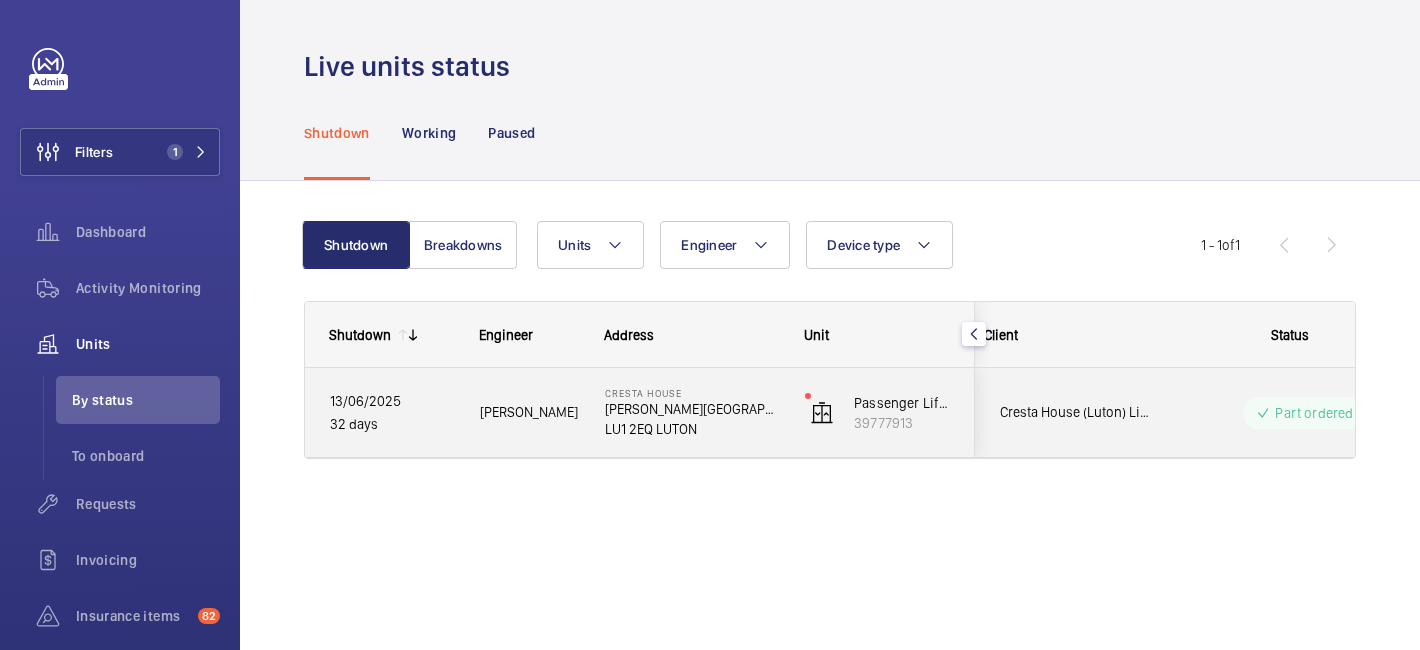 scroll, scrollTop: 0, scrollLeft: 541, axis: horizontal 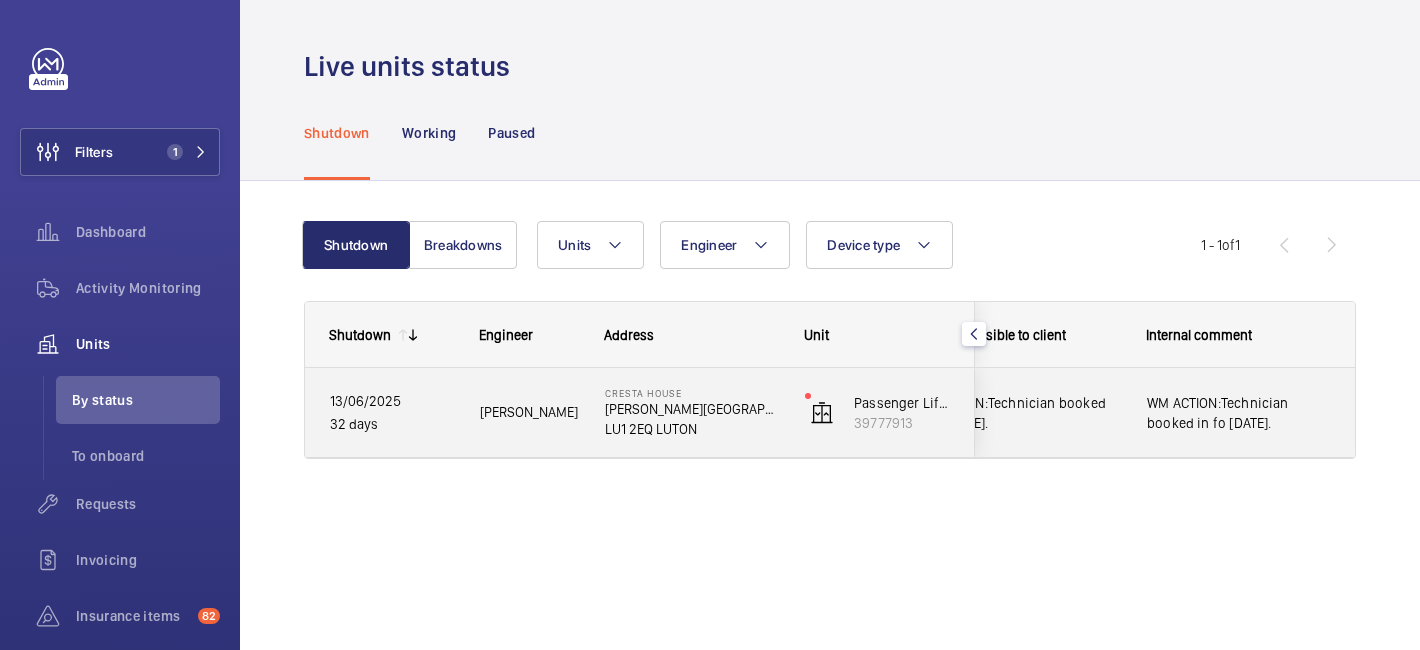 click on "WM ACTION:Technician booked in fo 18th July." 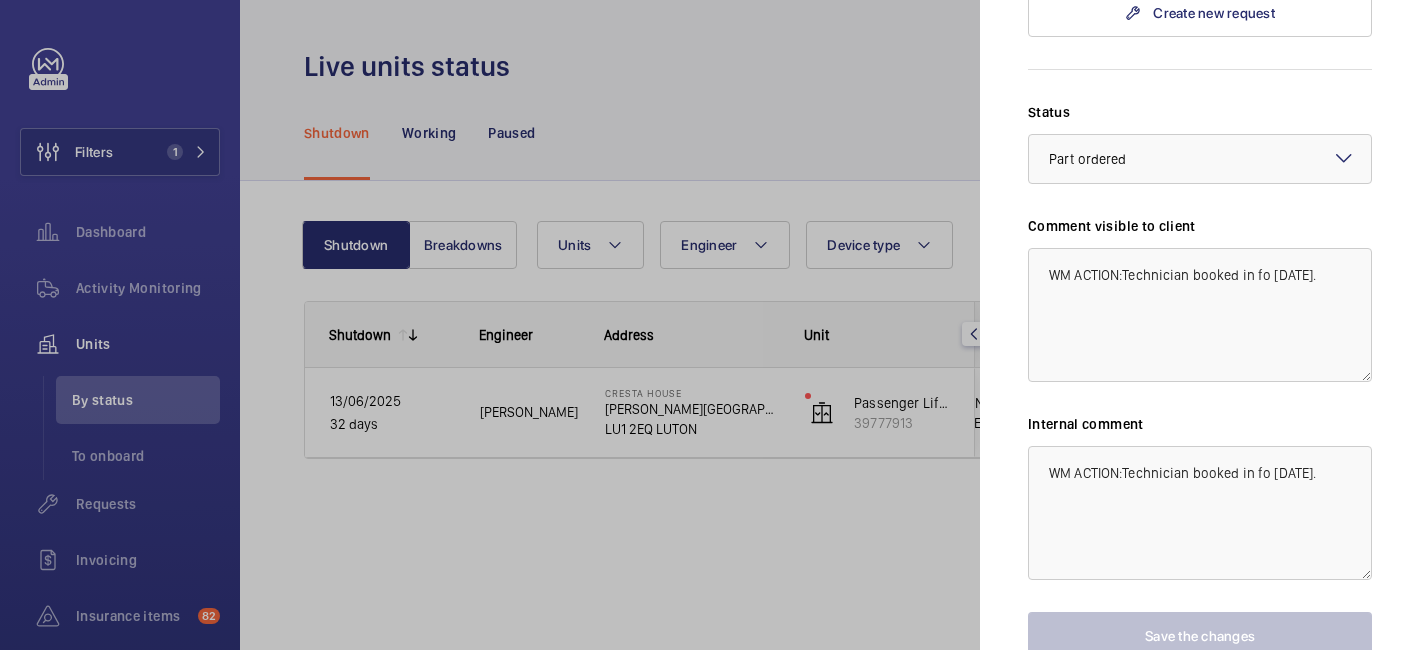 scroll, scrollTop: 1818, scrollLeft: 0, axis: vertical 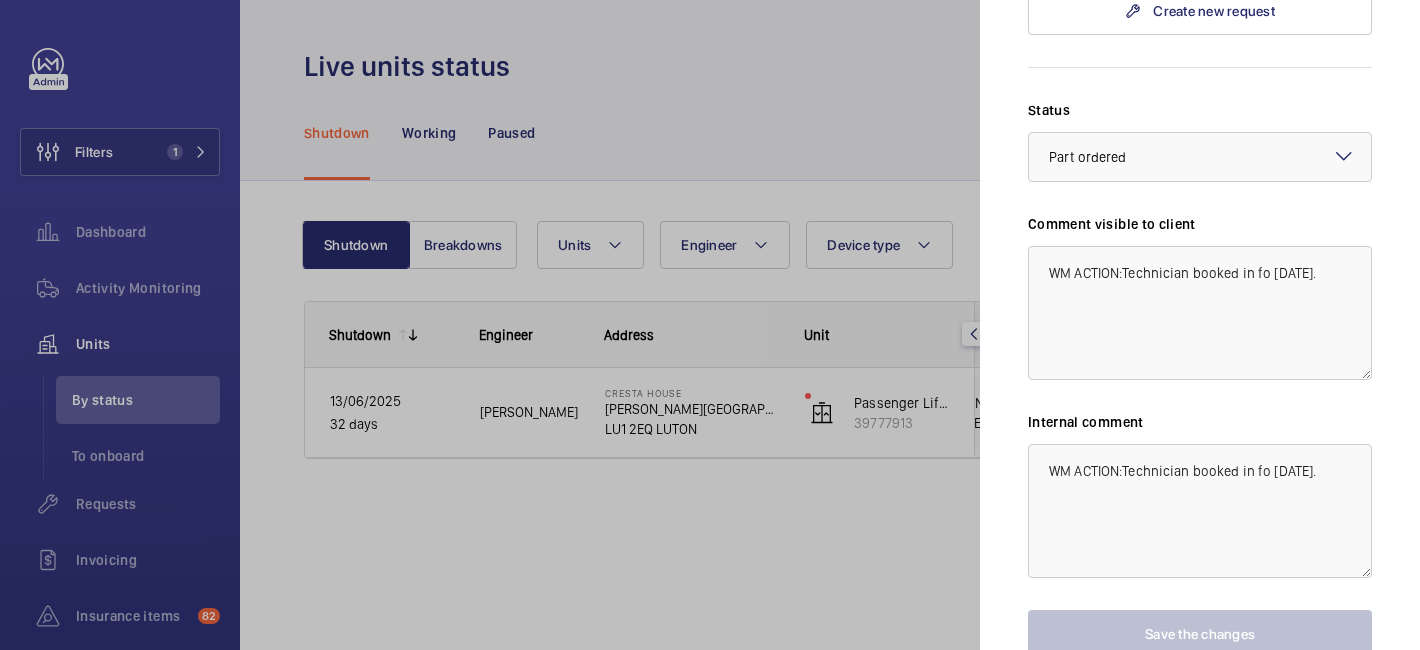 click 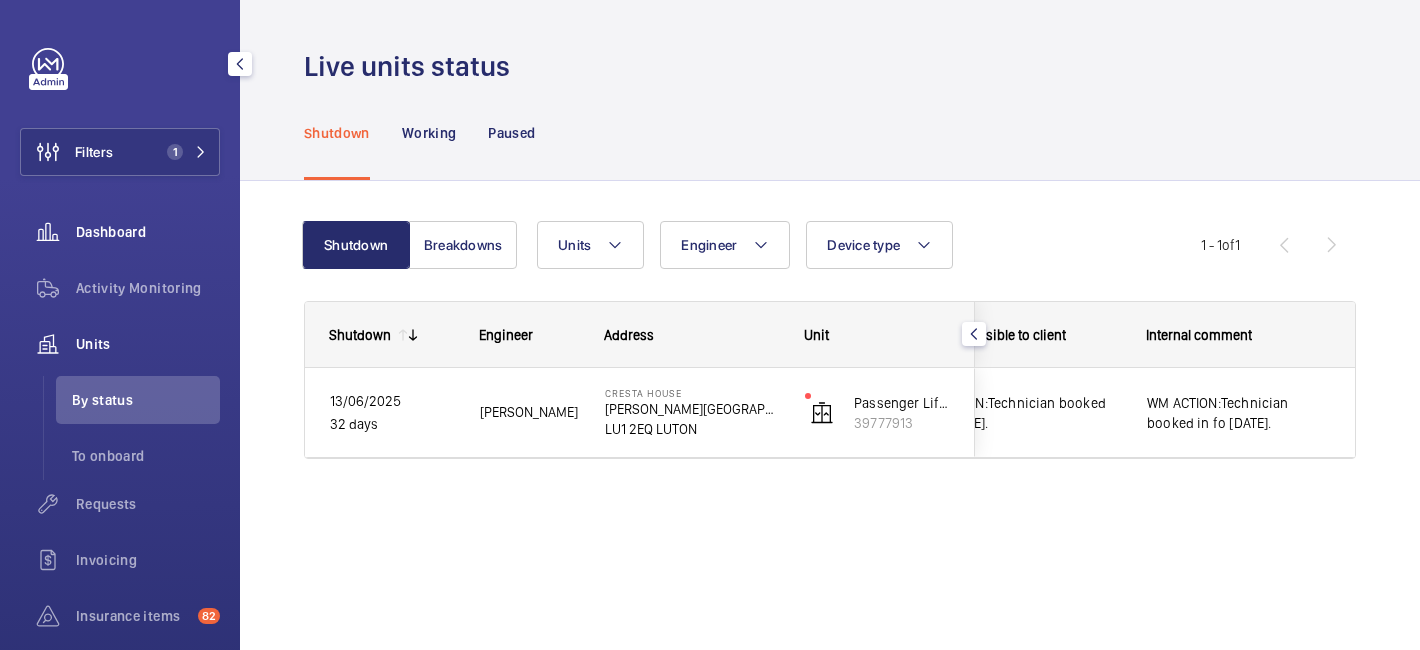 click on "Dashboard" 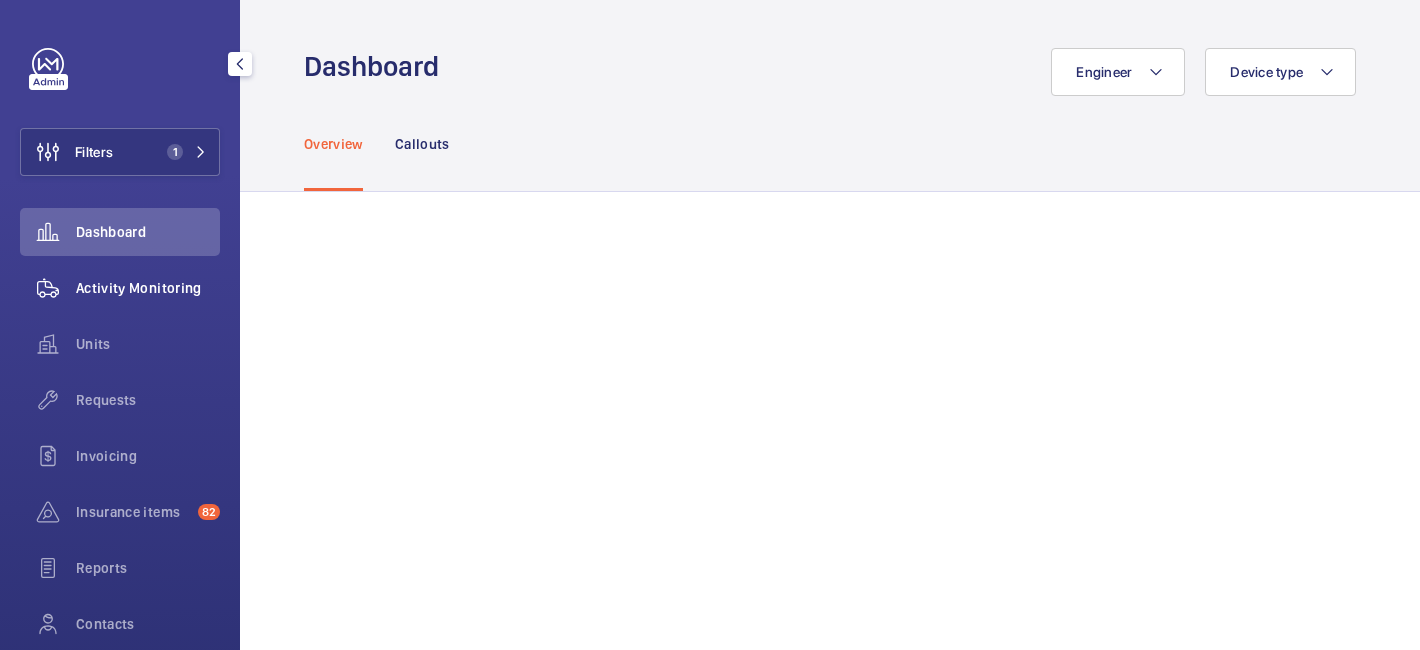 click on "Activity Monitoring" 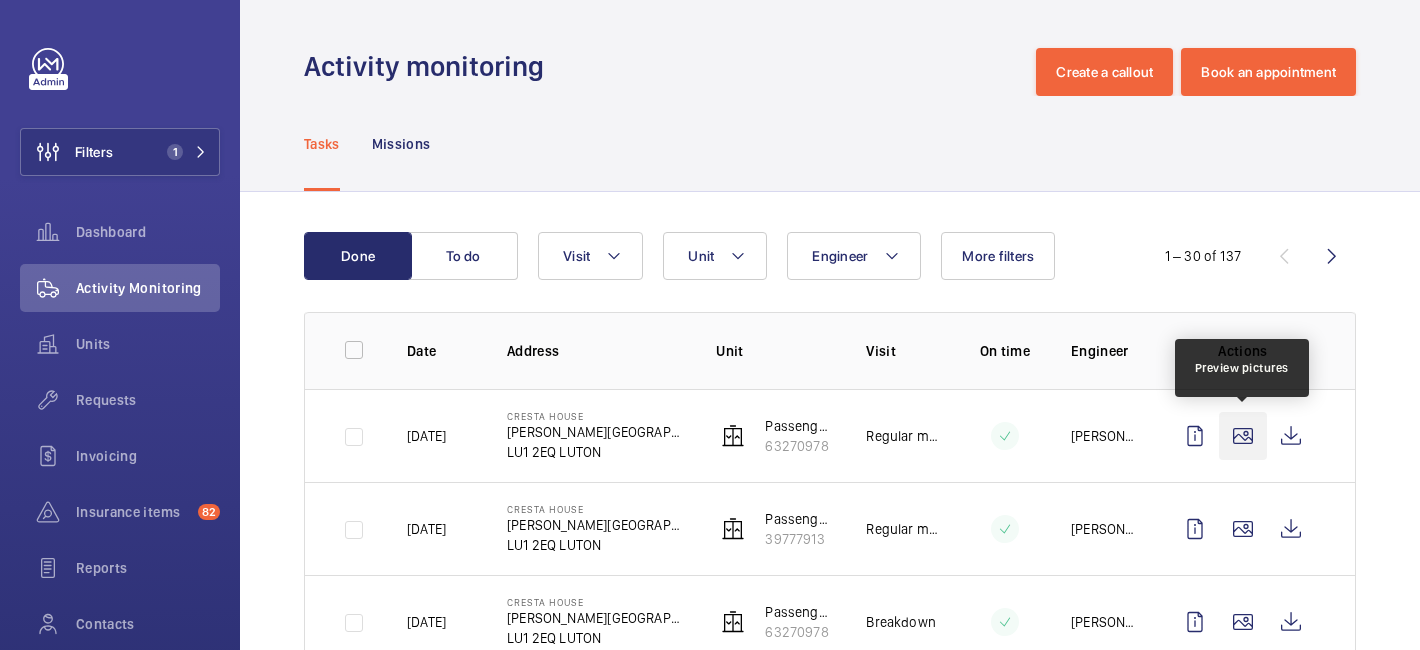 click 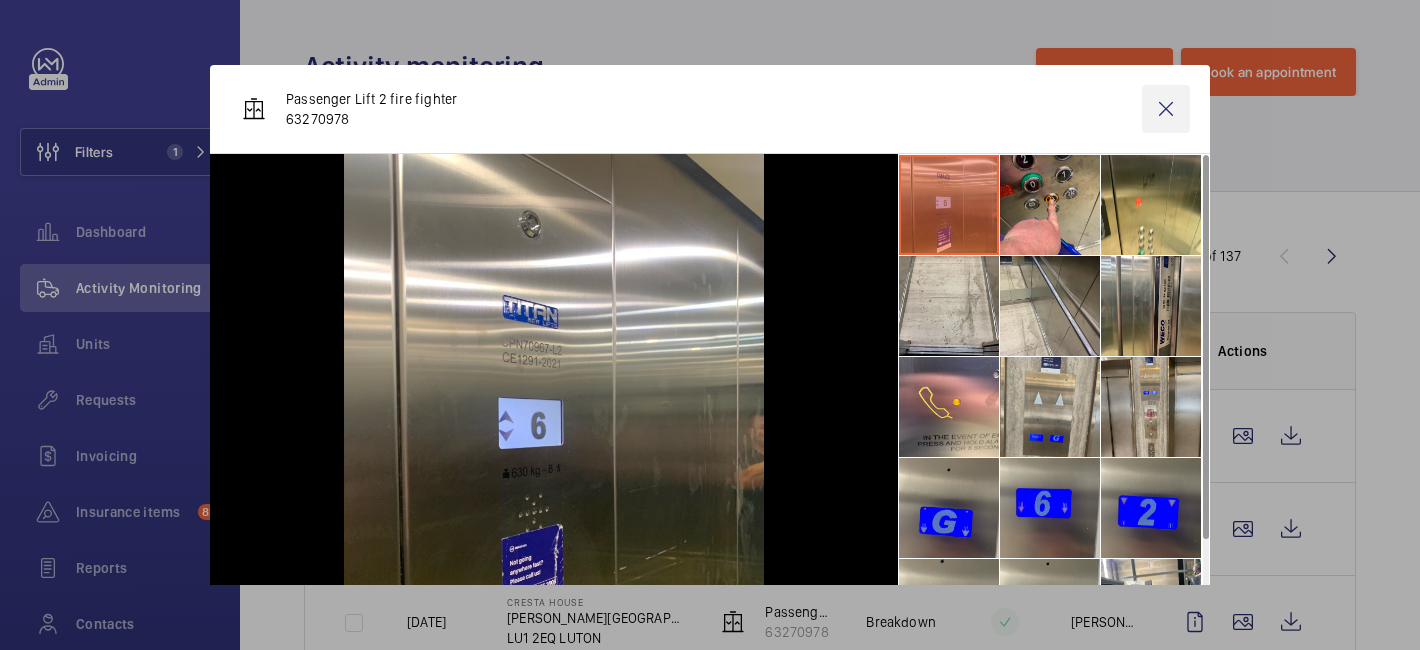 click at bounding box center (1166, 109) 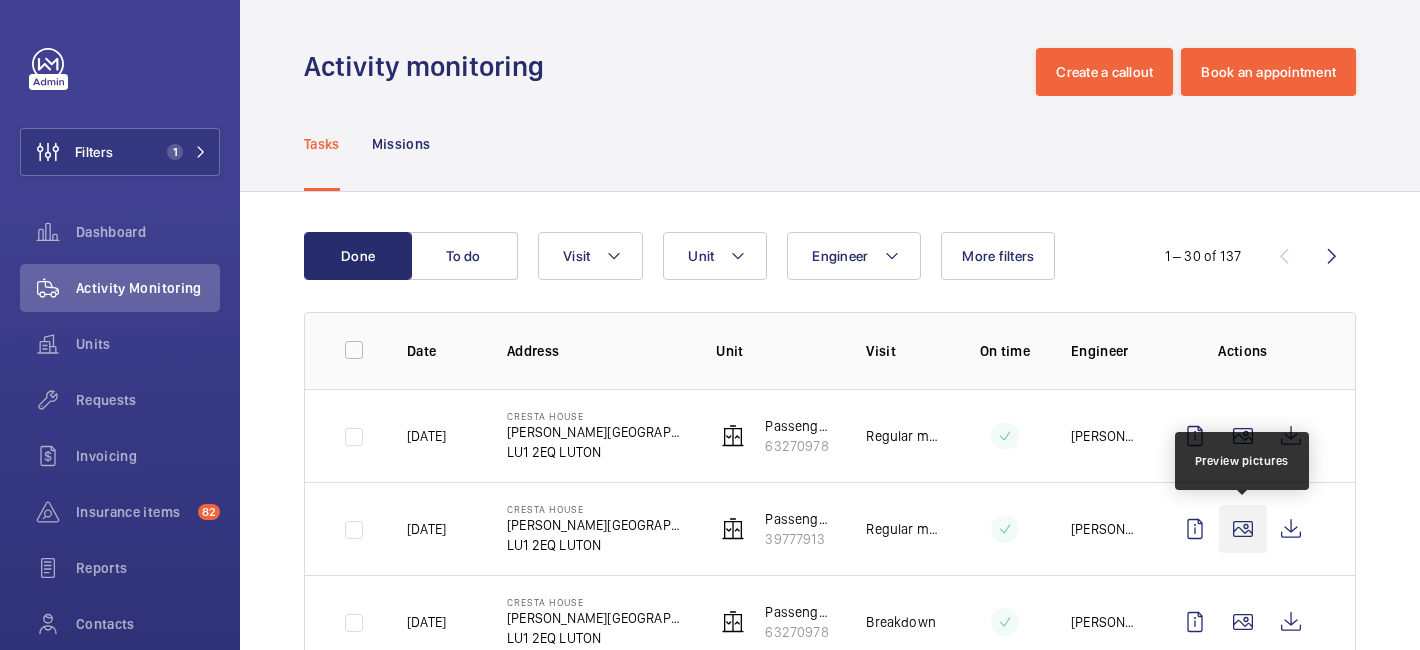 click 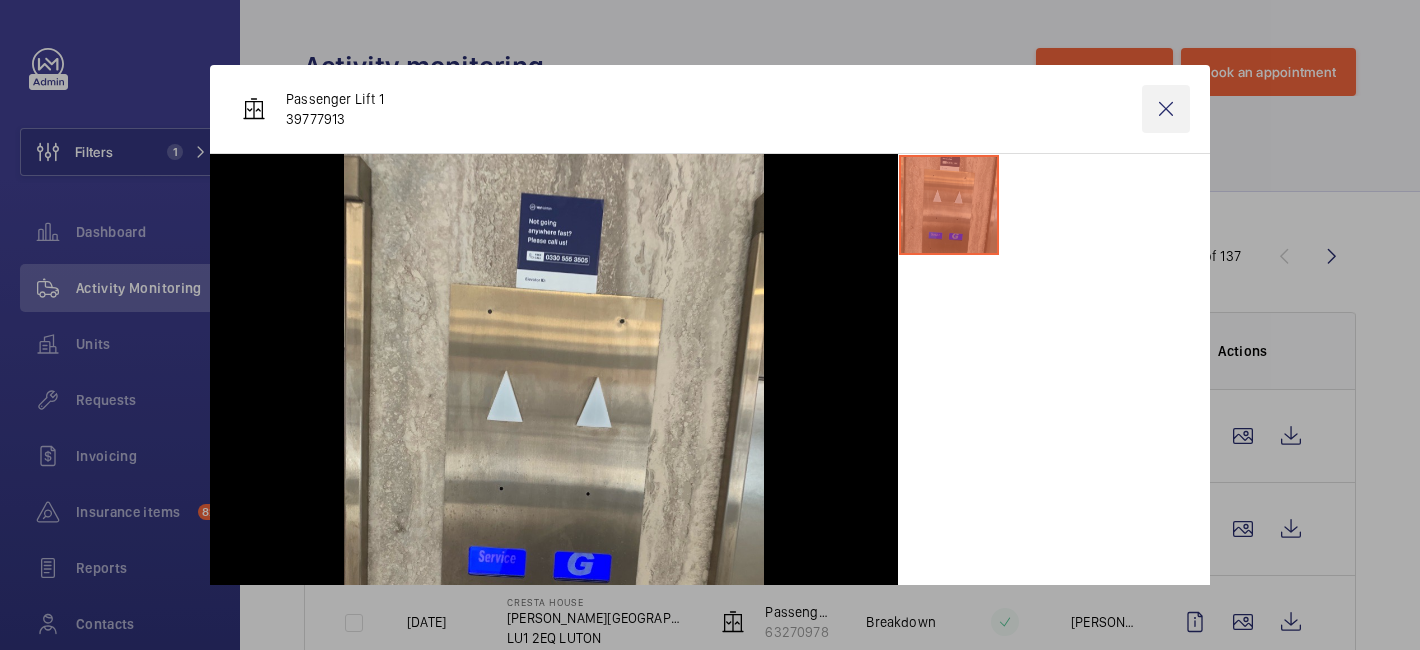 click at bounding box center (1166, 109) 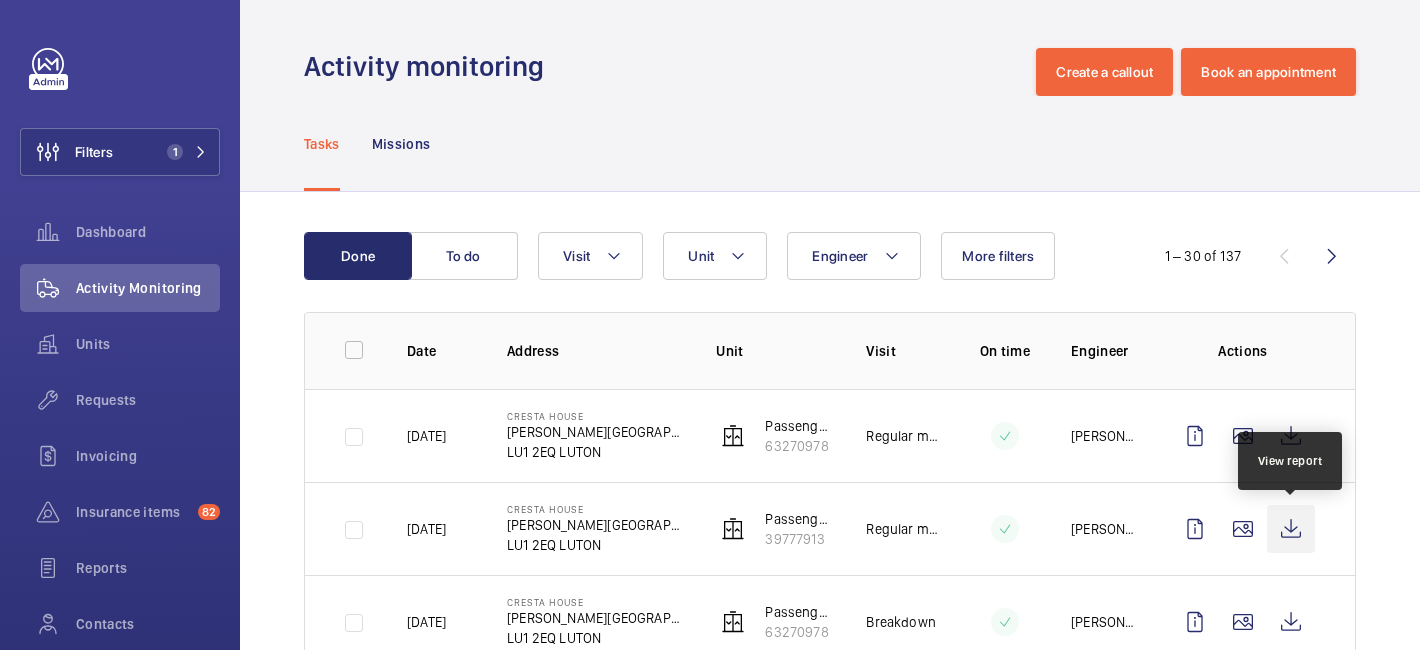 click 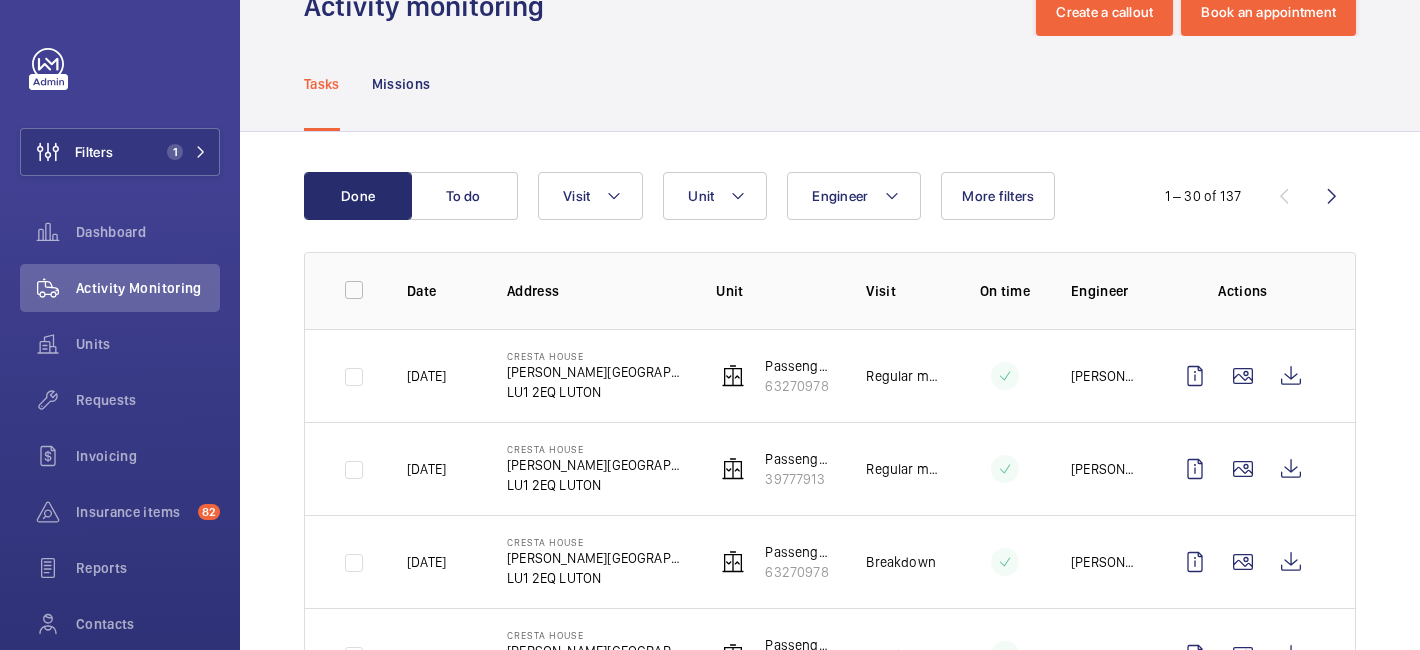 scroll, scrollTop: 68, scrollLeft: 0, axis: vertical 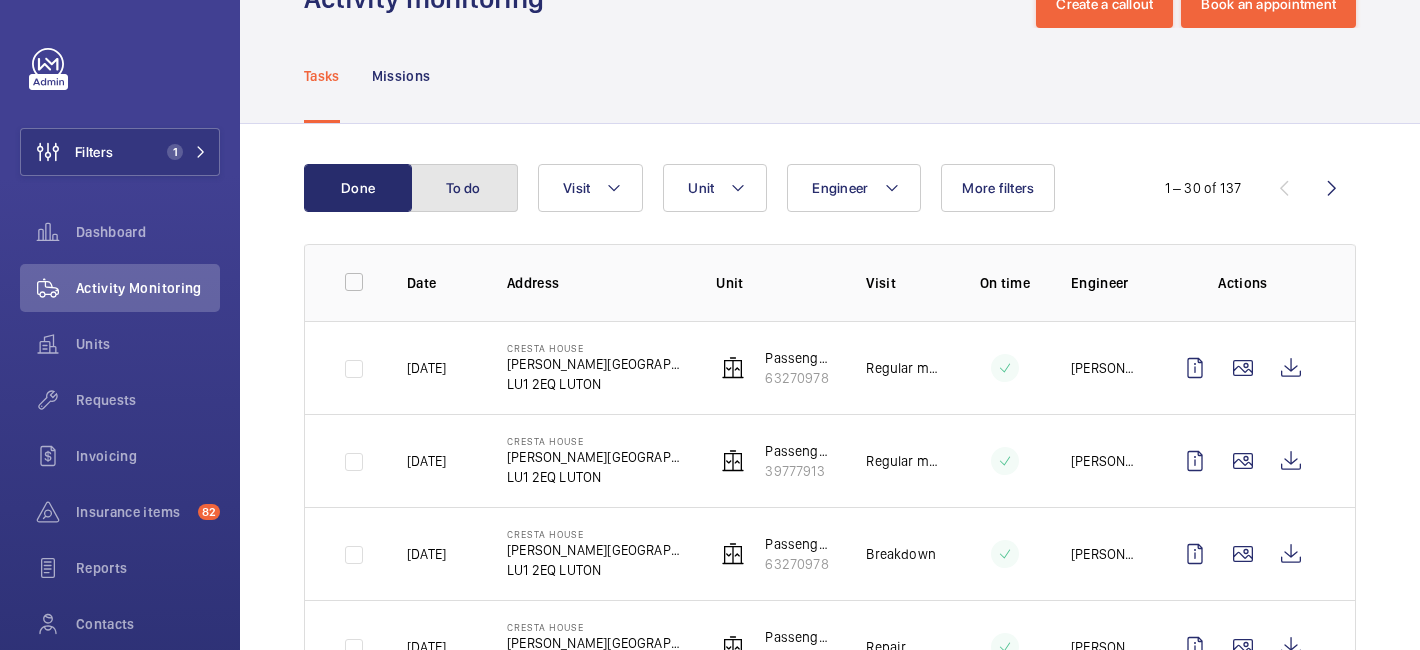 click on "To do" 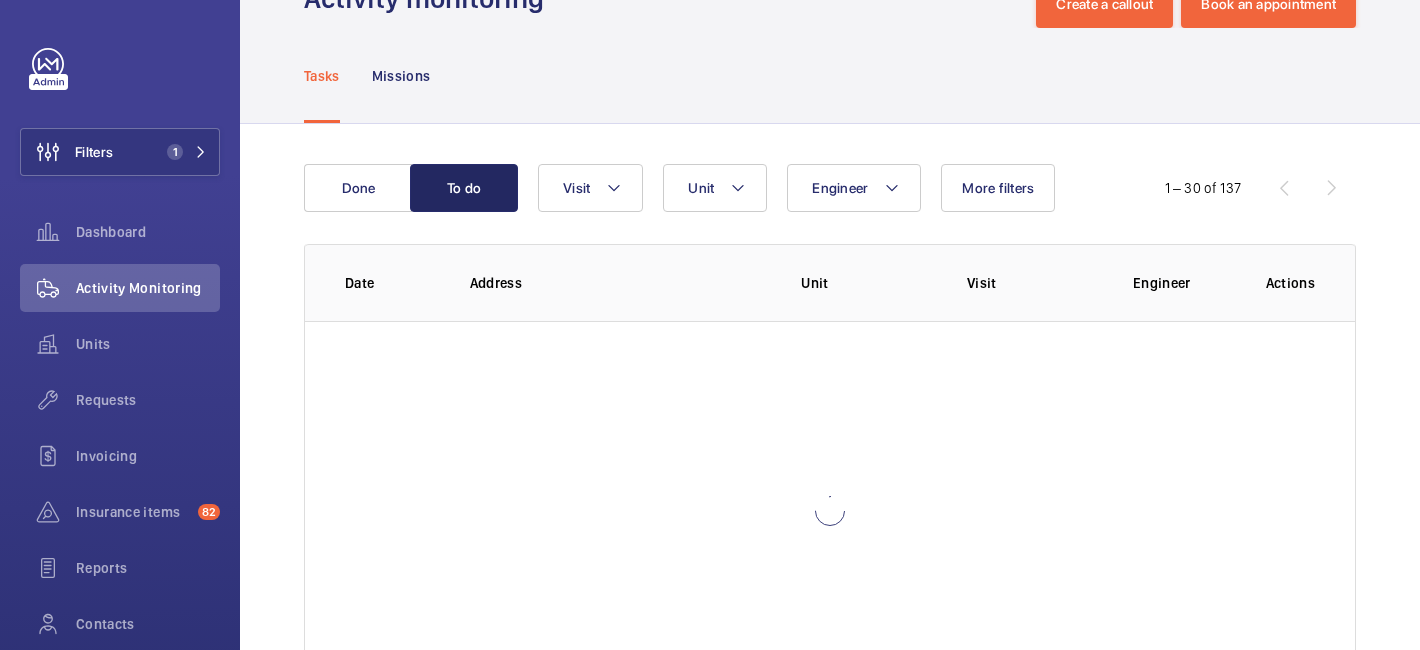 scroll, scrollTop: 0, scrollLeft: 0, axis: both 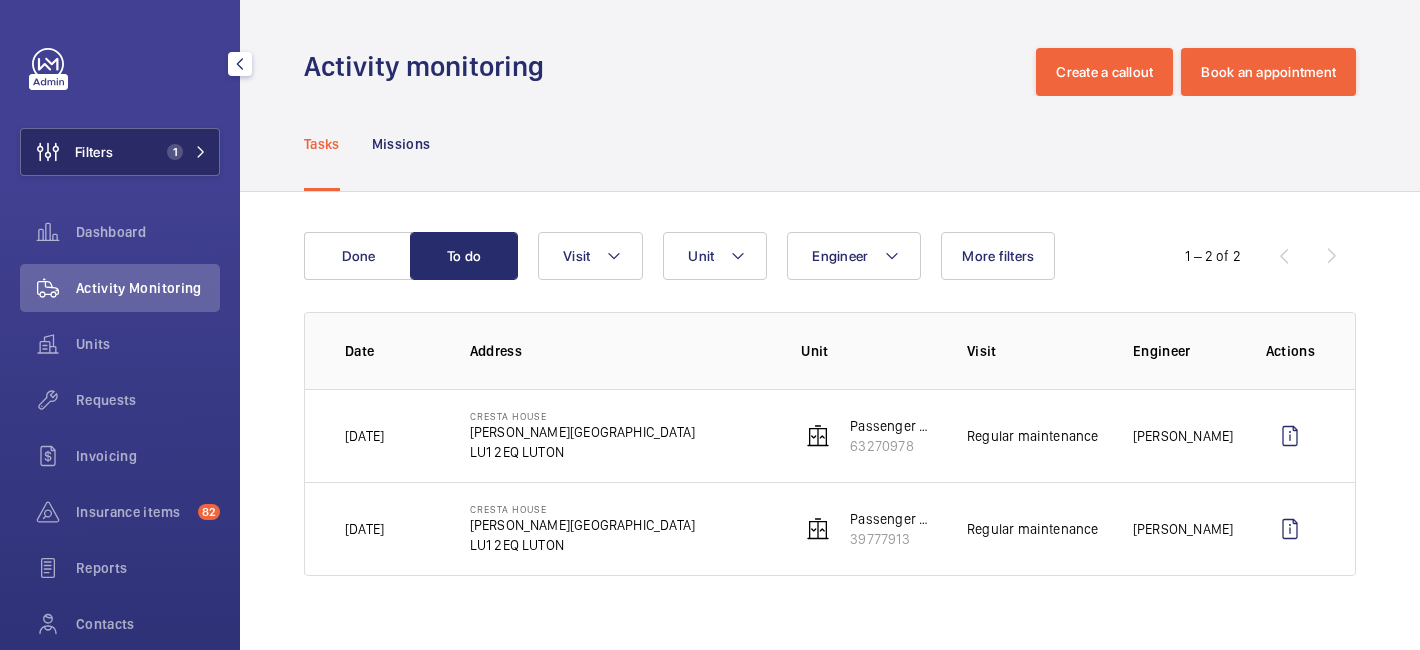 click on "Filters 1" 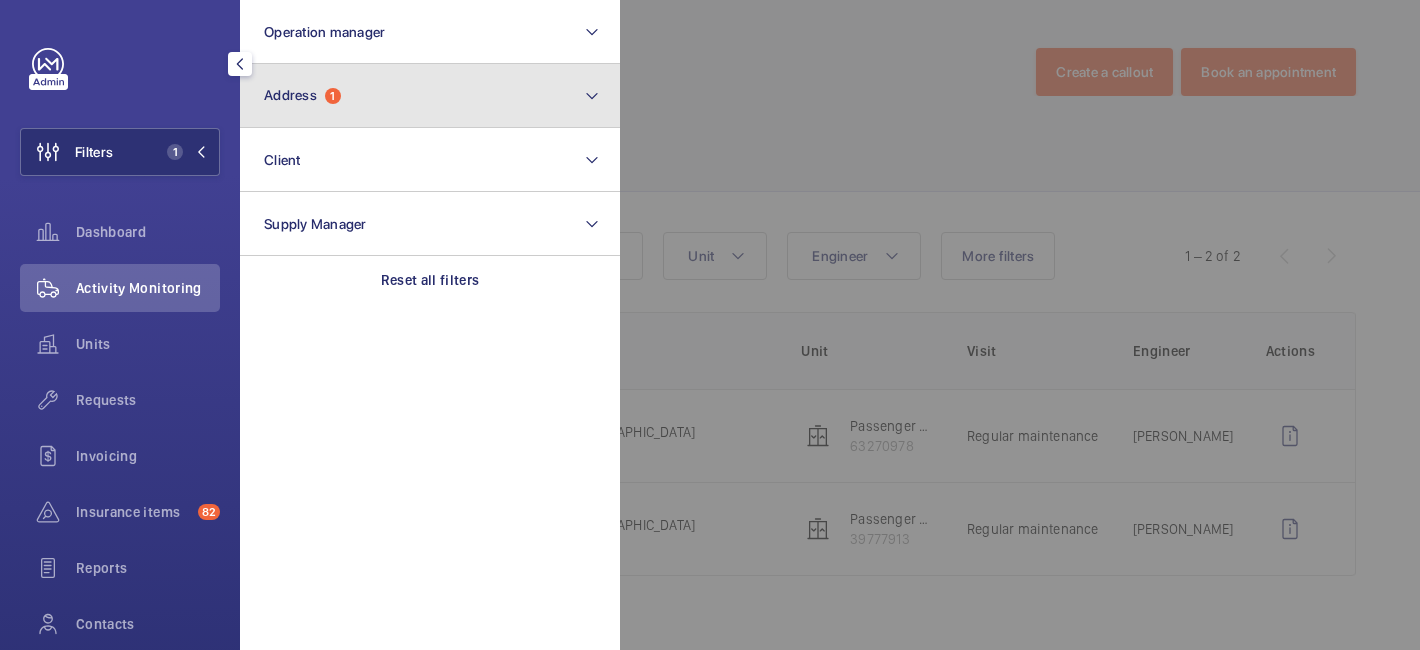 click on "Address  1" 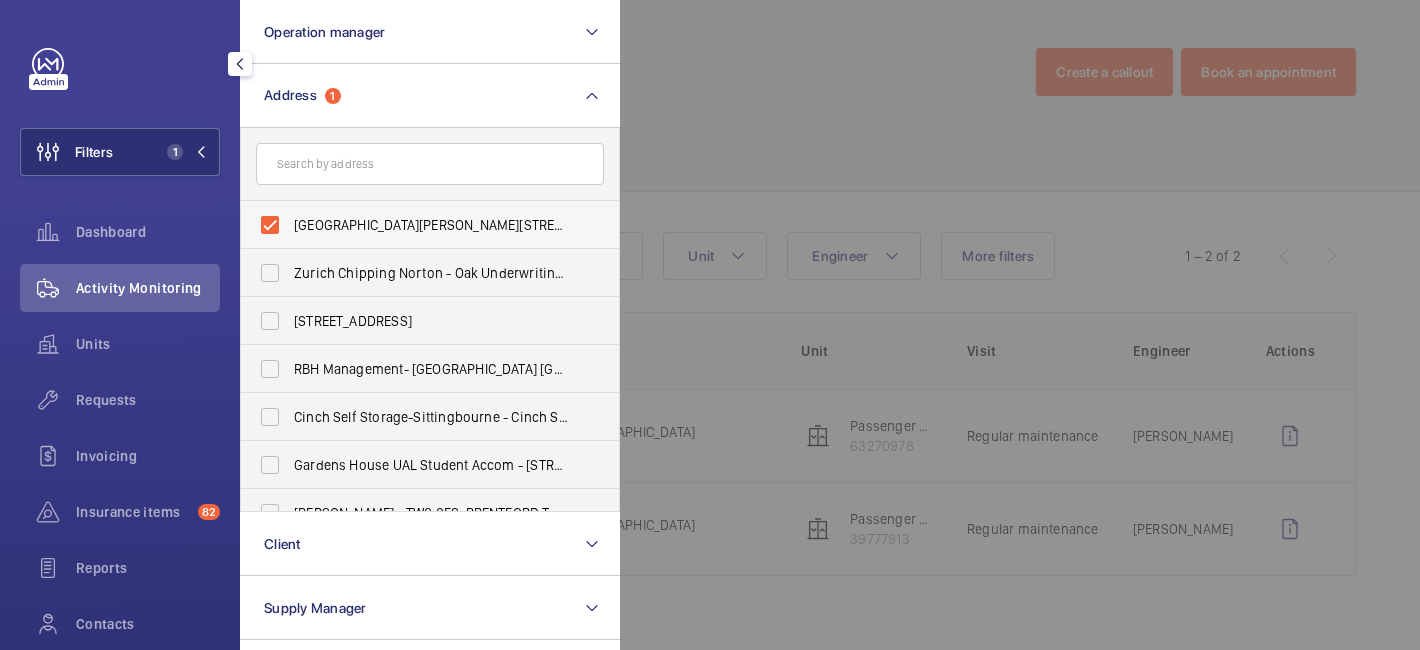click on "Cresta House - Alma Street, LUTON LU1 2EQ" at bounding box center (415, 225) 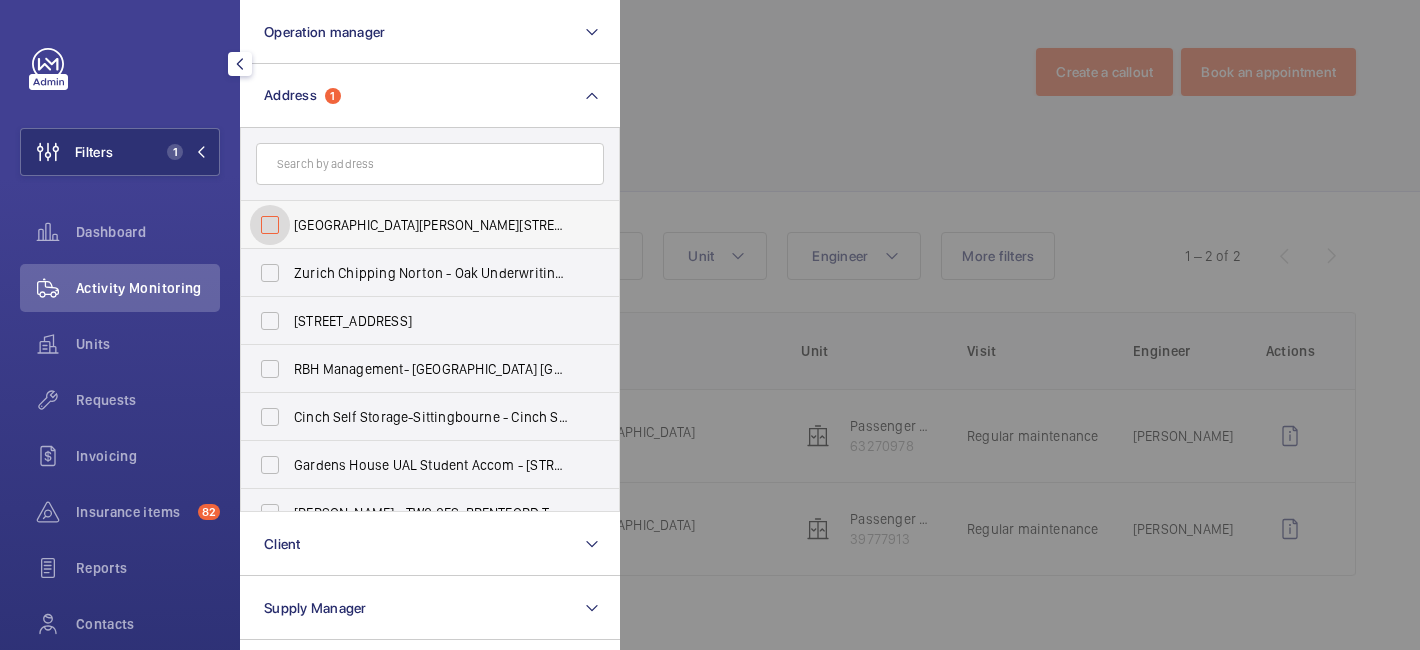checkbox on "false" 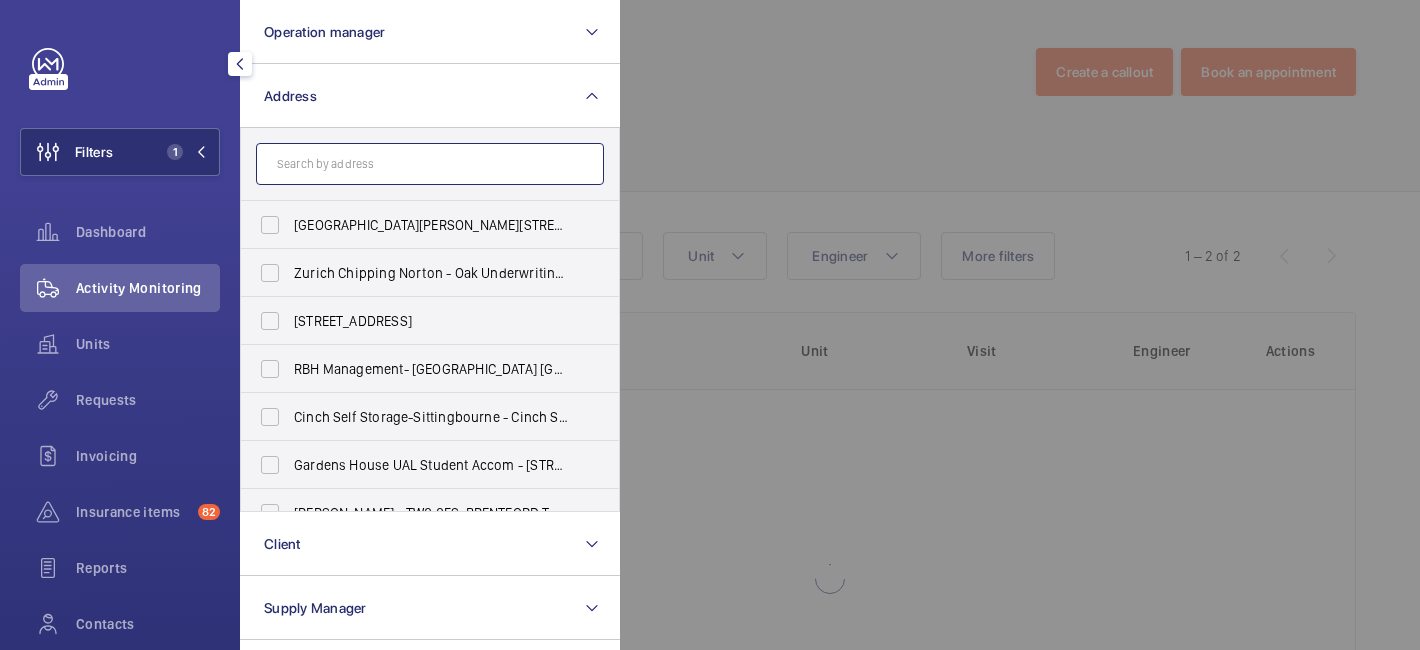 click 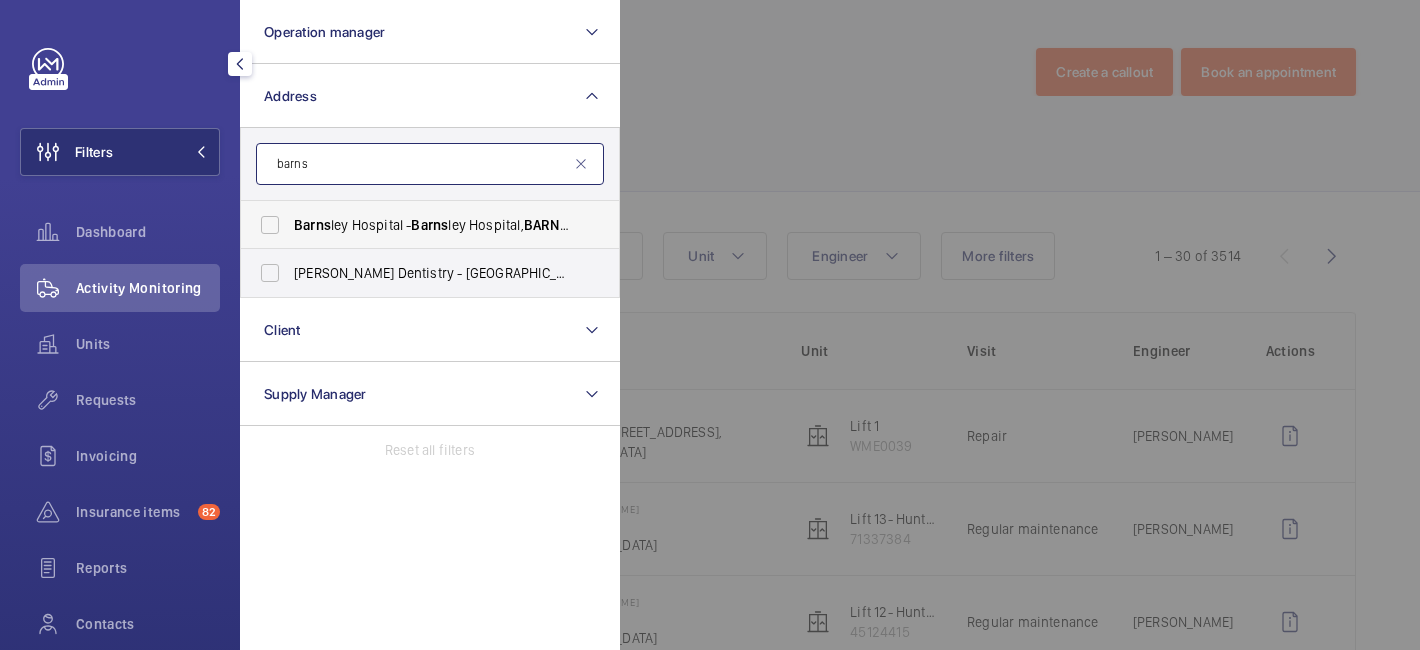 type on "barns" 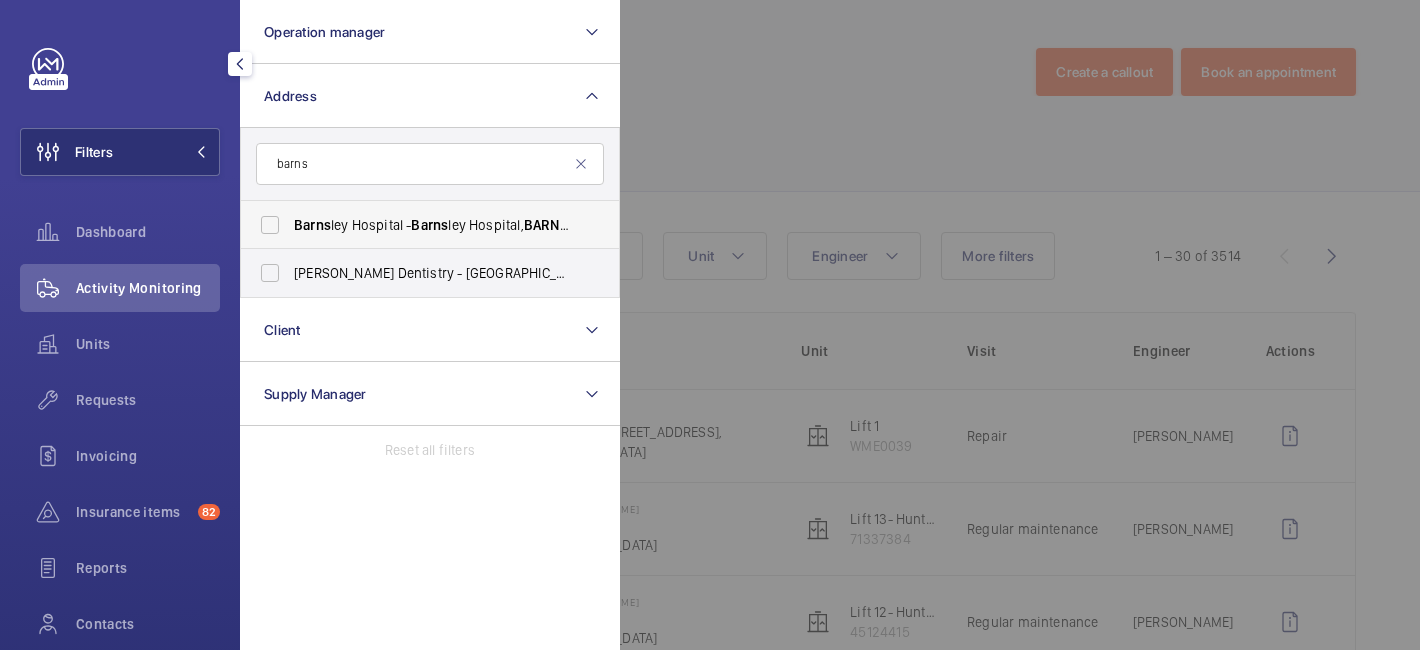 click on "Barns ley Hospital -  Barns ley Hospital,  BARNS LEY S75 2EP" at bounding box center [415, 225] 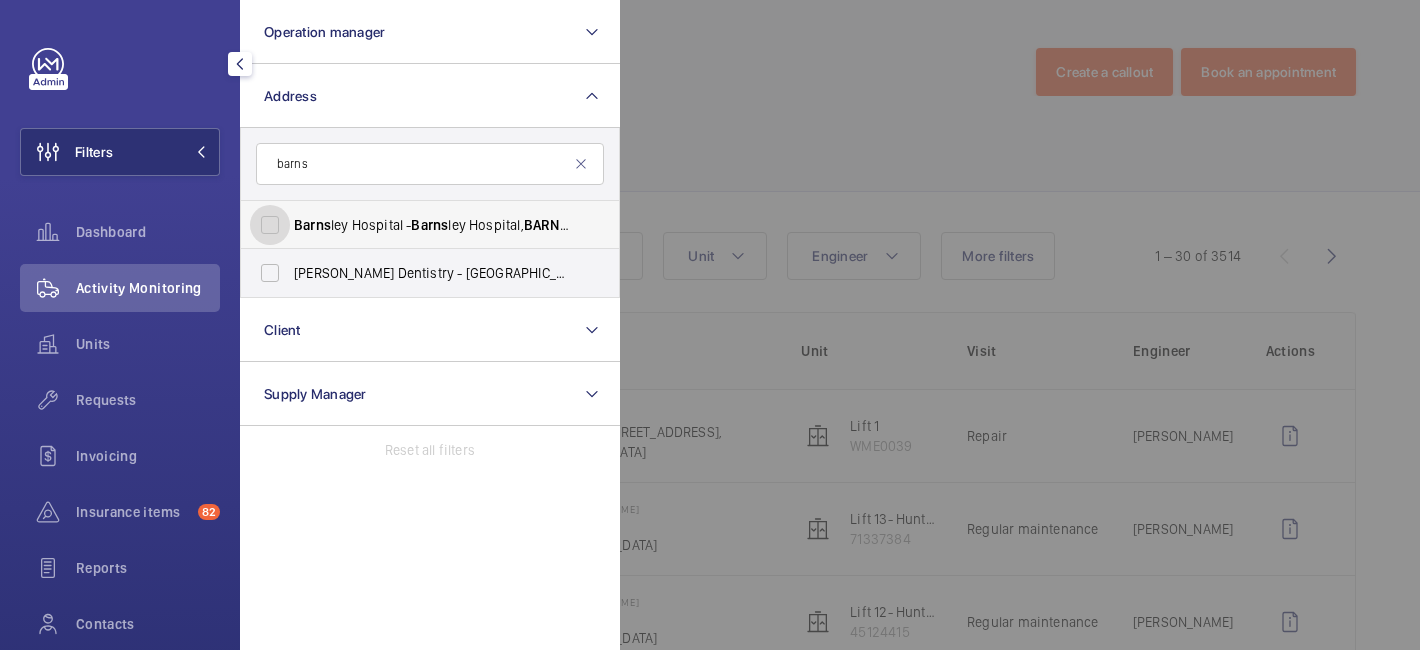 click on "Barns ley Hospital -  Barns ley Hospital,  BARNS LEY S75 2EP" at bounding box center (270, 225) 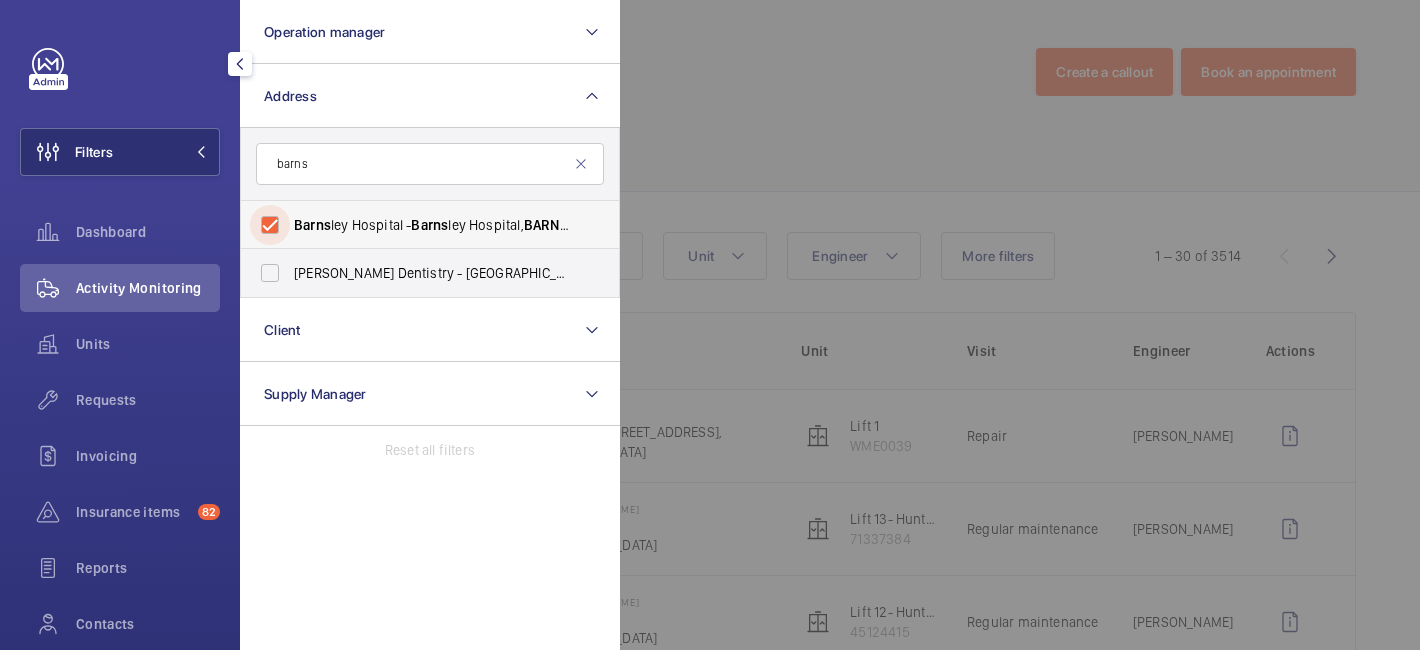 checkbox on "true" 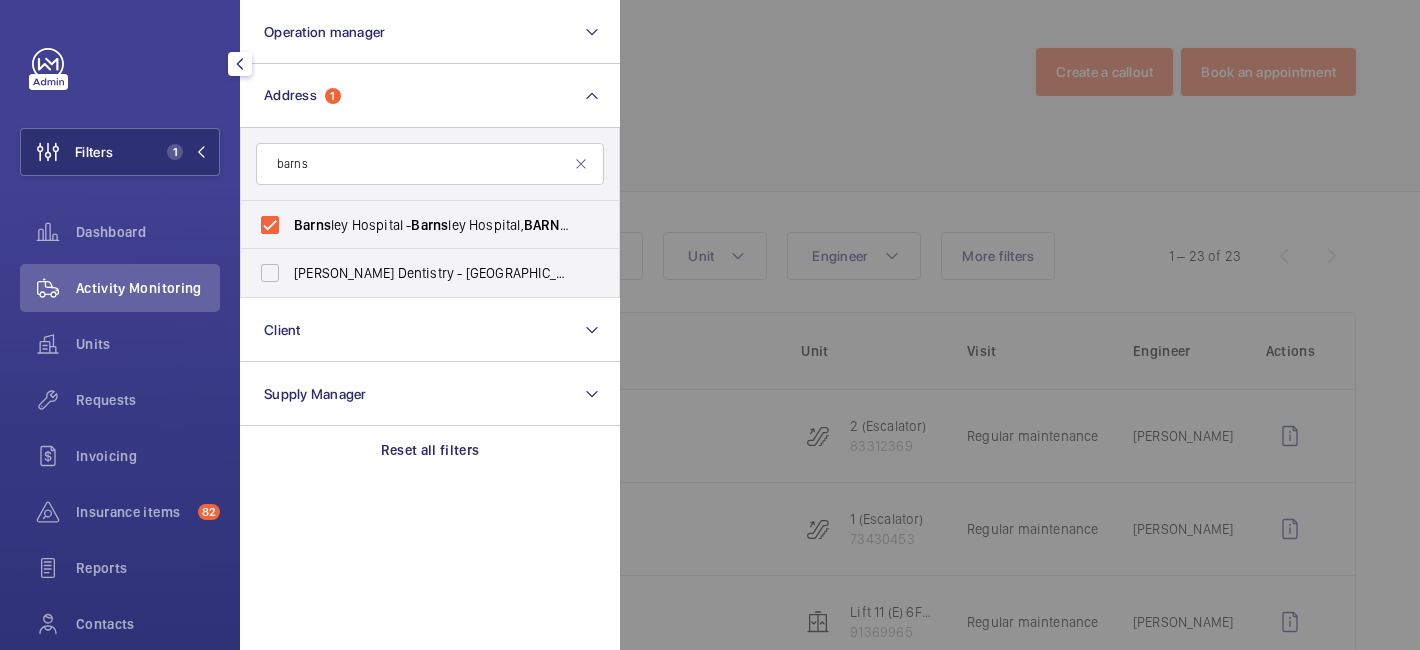 click 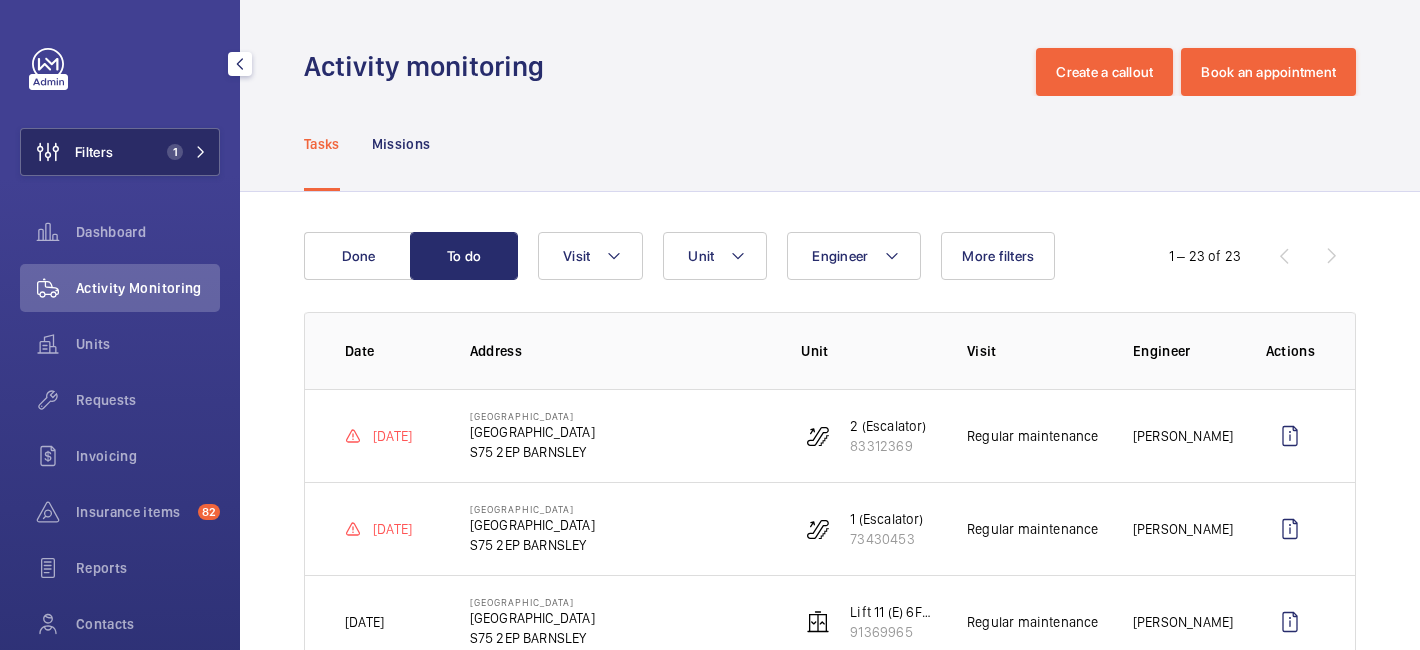 click on "Filters 1" 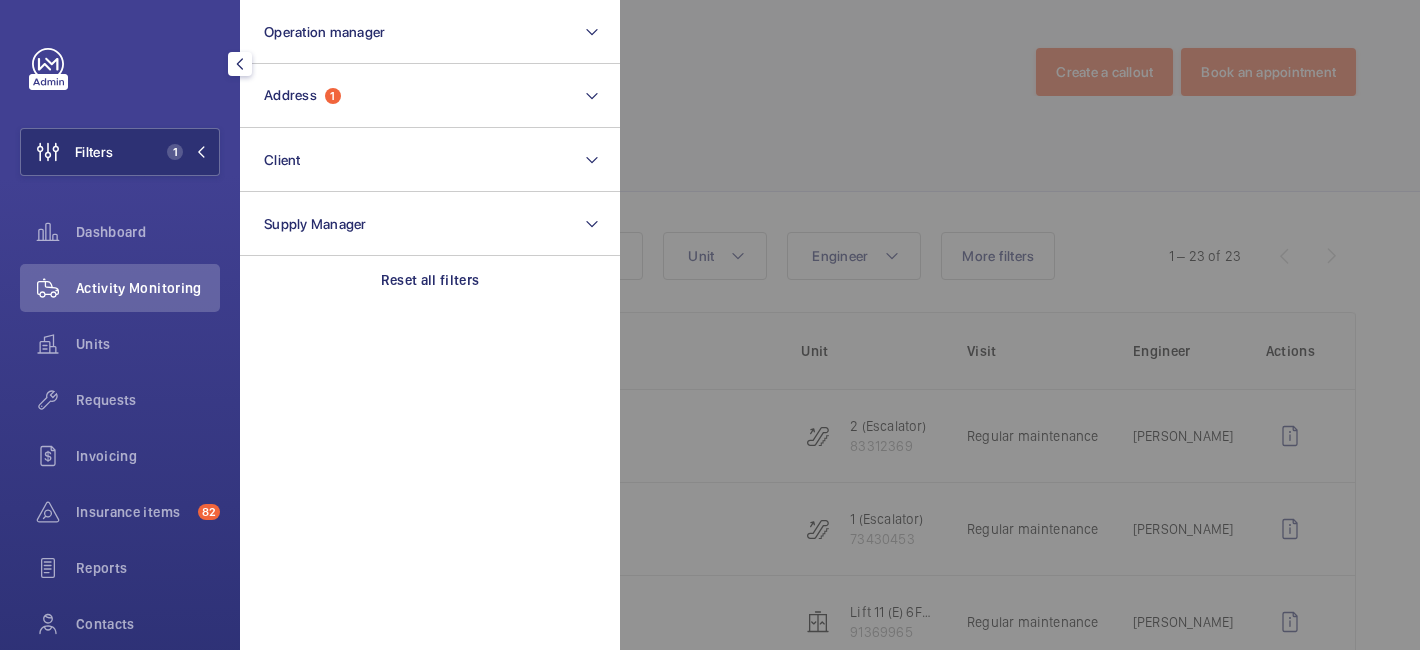 click on "Activity Monitoring" 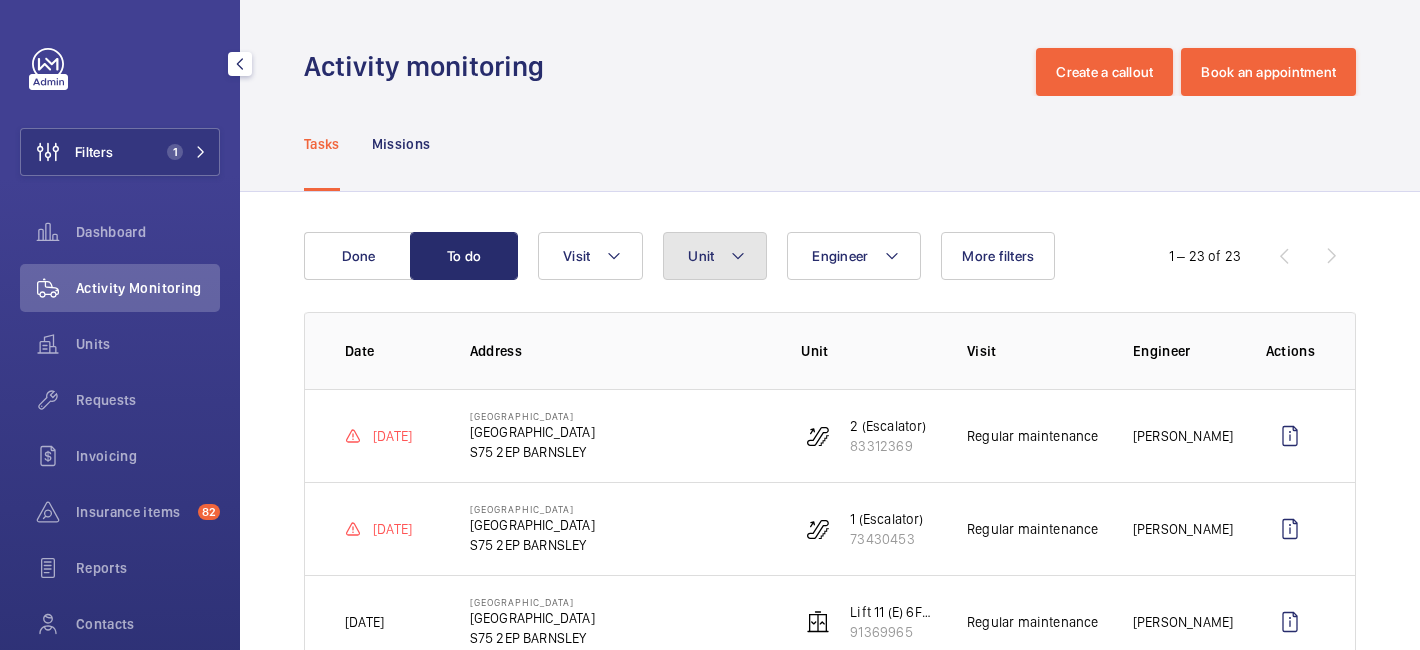 click on "Unit" 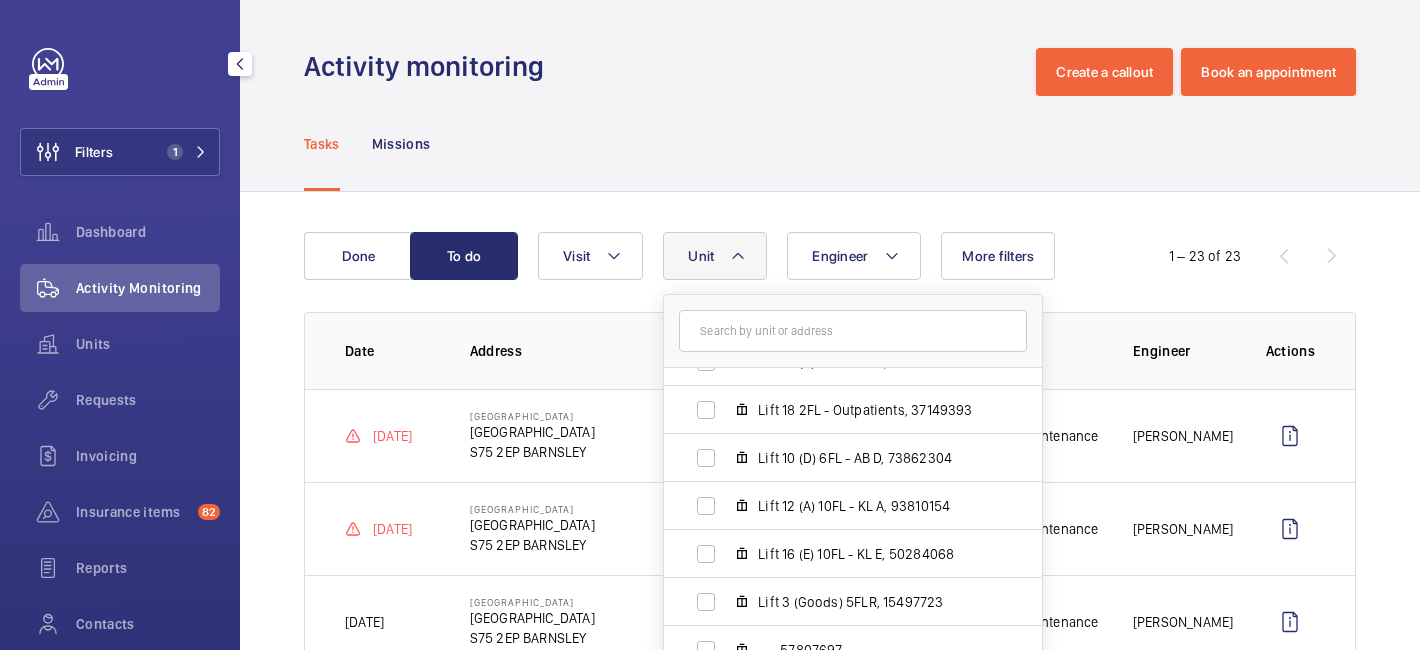 scroll, scrollTop: 512, scrollLeft: 0, axis: vertical 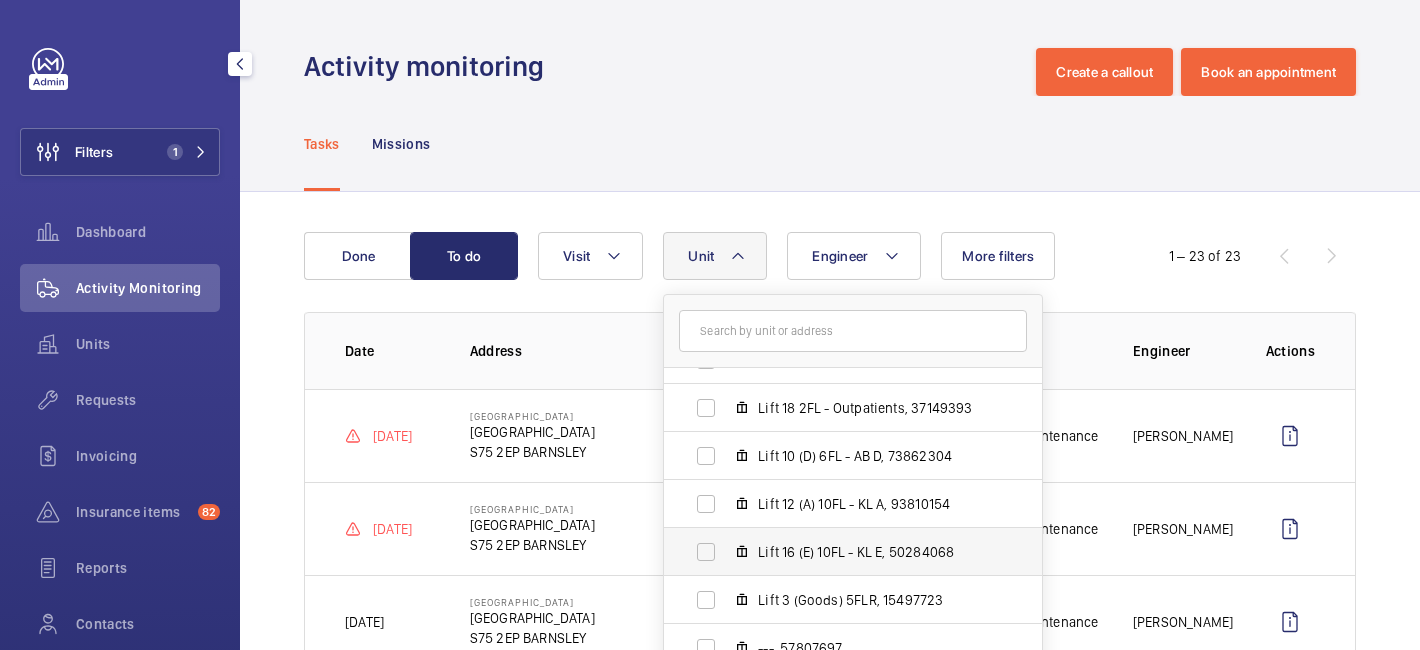 click on "Lift 16 (E) 10FL - KL E, 50284068" at bounding box center [874, 552] 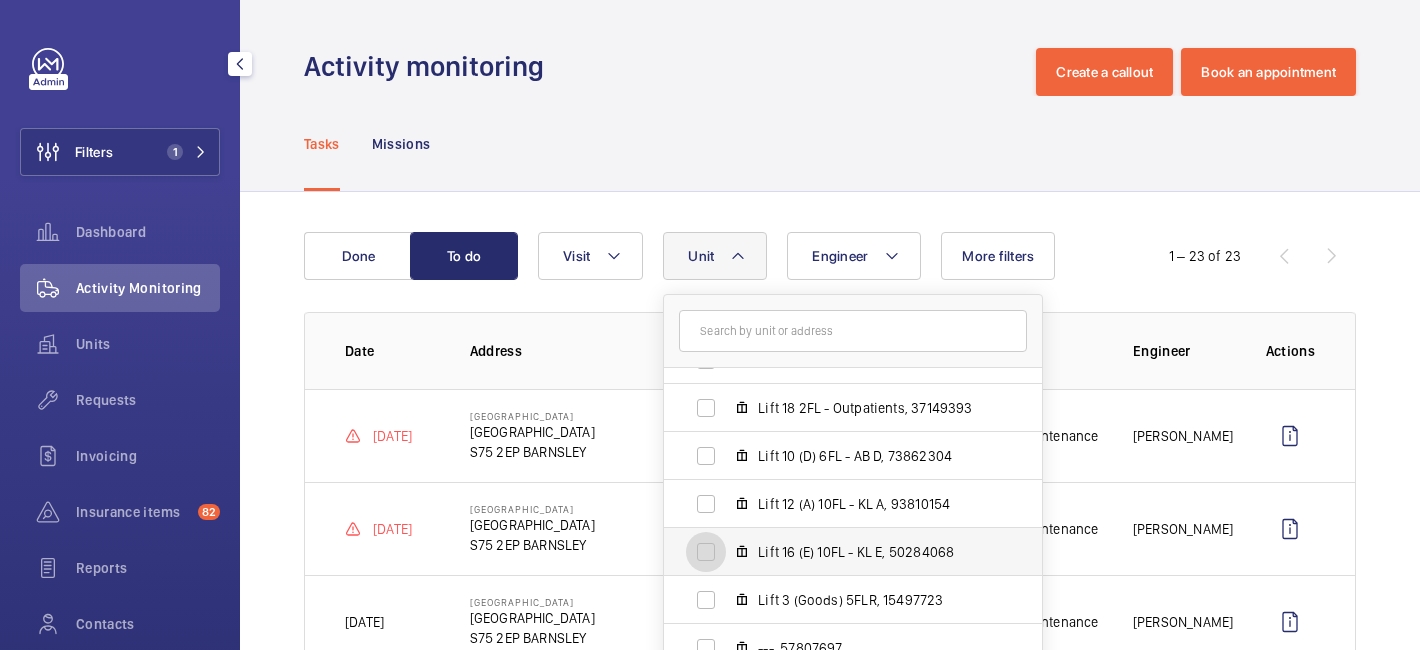 click on "Lift 16 (E) 10FL - KL E, 50284068" at bounding box center [706, 552] 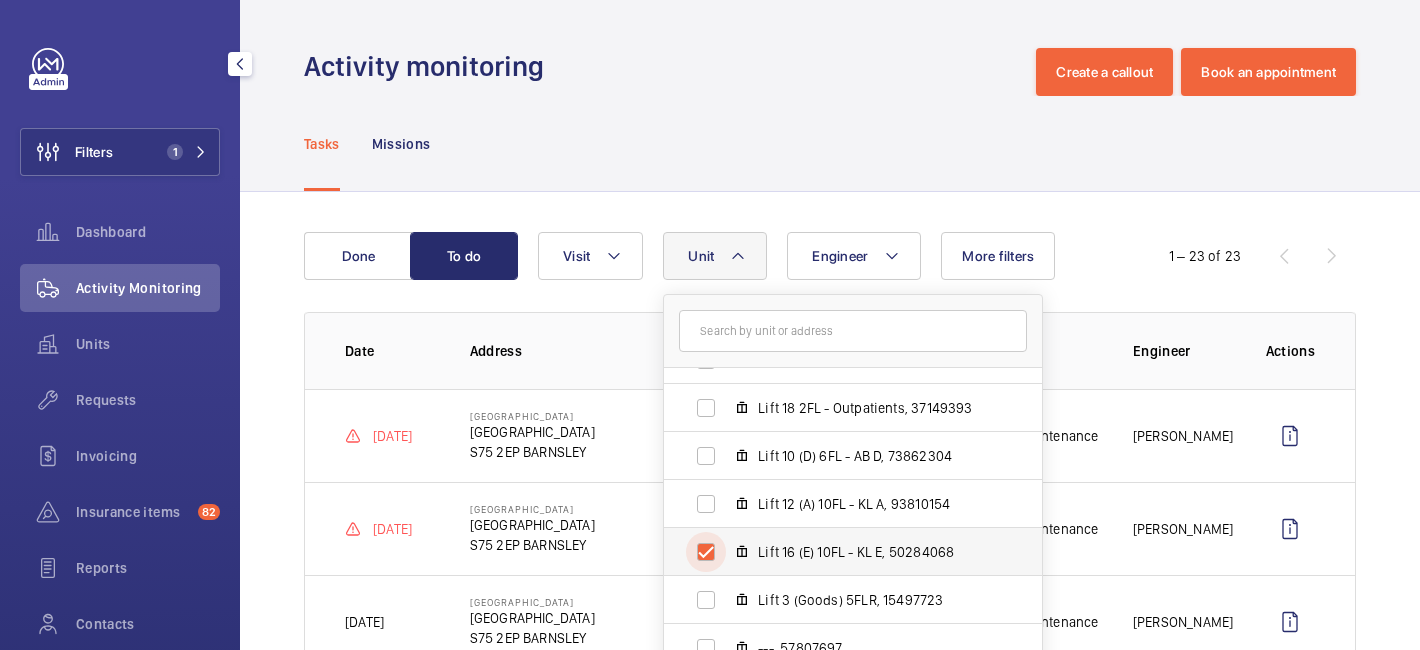 checkbox on "true" 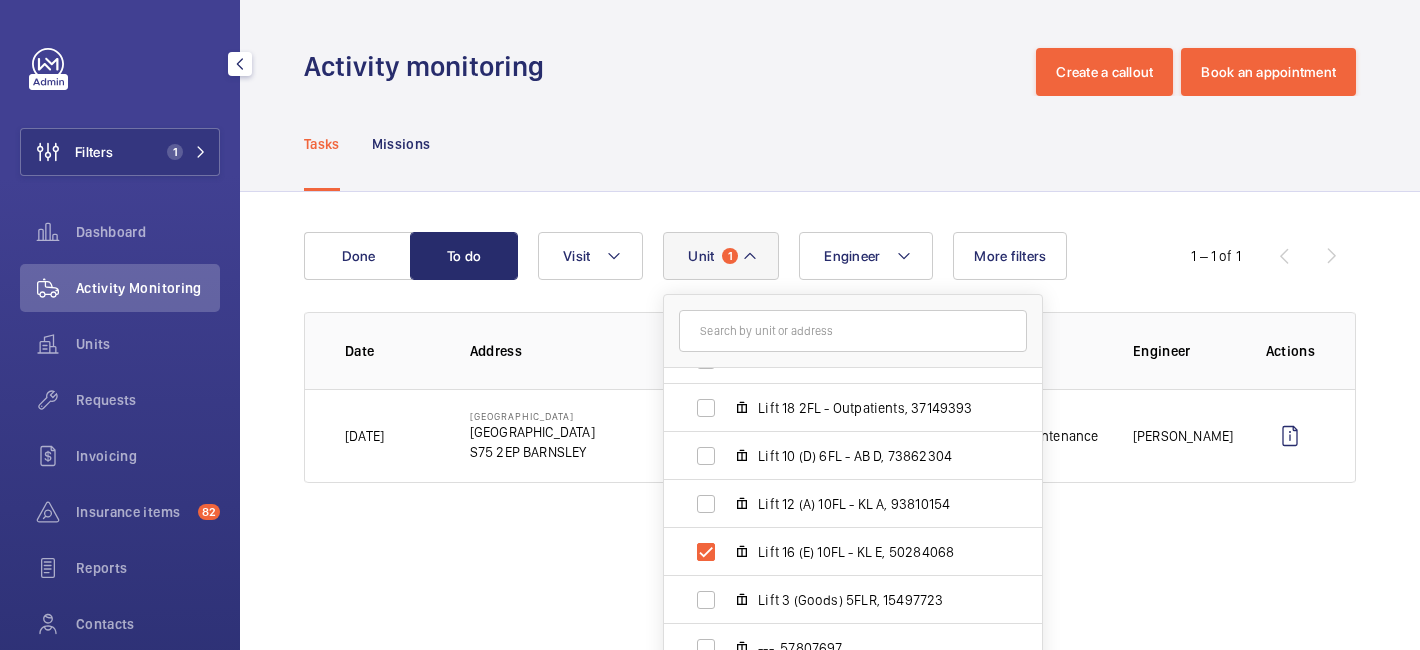 click on "Activity monitoring  Create a callout Book an appointment" 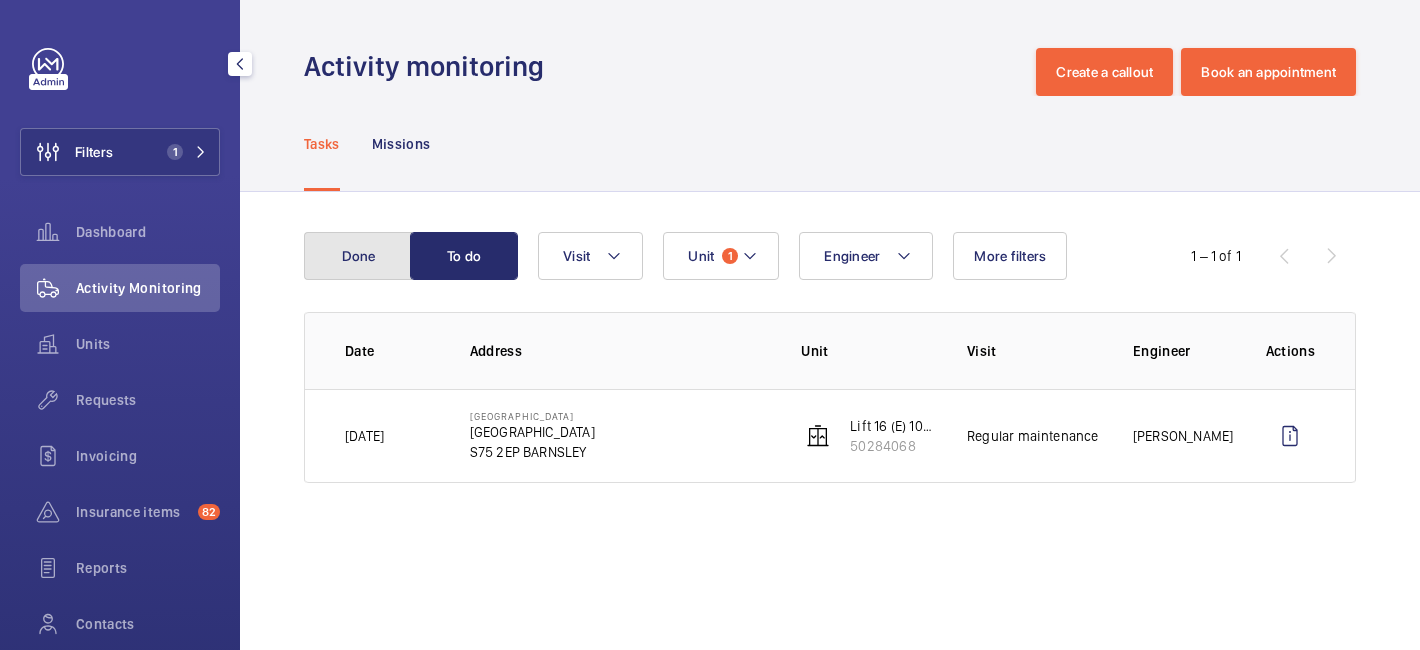 click on "Done" 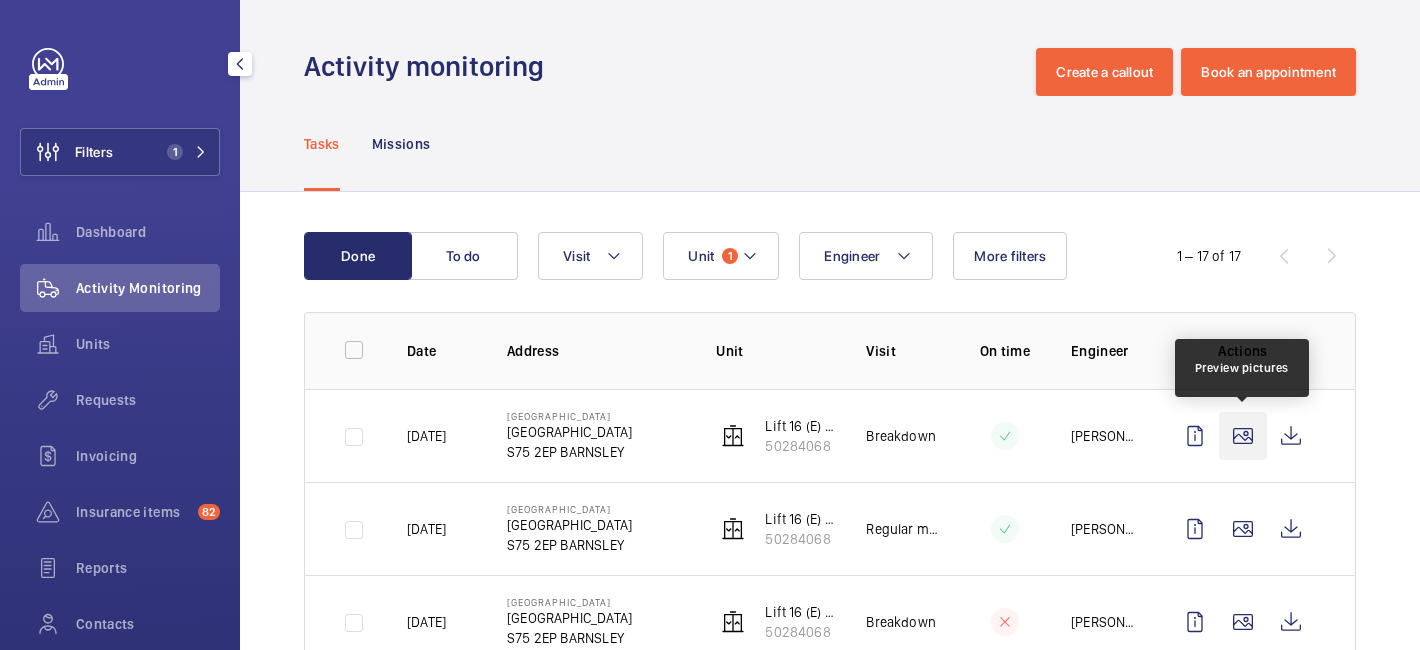 click 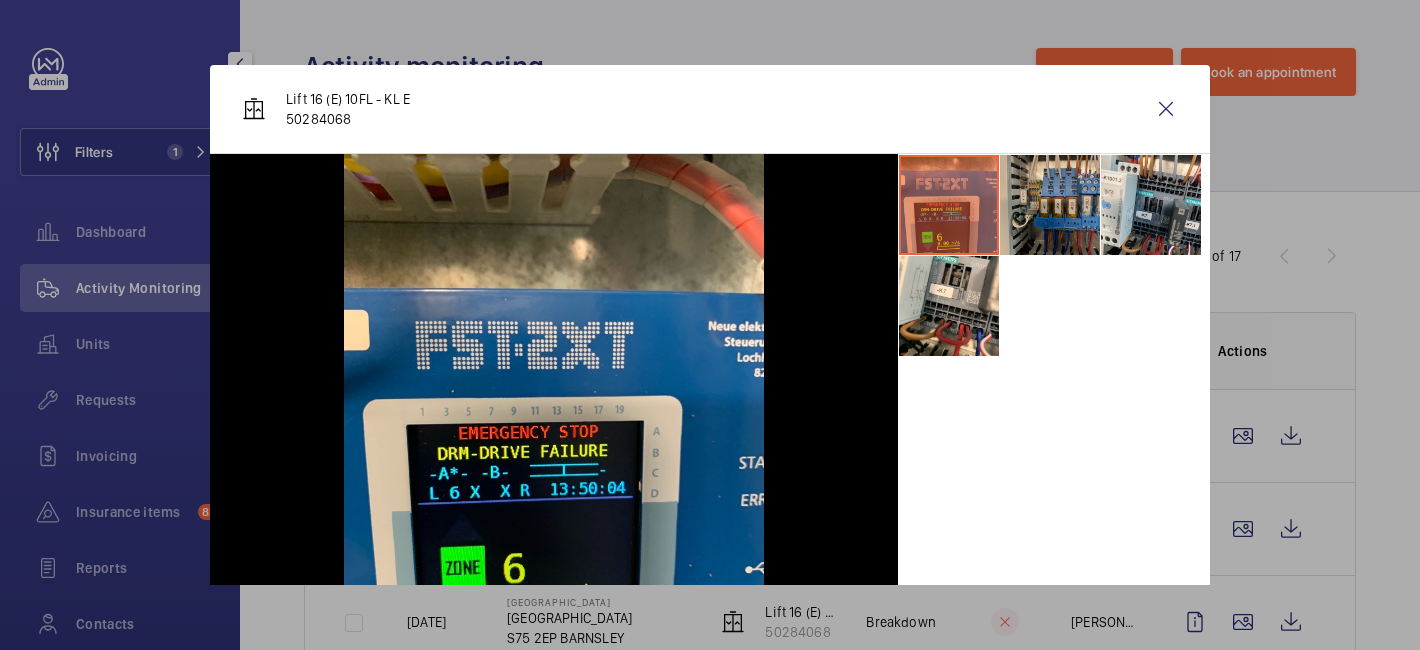 click at bounding box center [1050, 205] 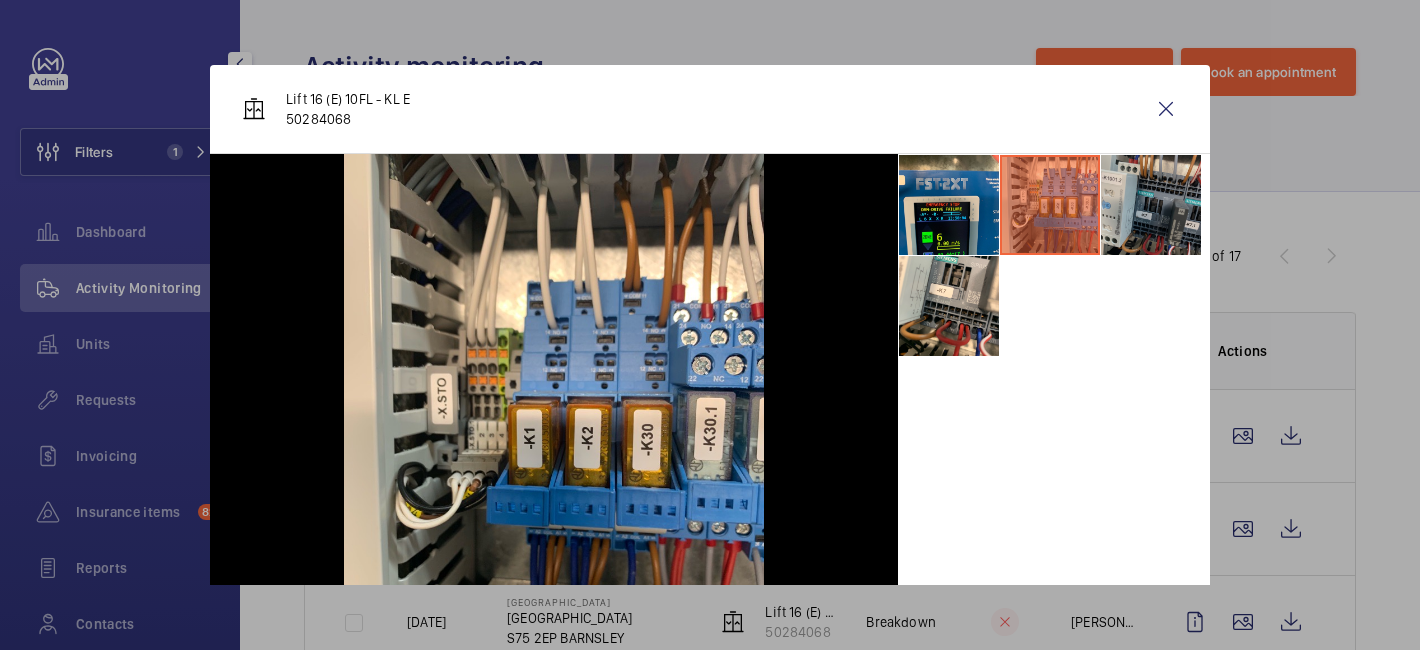 click at bounding box center [1151, 205] 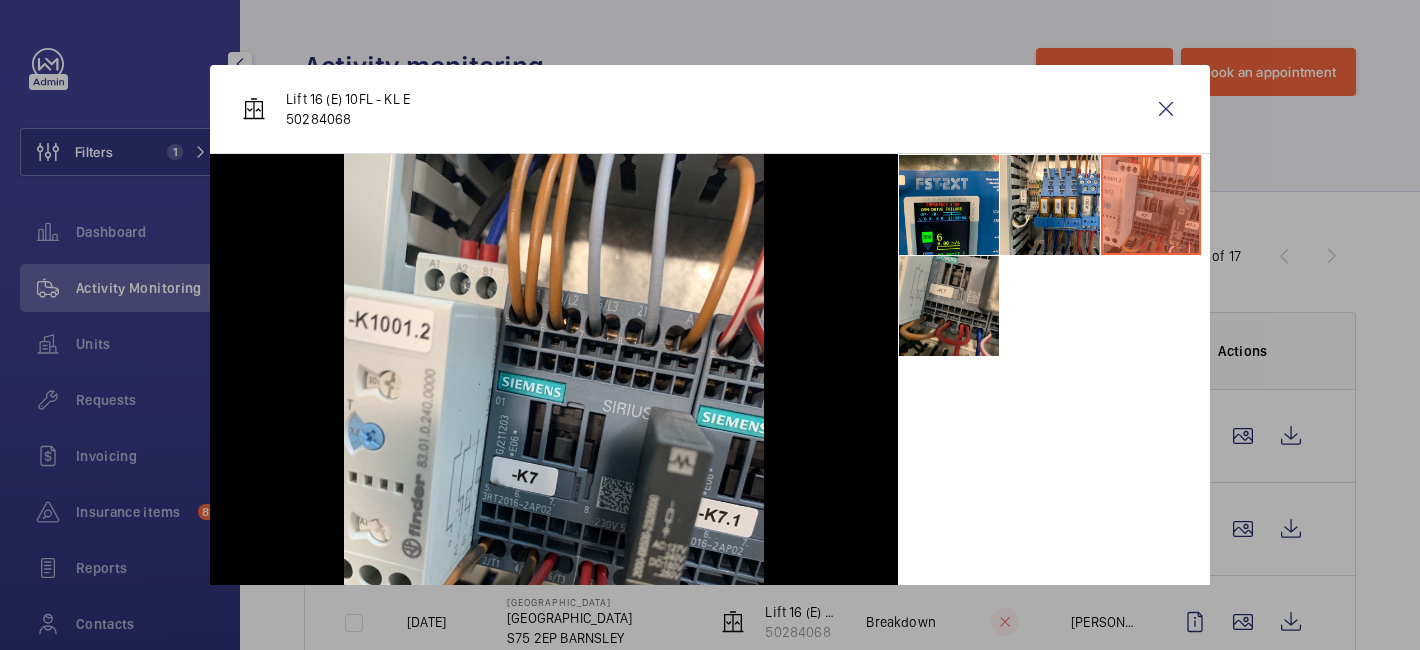 click at bounding box center (949, 306) 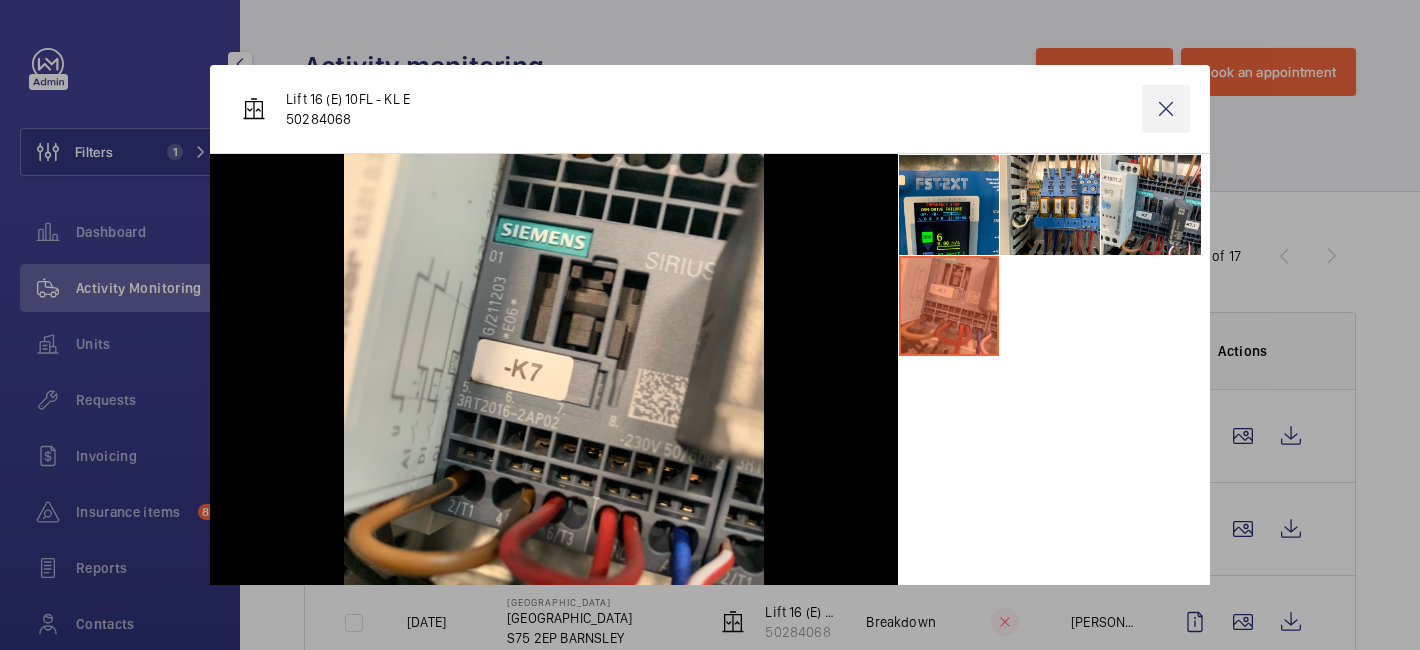 click at bounding box center [1166, 109] 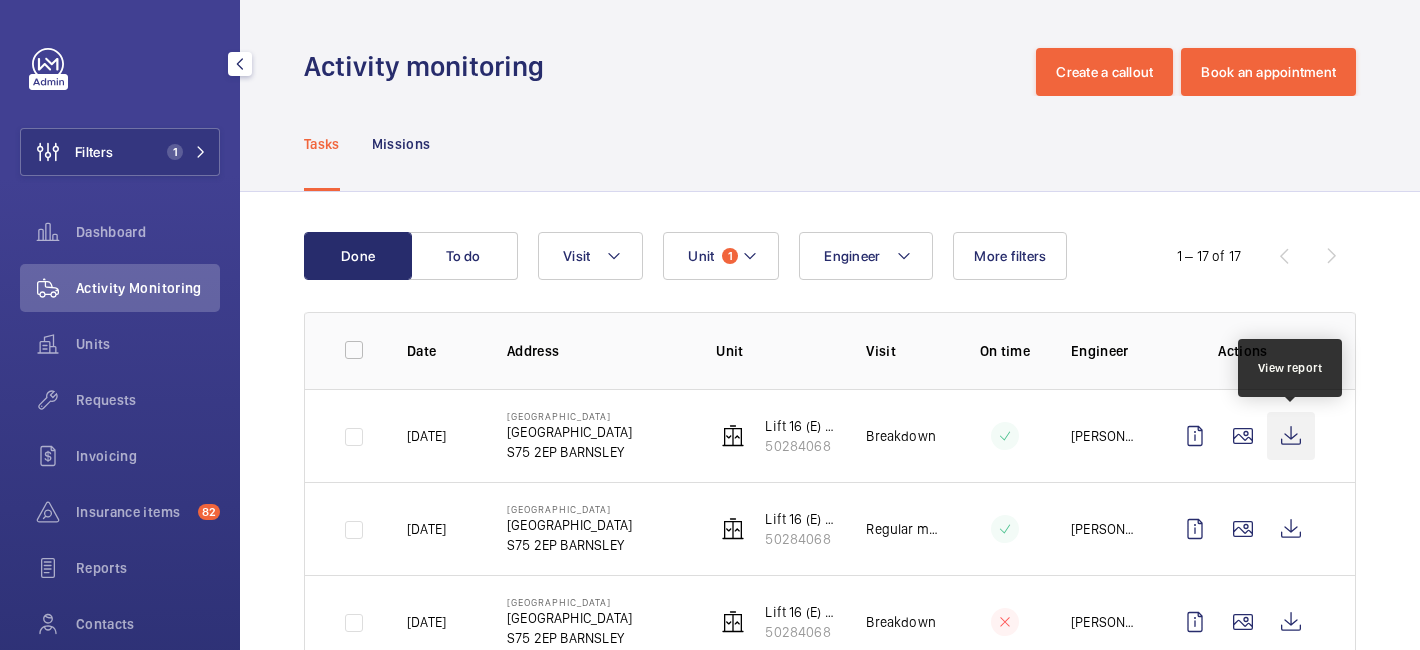 click 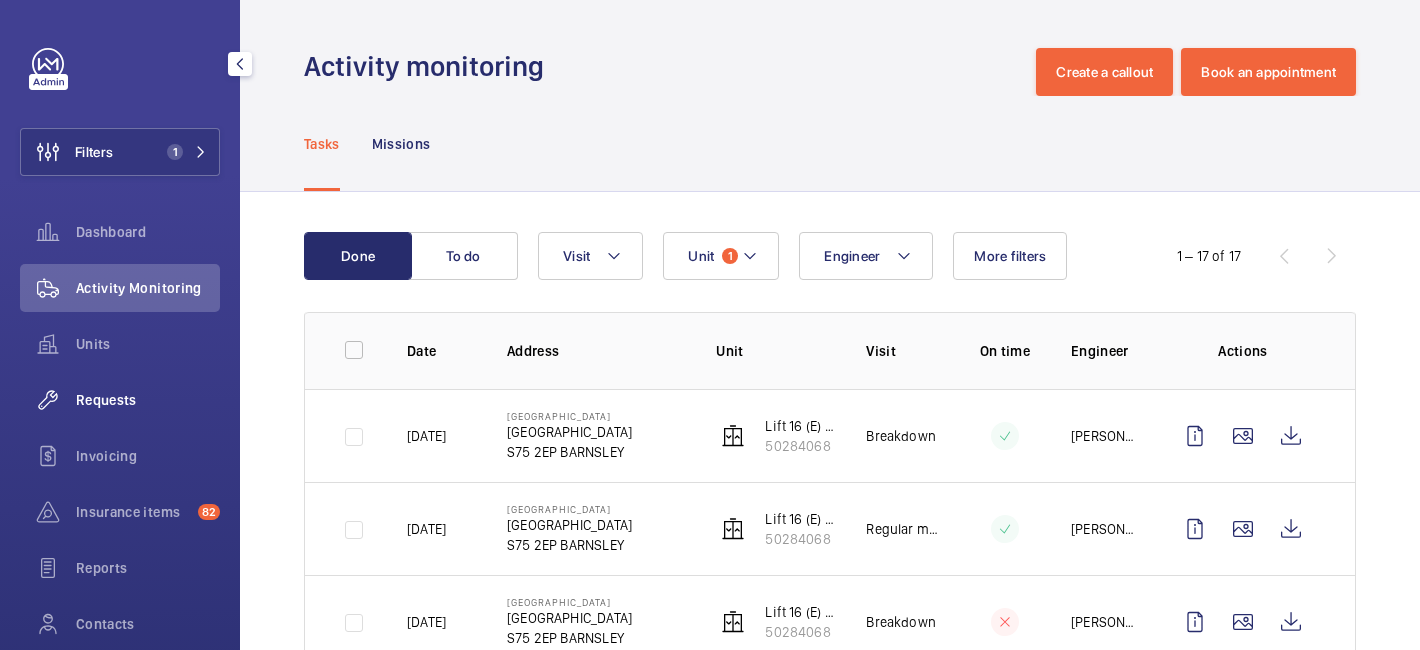 click on "Requests" 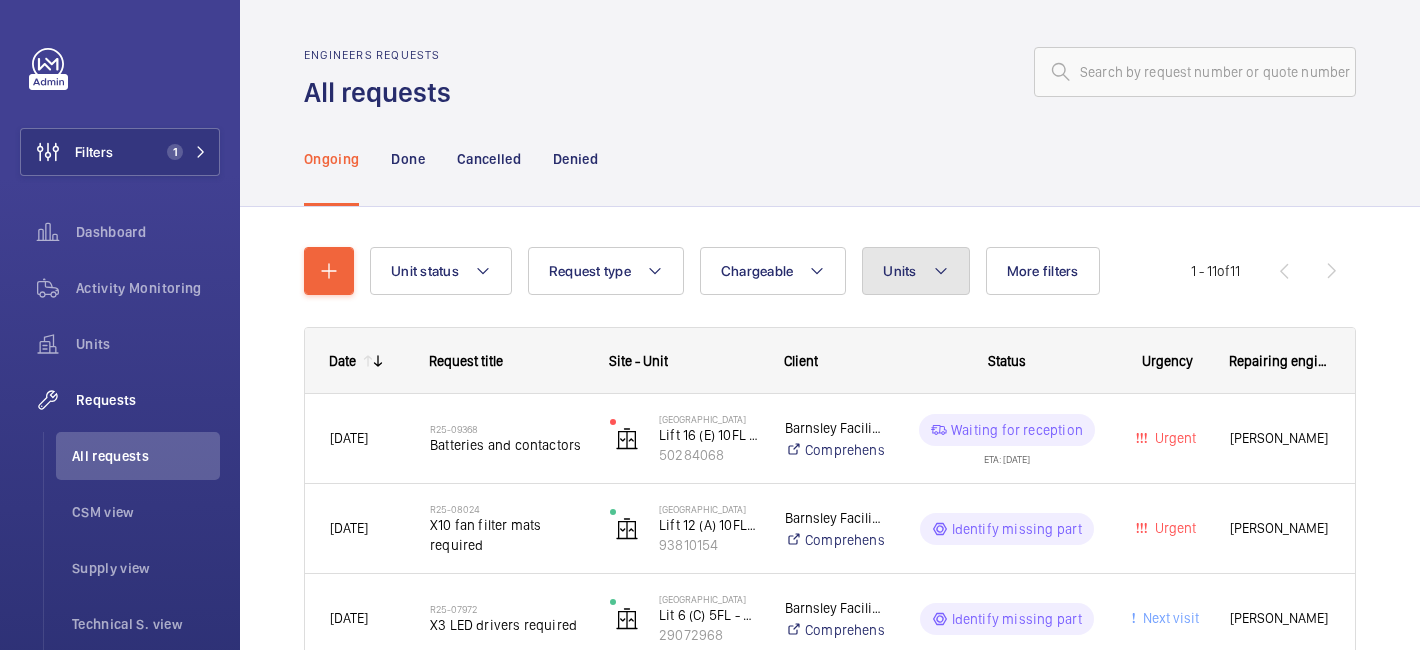 click on "Units" 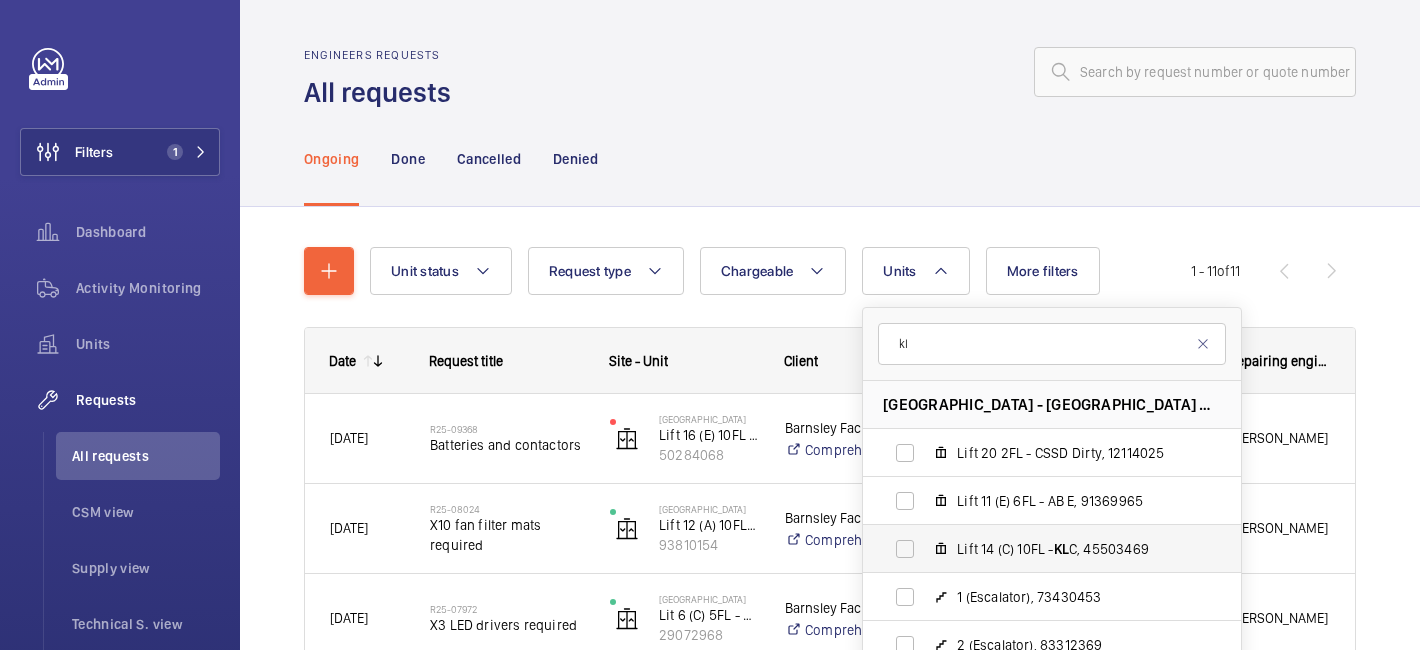 type on "k" 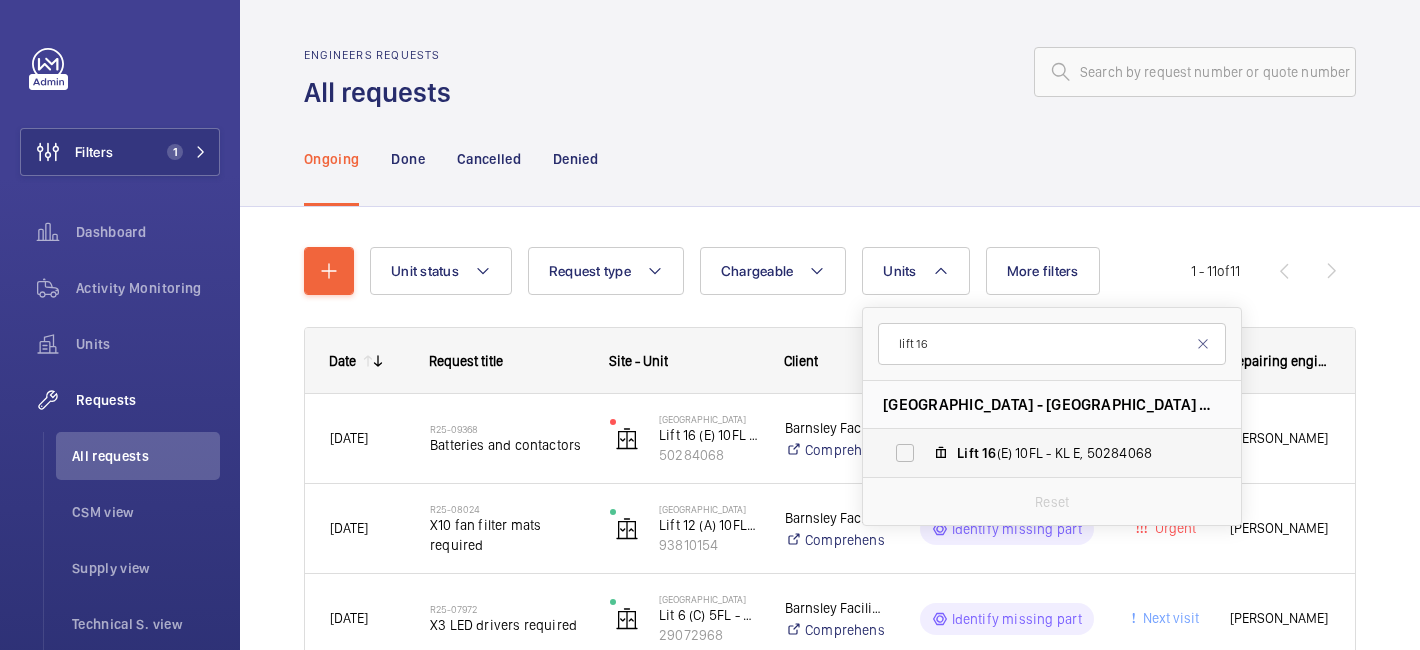 type on "lift 16" 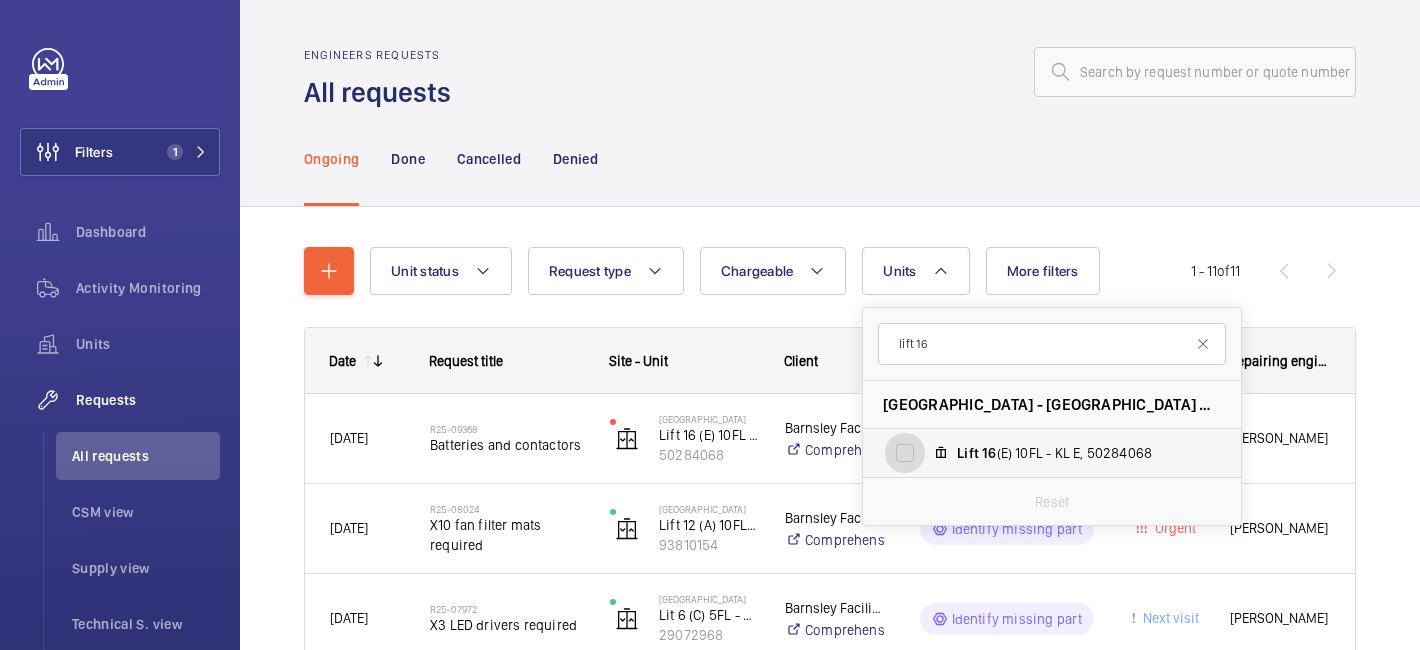 click on "Lift   16  (E) 10FL - KL E, 50284068" at bounding box center (905, 453) 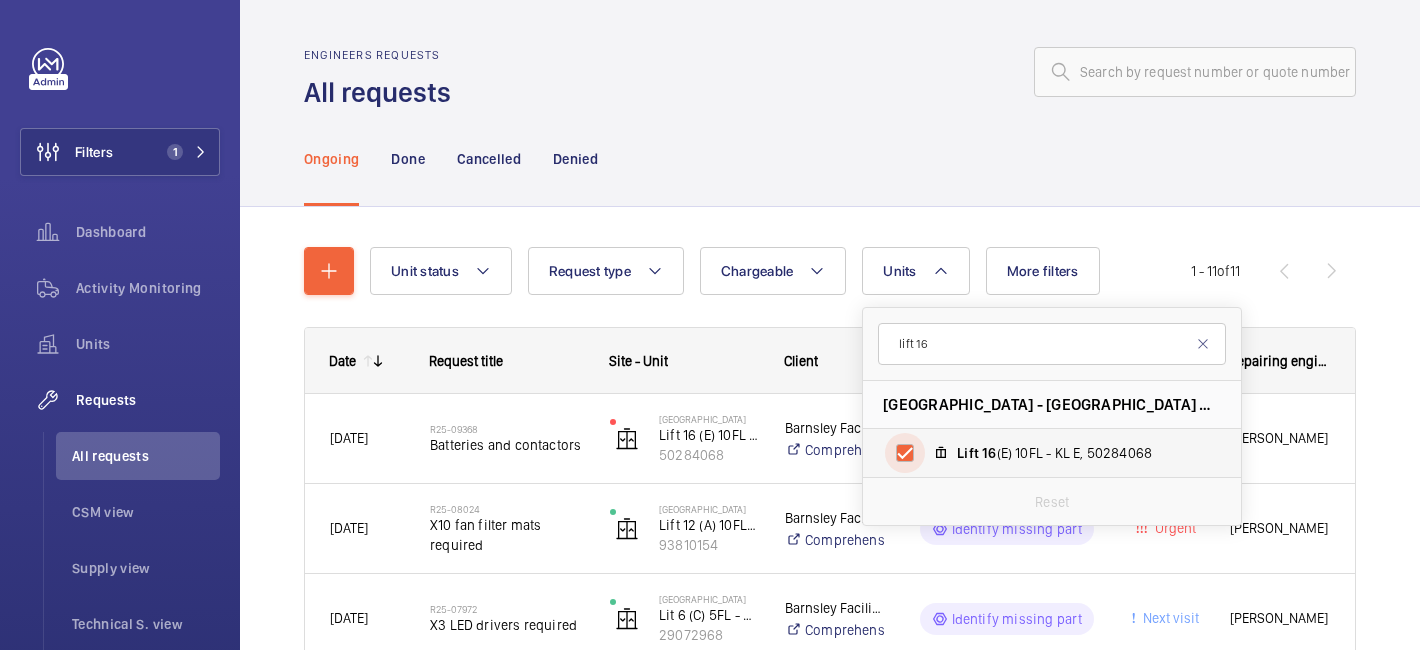 checkbox on "true" 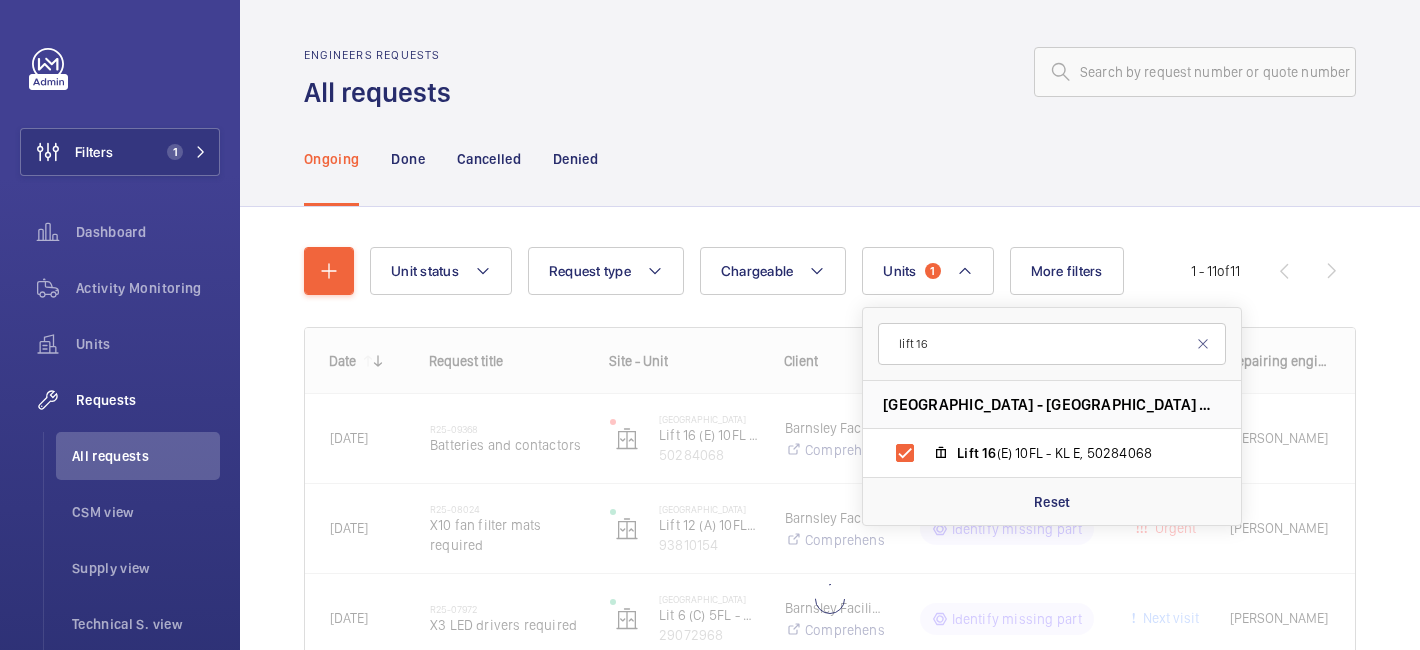 click on "Ongoing Done Cancelled Denied" 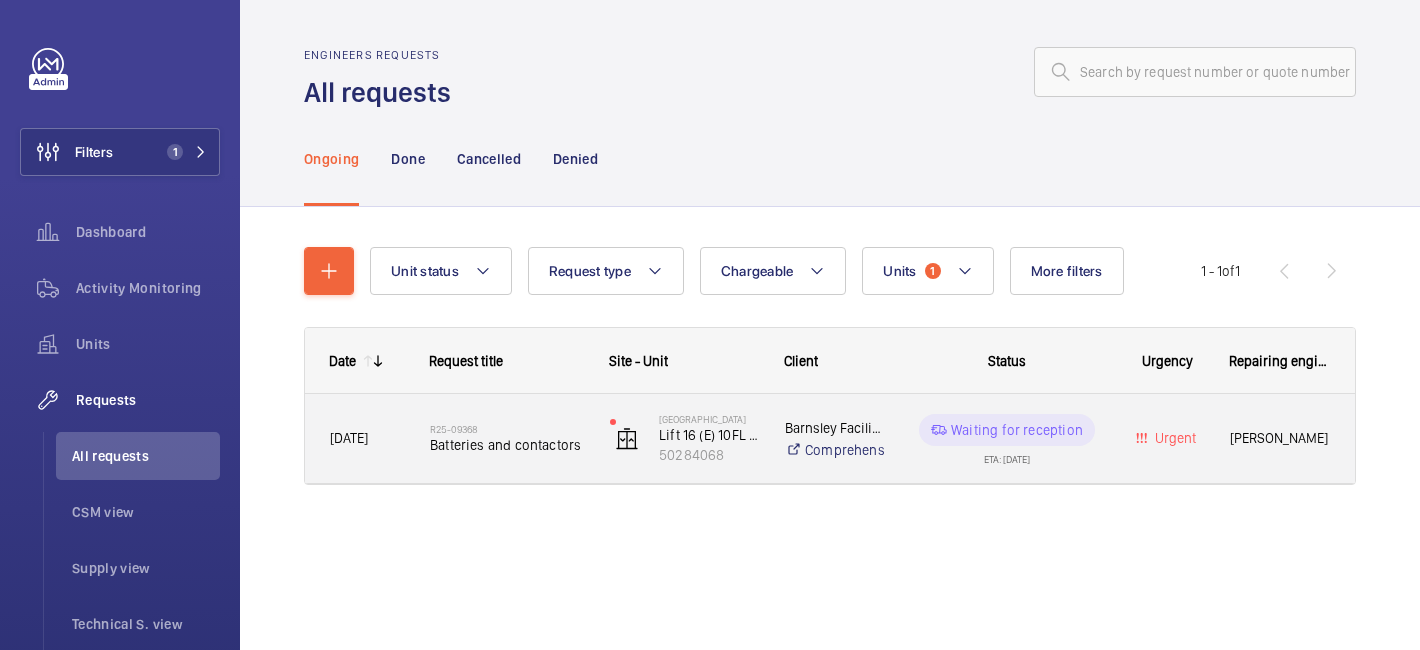 click on "[PERSON_NAME]" 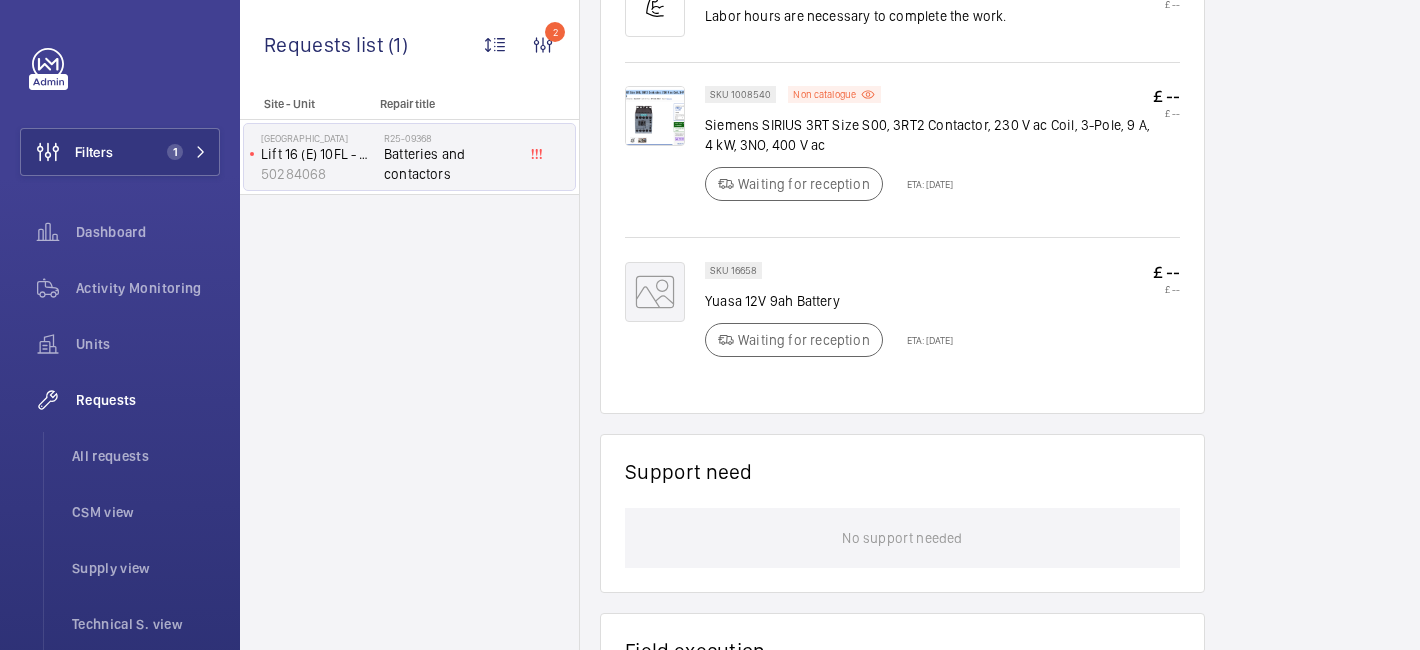 scroll, scrollTop: 1227, scrollLeft: 0, axis: vertical 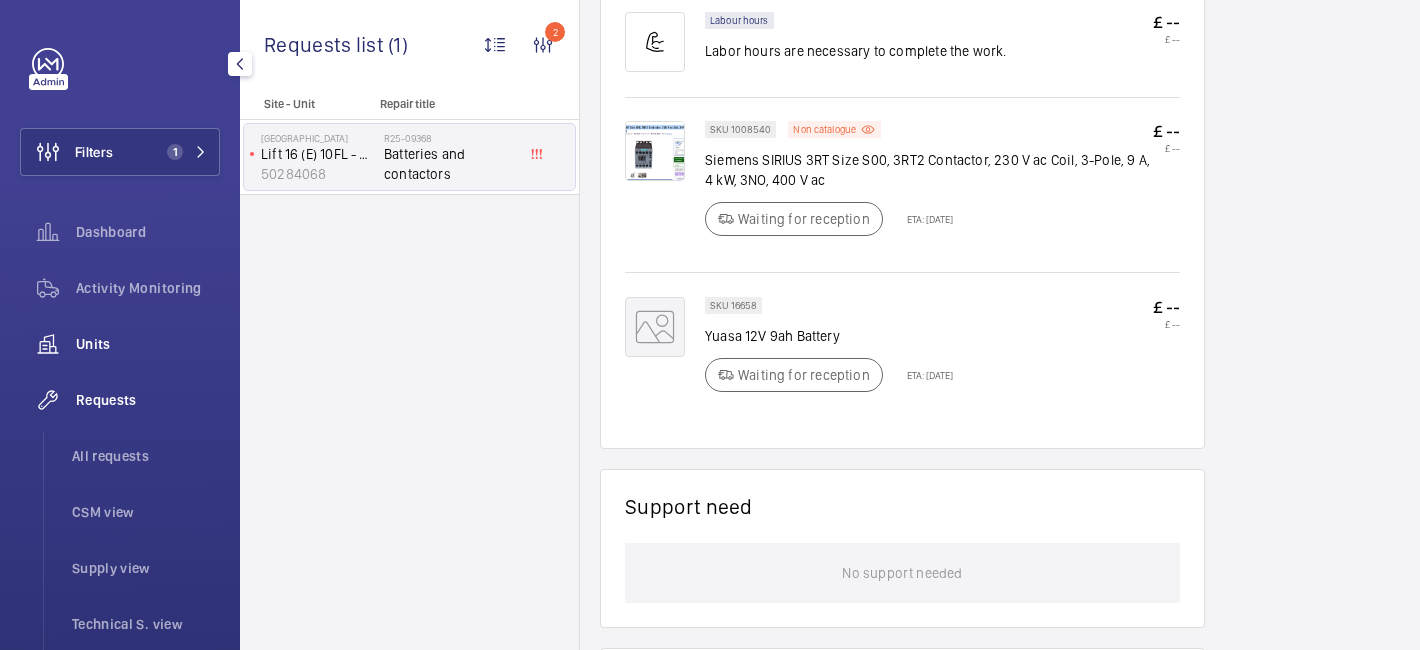 click on "Units" 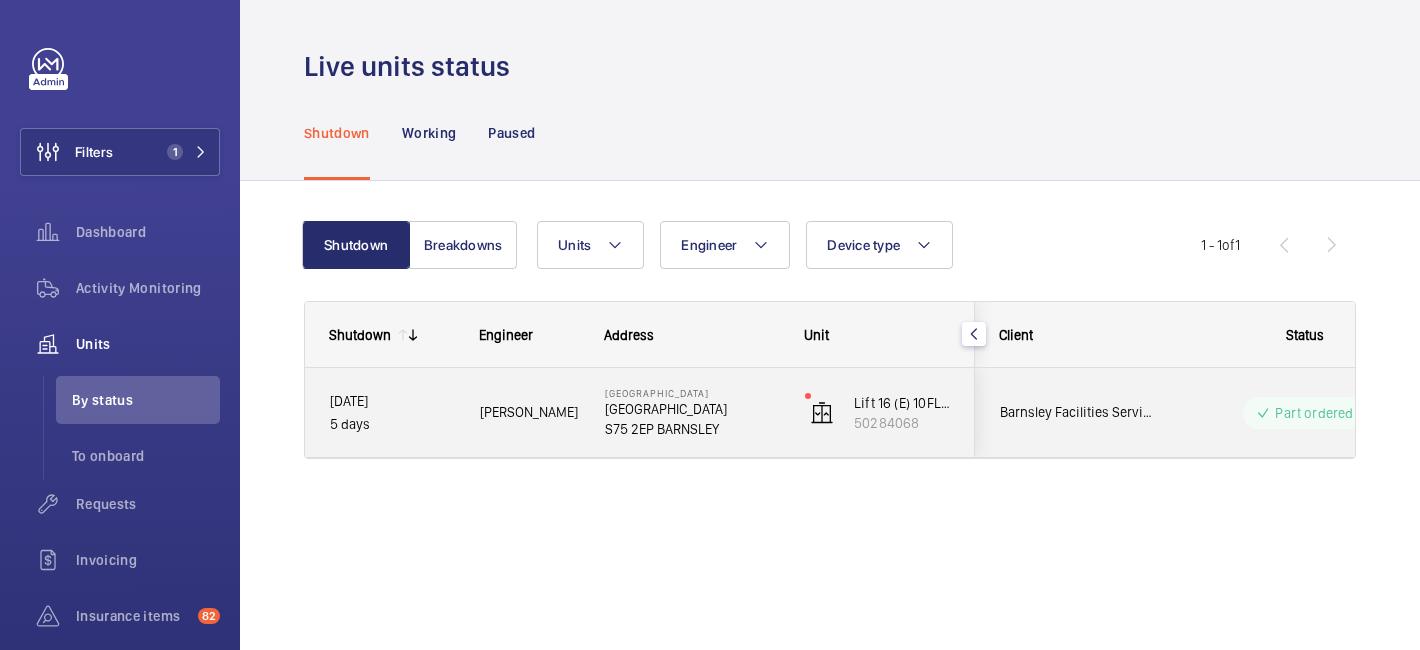scroll, scrollTop: 0, scrollLeft: 154, axis: horizontal 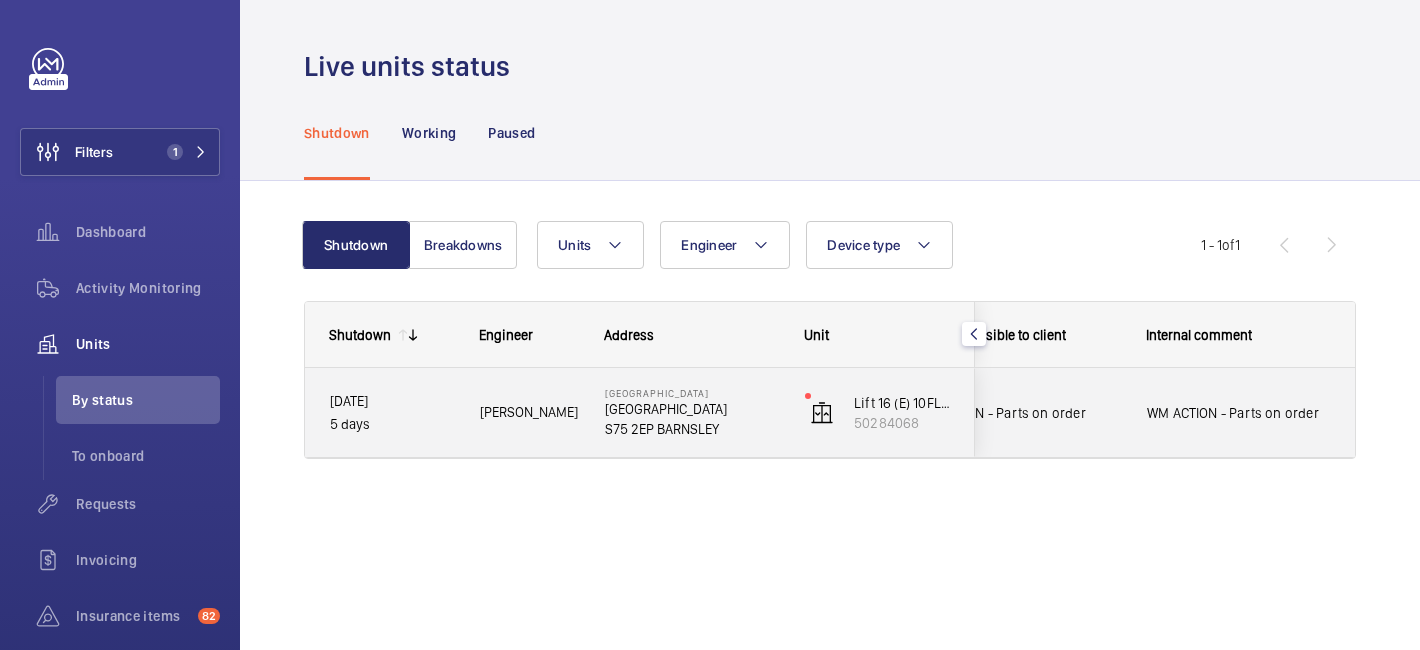 click on "WM ACTION - Parts on order" 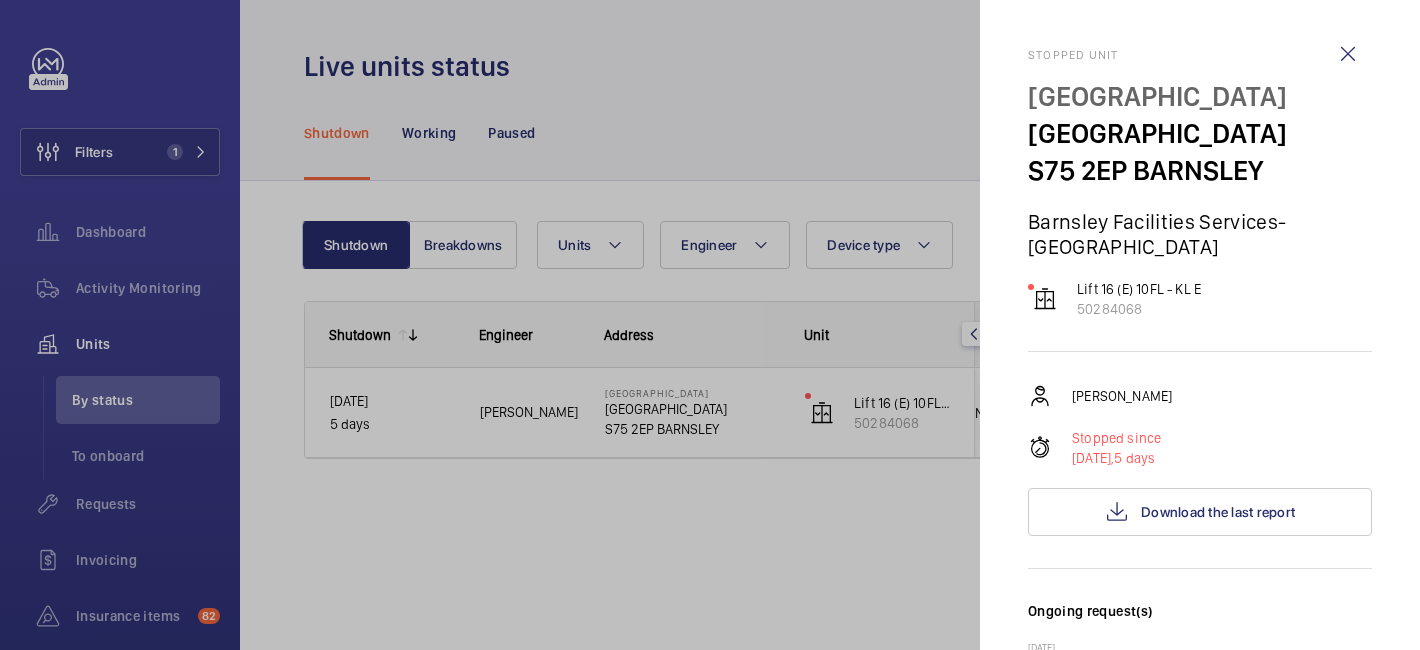 scroll, scrollTop: 951, scrollLeft: 0, axis: vertical 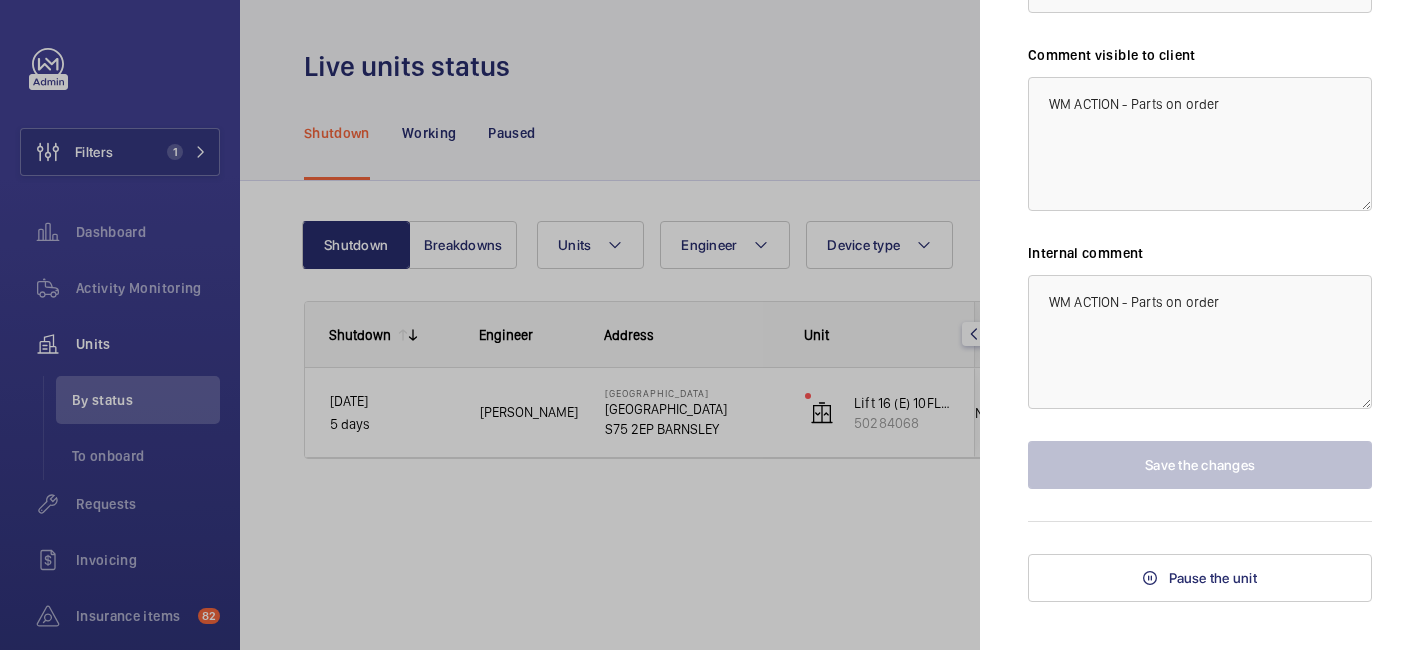 click 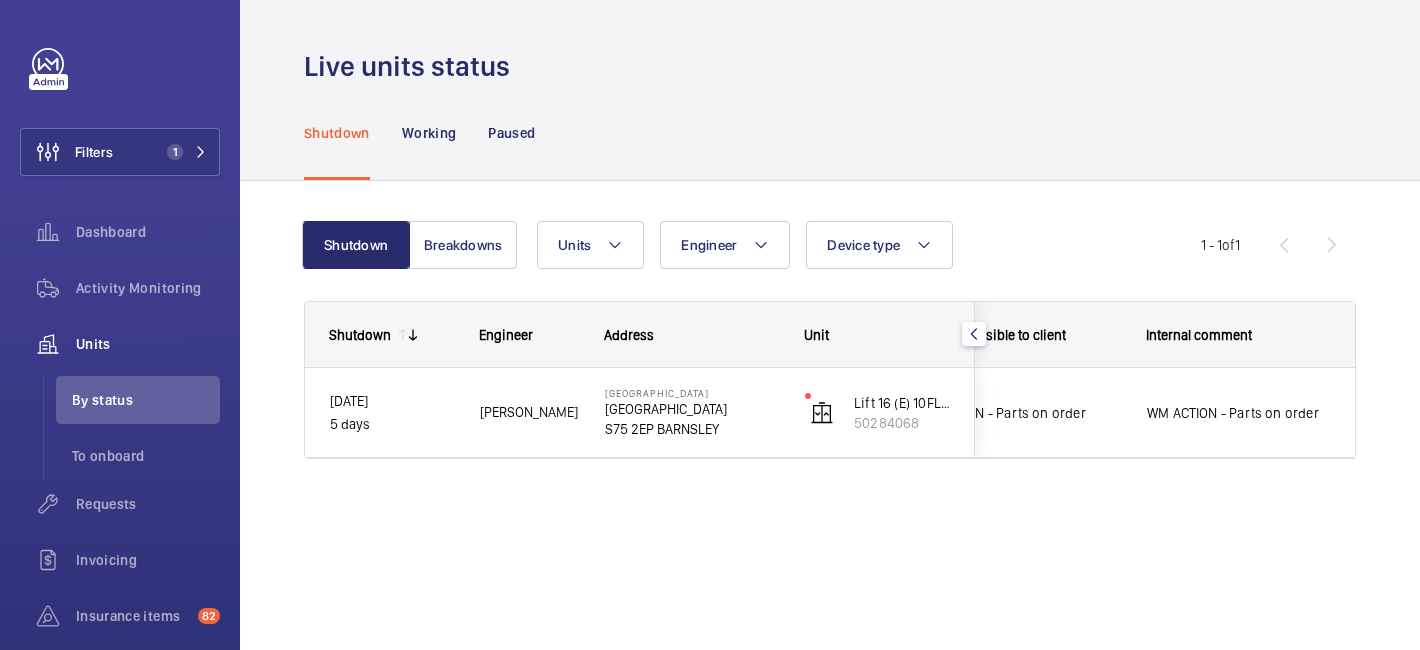 scroll, scrollTop: 0, scrollLeft: 0, axis: both 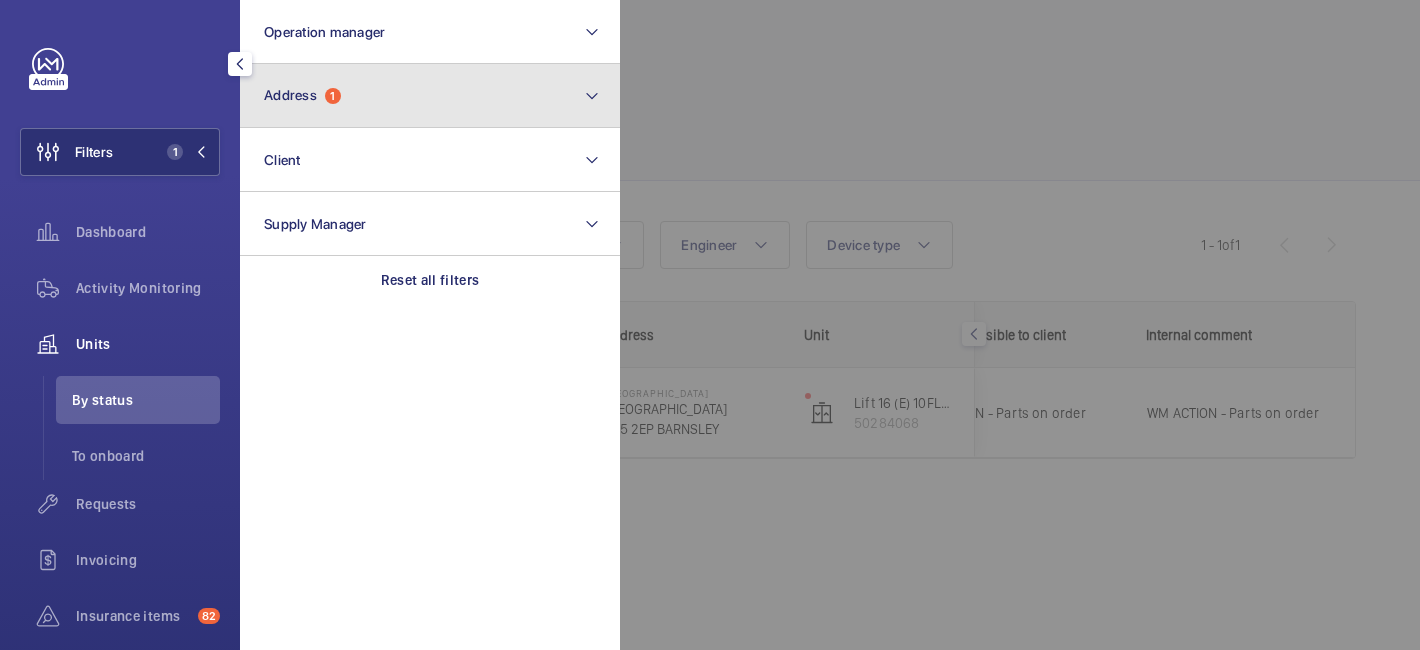 click on "1" 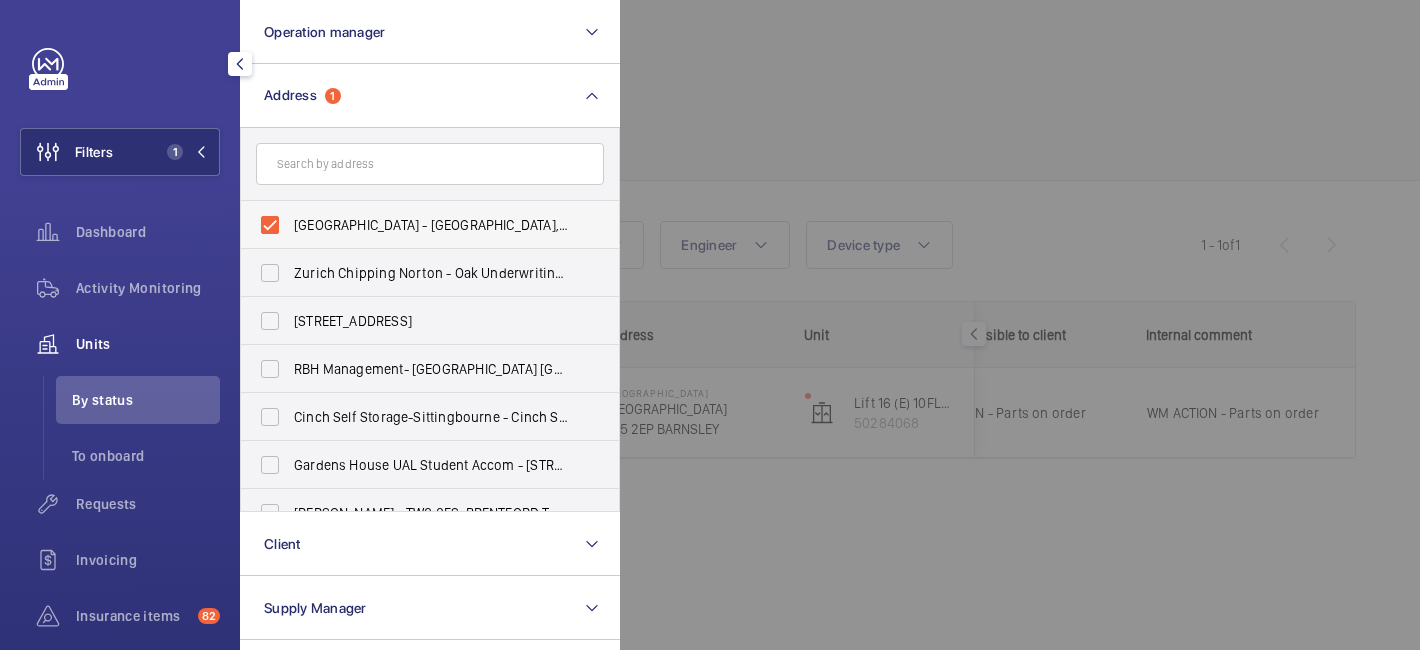 click on "Barnsley Hospital - Barnsley Hospital, BARNSLEY S75 2EP" at bounding box center [415, 225] 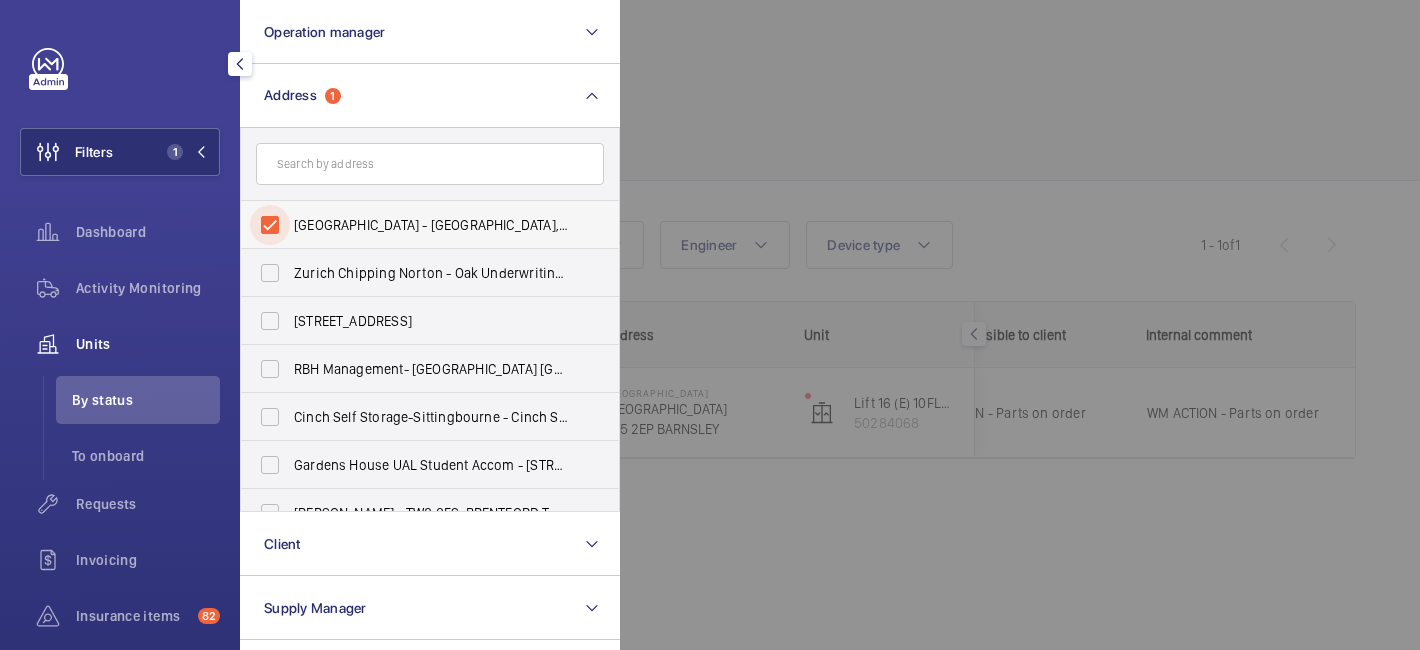 click on "Barnsley Hospital - Barnsley Hospital, BARNSLEY S75 2EP" at bounding box center [270, 225] 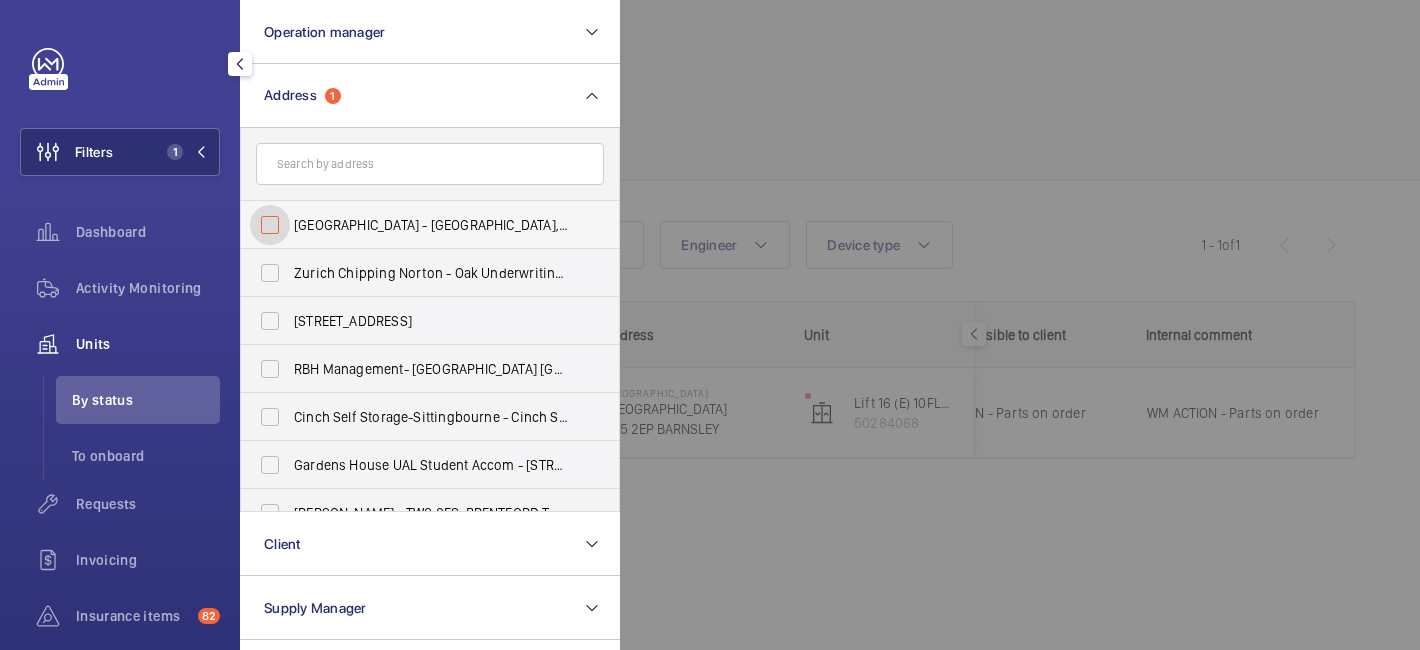 checkbox on "false" 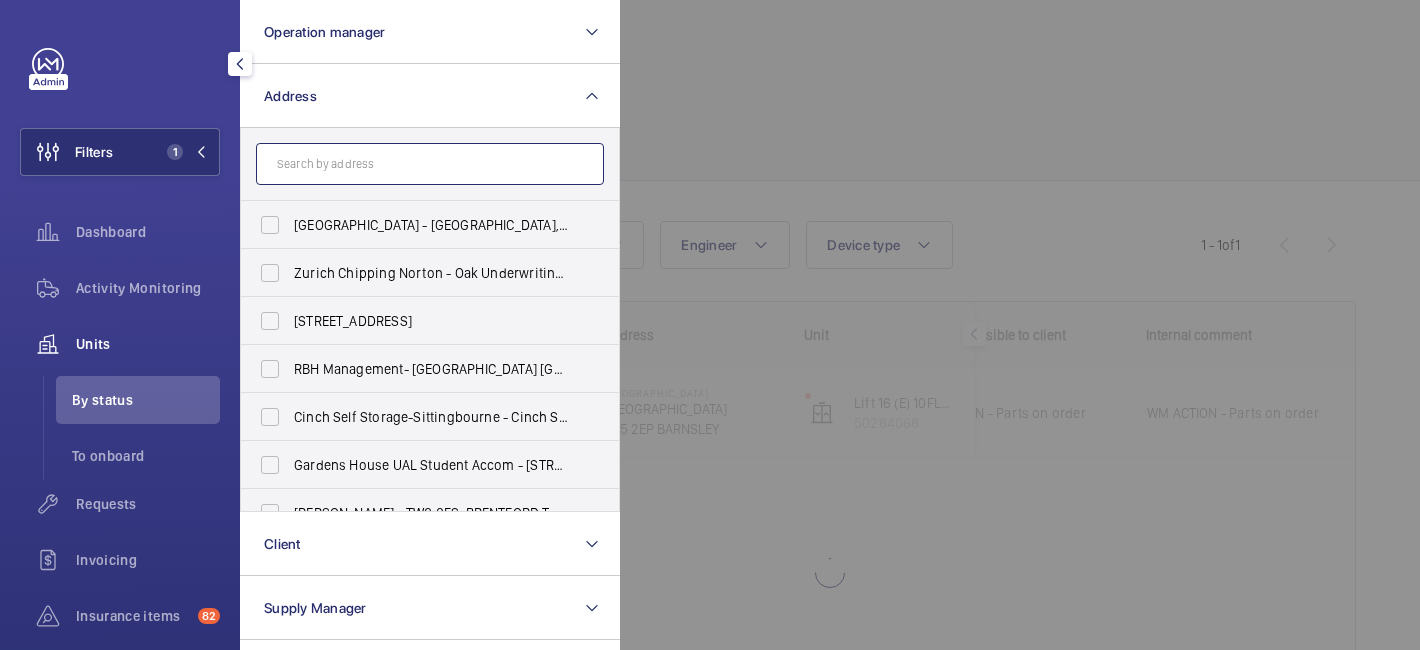 drag, startPoint x: 307, startPoint y: 167, endPoint x: 307, endPoint y: 140, distance: 27 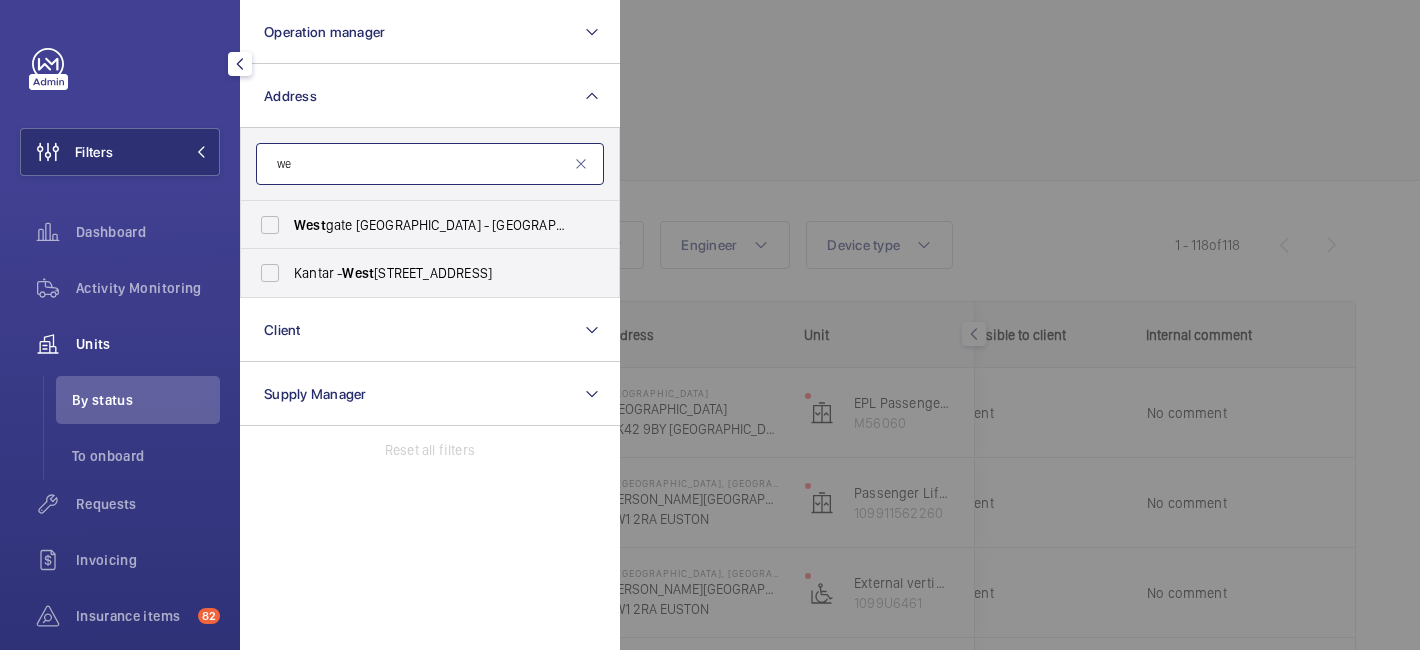 type on "w" 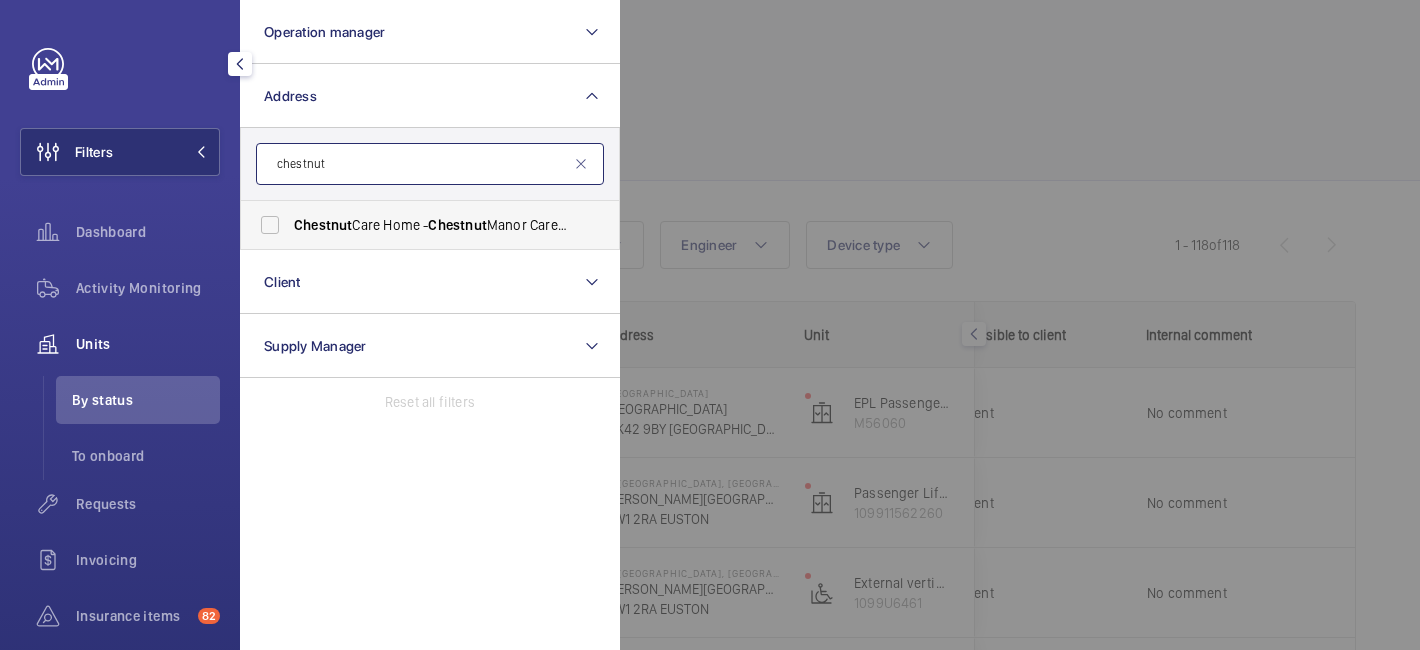 type on "chestnut" 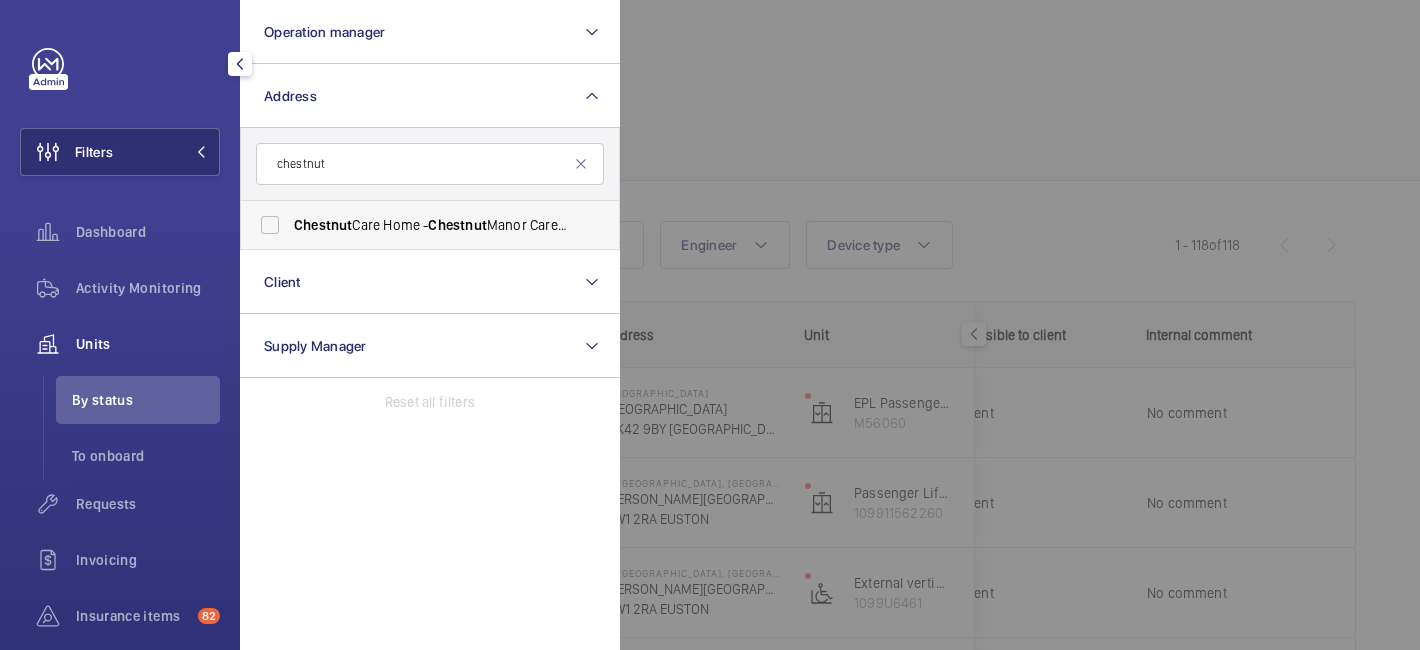 click on "Chestnut" at bounding box center [457, 225] 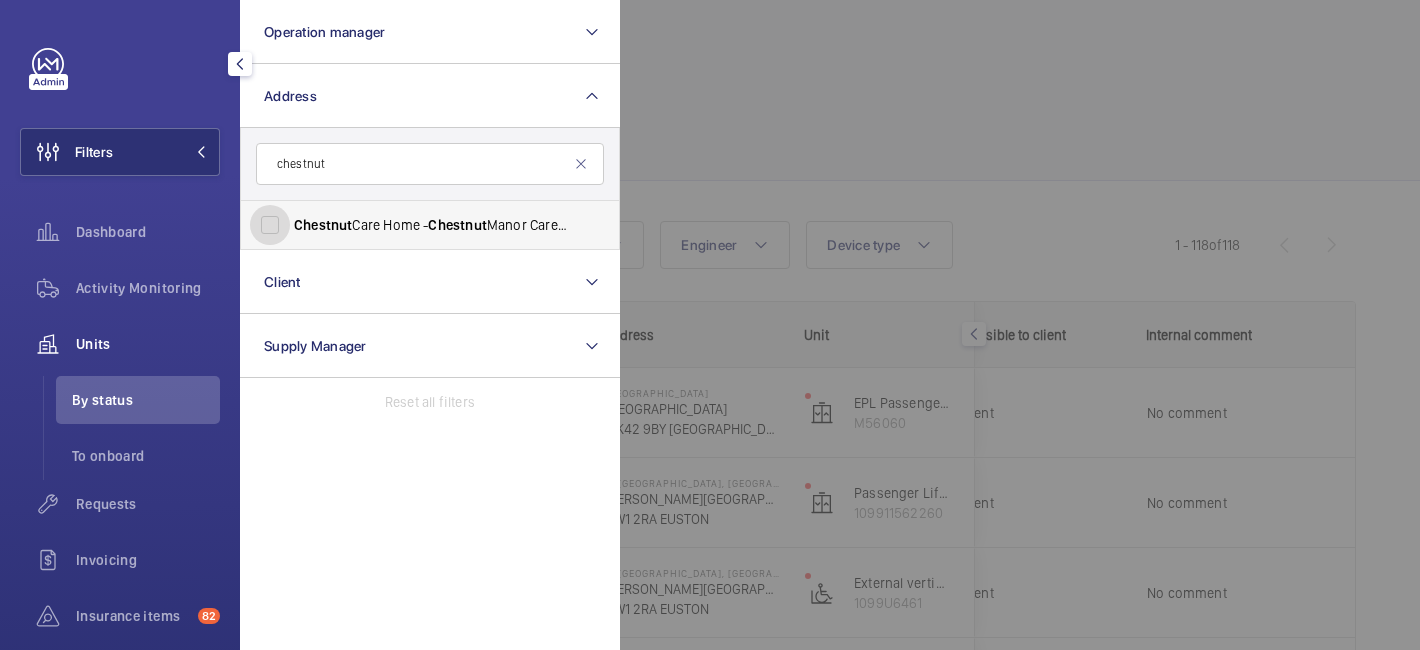 click on "Chestnut  Care Home -  Chestnut  Manor Care Home, LONDON E11 2PR" at bounding box center [270, 225] 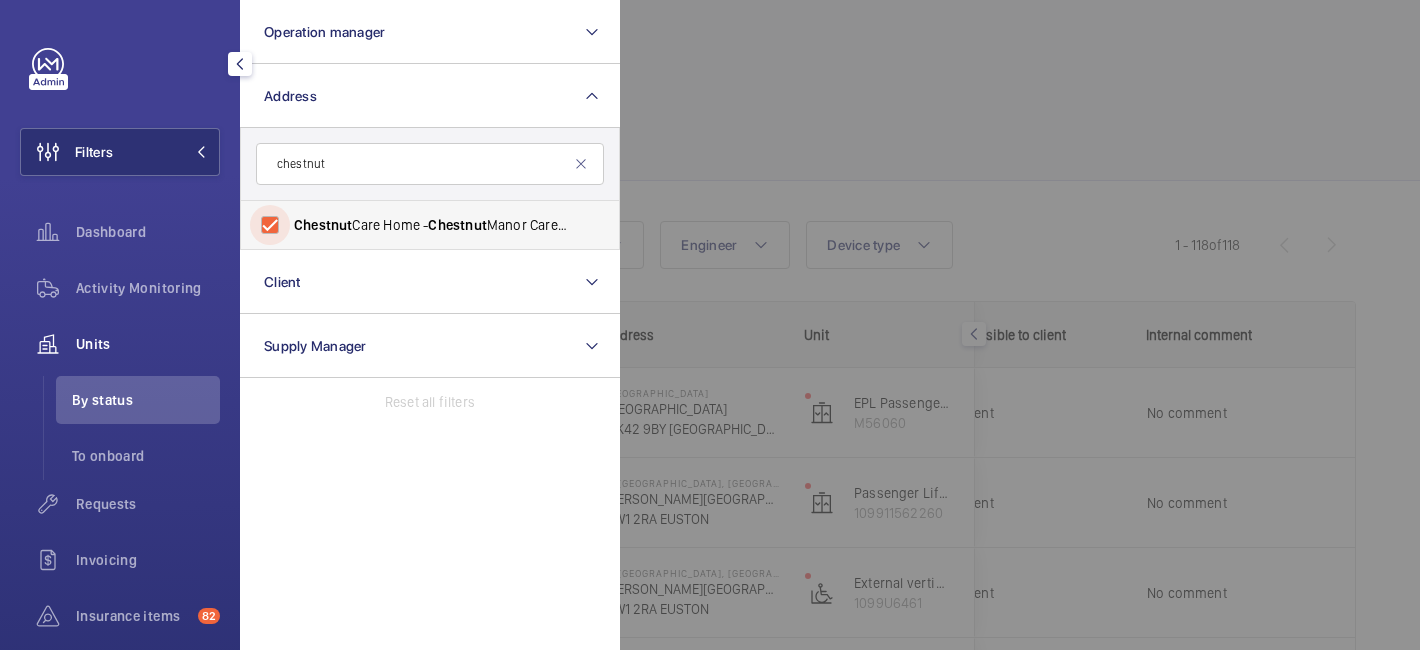 checkbox on "true" 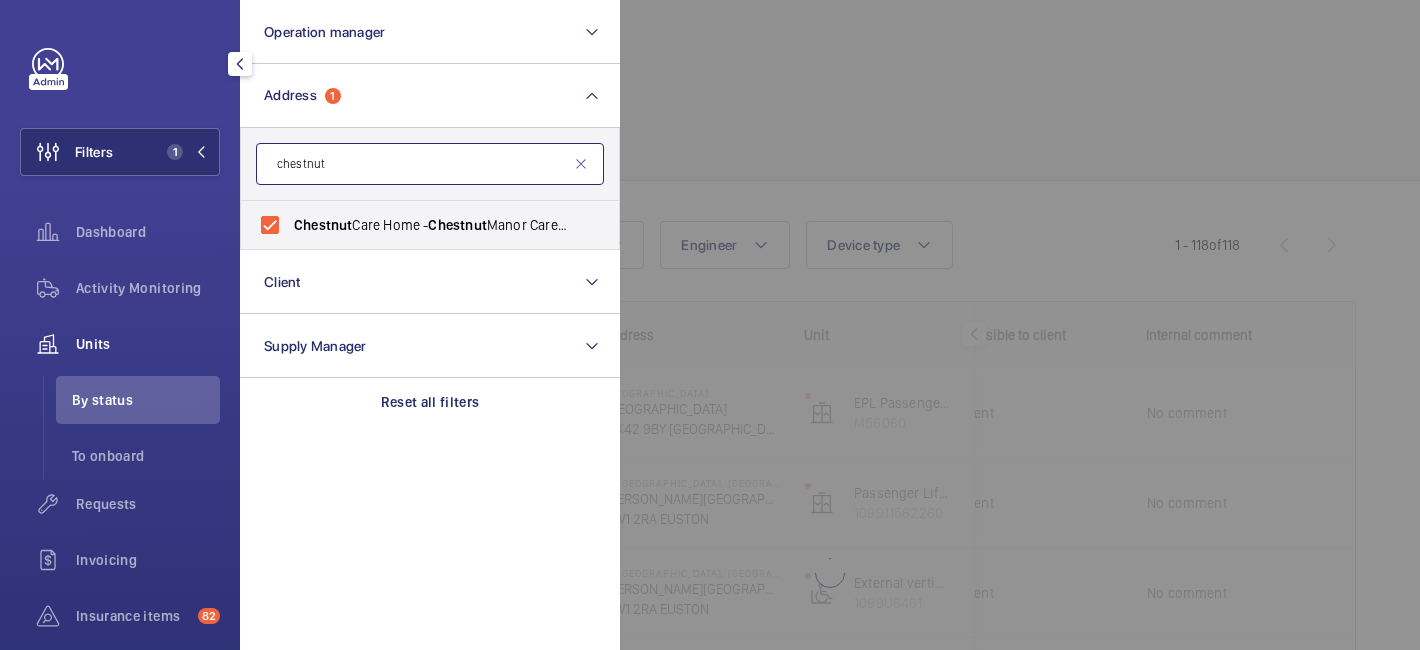 click on "chestnut" 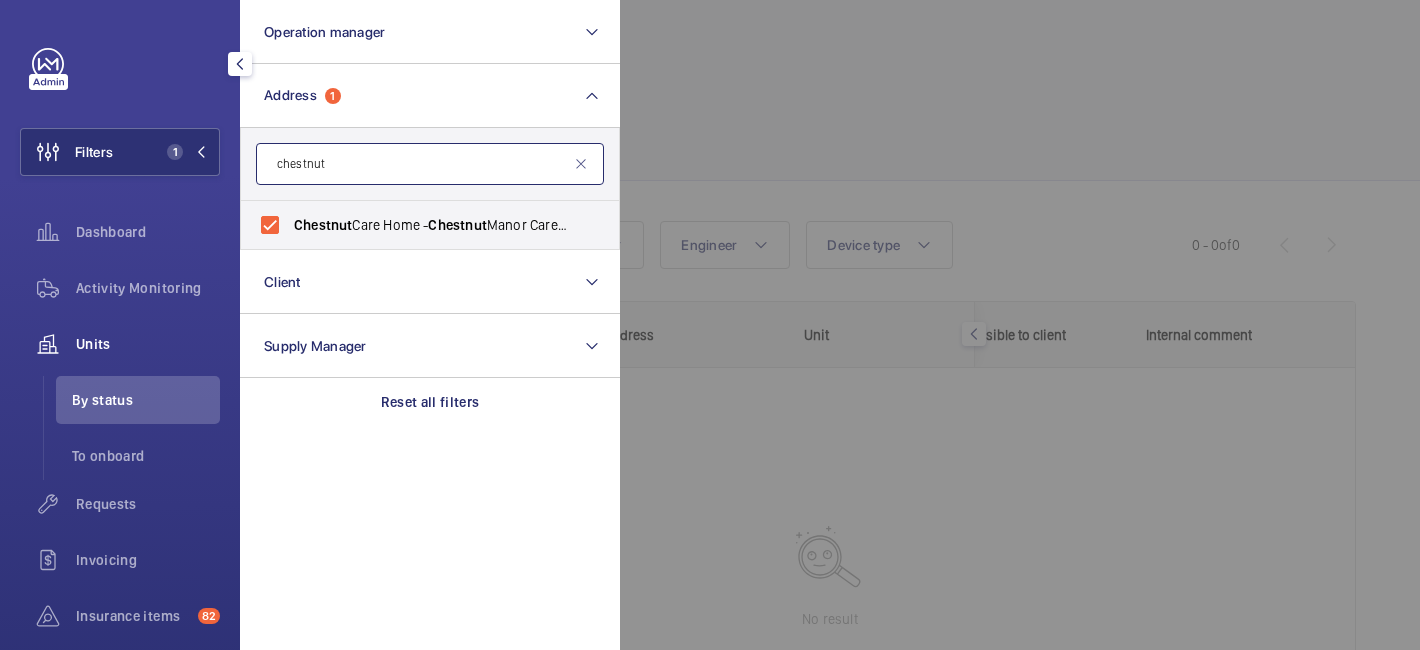 drag, startPoint x: 425, startPoint y: 176, endPoint x: 259, endPoint y: 165, distance: 166.36406 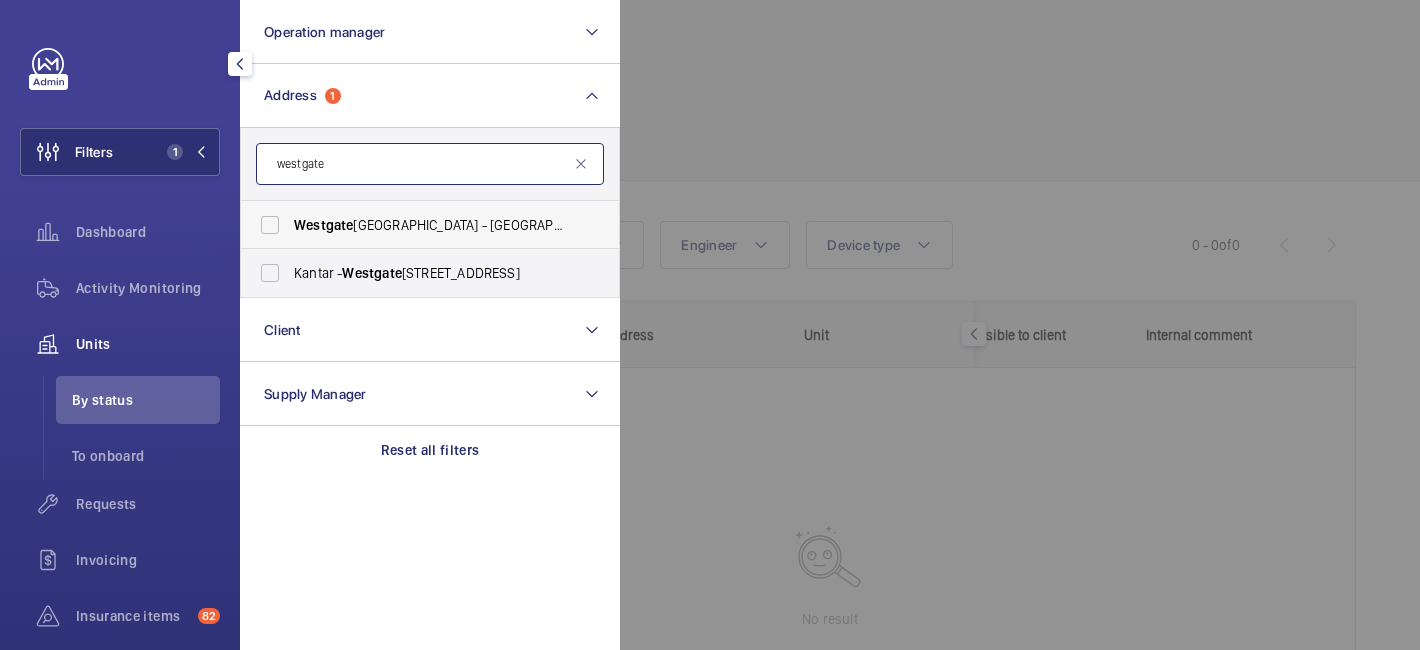 type on "westgate" 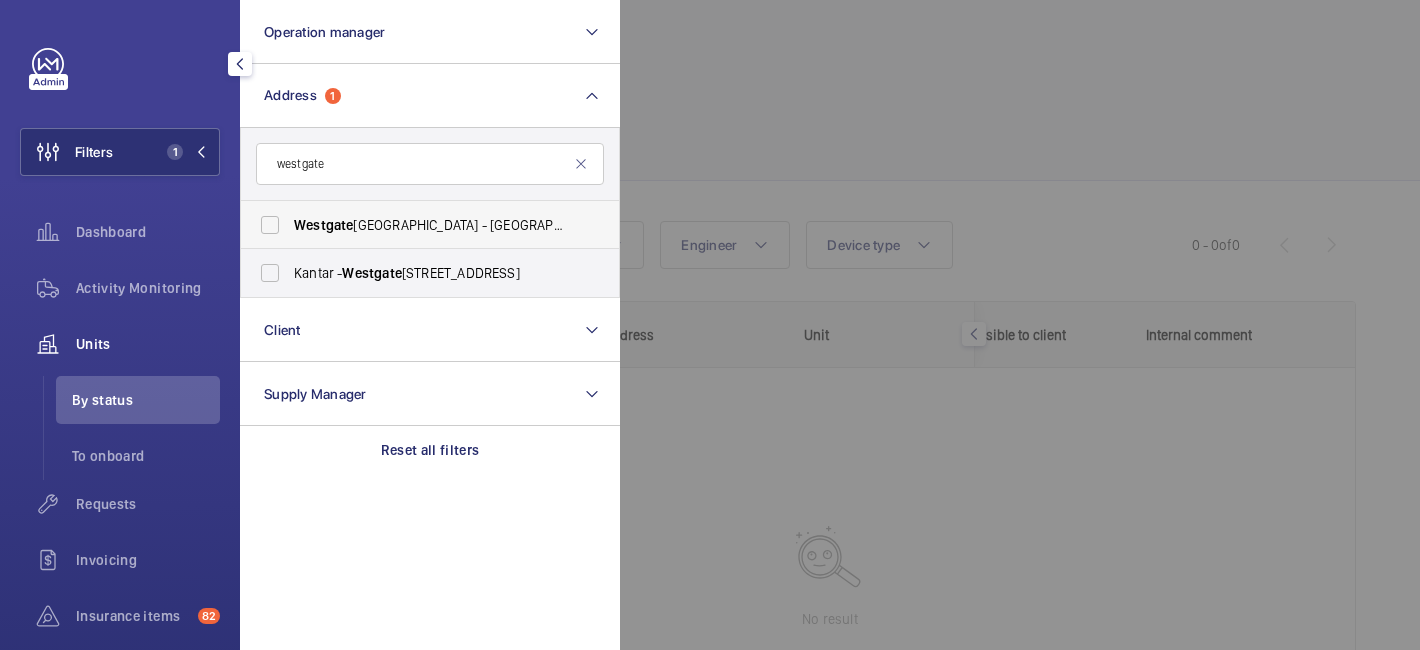 click on "Westgate" at bounding box center [323, 225] 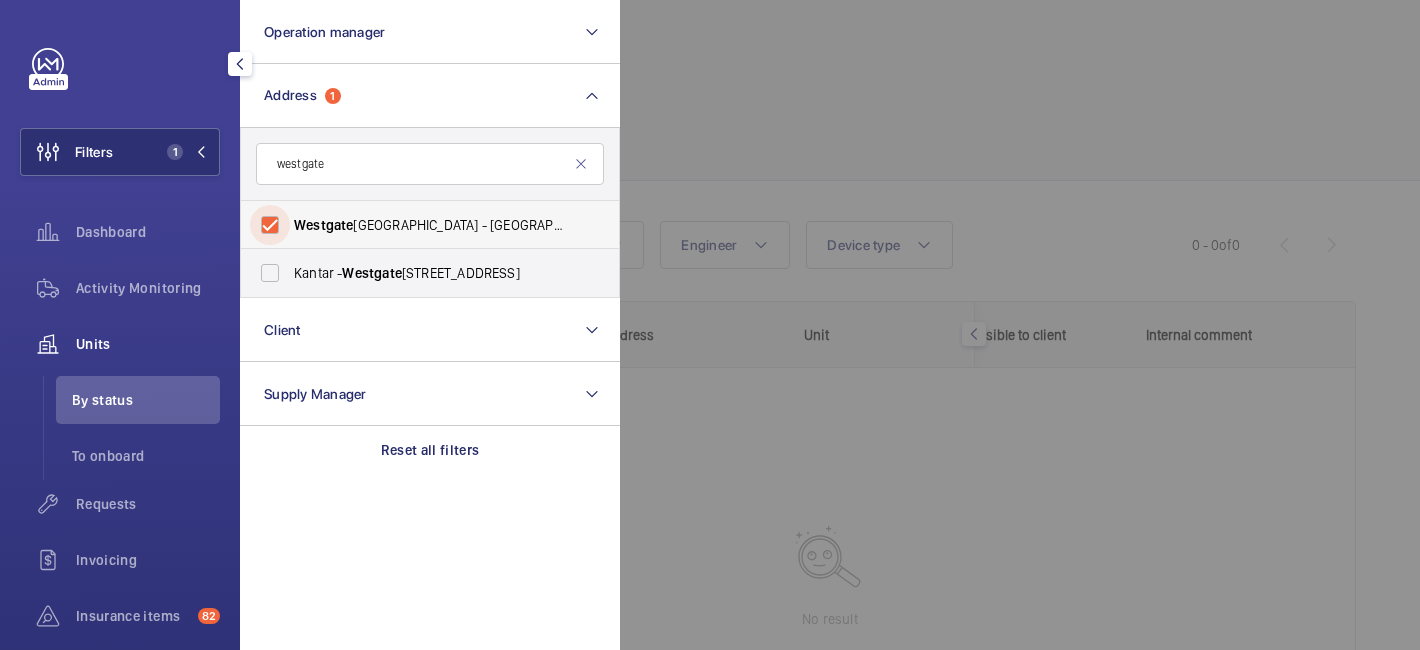 checkbox on "true" 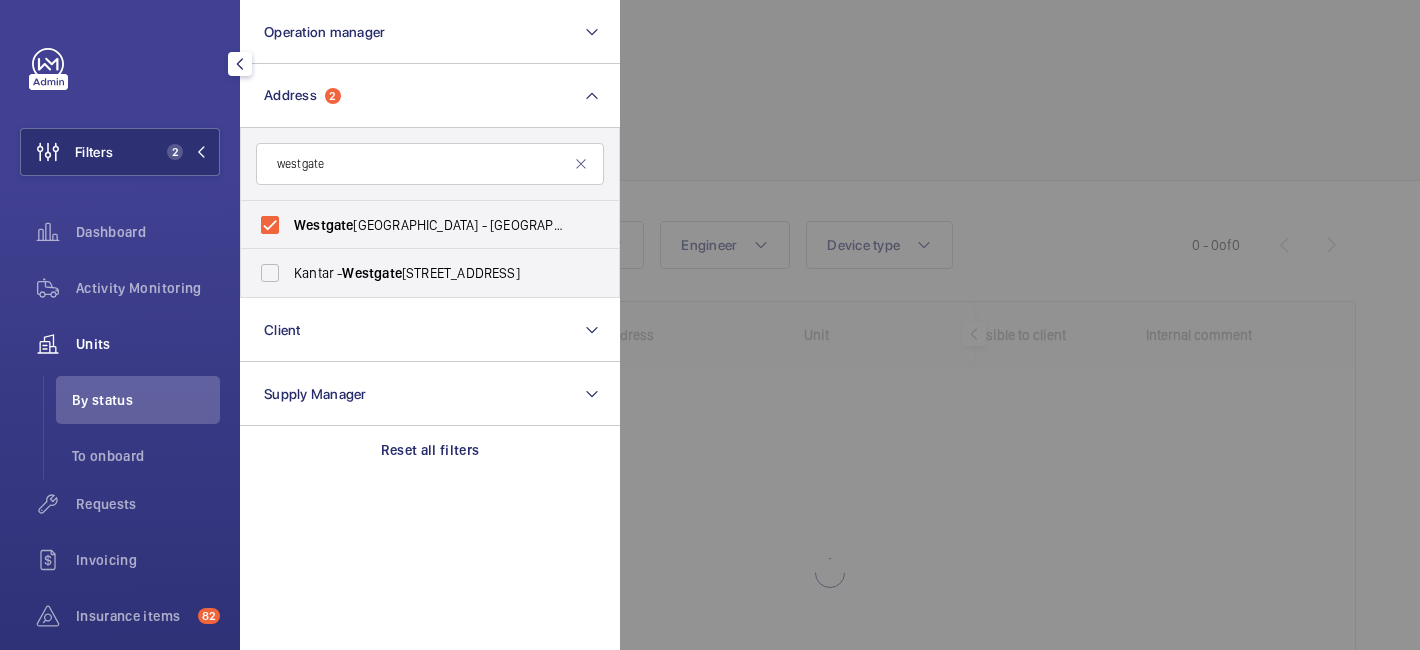 click 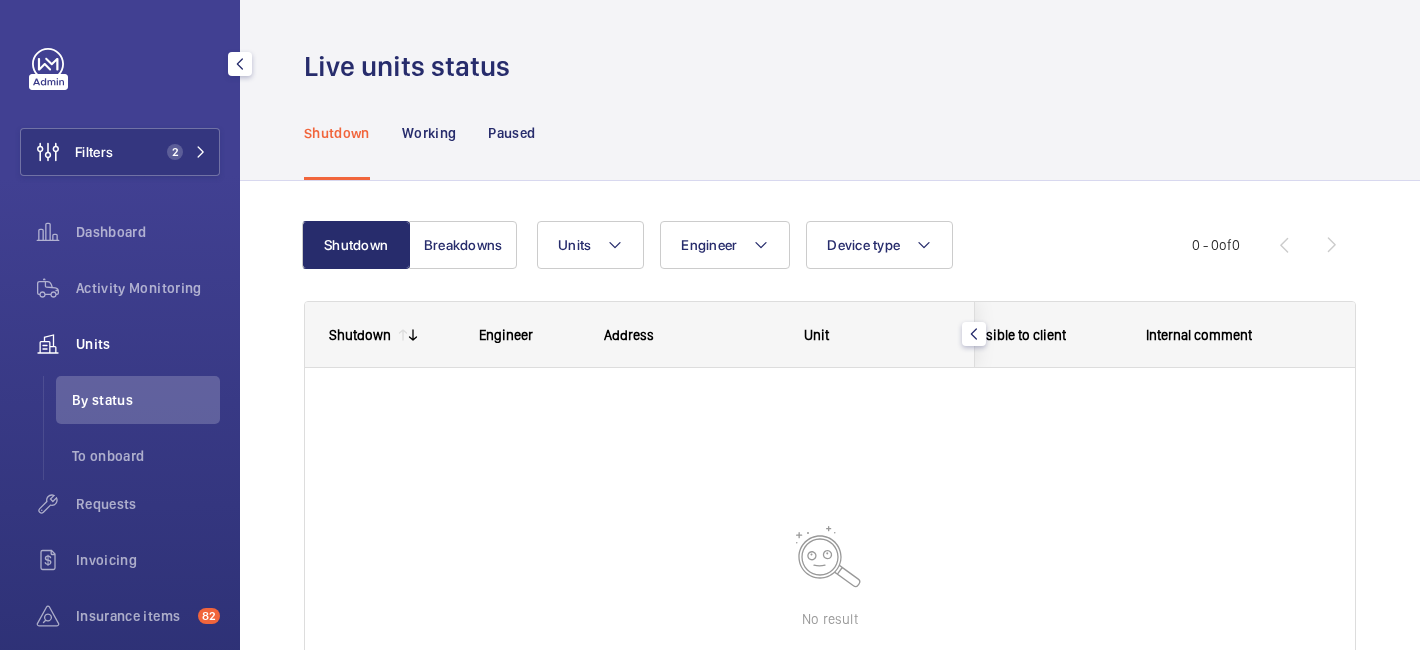 click on "Units" 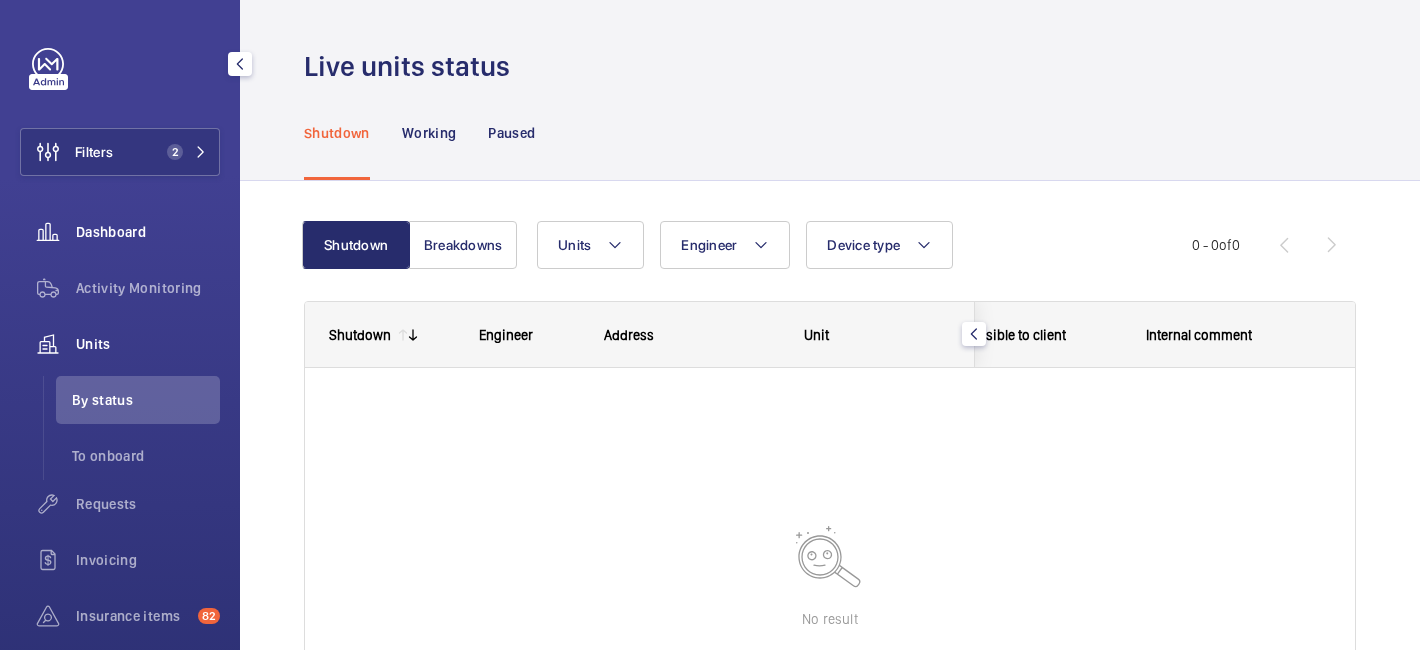 click on "Dashboard" 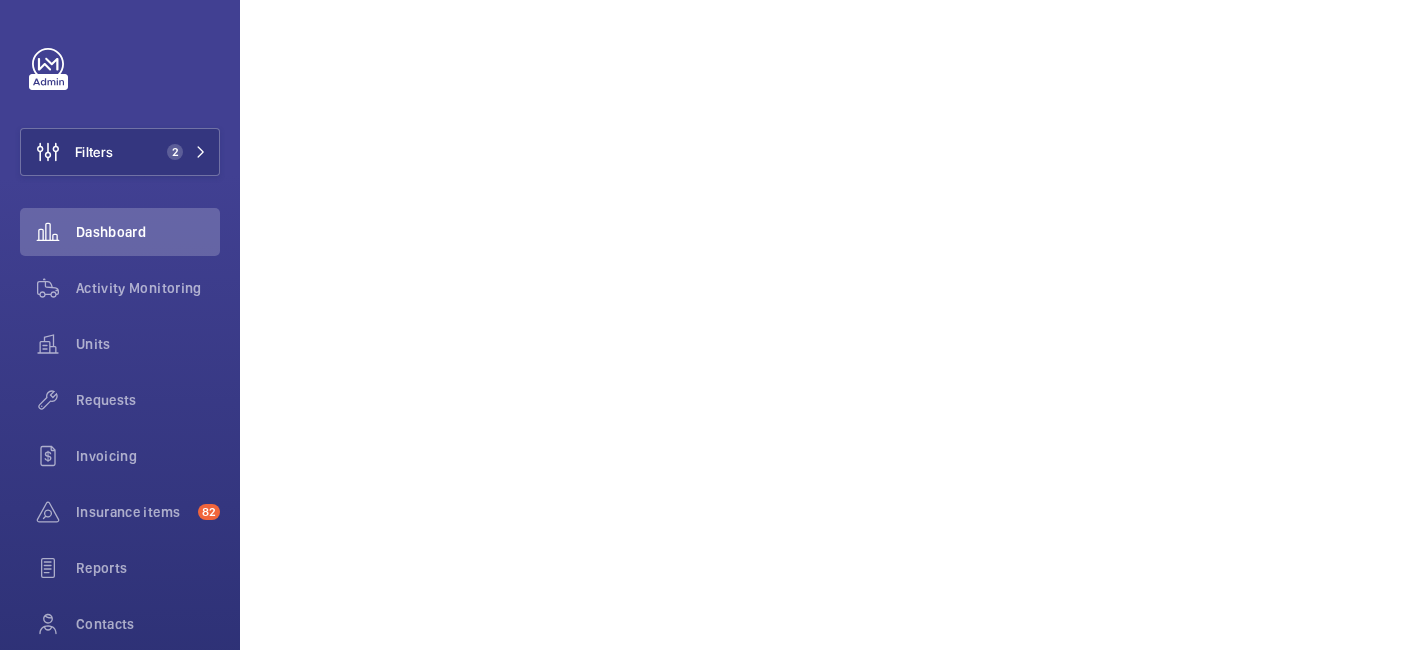scroll, scrollTop: 369, scrollLeft: 0, axis: vertical 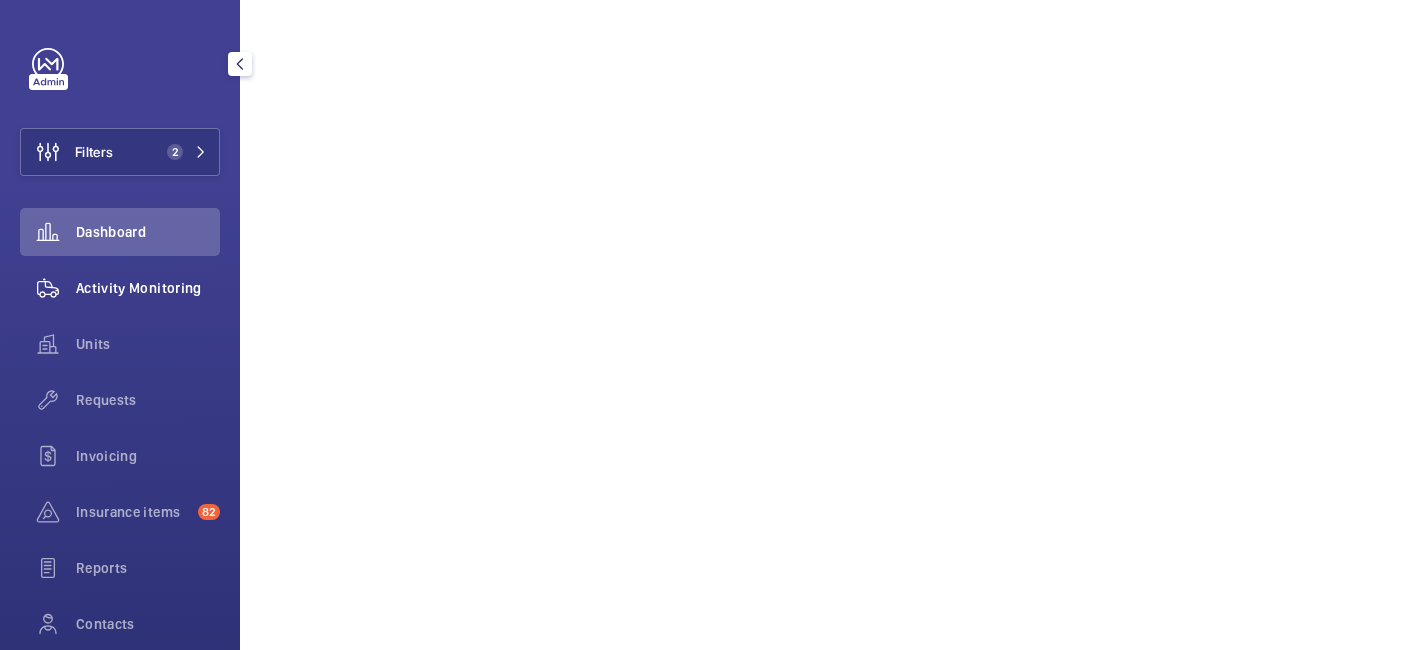 click on "Activity Monitoring" 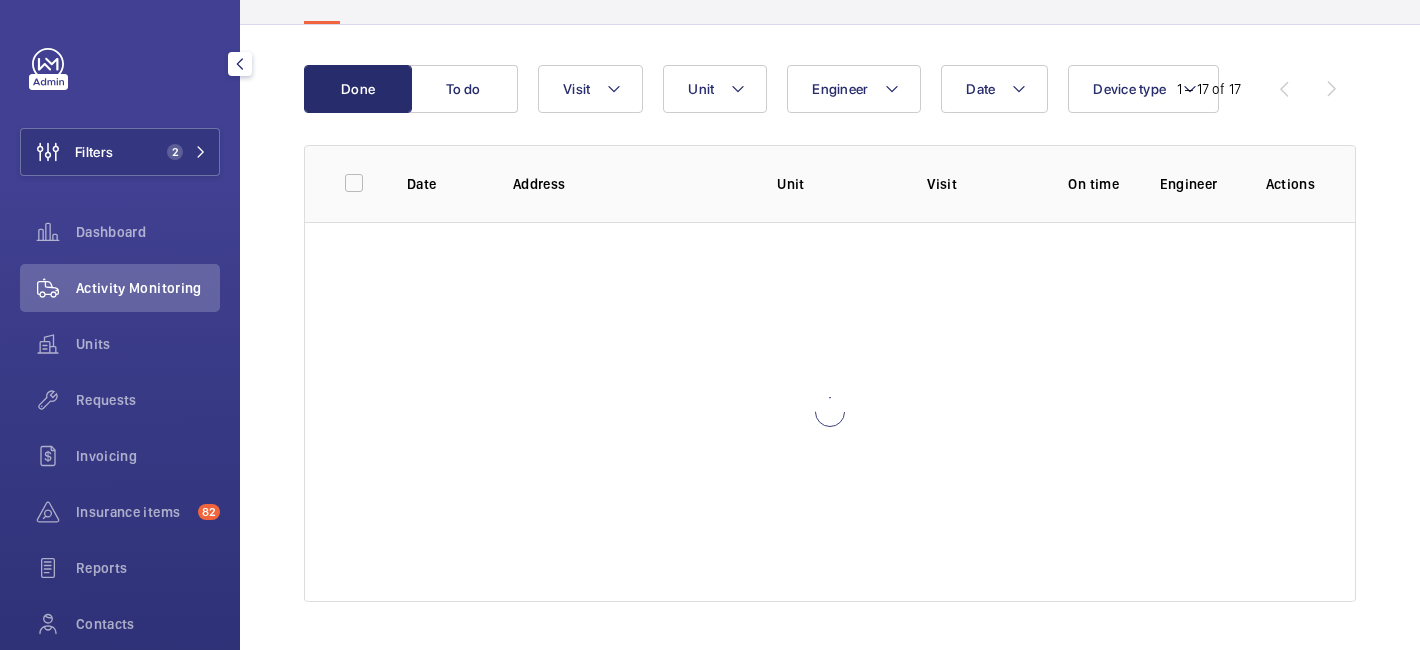 scroll, scrollTop: 167, scrollLeft: 0, axis: vertical 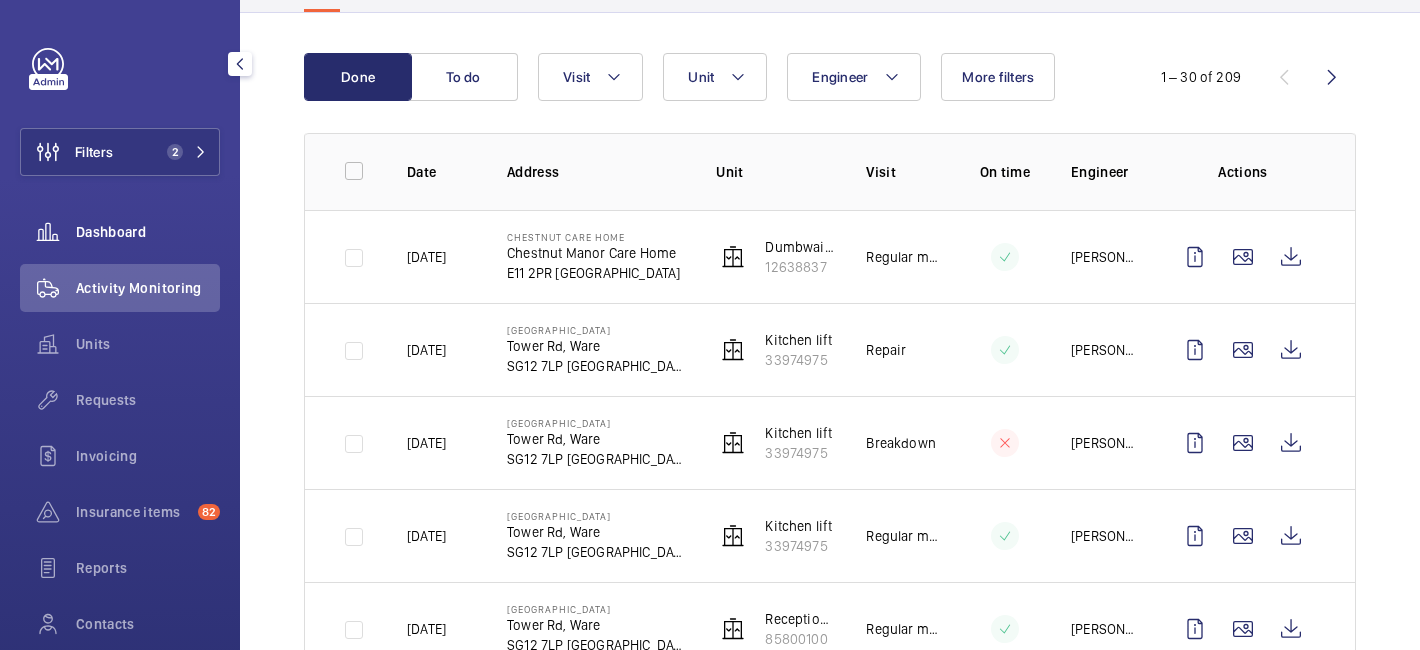 click on "Dashboard" 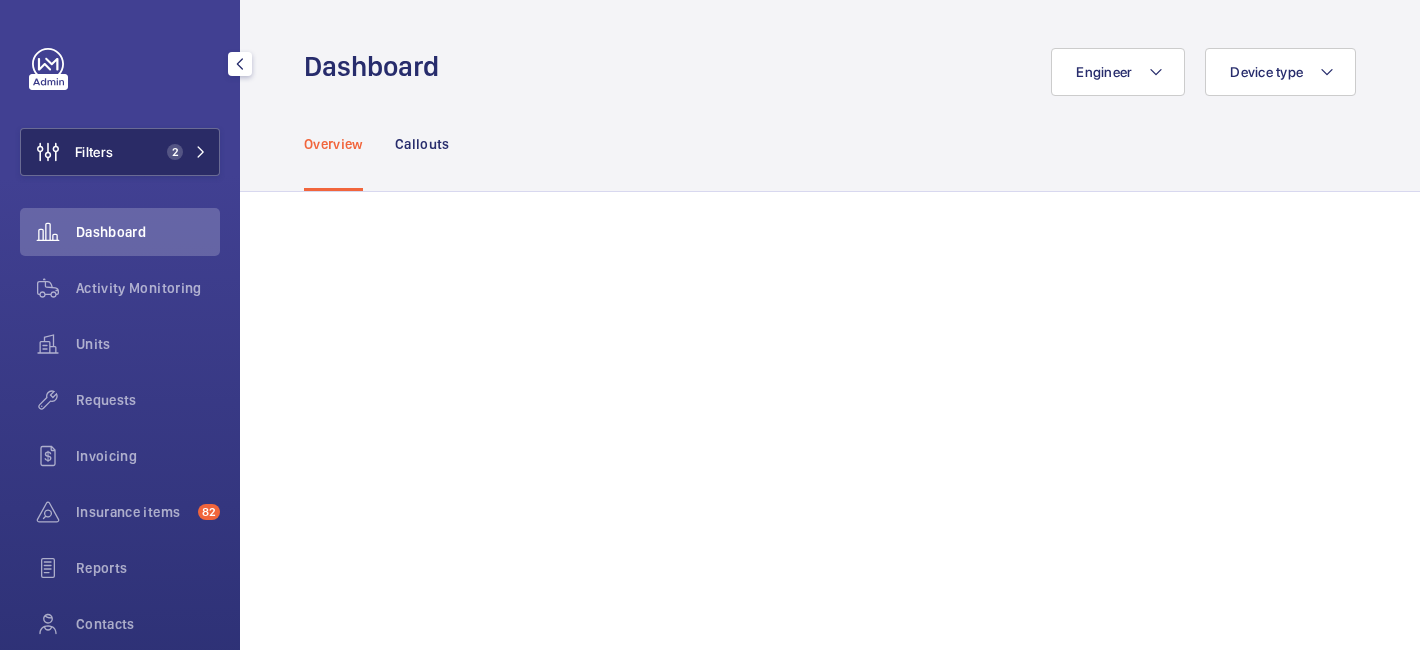 click on "Filters 2" 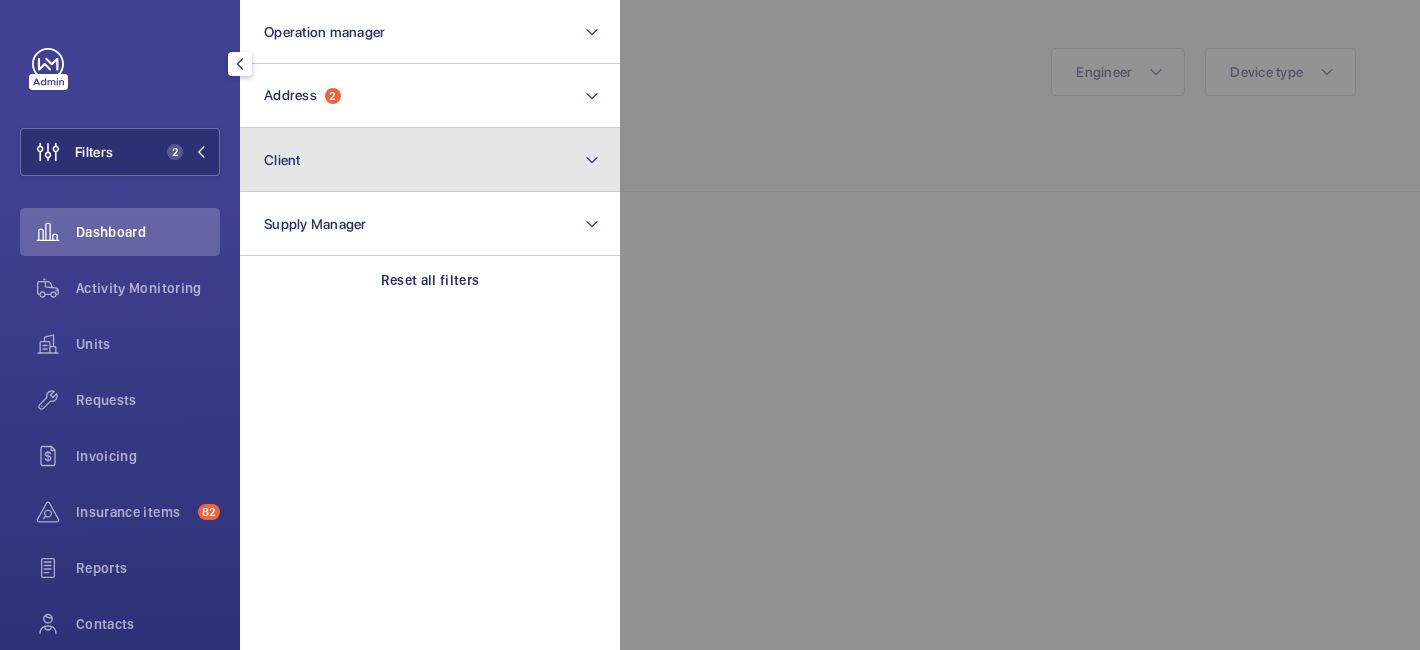 click on "Client" 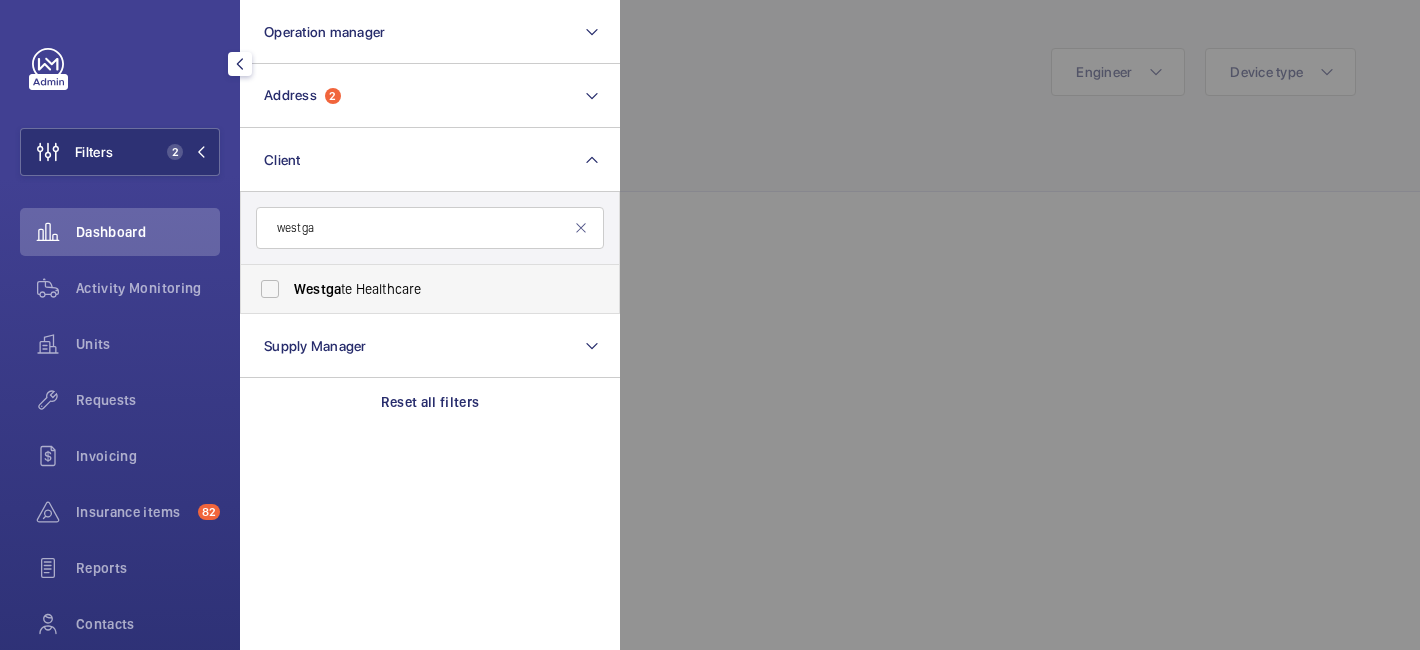 type on "westga" 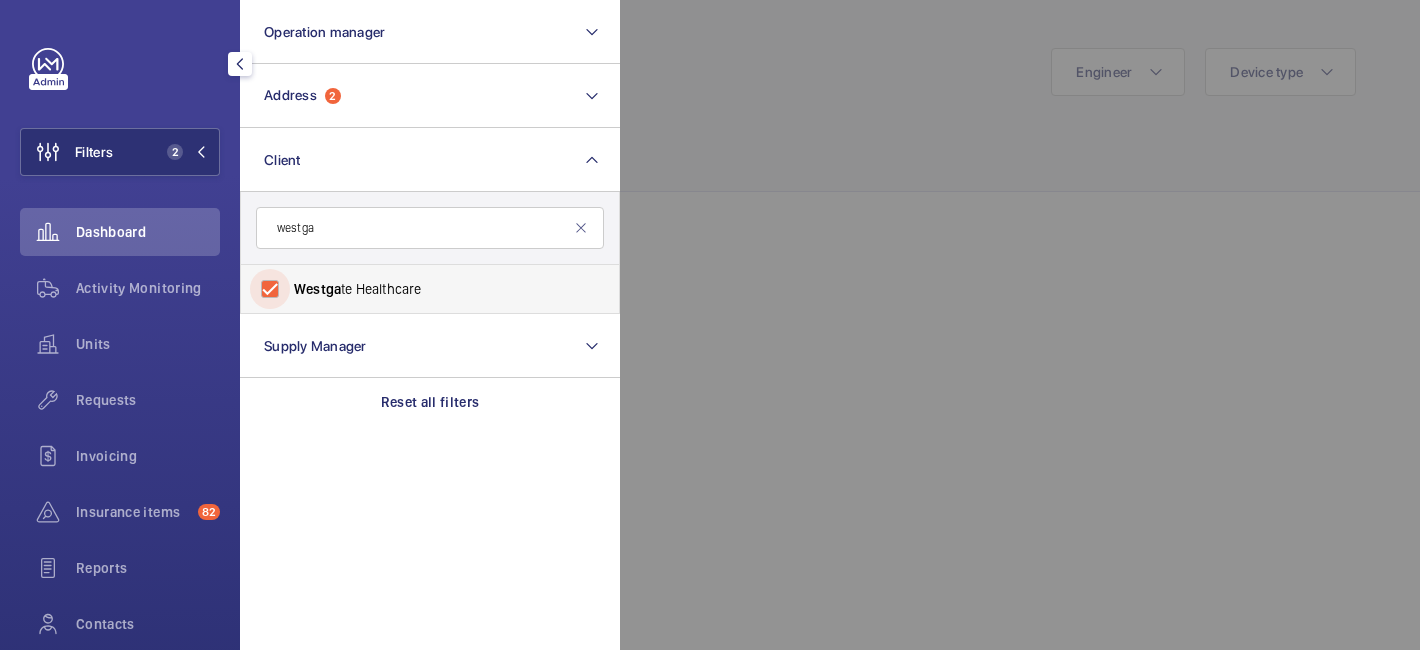 checkbox on "true" 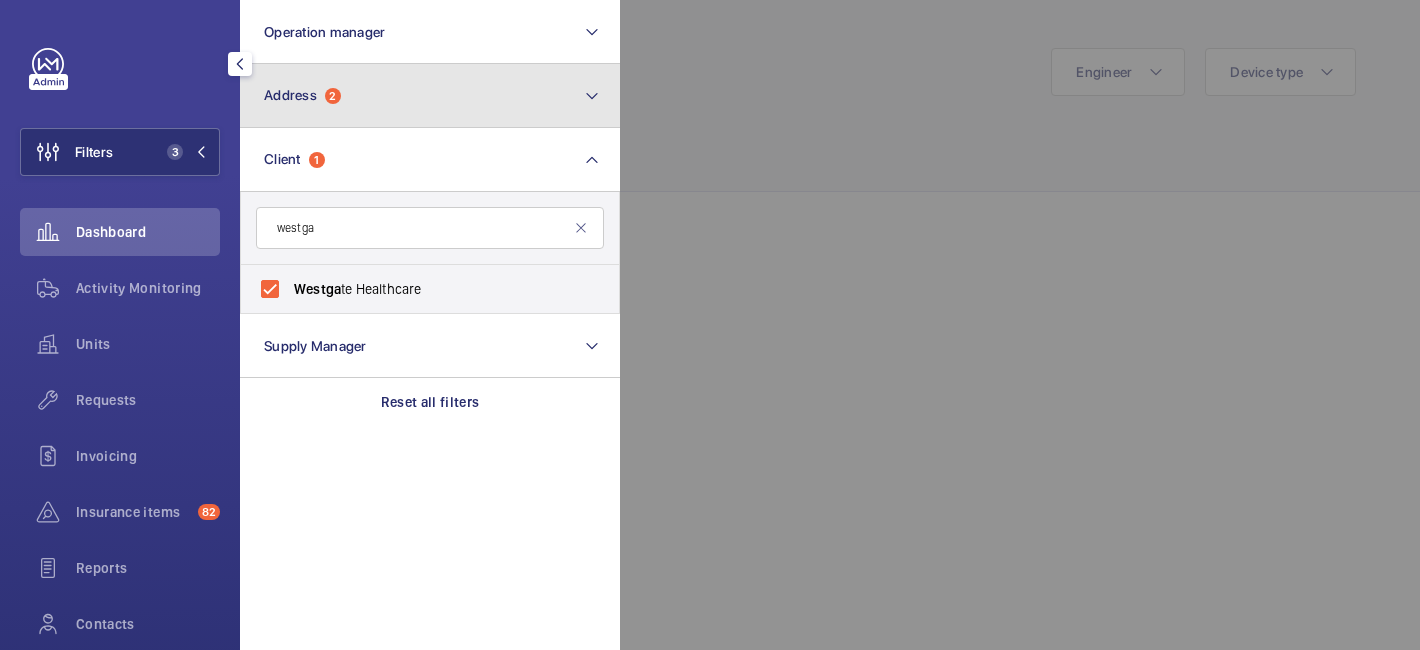 click on "Address  2" 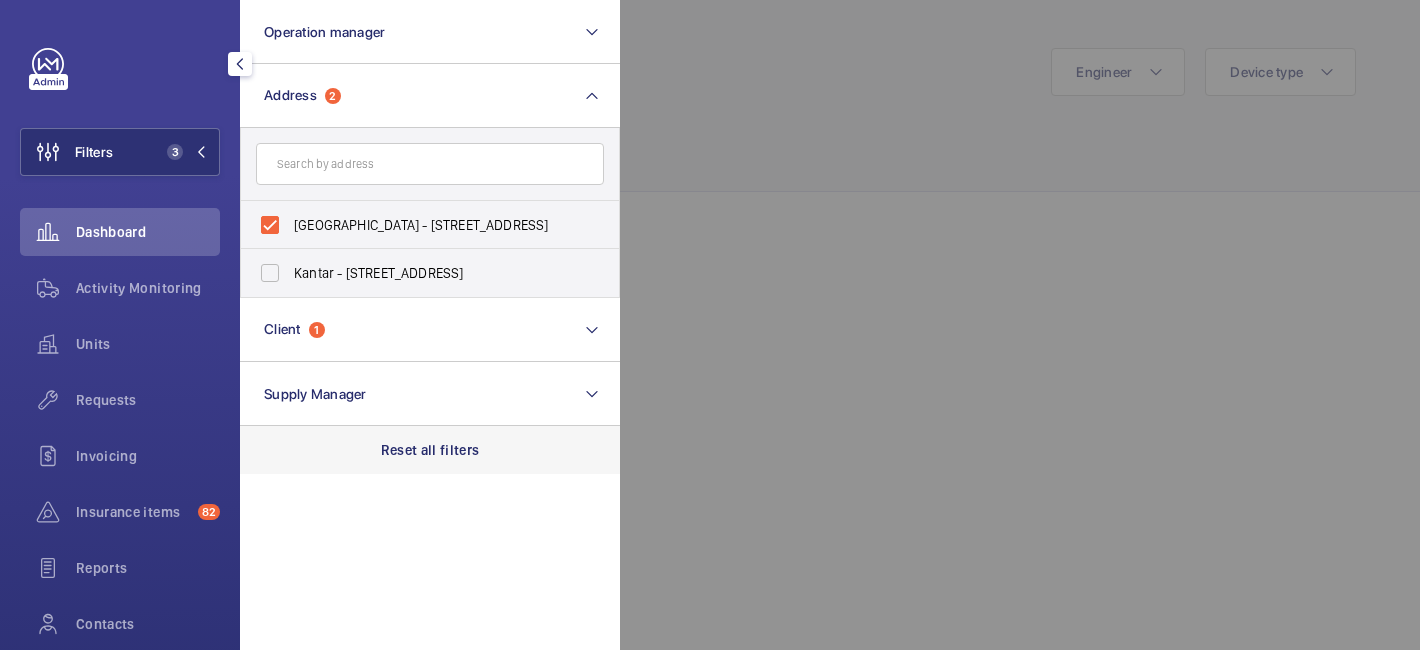 click on "Reset all filters" 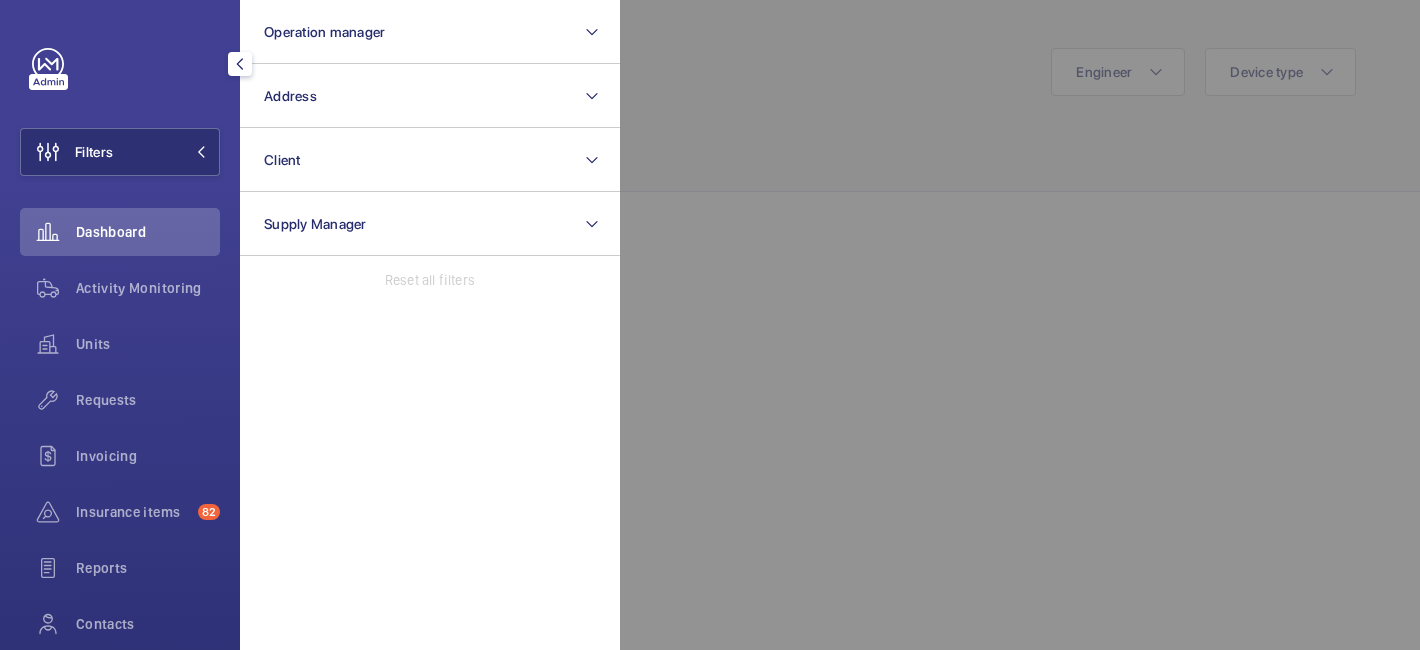 click 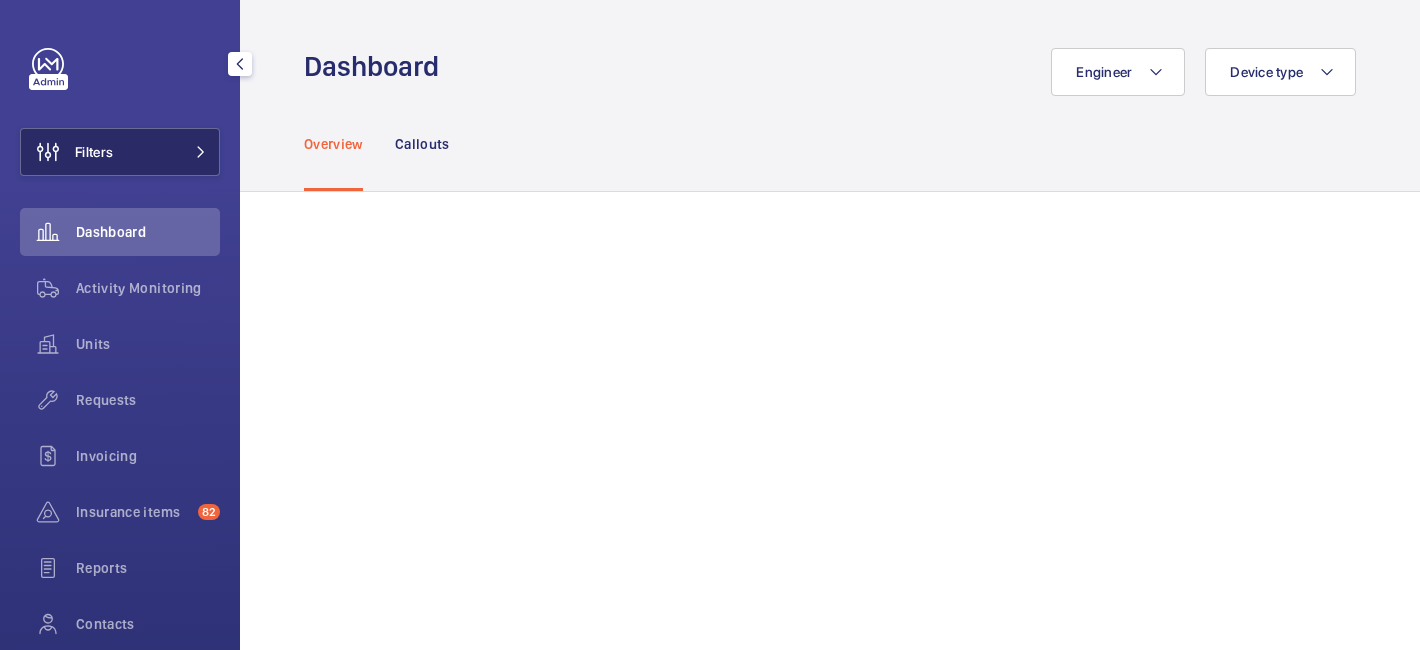 click on "Filters" 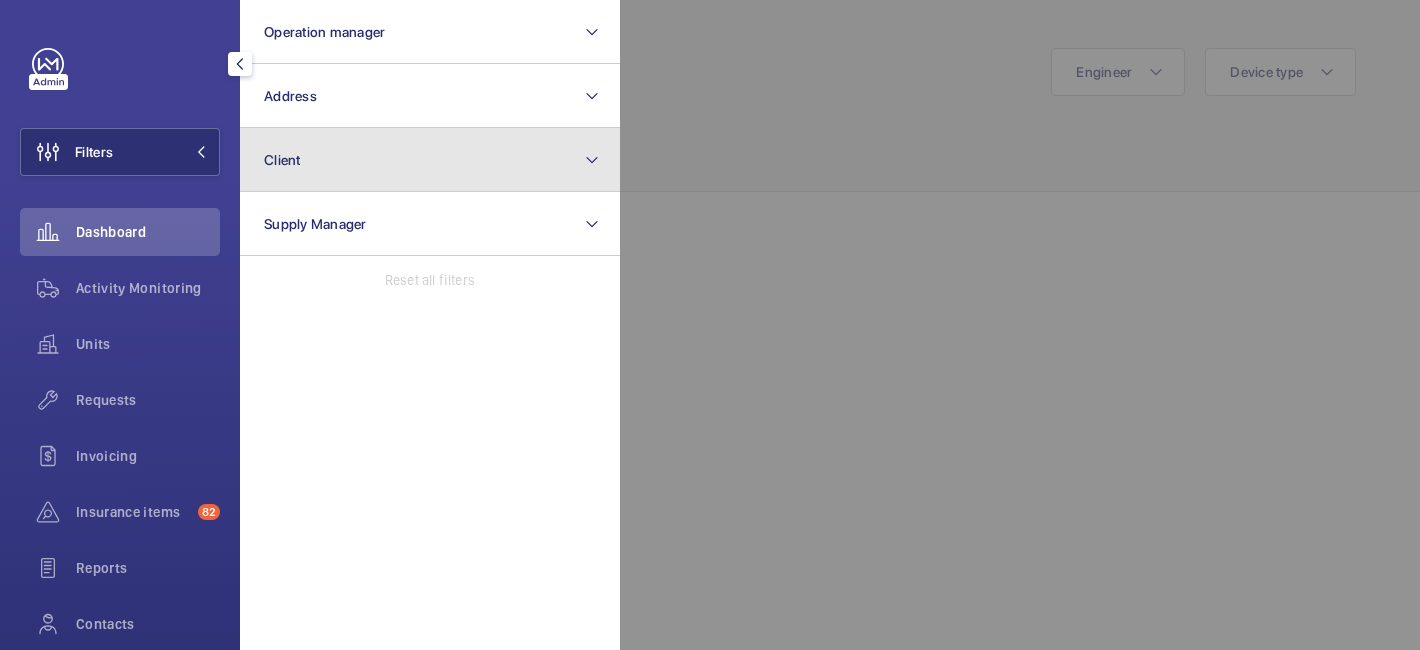 click on "Client" 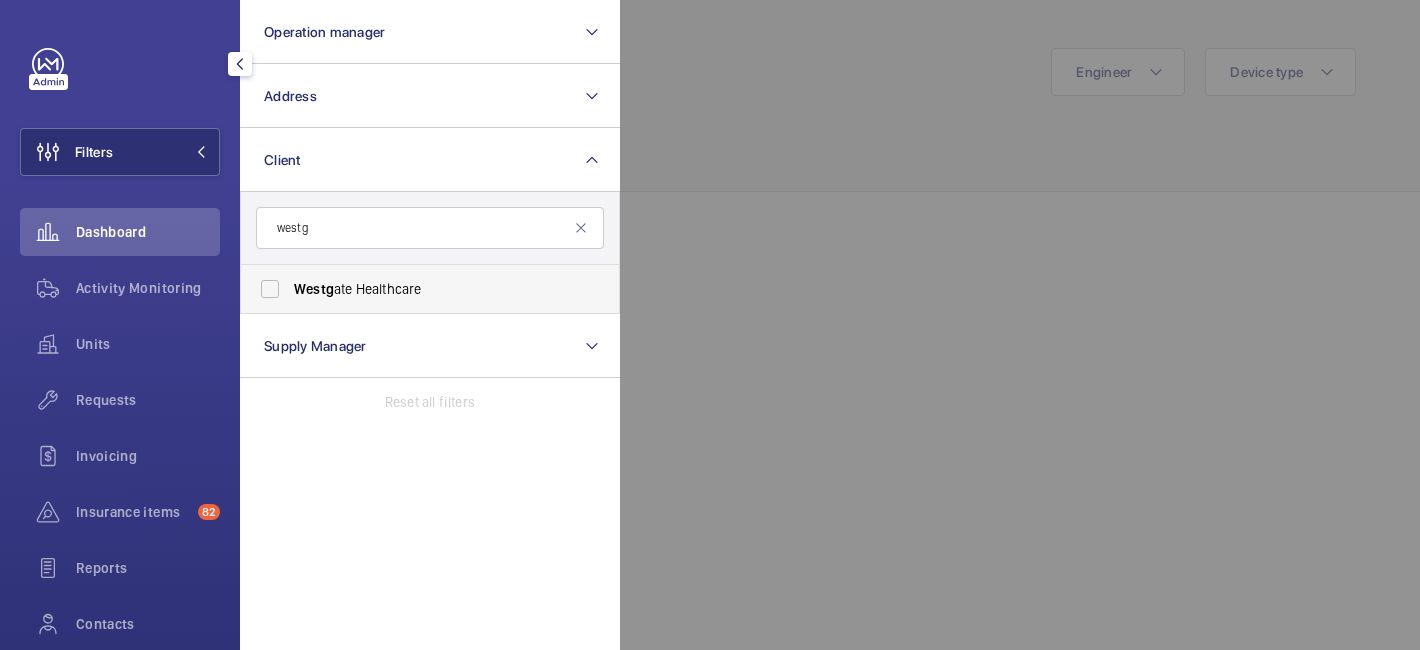 type on "westg" 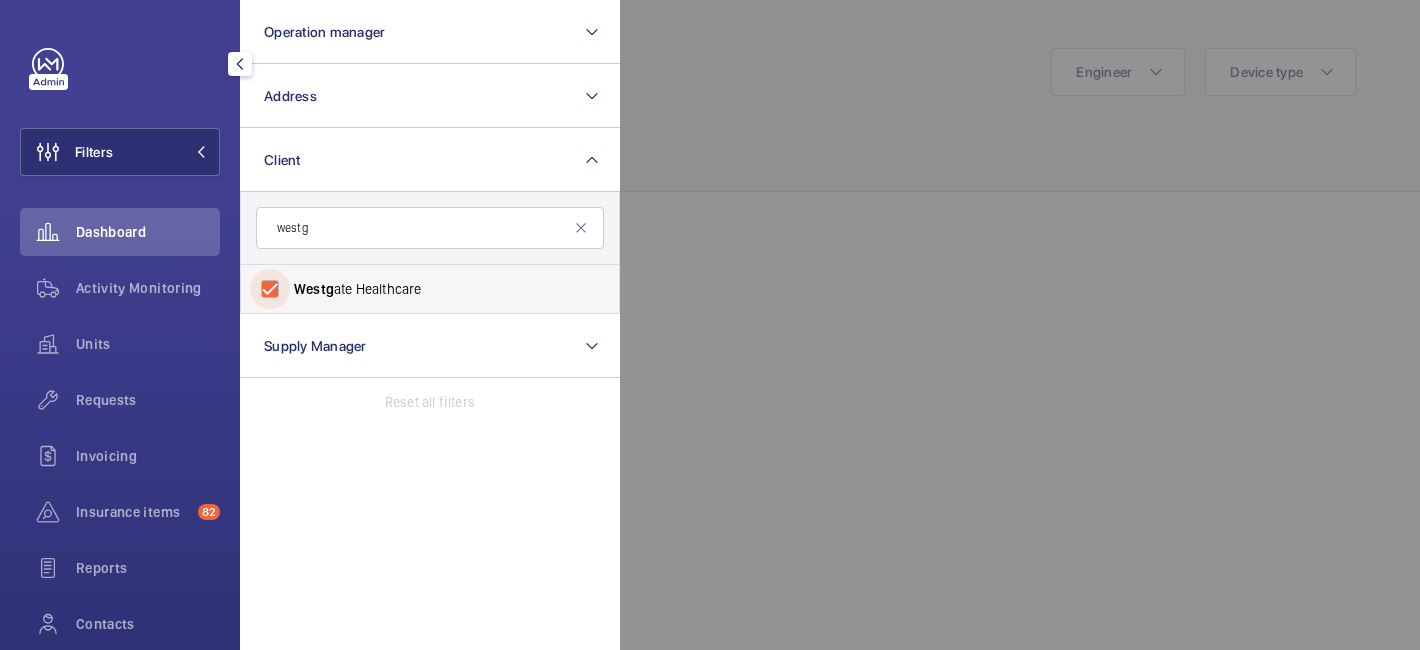 checkbox on "true" 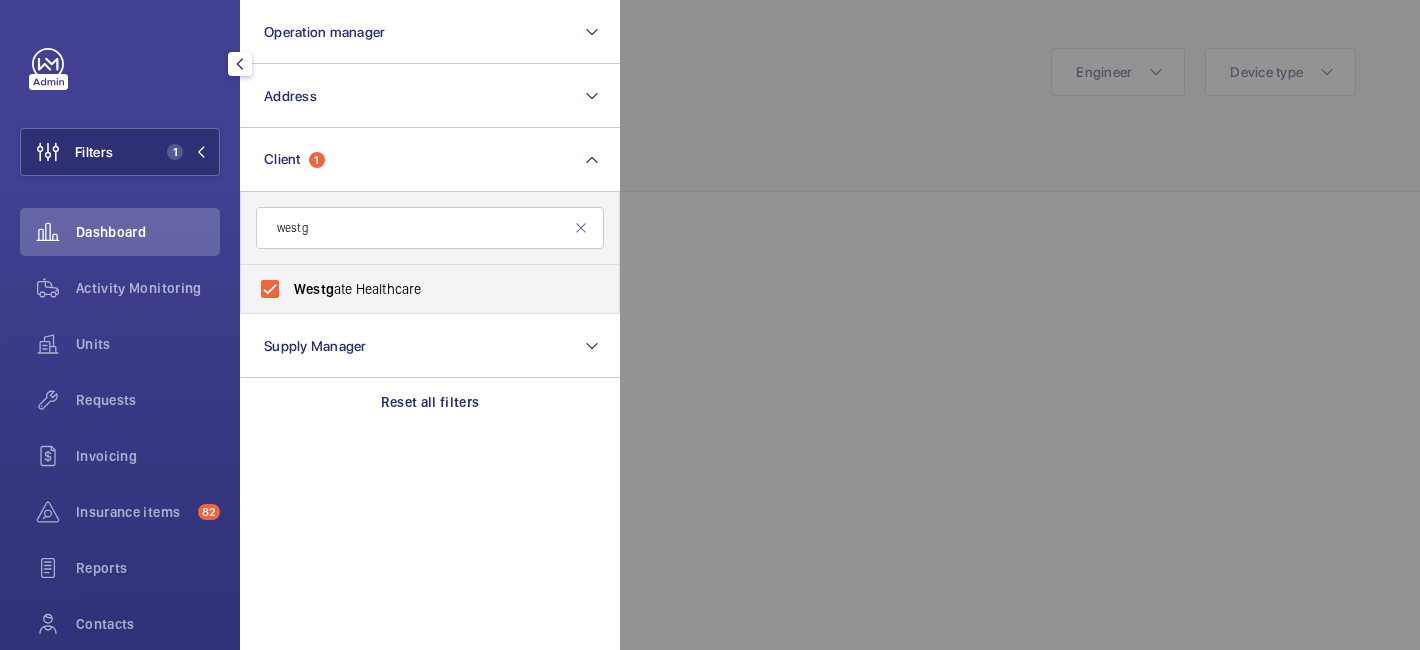 click 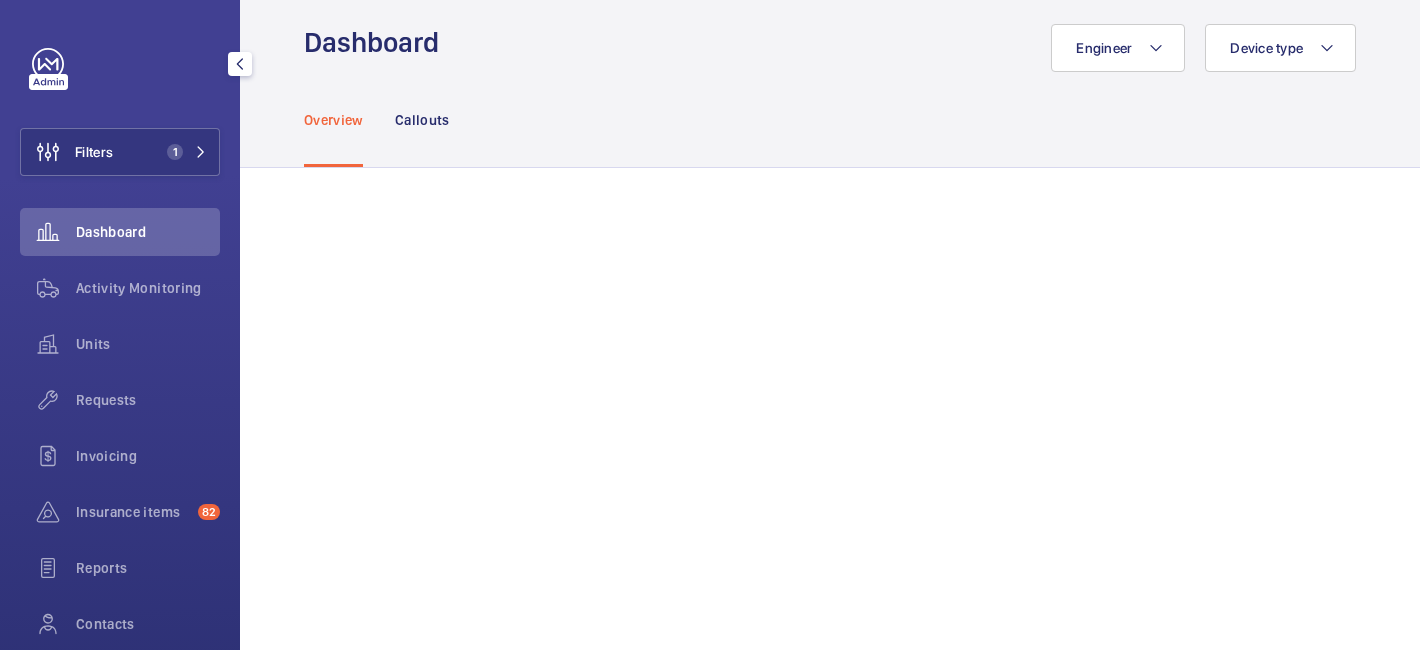 scroll, scrollTop: 0, scrollLeft: 0, axis: both 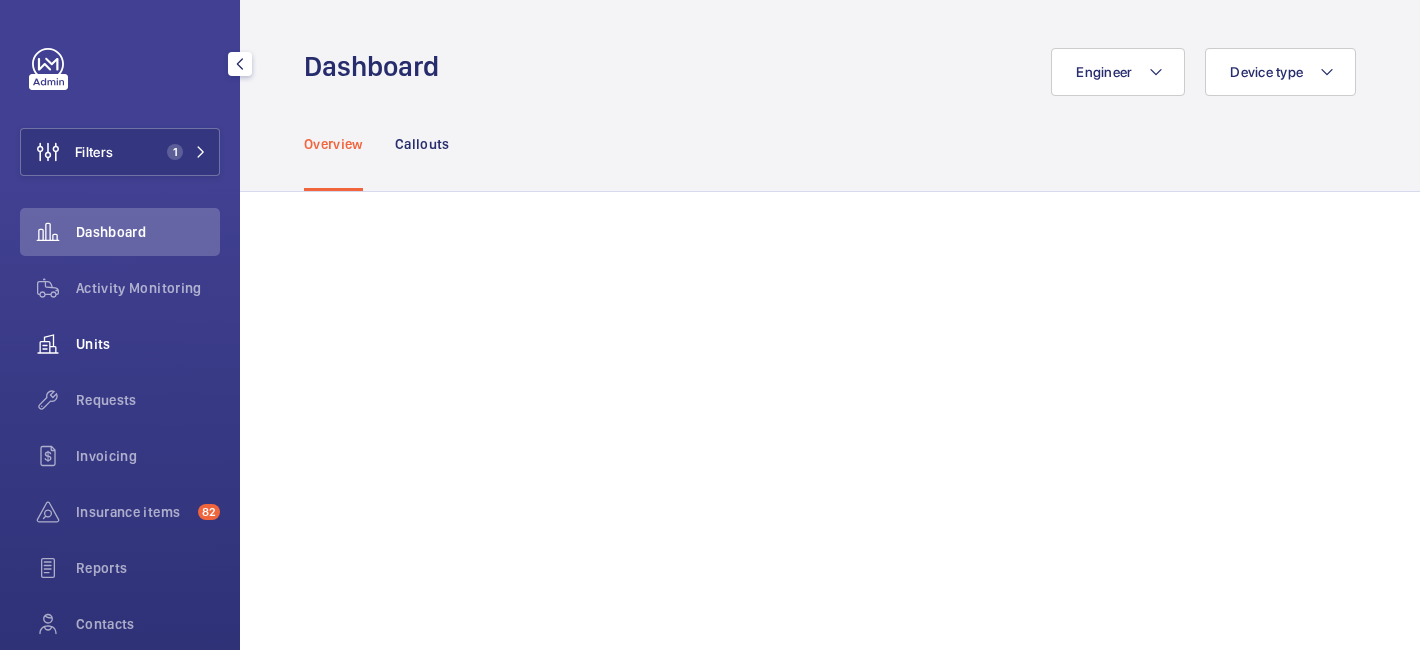 click on "Units" 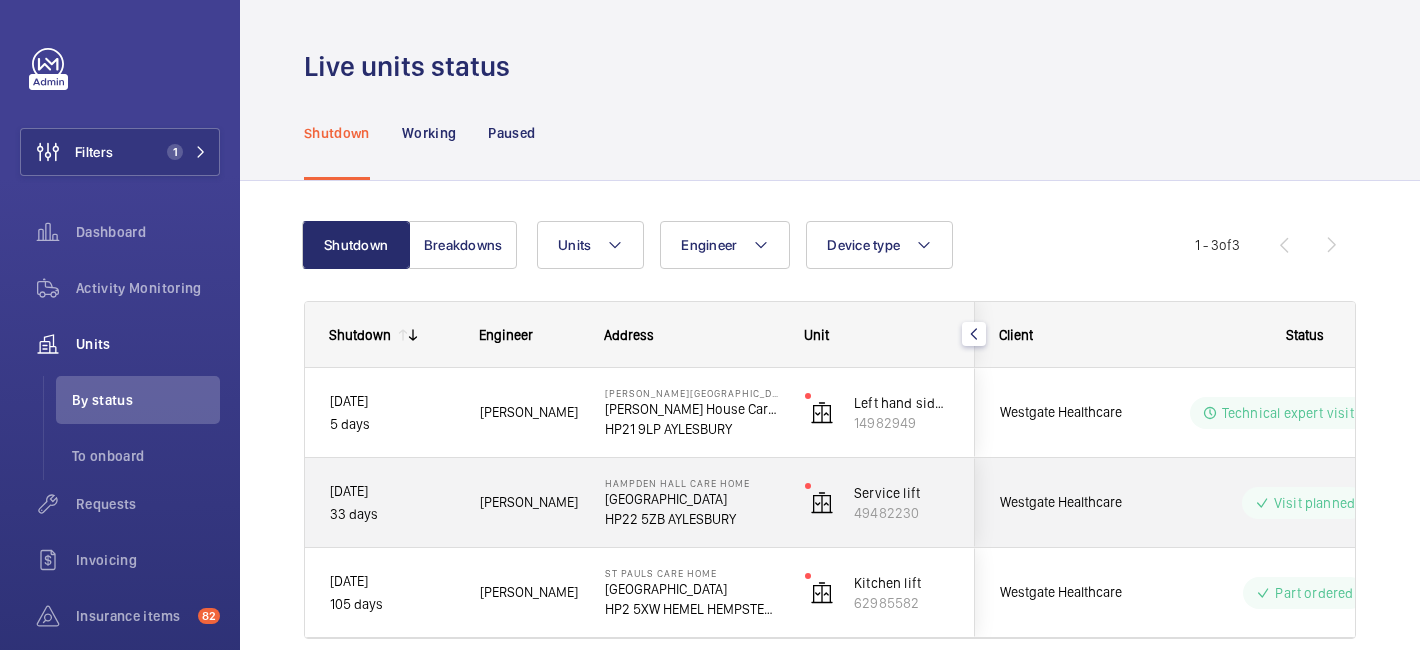 scroll, scrollTop: 45, scrollLeft: 0, axis: vertical 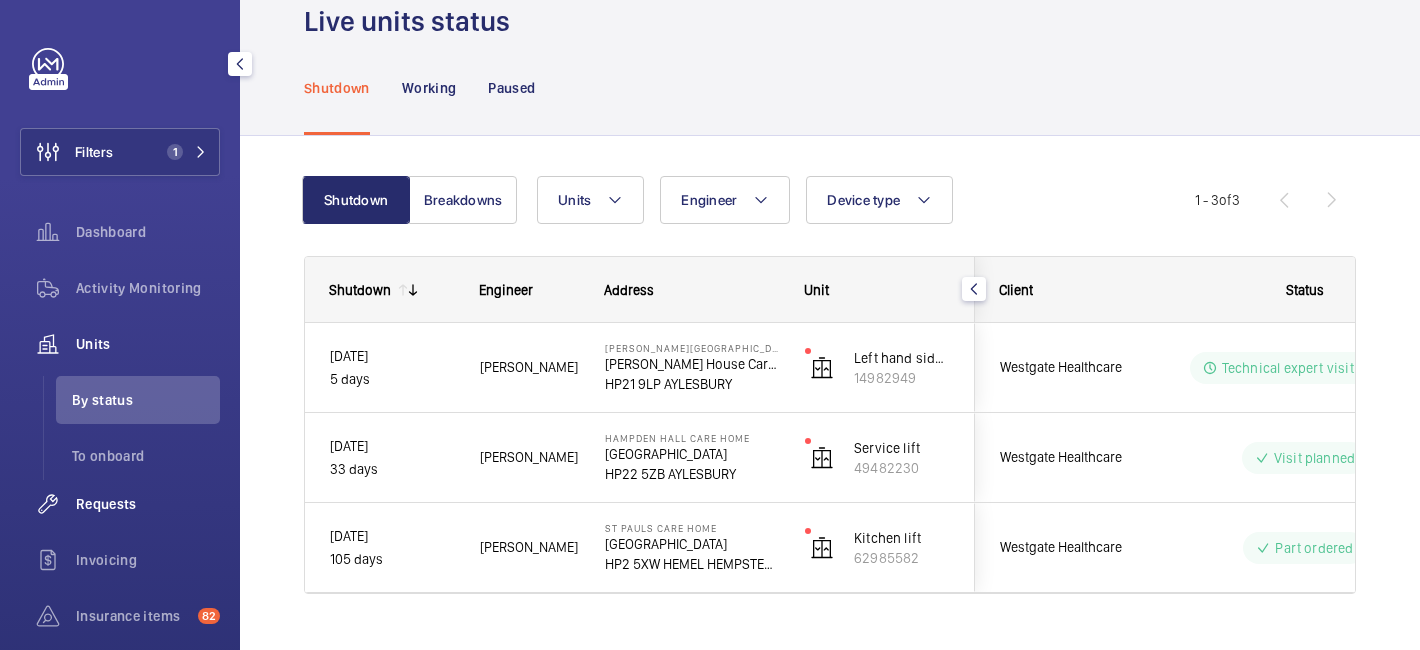 click on "Requests" 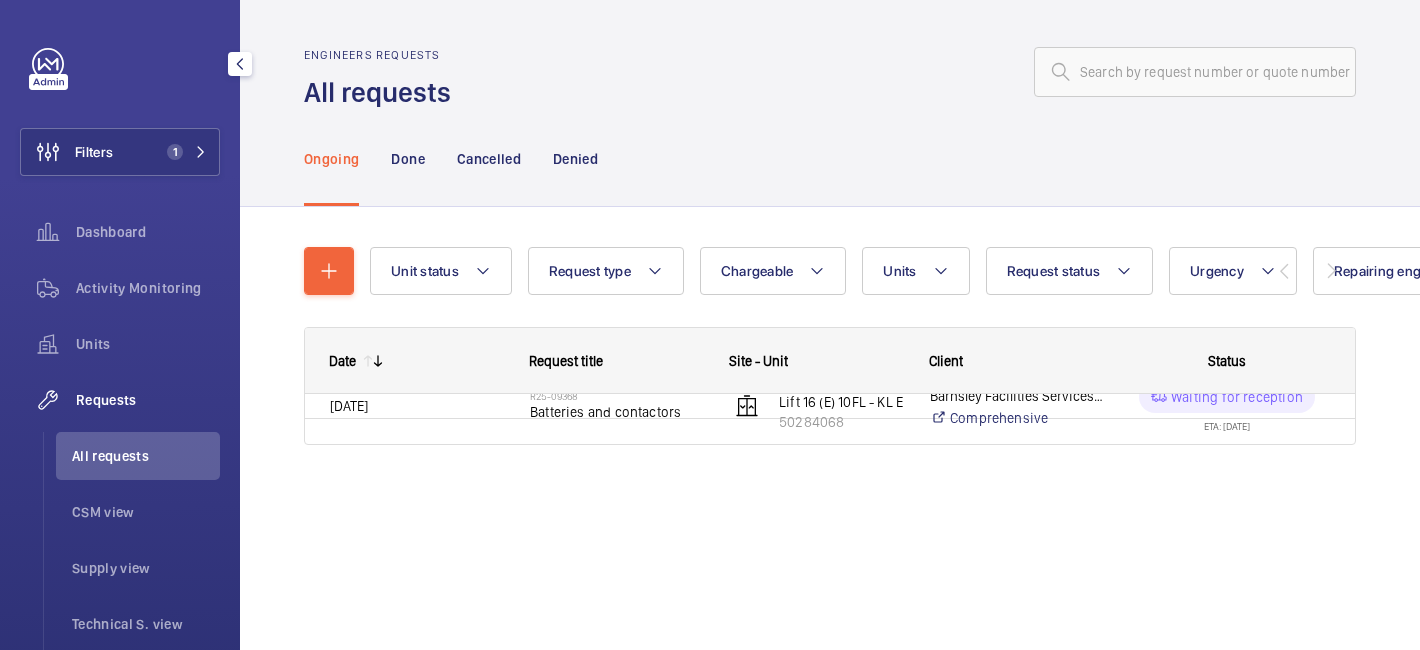 scroll, scrollTop: 0, scrollLeft: 0, axis: both 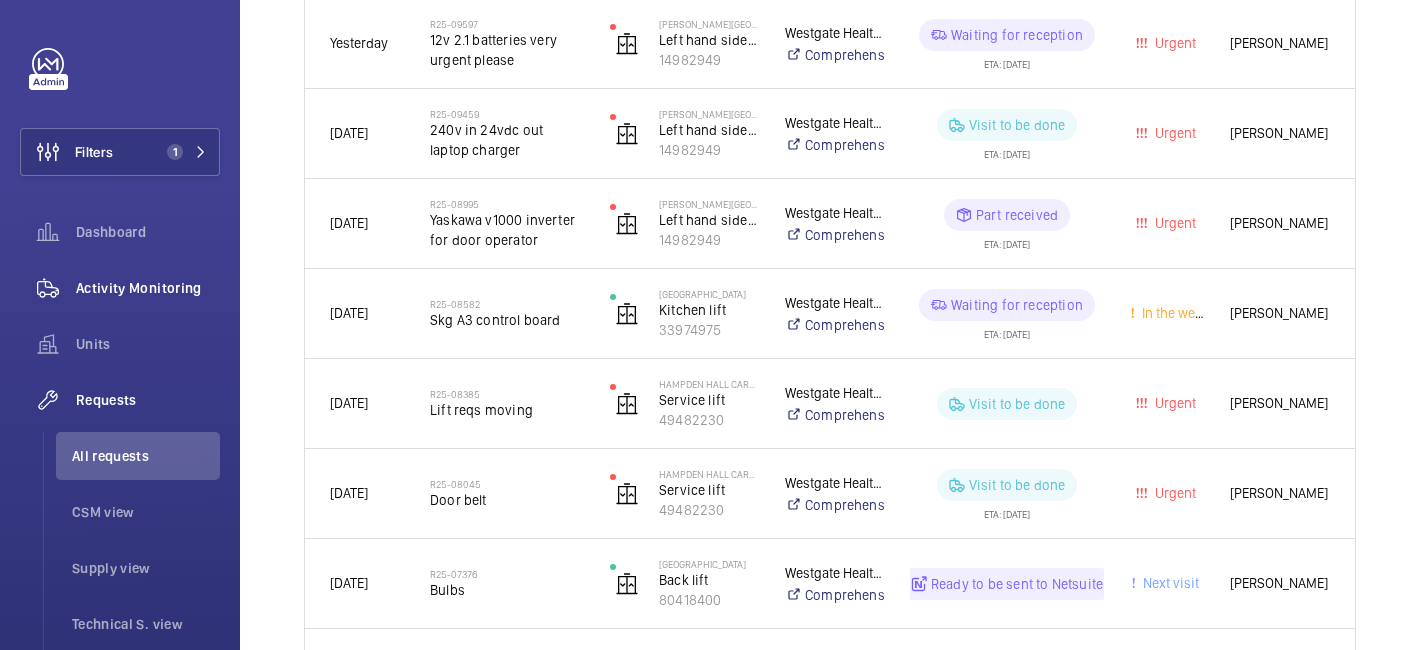 click on "Activity Monitoring" 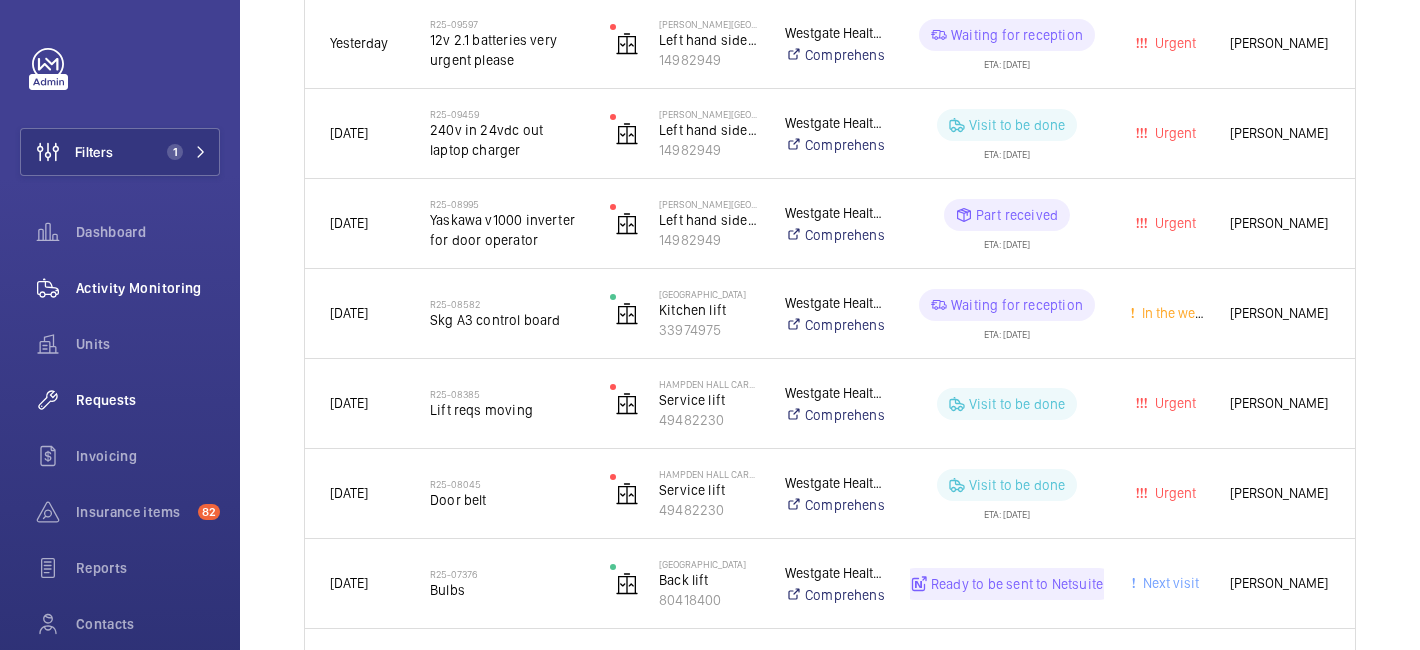 click on "Activity Monitoring" 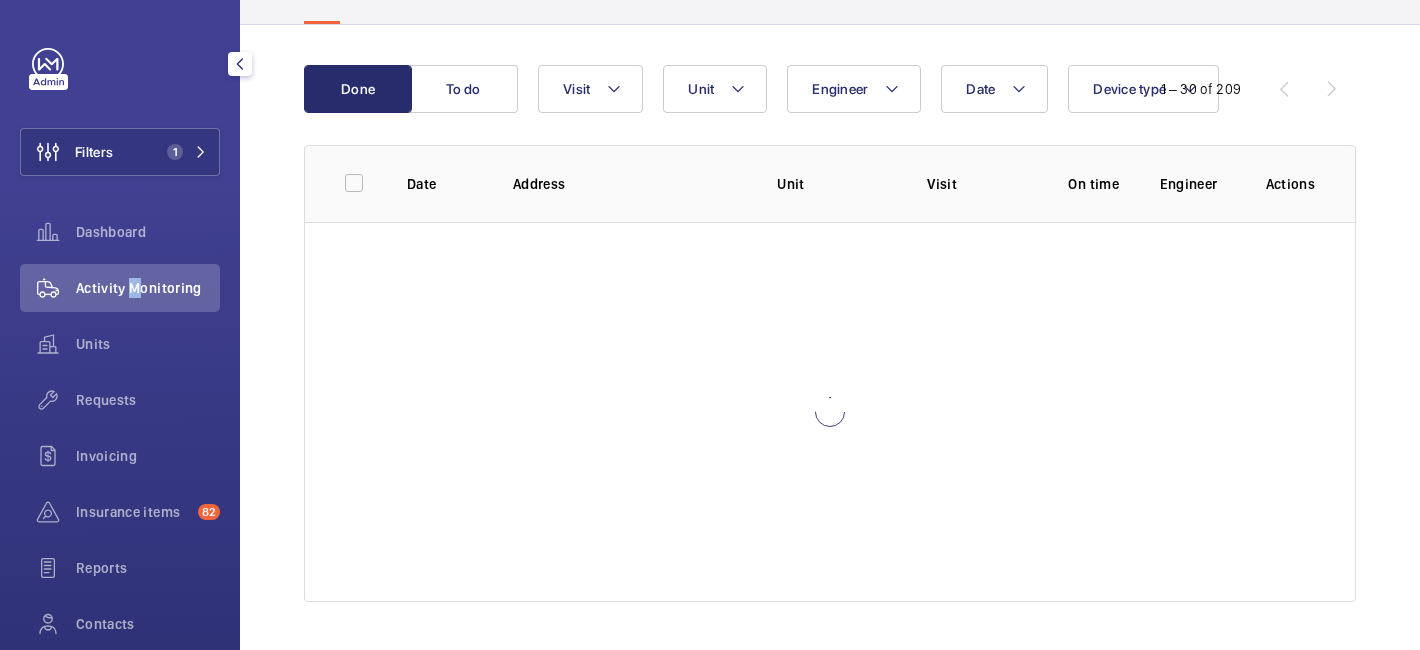 scroll, scrollTop: 0, scrollLeft: 0, axis: both 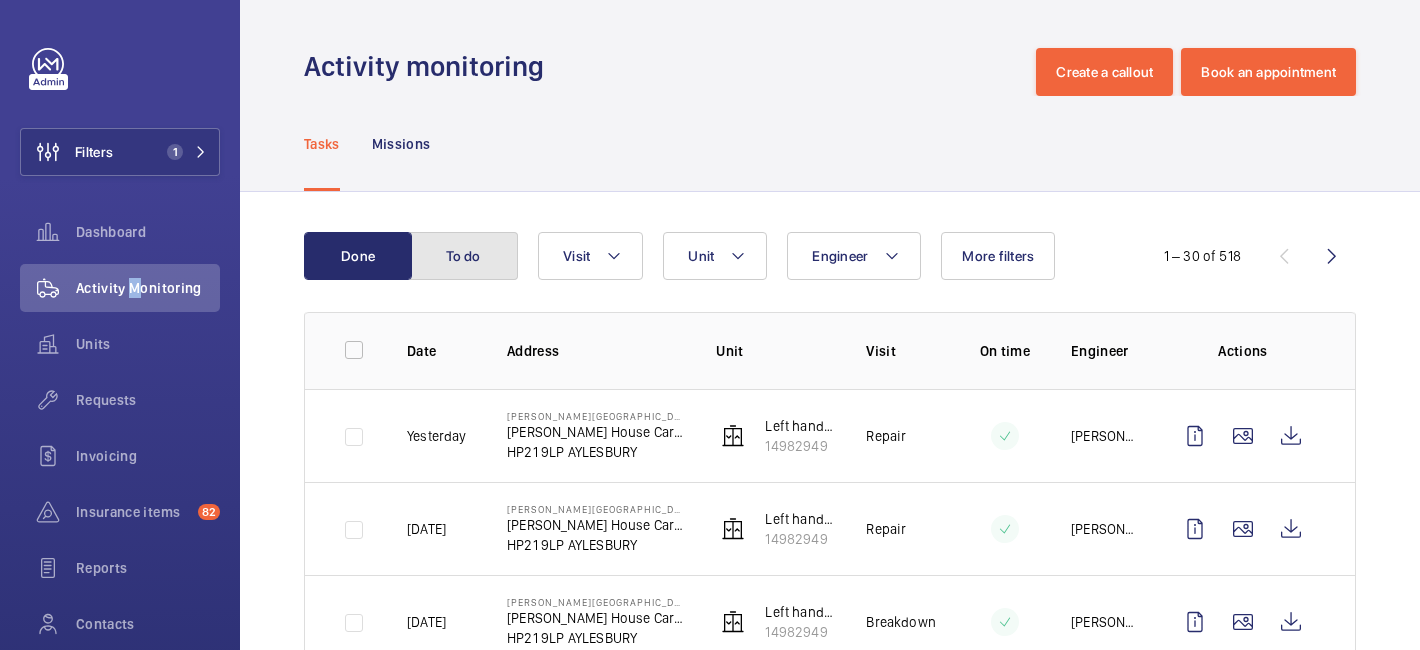 click on "To do" 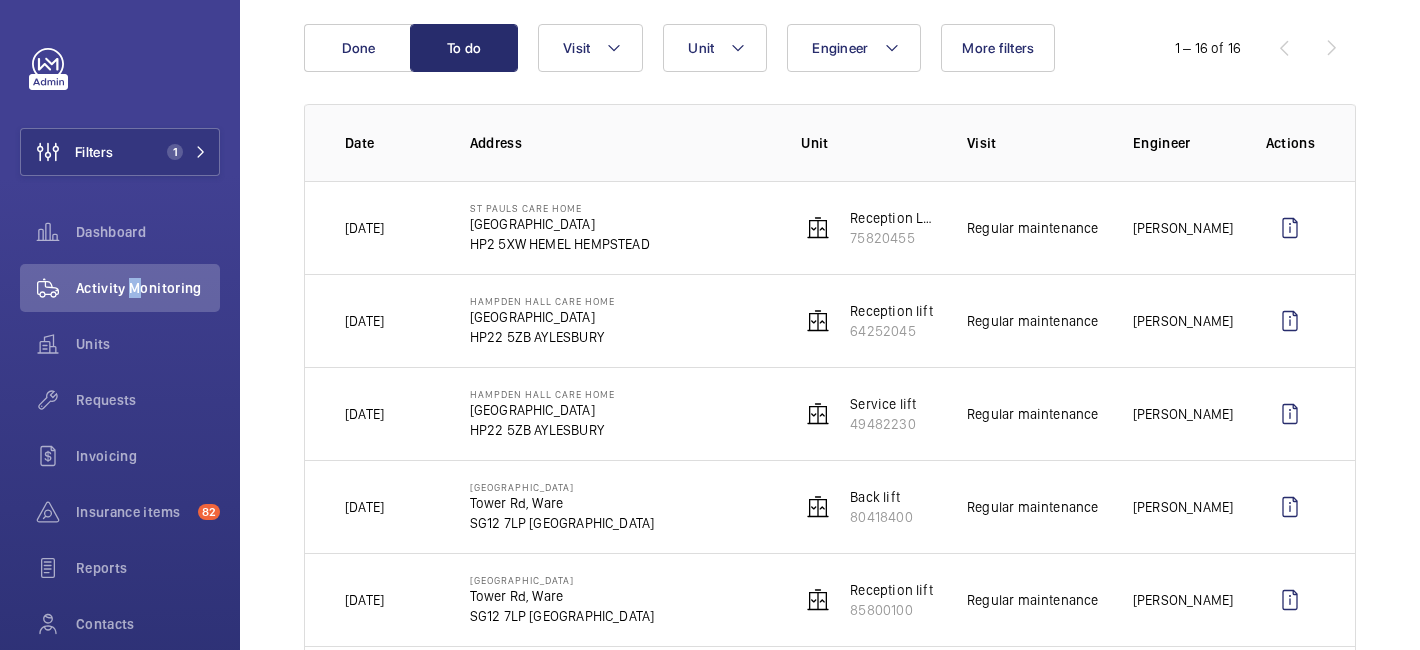 scroll, scrollTop: 0, scrollLeft: 0, axis: both 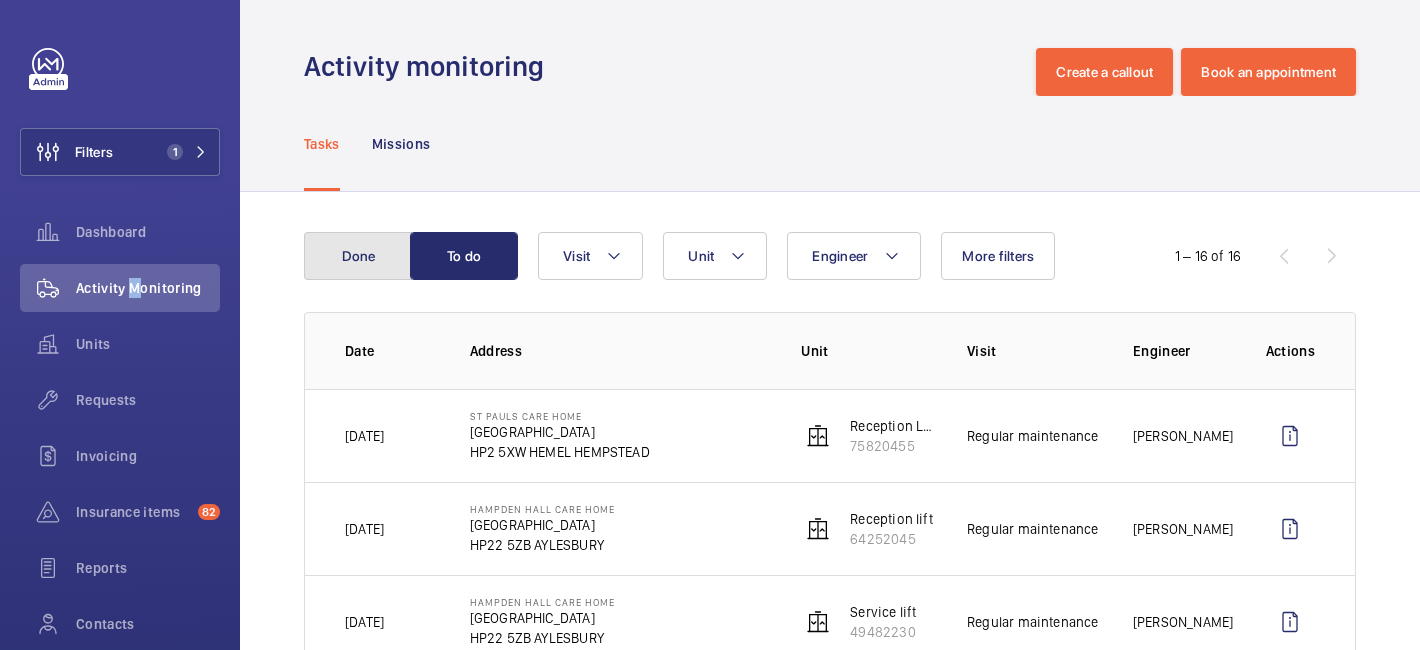 click on "Done" 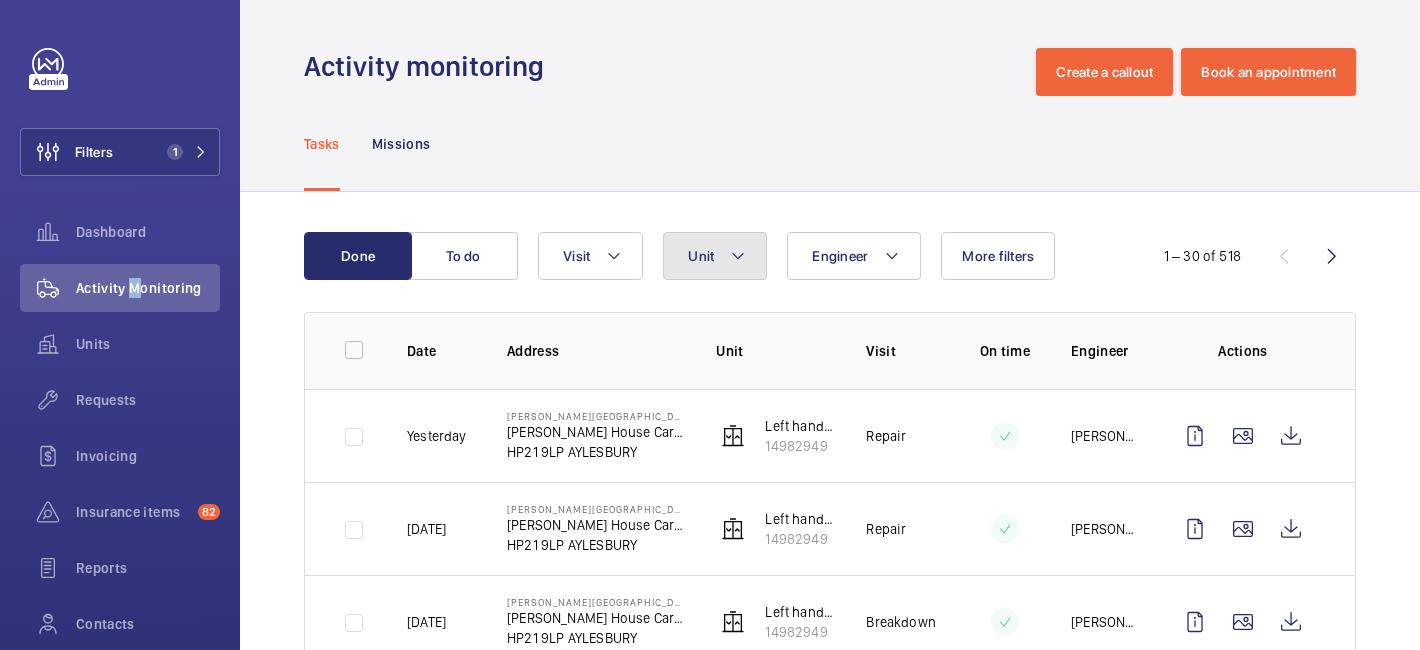 click on "Unit" 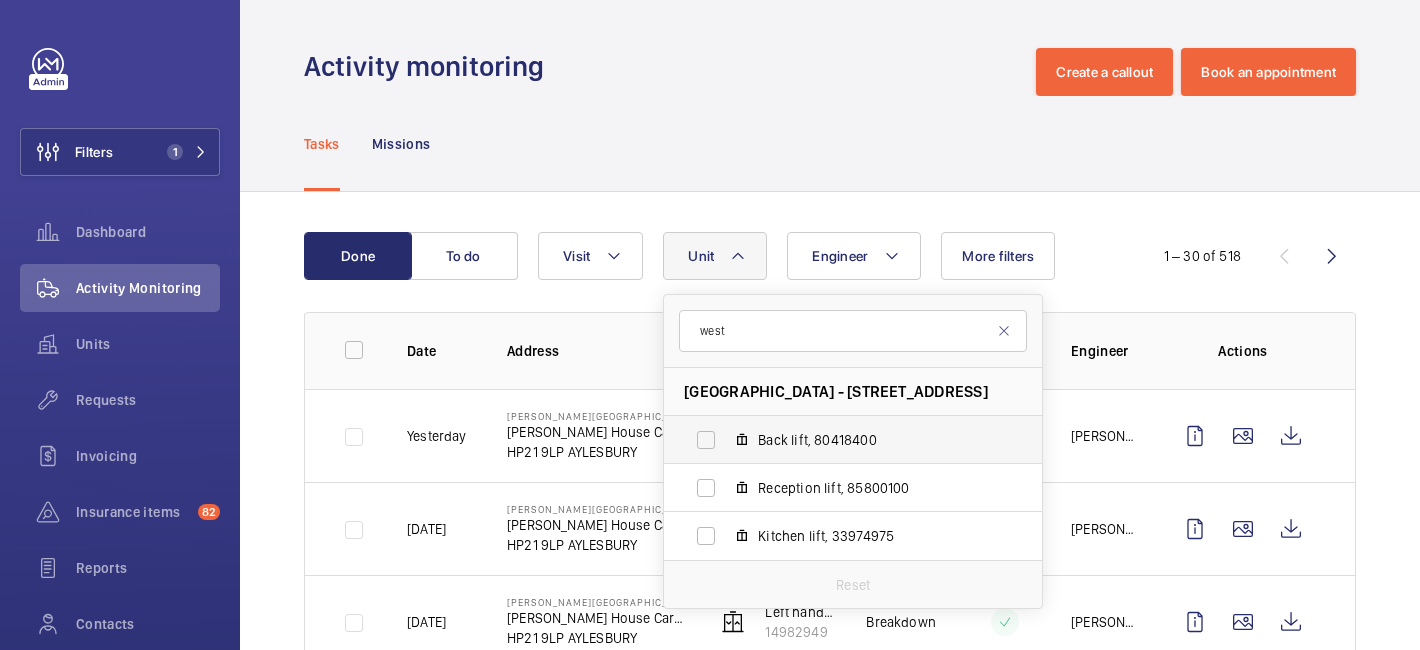 type on "west" 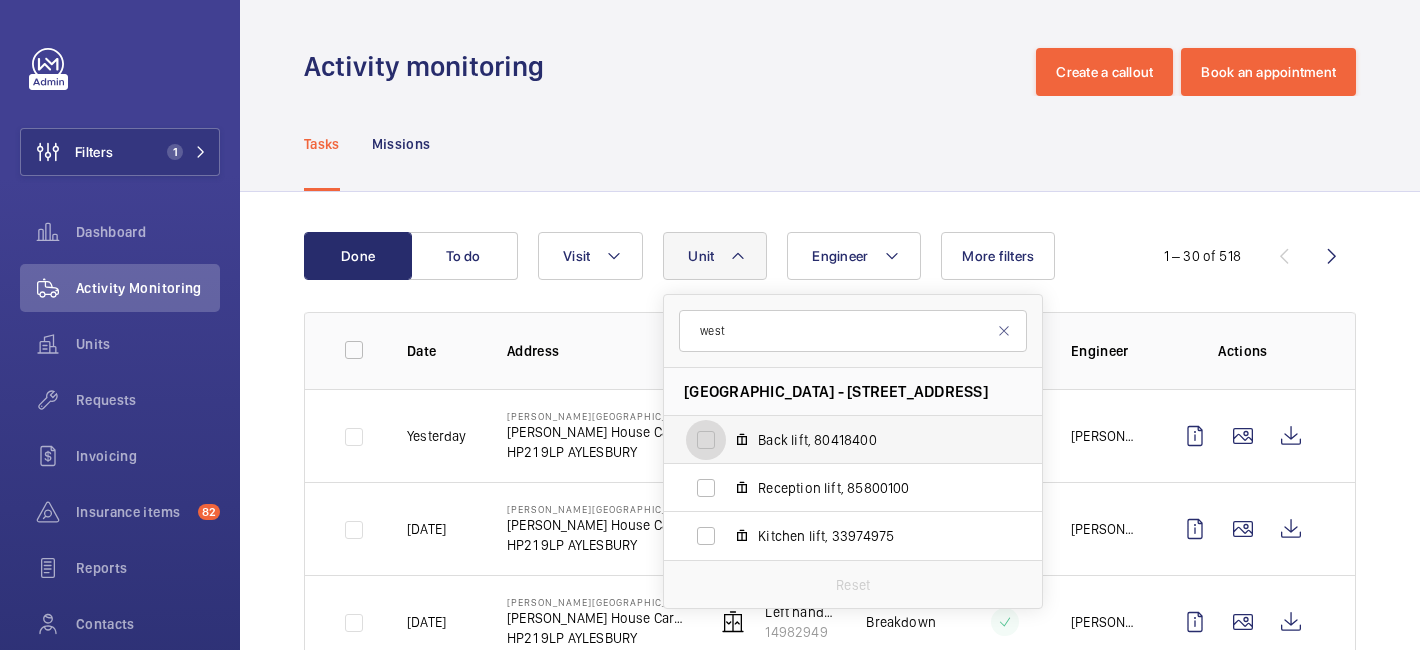 click on "Back lift, 80418400" at bounding box center [706, 440] 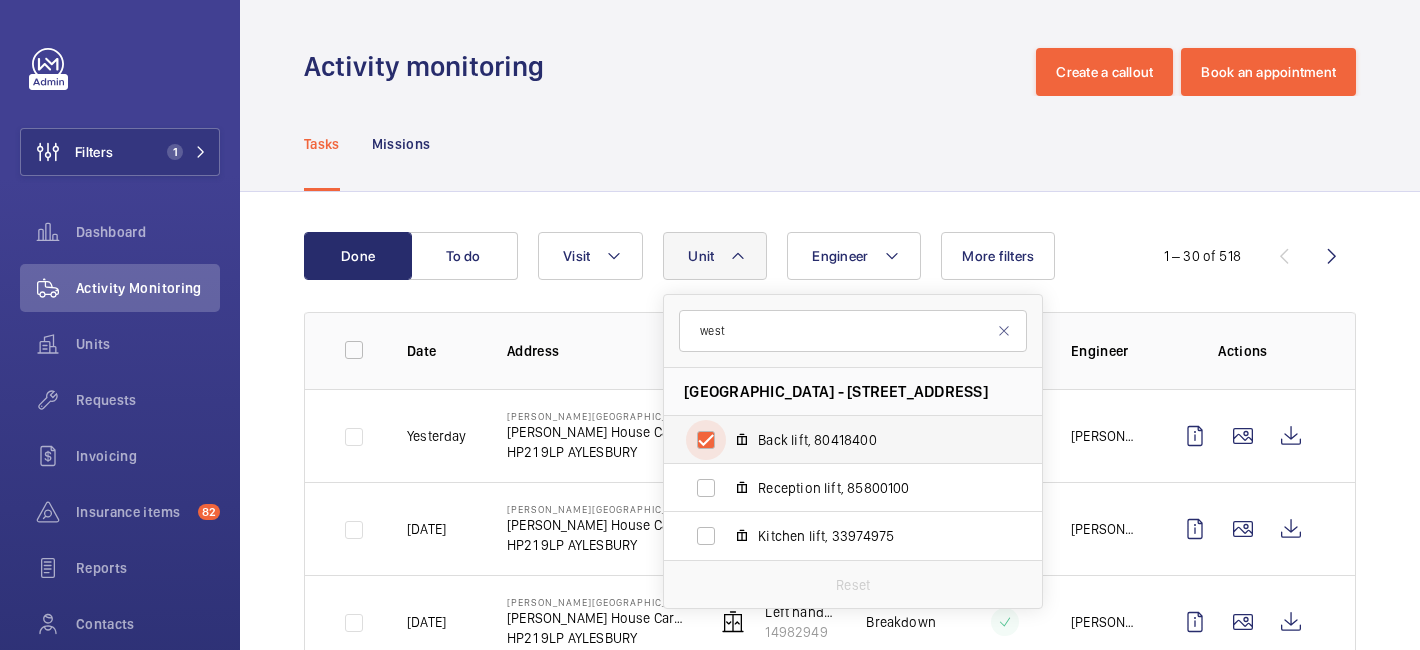 checkbox on "true" 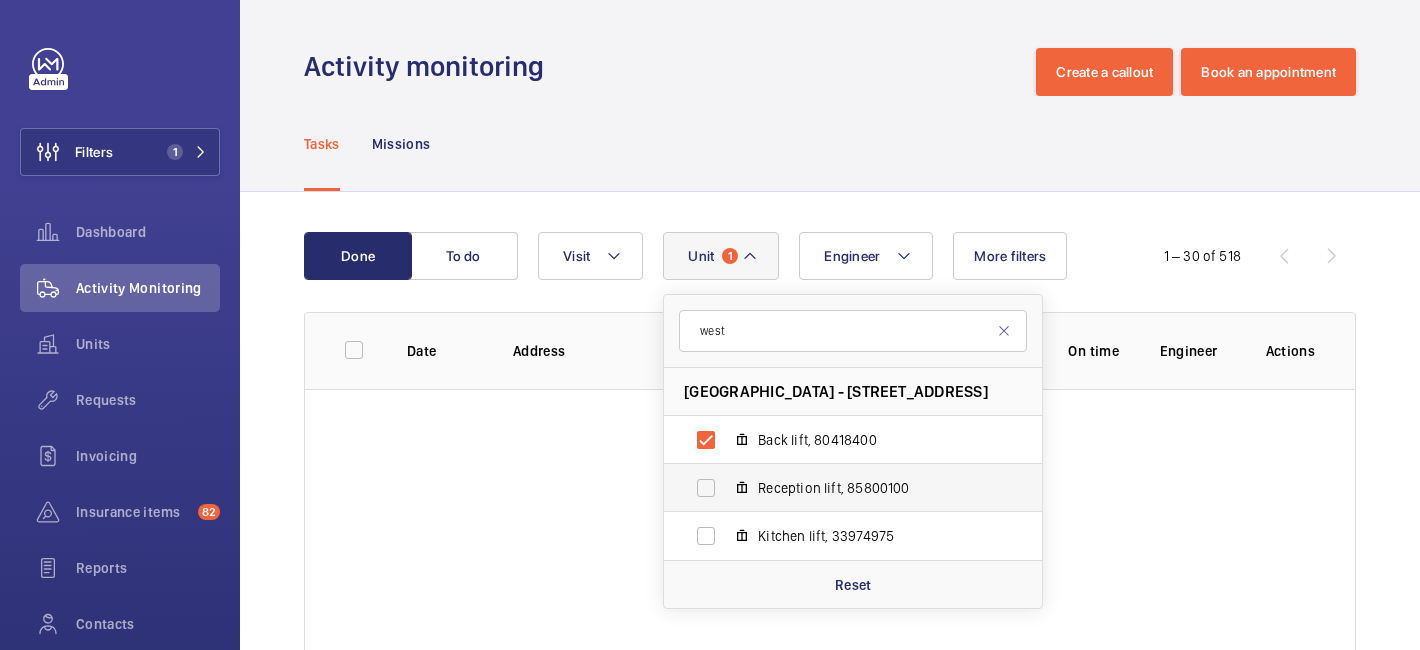 click on "Reception lift, 85800100" at bounding box center (837, 488) 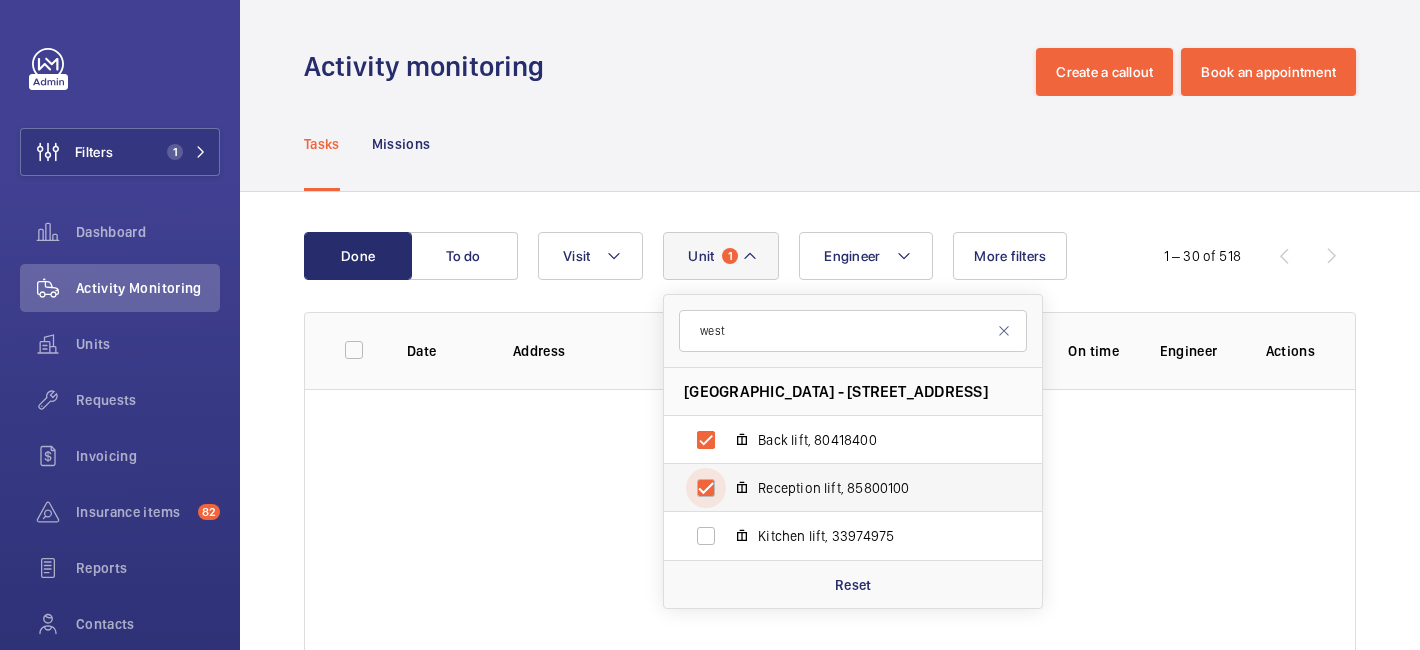 checkbox on "true" 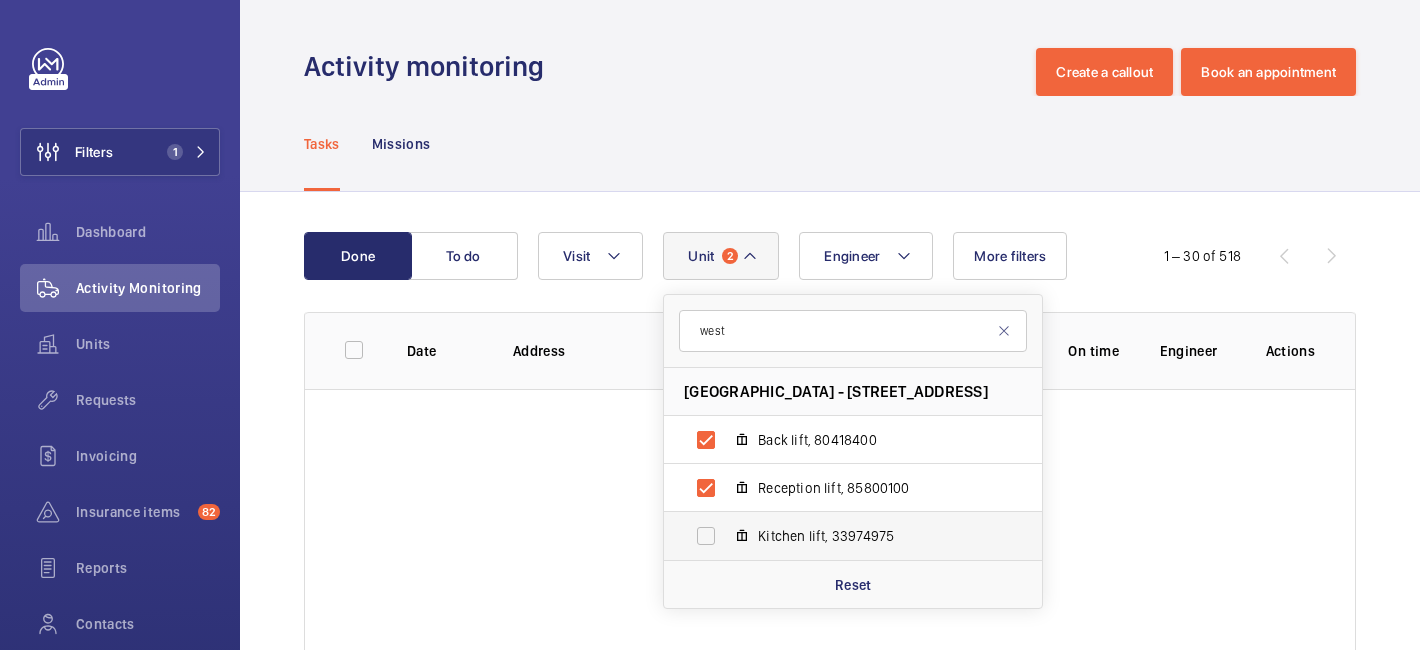 click on "Kitchen lift, 33974975" at bounding box center [837, 536] 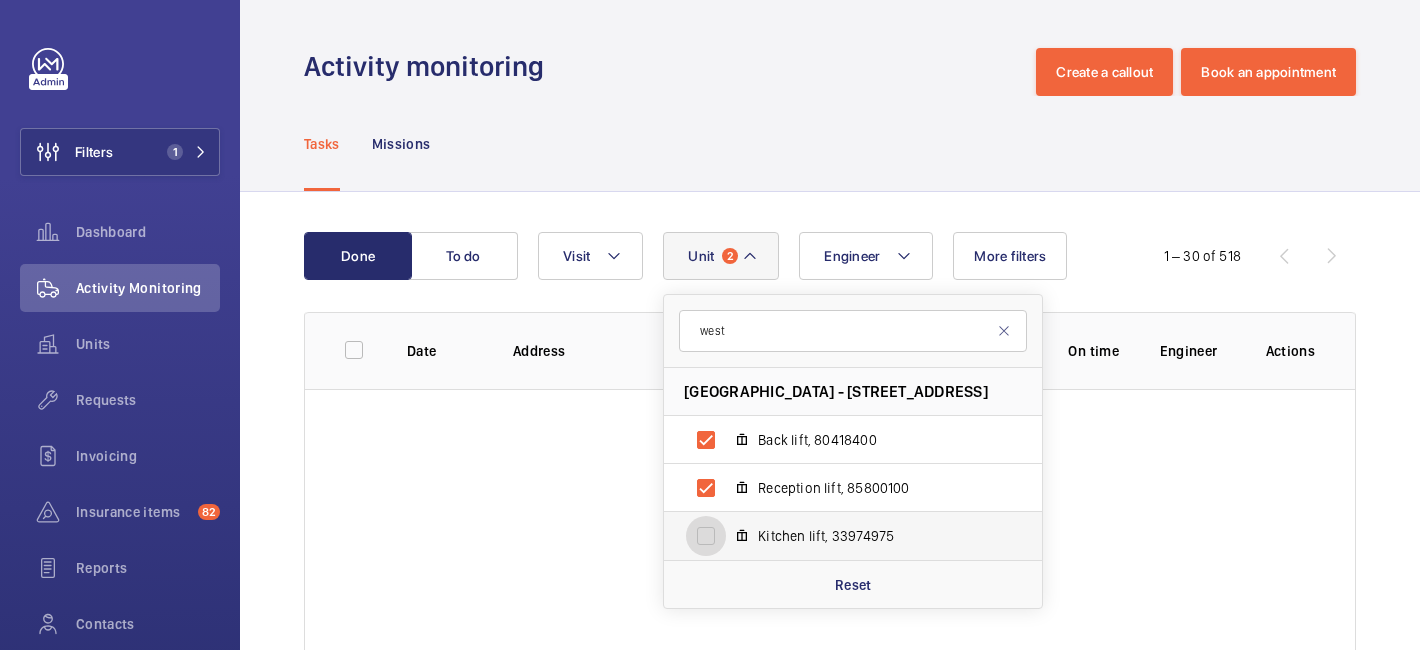 click on "Kitchen lift, 33974975" at bounding box center [706, 536] 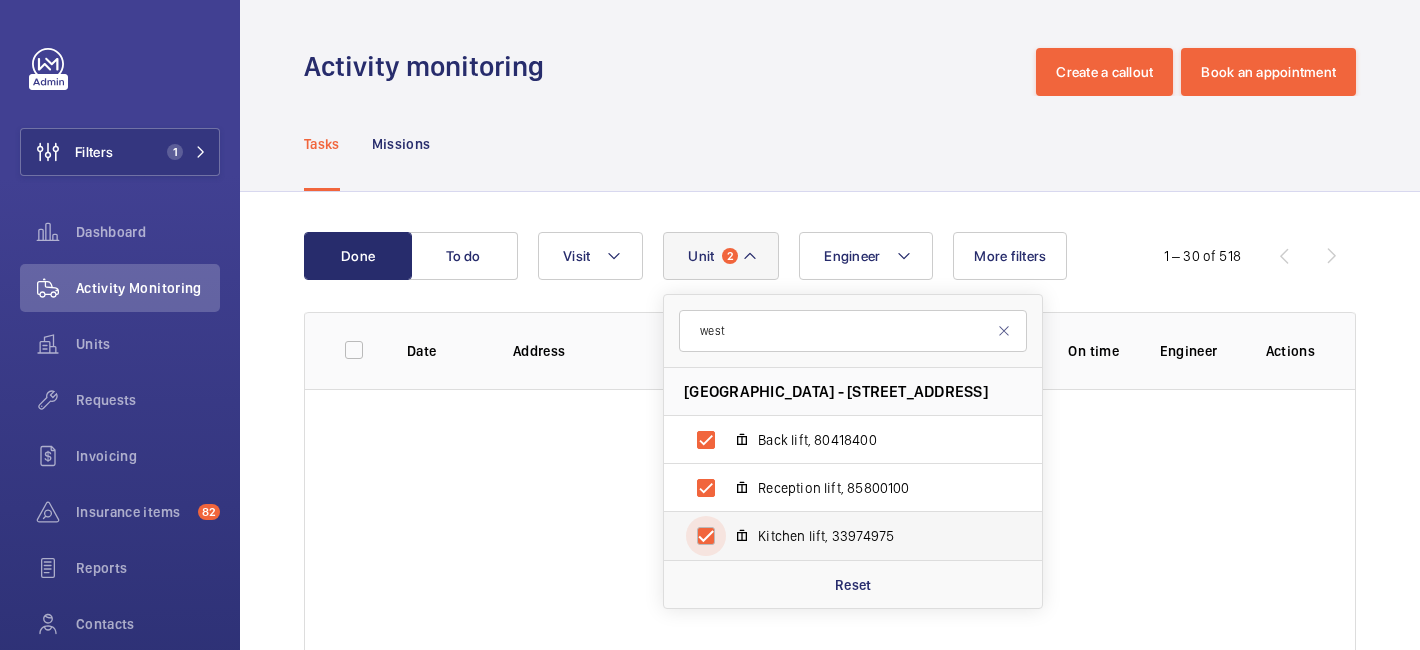 checkbox on "true" 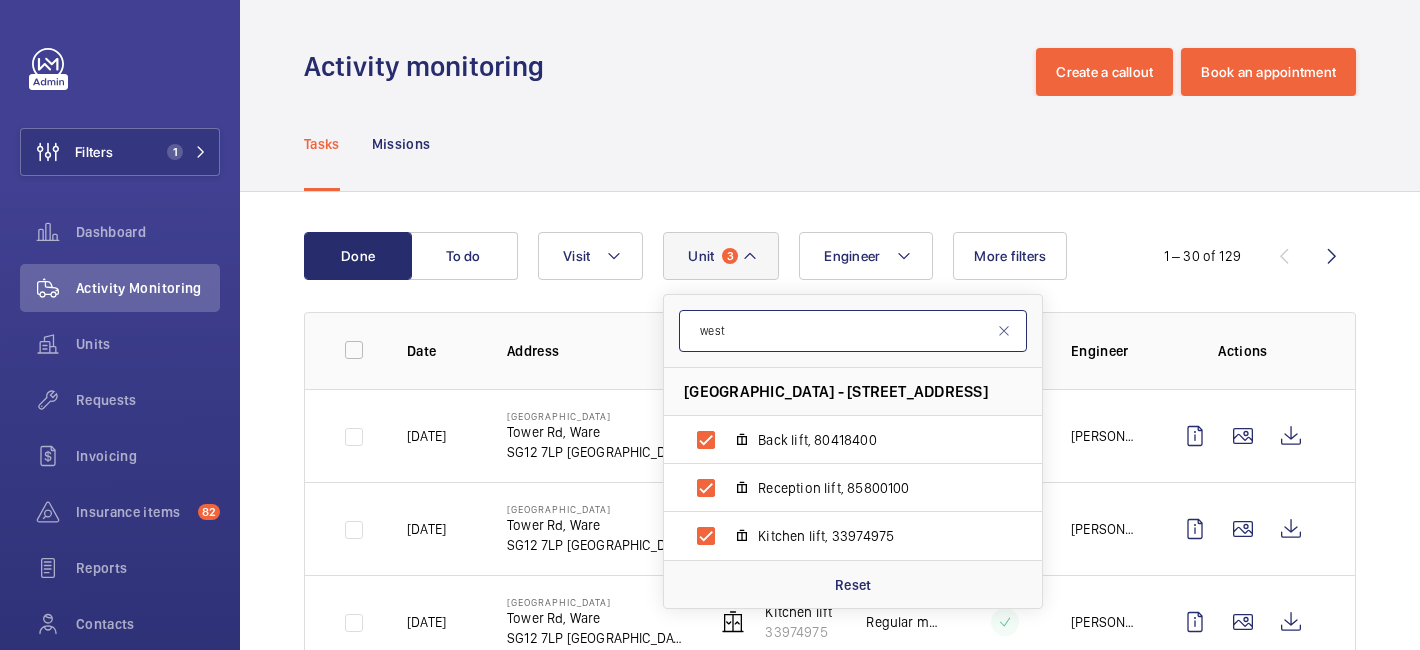 drag, startPoint x: 738, startPoint y: 328, endPoint x: 690, endPoint y: 323, distance: 48.259712 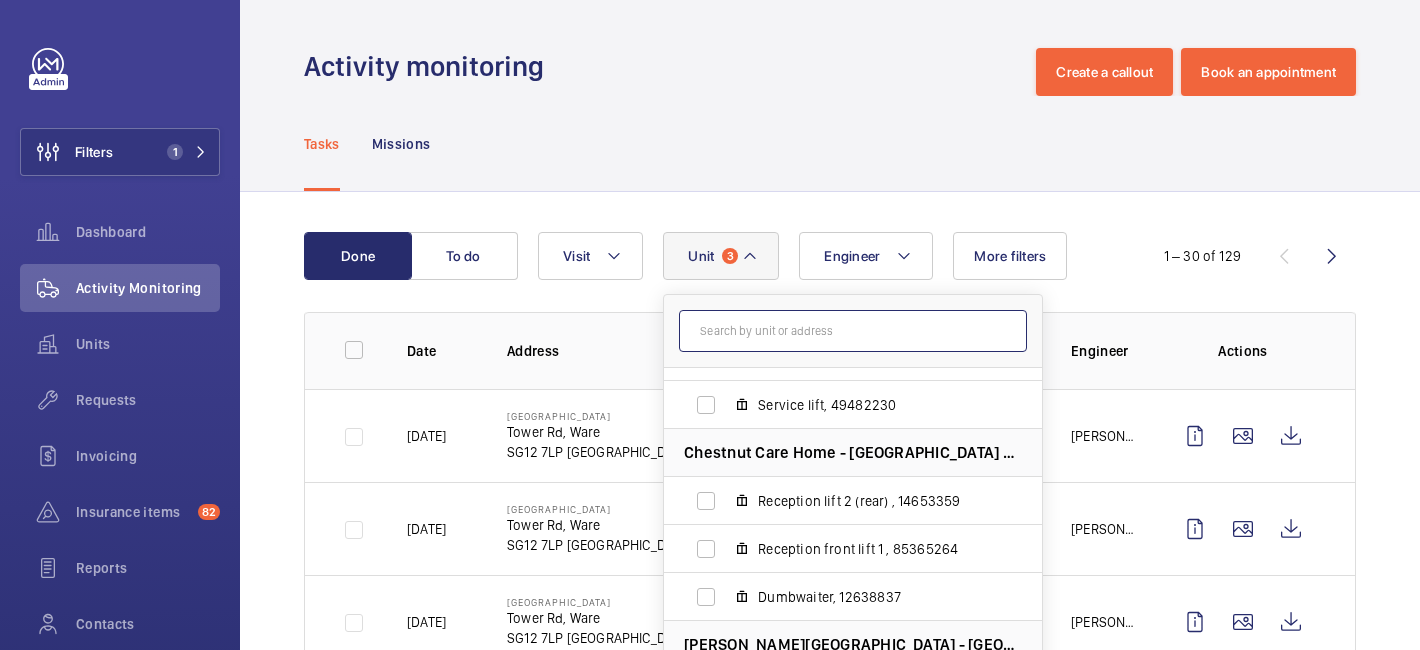 scroll, scrollTop: 670, scrollLeft: 0, axis: vertical 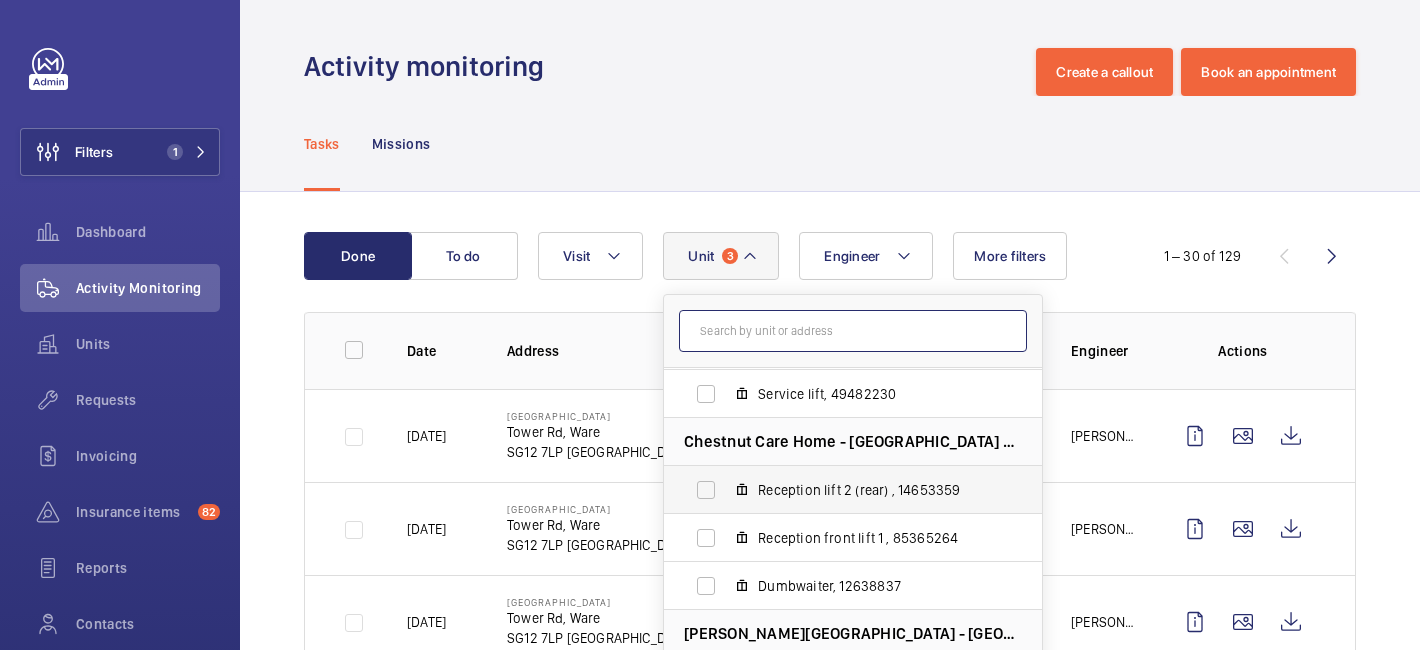 type 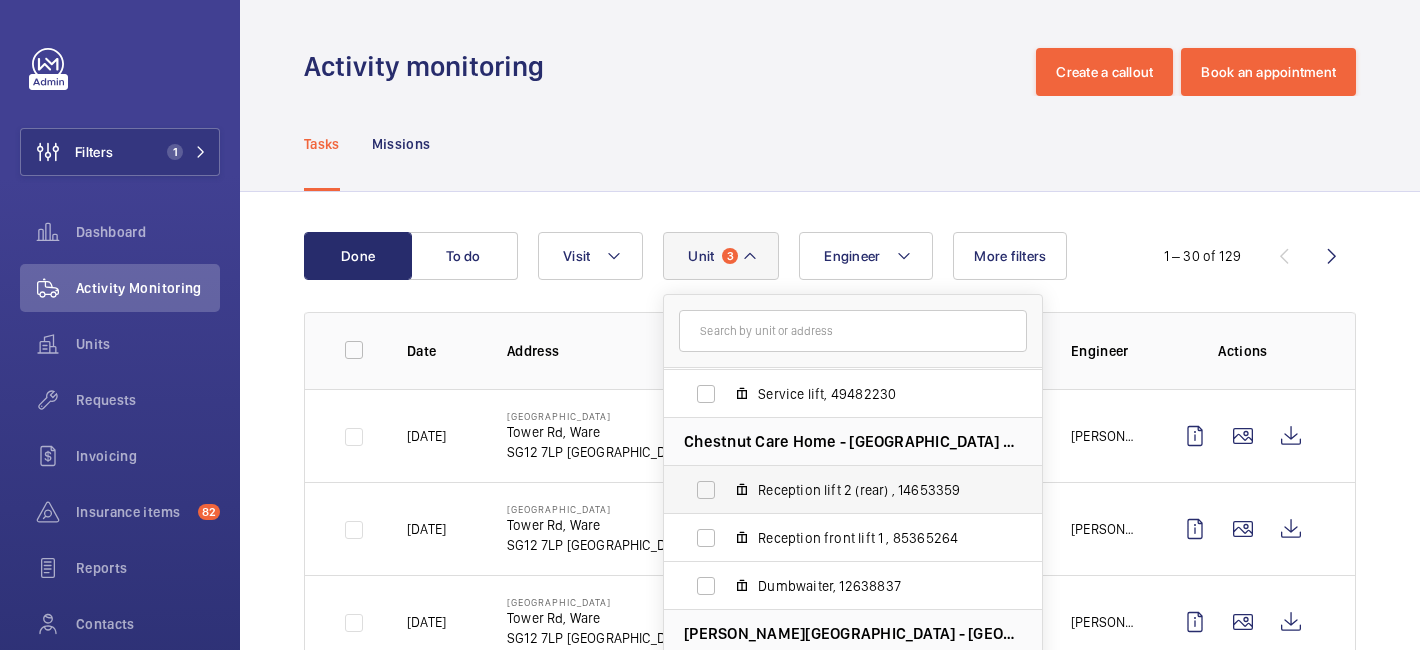 click on "Reception lift 2 (rear) , 14653359" at bounding box center (837, 490) 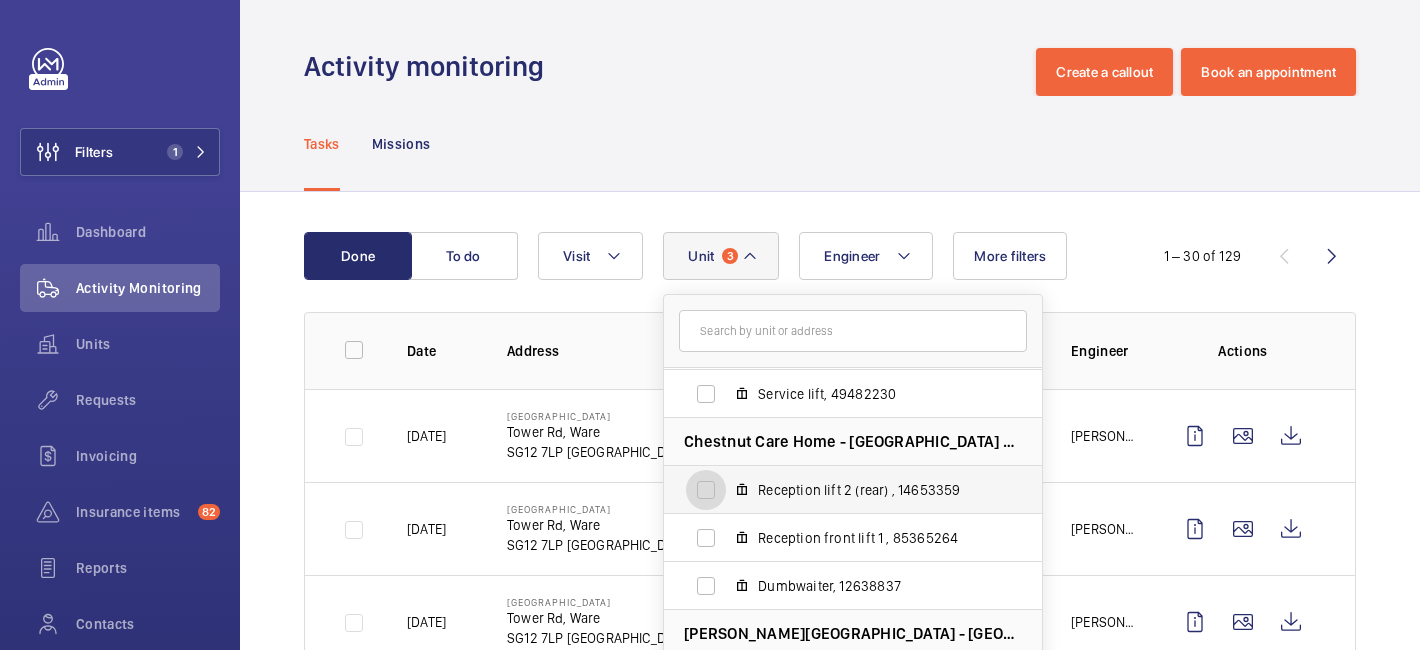 click on "Reception lift 2 (rear) , 14653359" at bounding box center [706, 490] 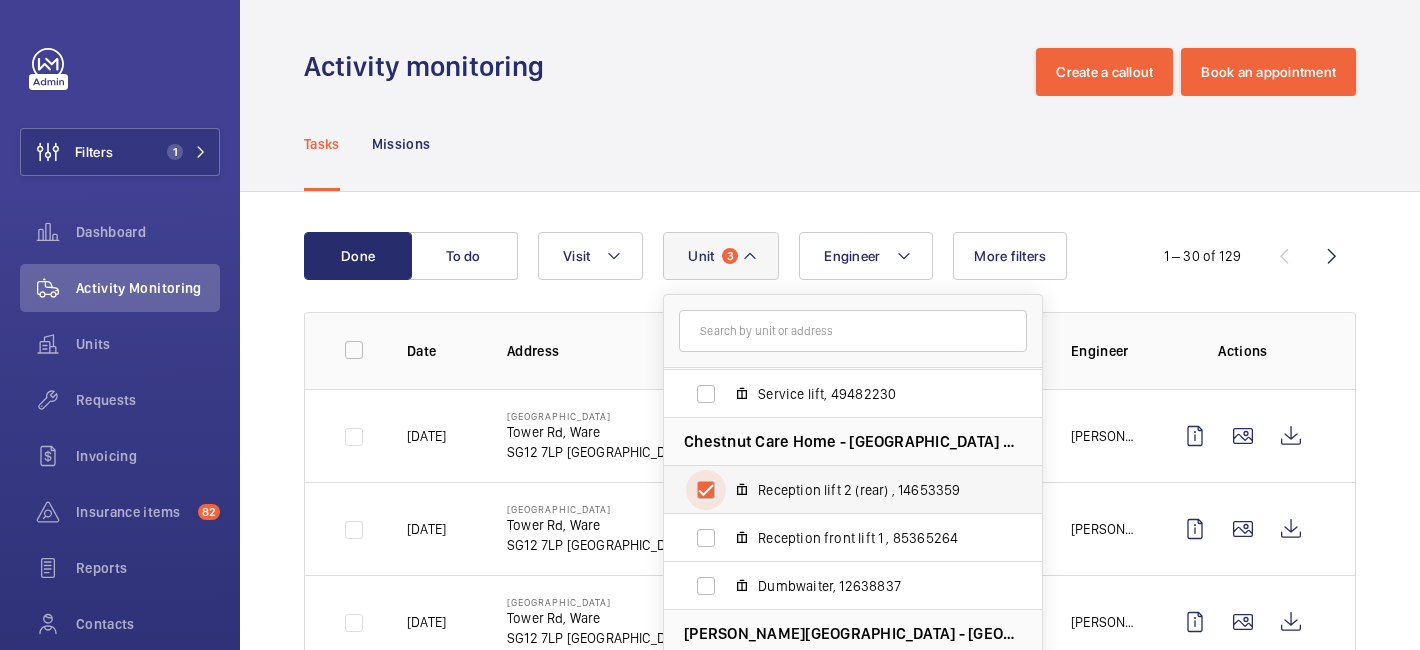 checkbox on "true" 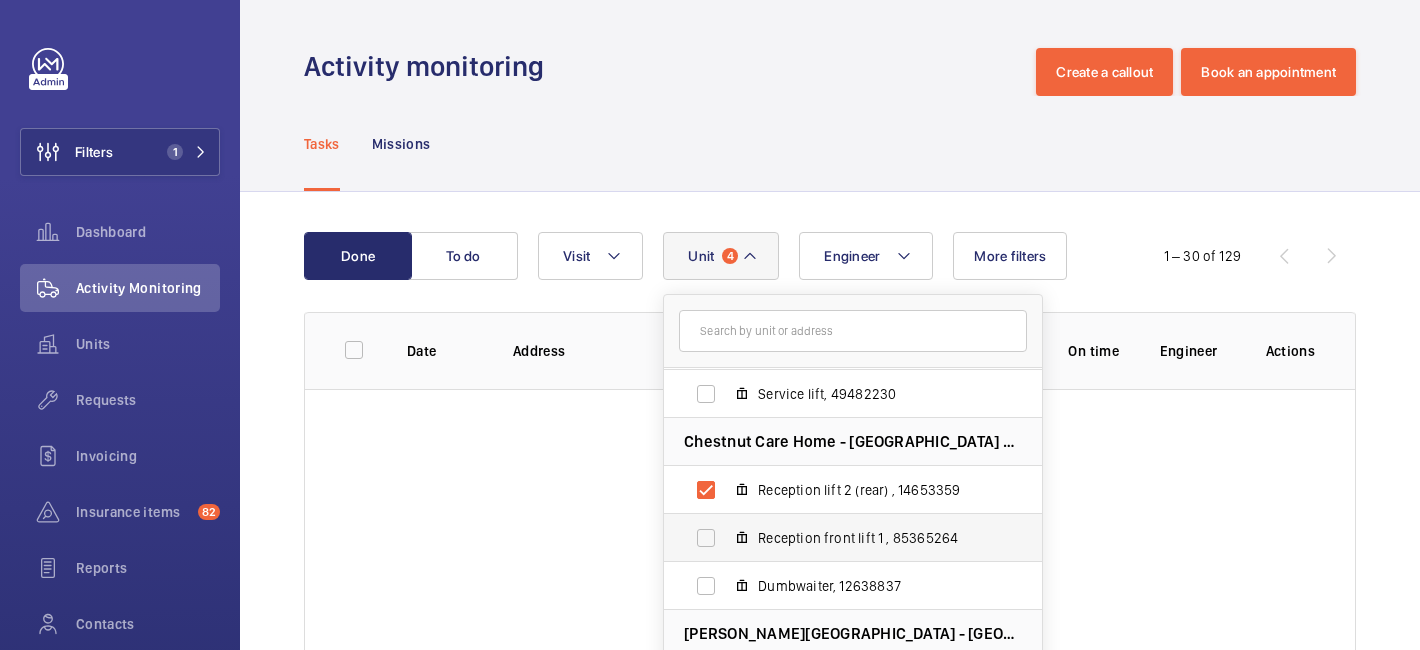 click on "Reception front lift 1 , 85365264" at bounding box center (837, 538) 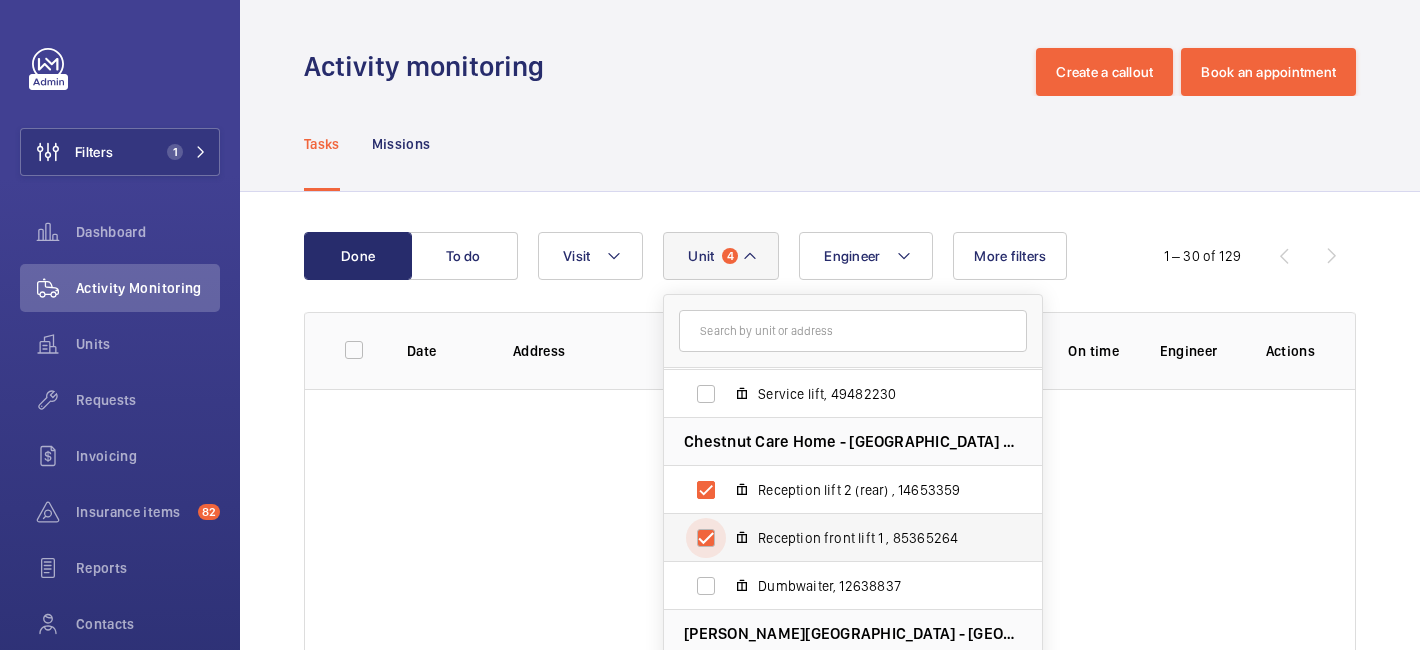 checkbox on "true" 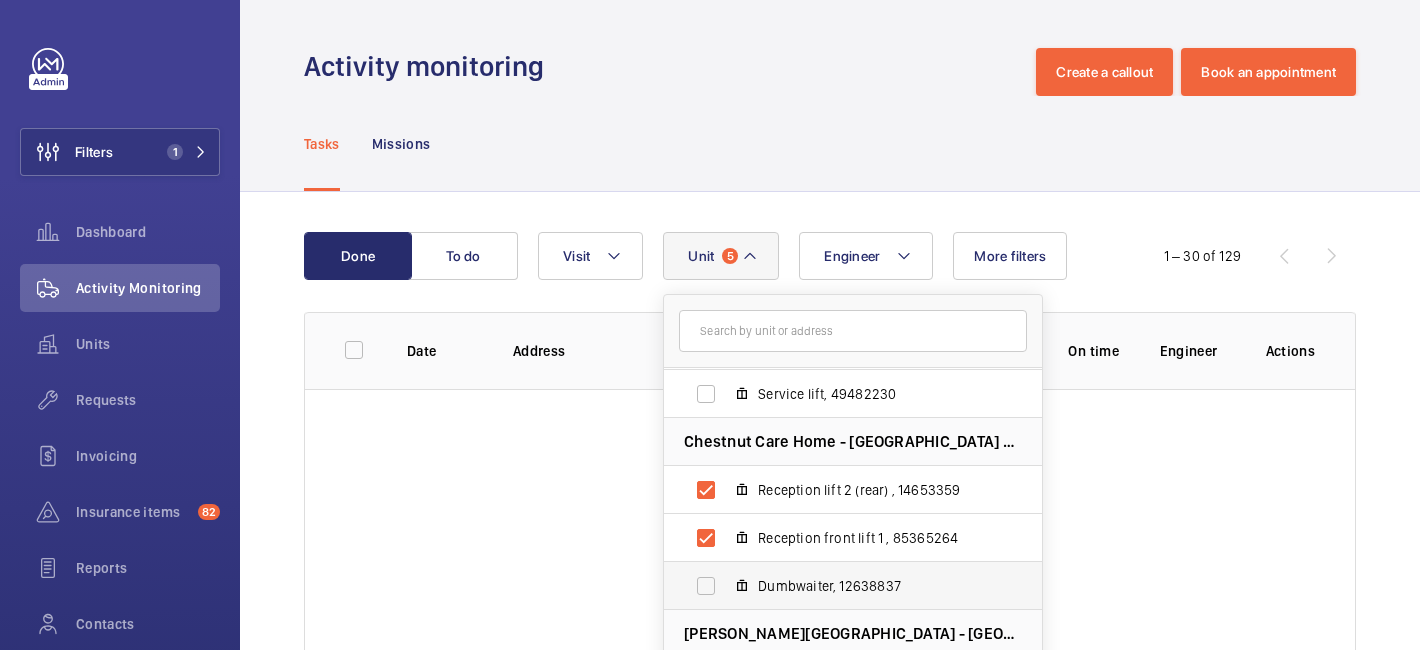 click on "Dumbwaiter, 12638837" at bounding box center [837, 586] 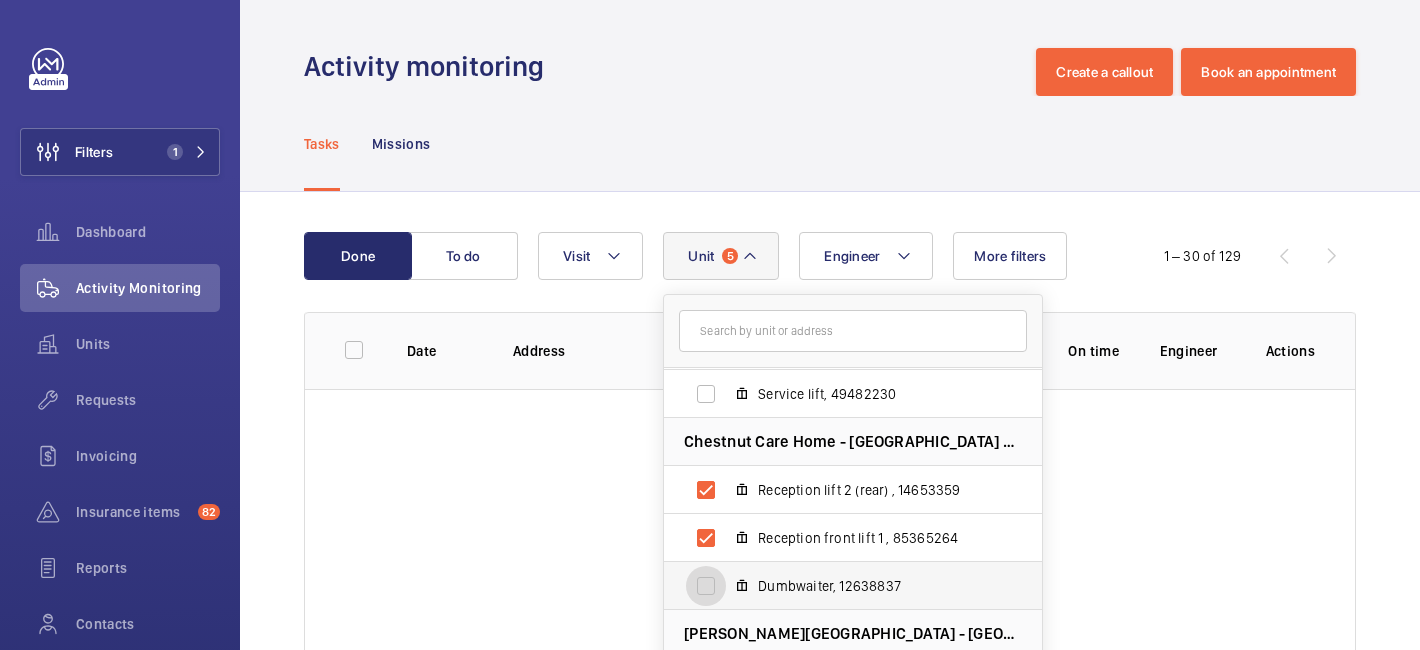click on "Dumbwaiter, 12638837" at bounding box center (706, 586) 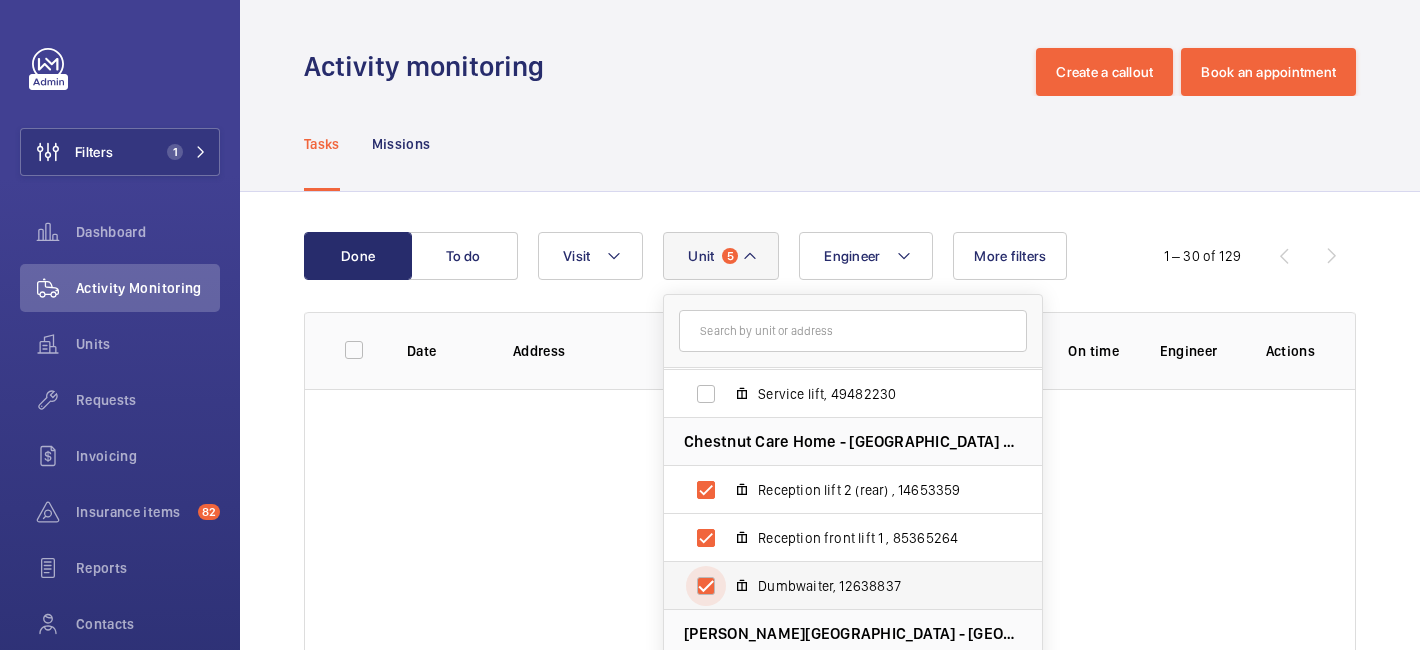 checkbox on "true" 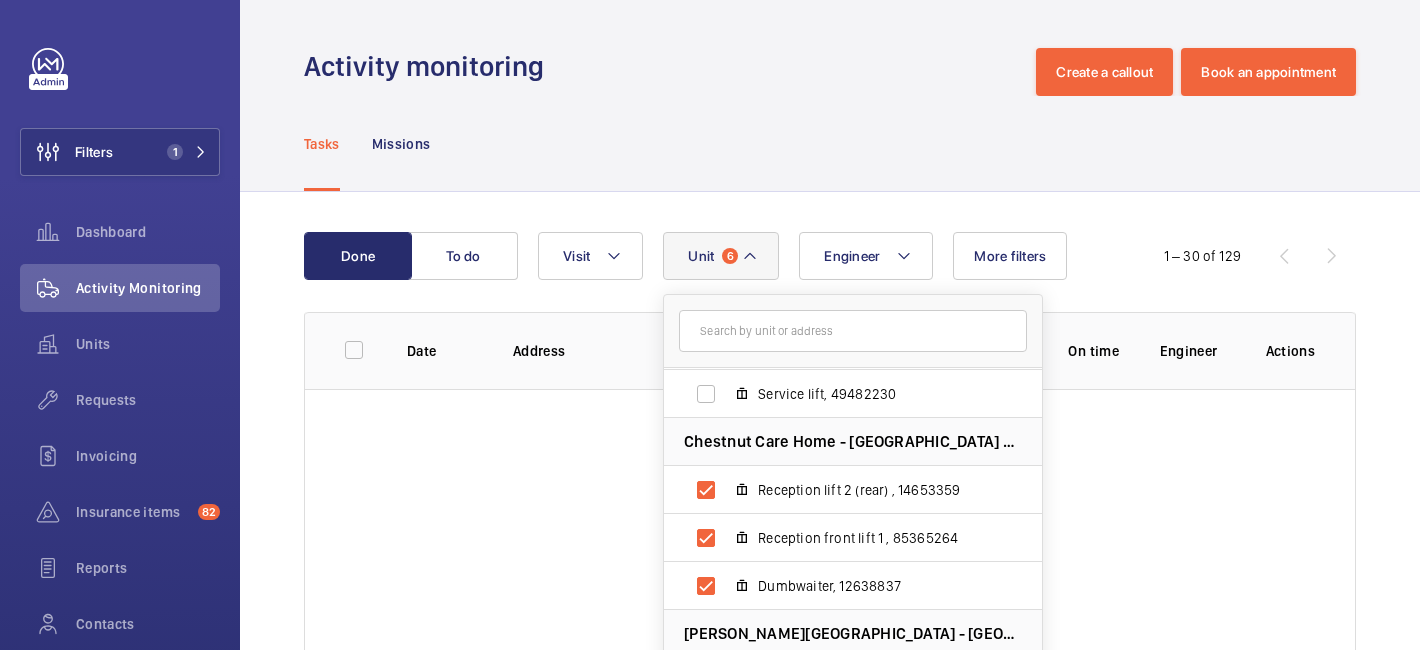 click 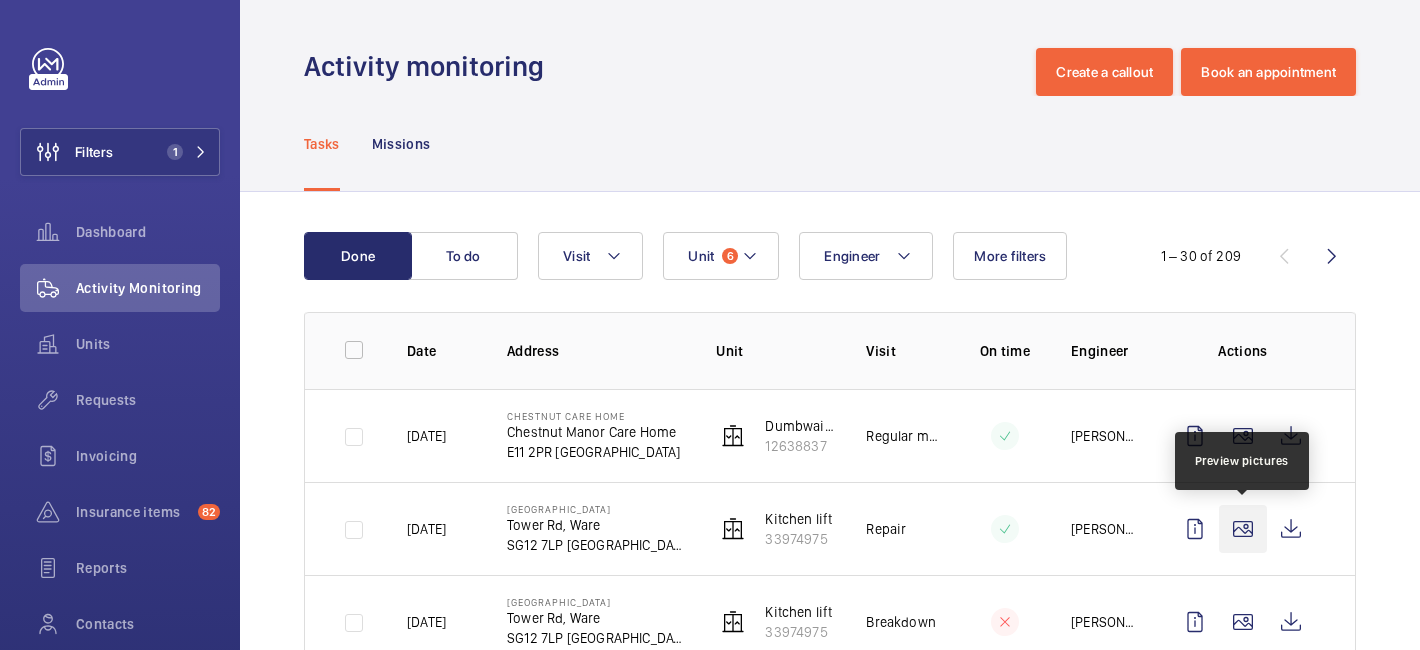 click 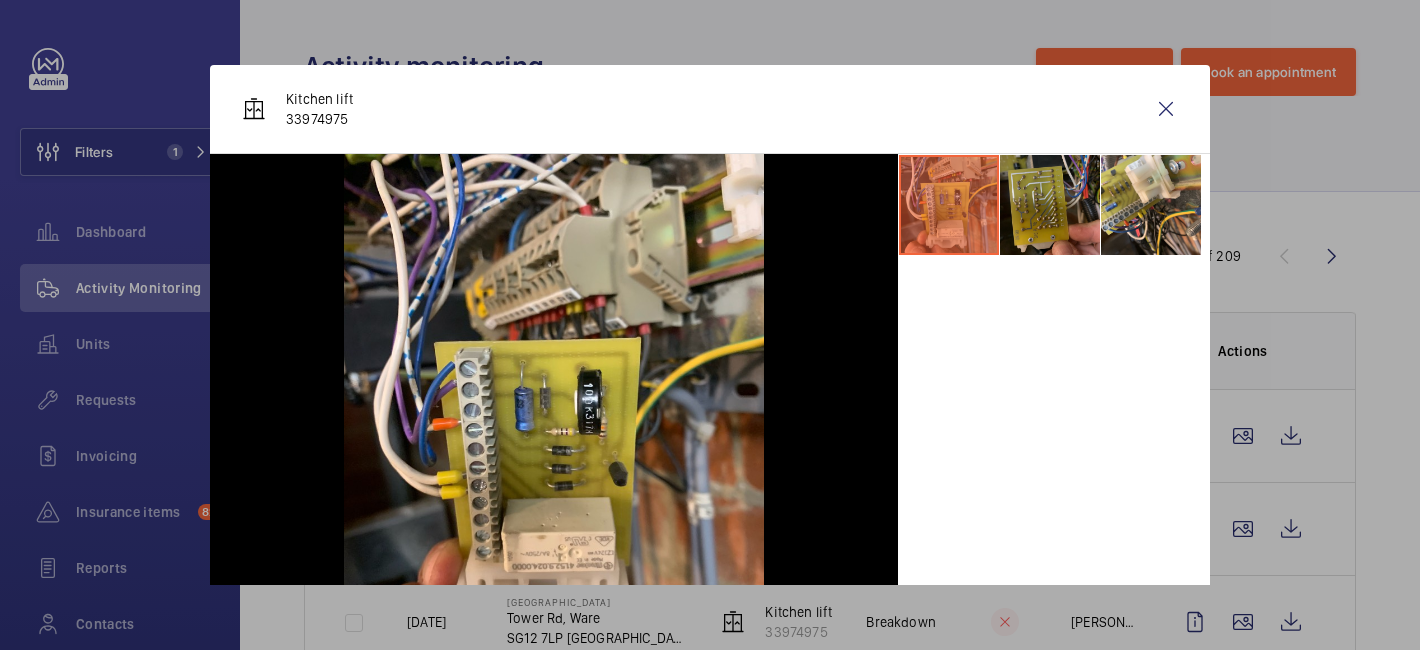 click at bounding box center [1050, 205] 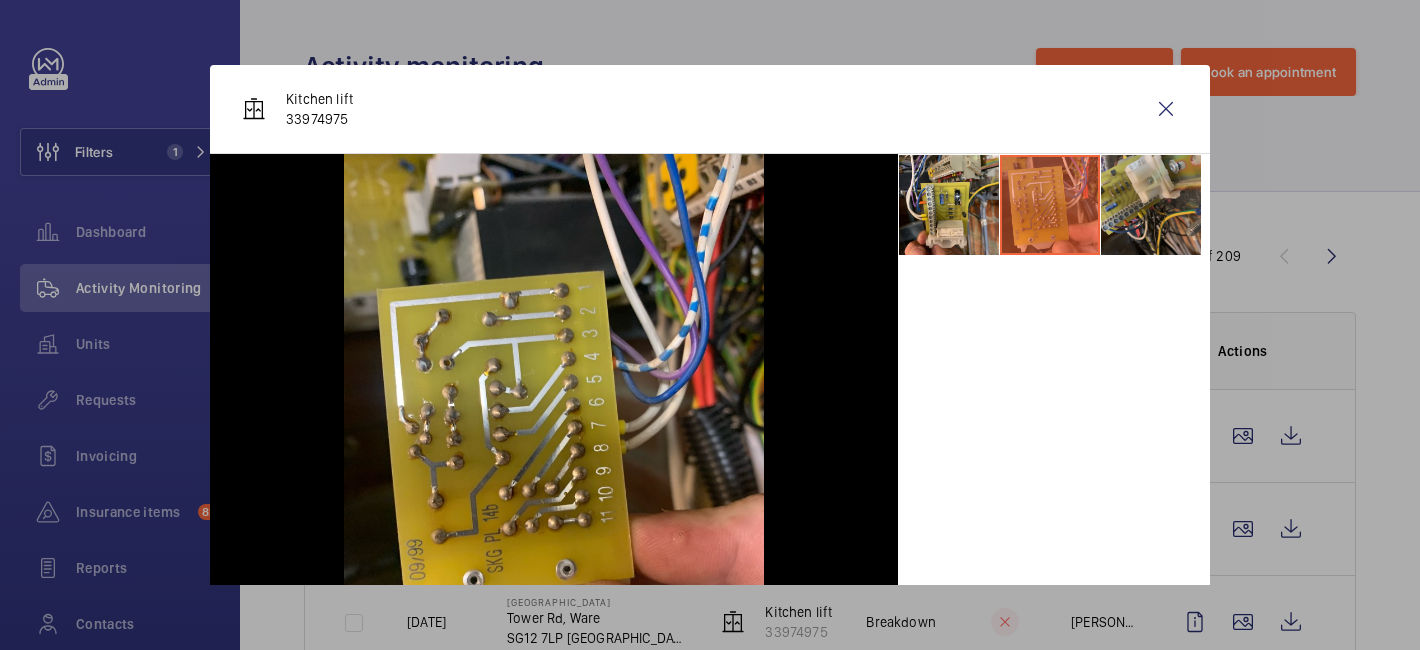 click at bounding box center [1151, 205] 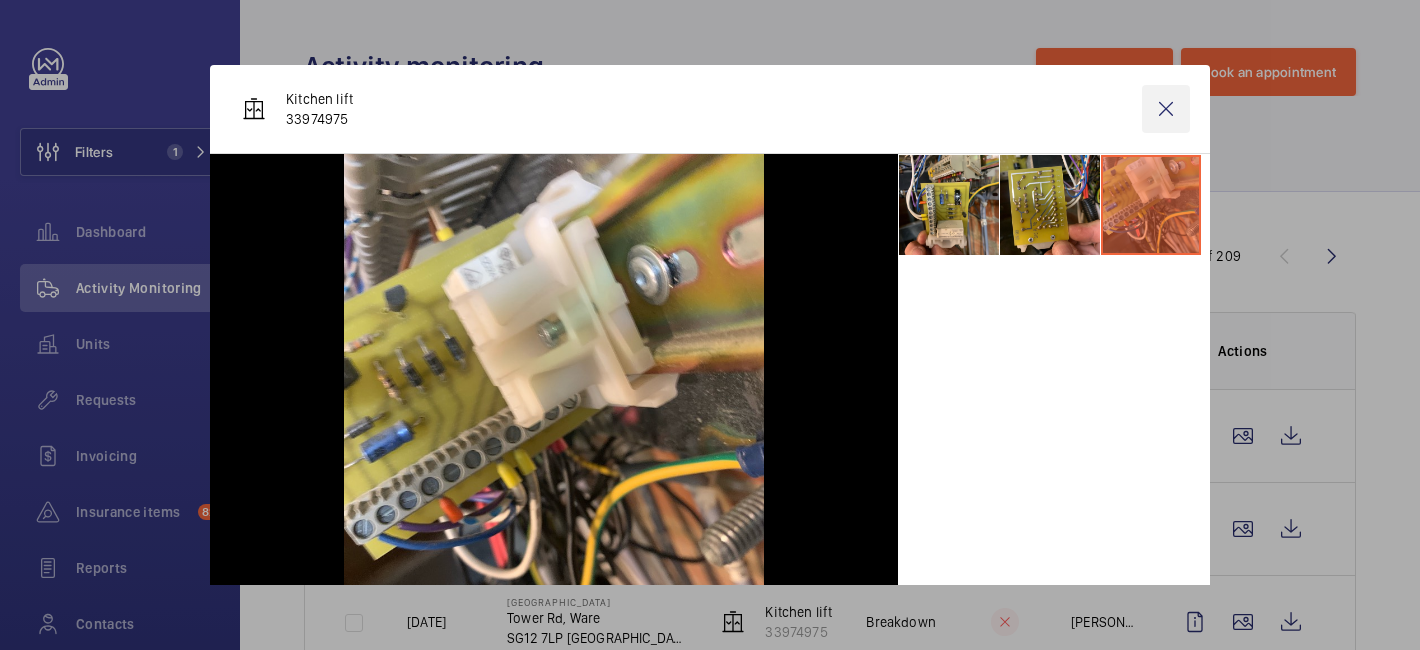 click at bounding box center [1166, 109] 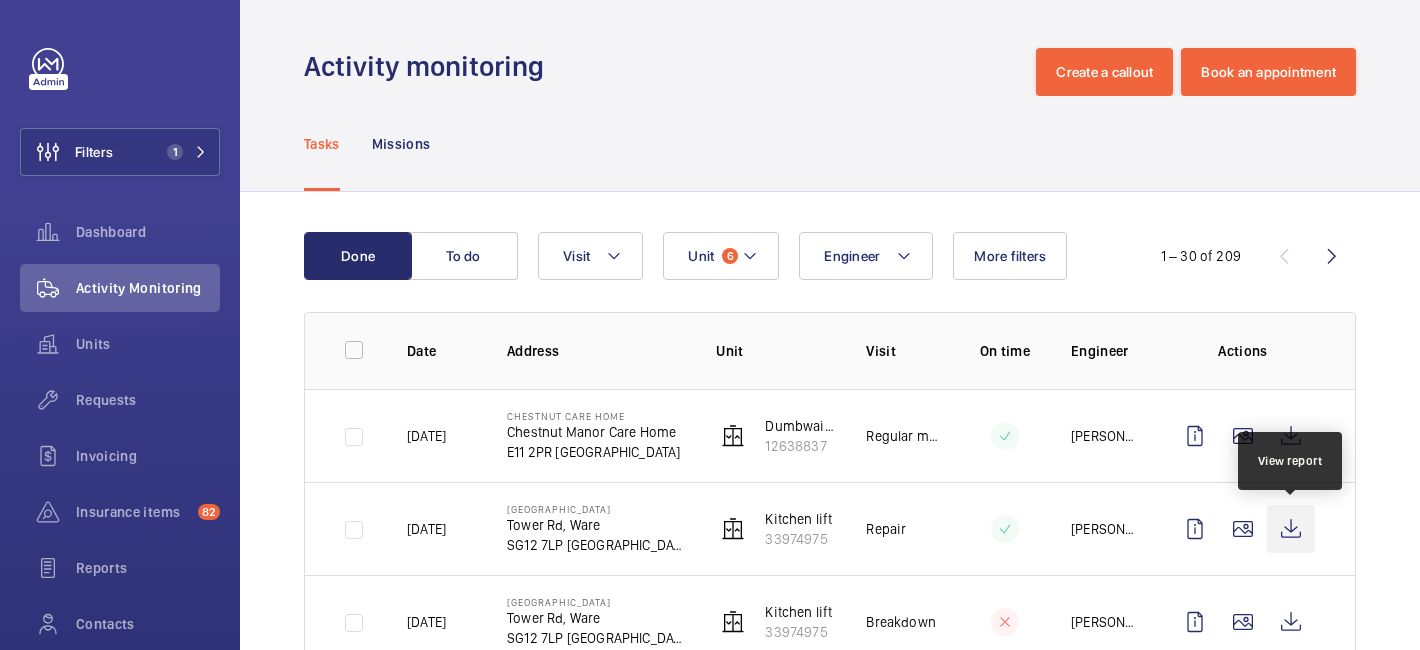 click 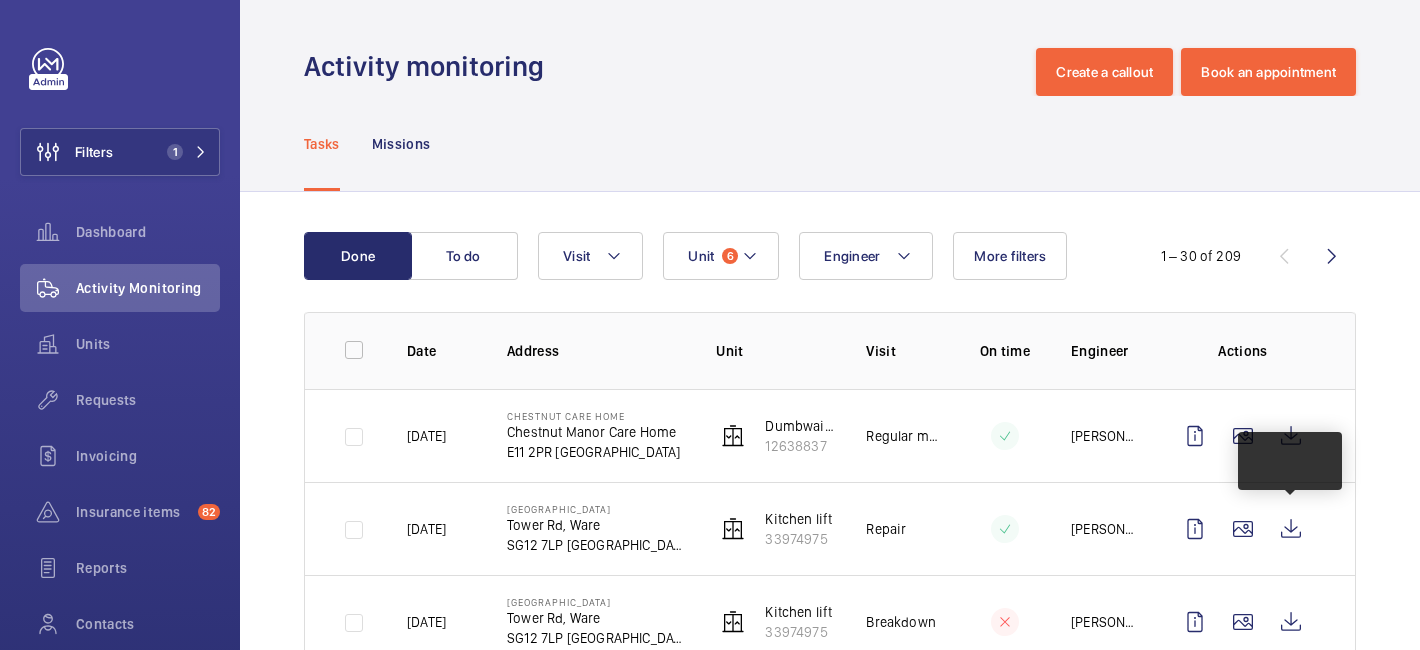 click on "Actions" 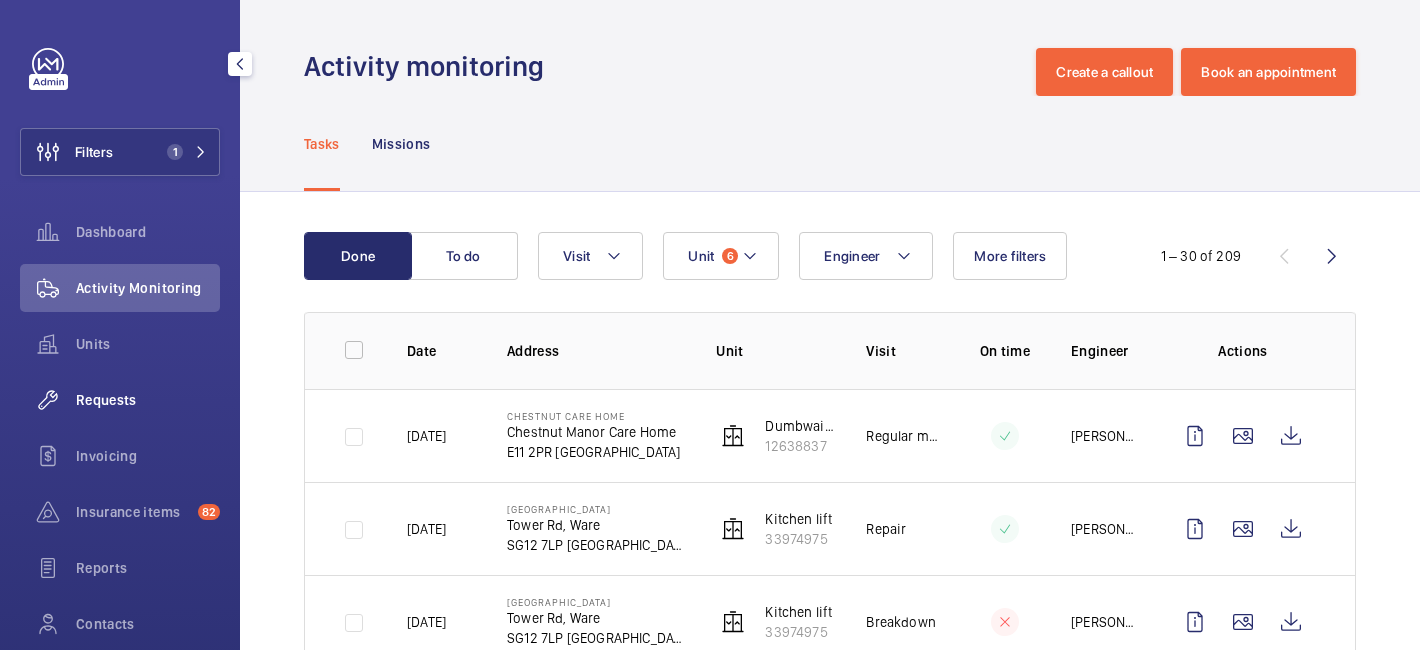 click on "Requests" 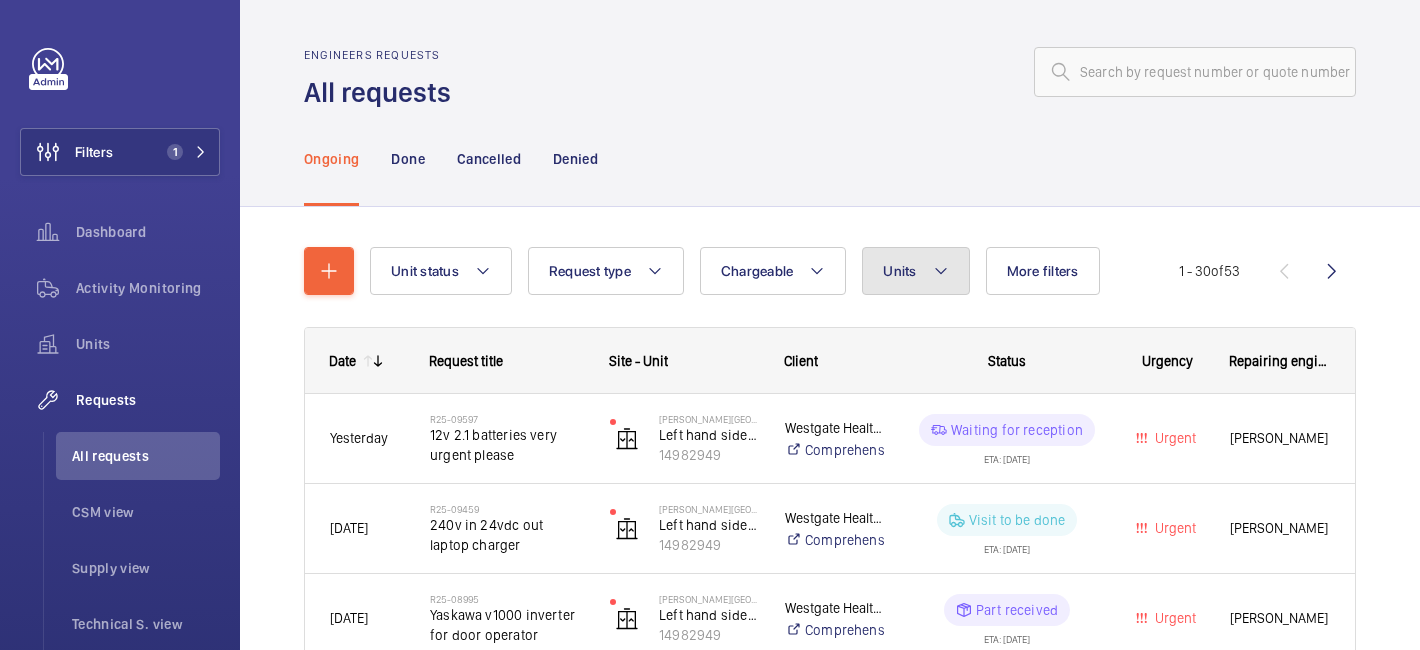 click on "Units" 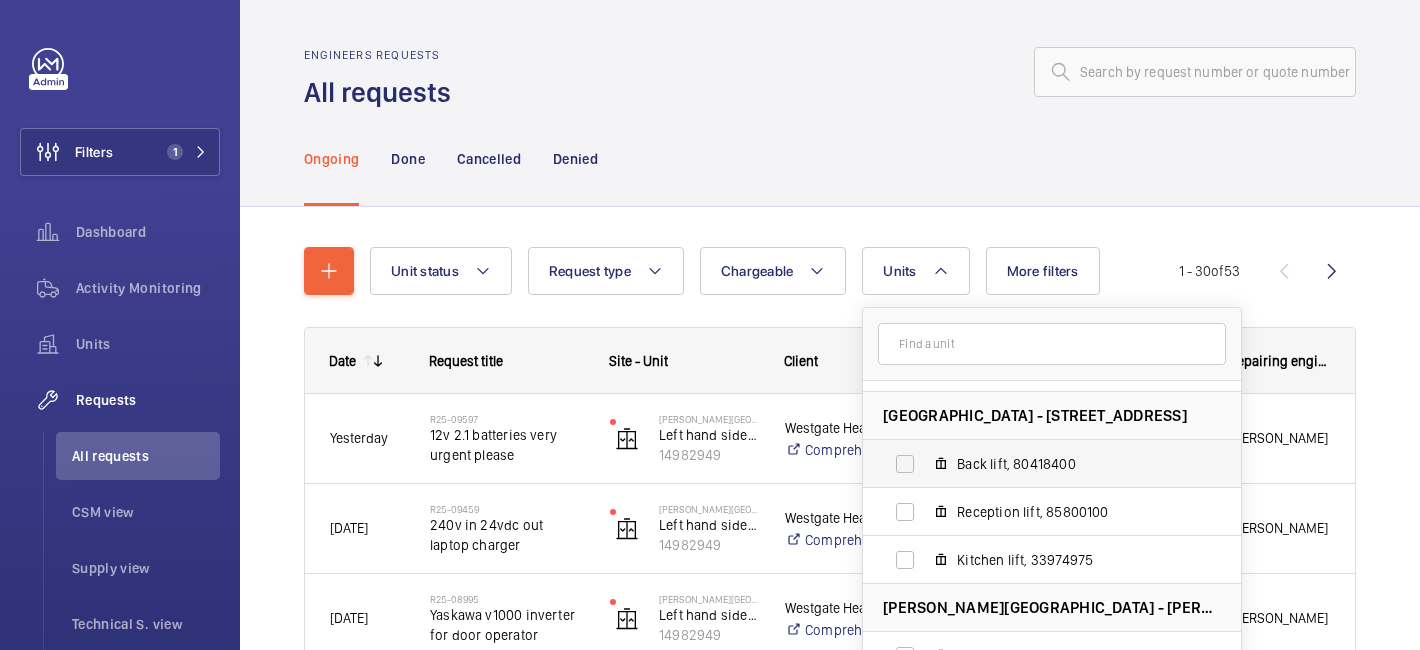 scroll, scrollTop: 189, scrollLeft: 0, axis: vertical 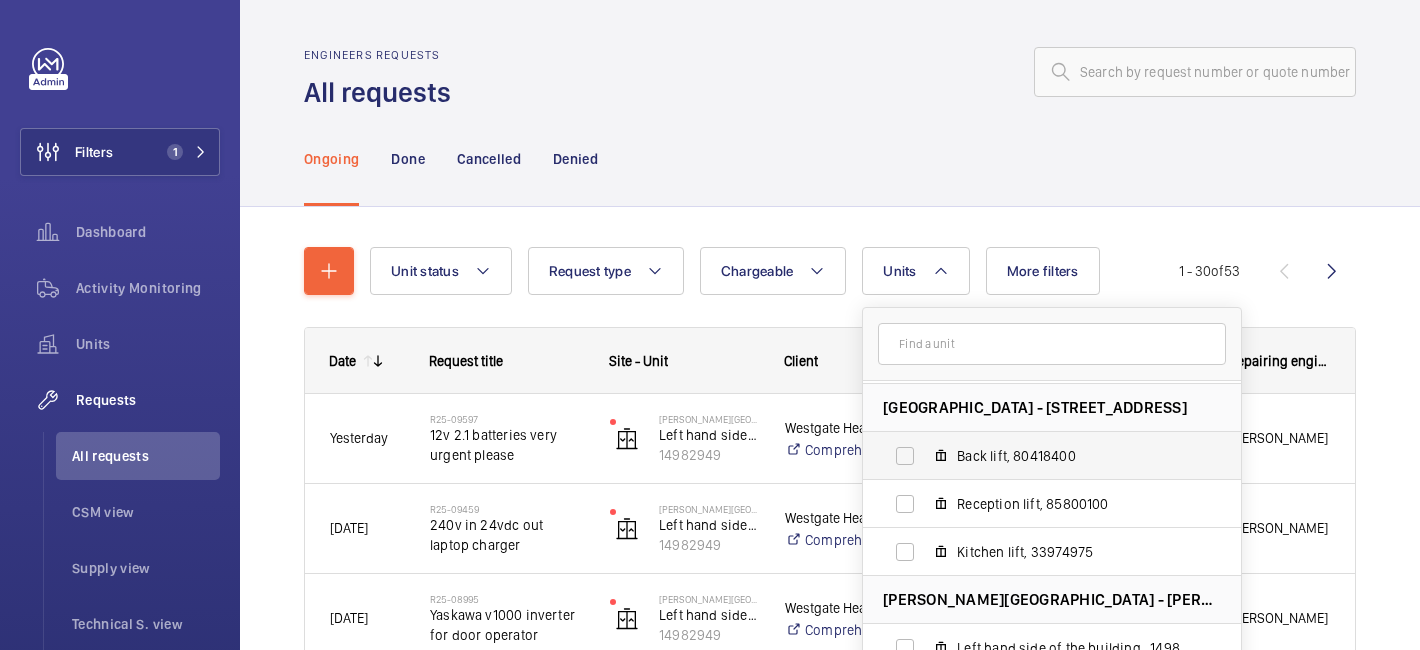 click on "Back lift, 80418400" at bounding box center [1036, 456] 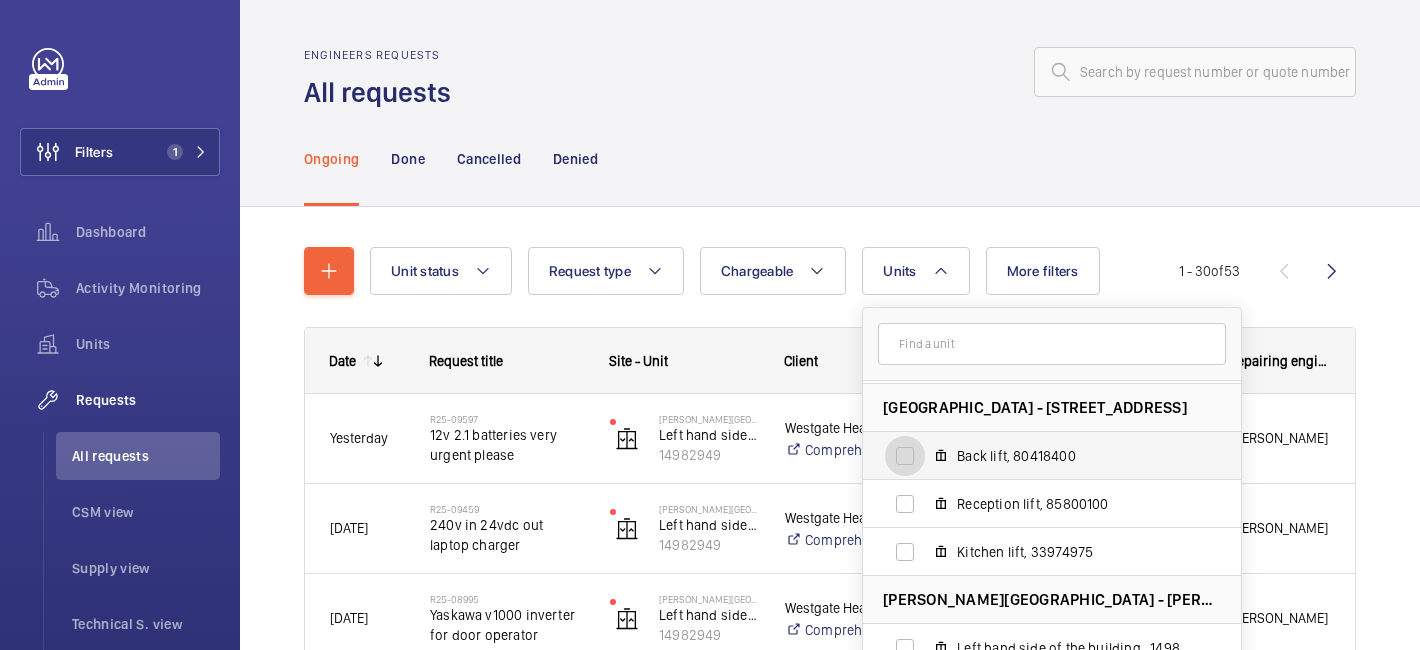 click on "Back lift, 80418400" at bounding box center (905, 456) 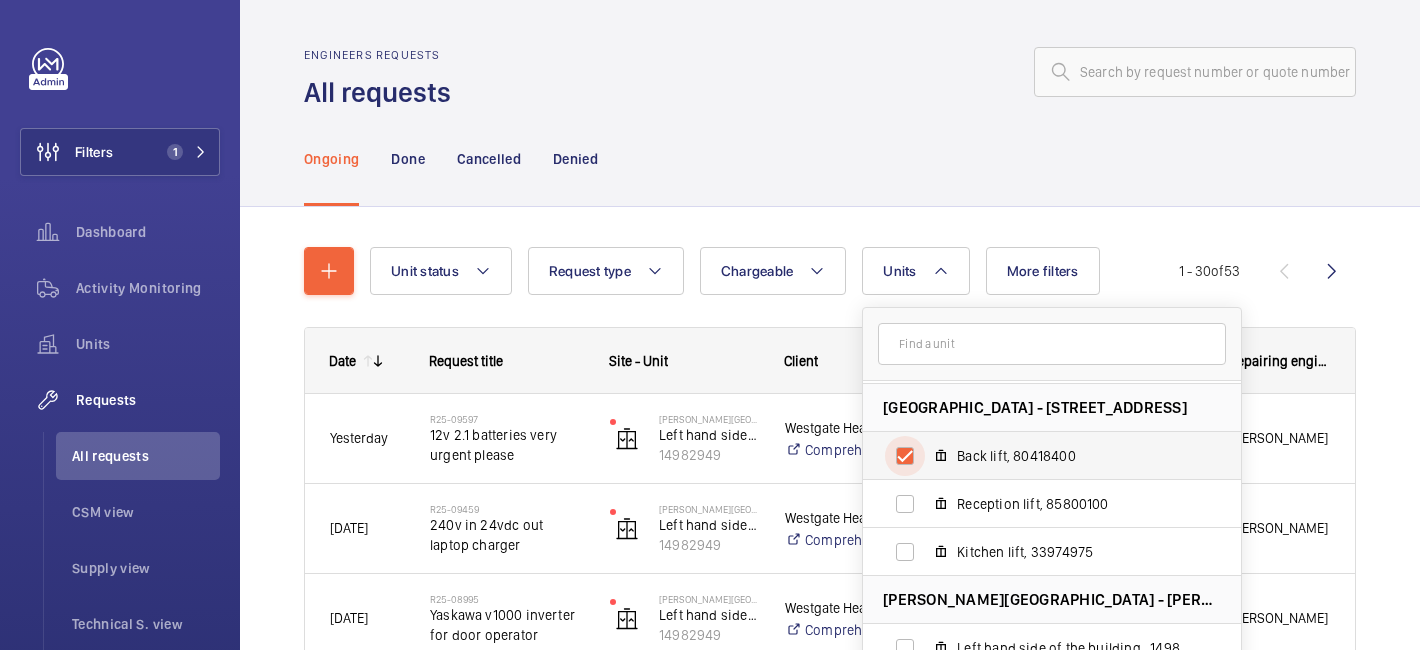 checkbox on "true" 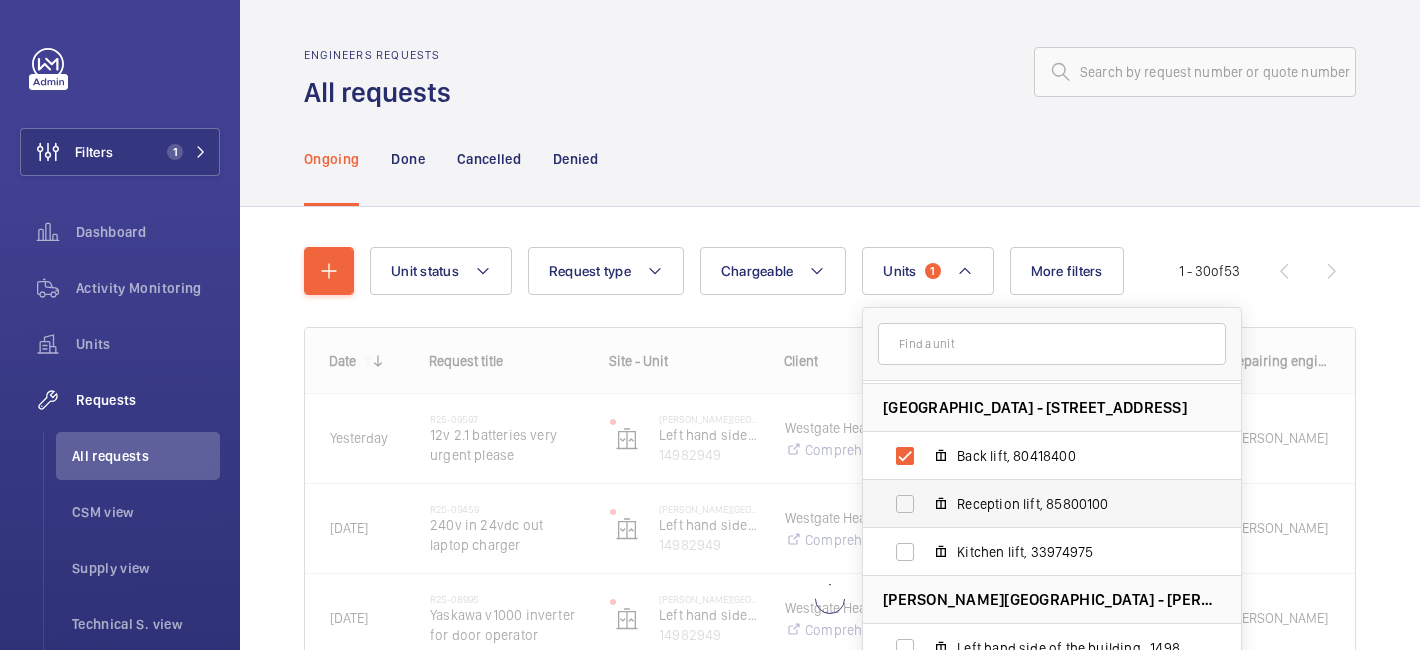 click on "Reception lift, 85800100" at bounding box center (1036, 504) 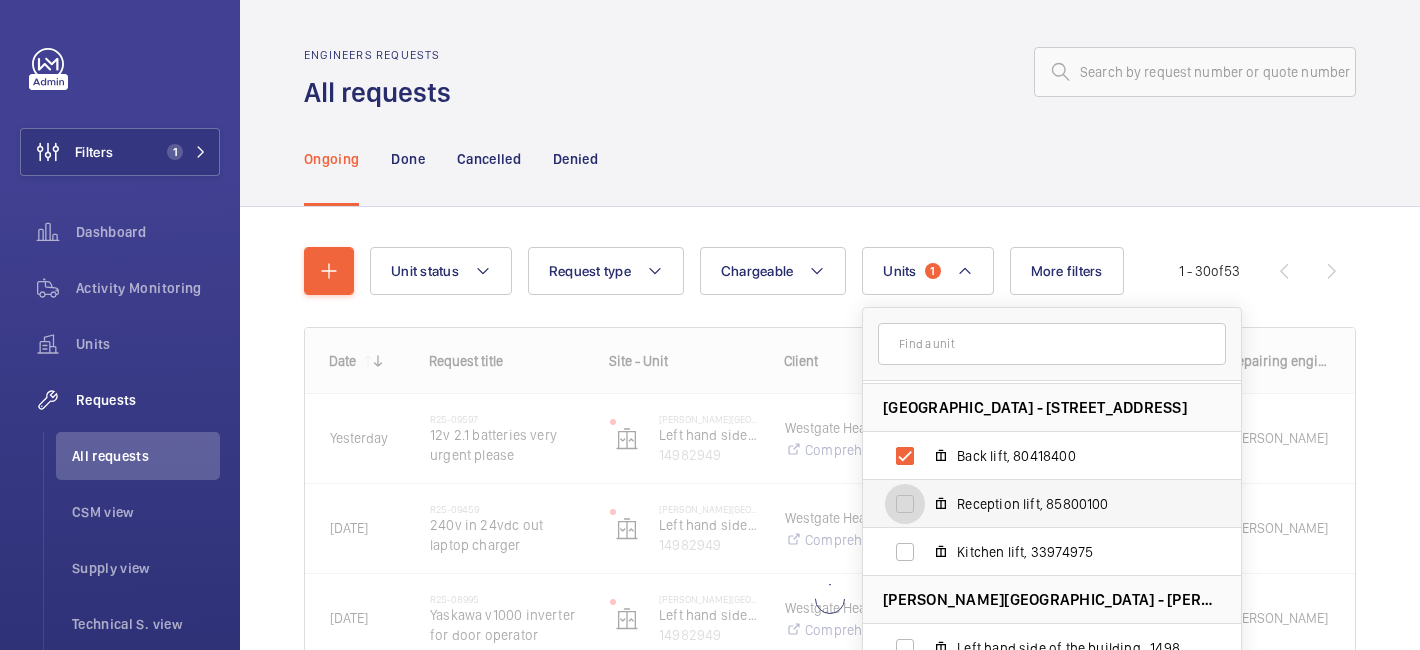 click on "Reception lift, 85800100" at bounding box center (905, 504) 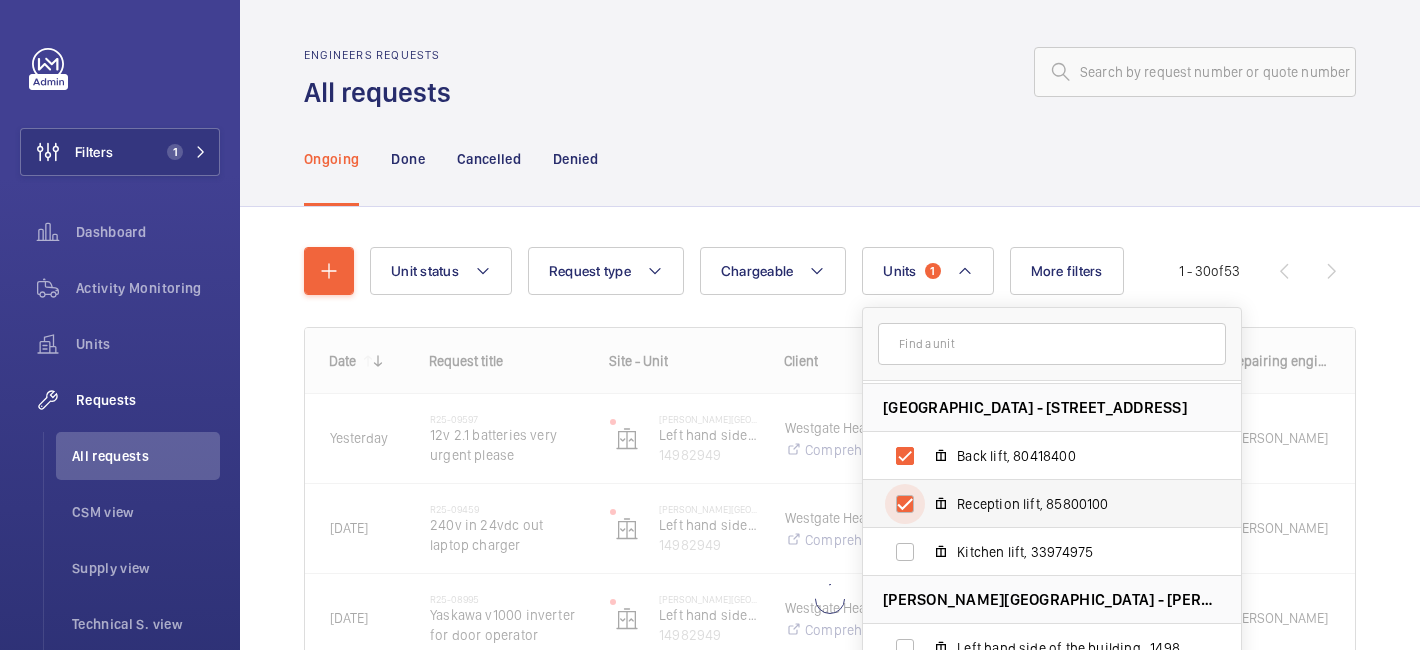 checkbox on "true" 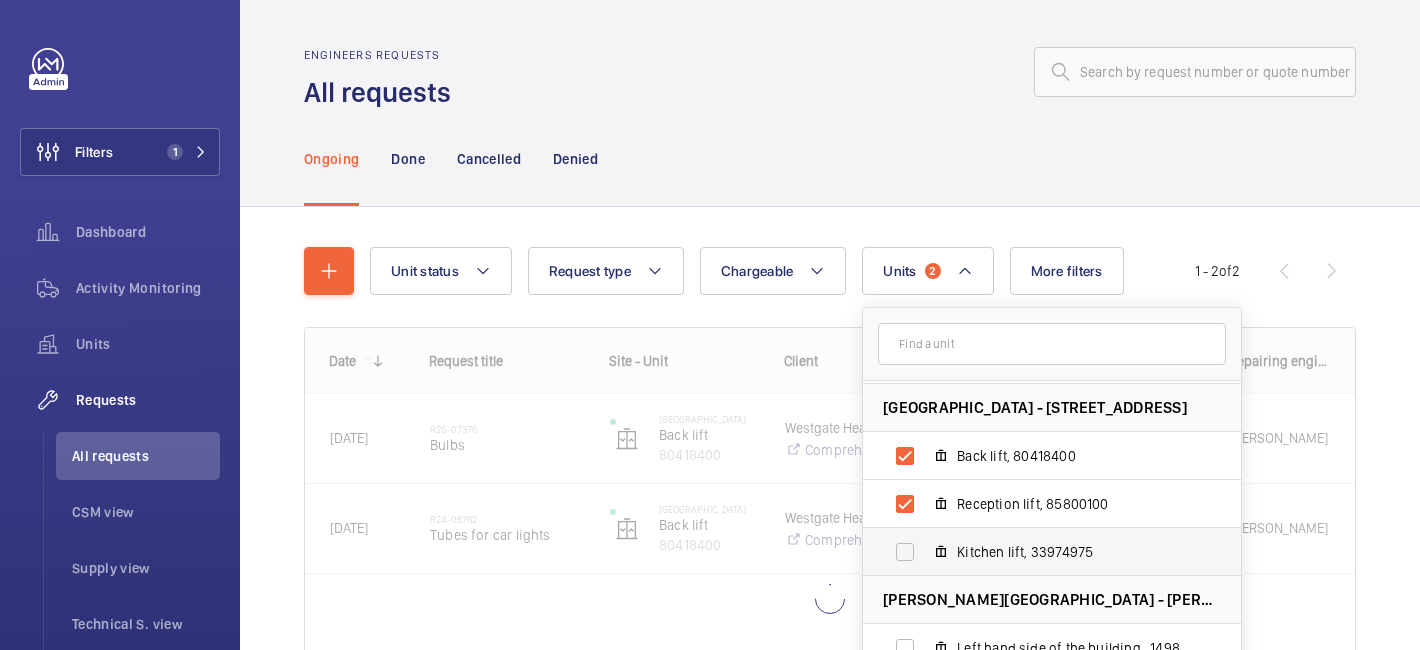 click on "Kitchen lift, 33974975" at bounding box center [1036, 552] 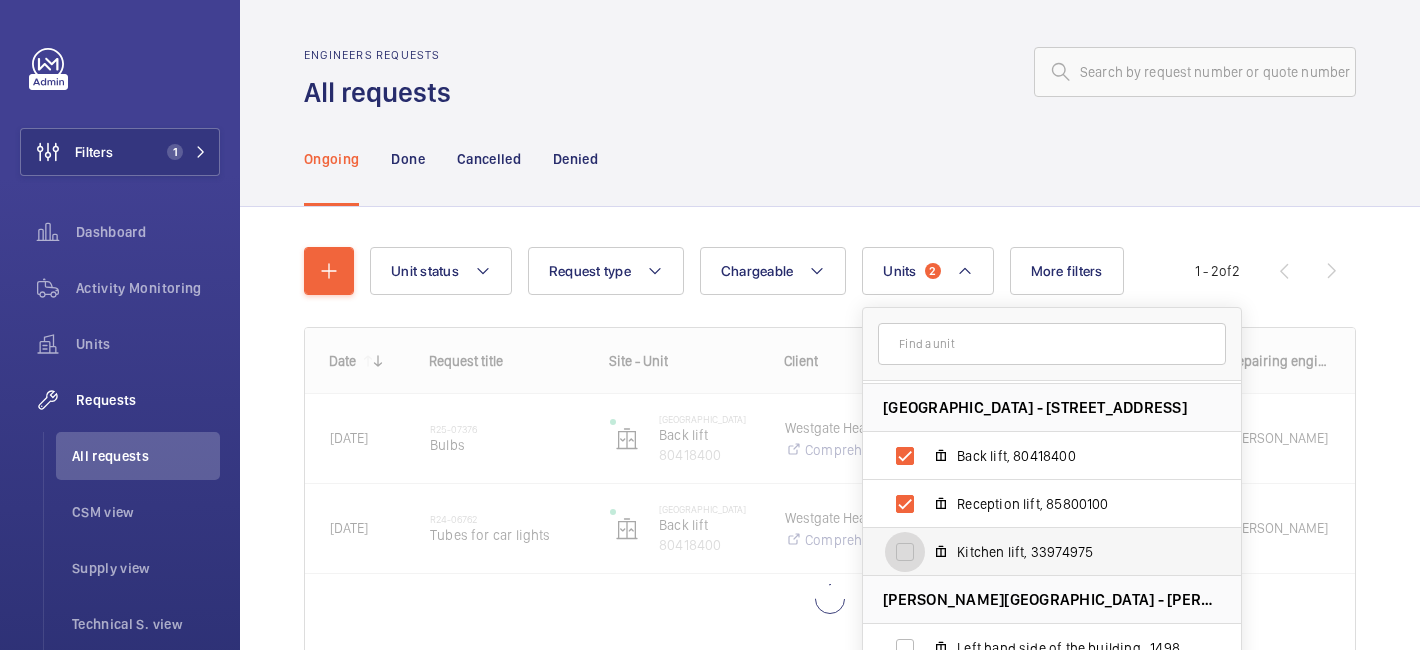 click on "Kitchen lift, 33974975" at bounding box center [905, 552] 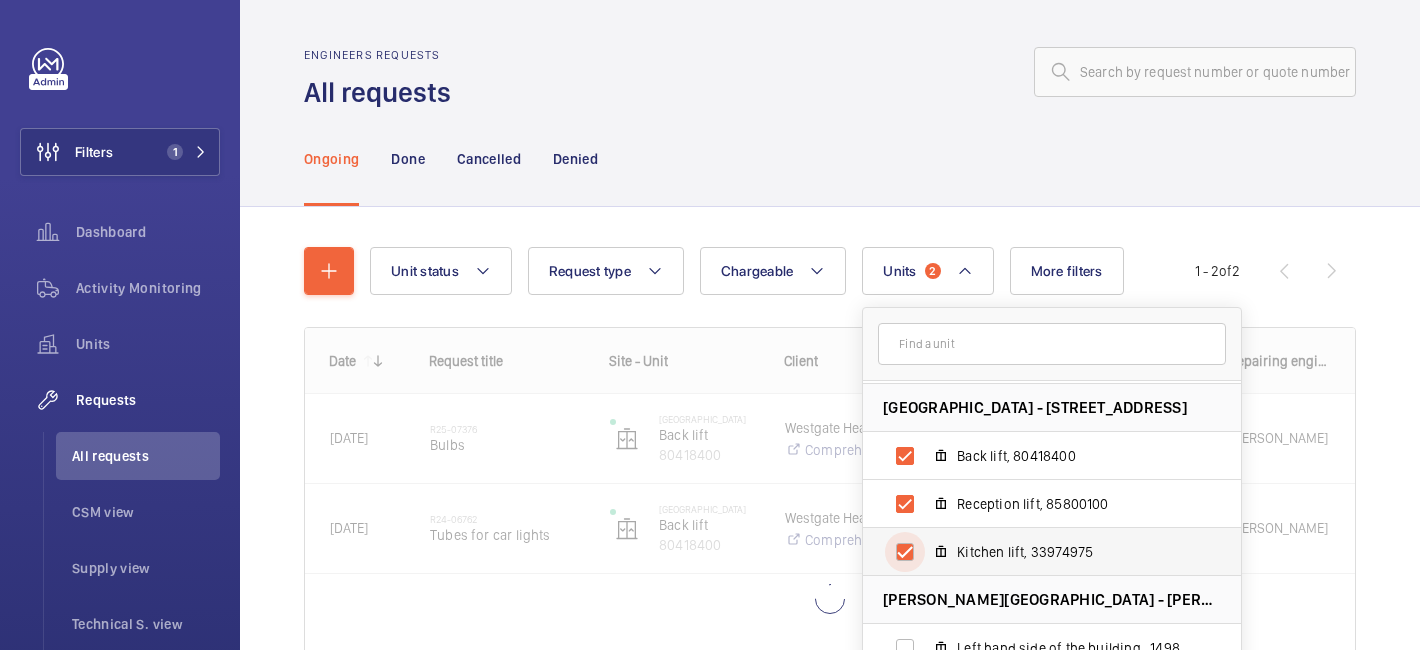 checkbox on "true" 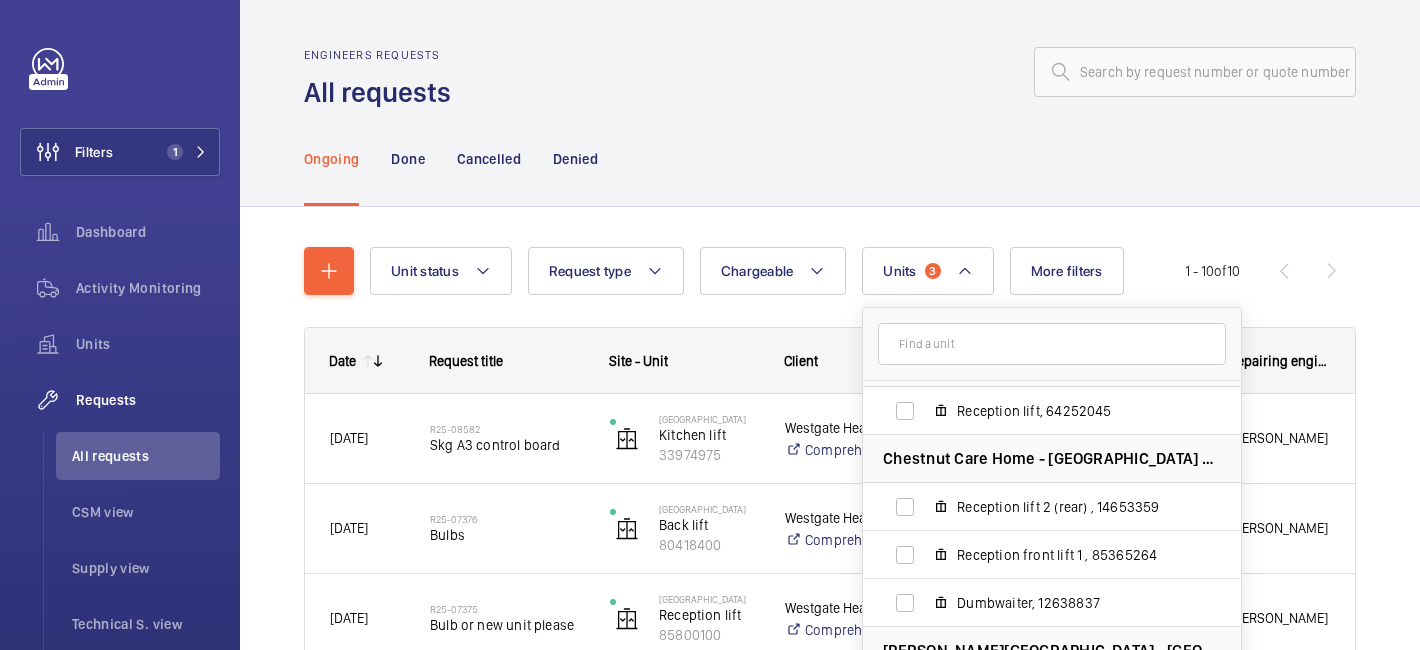 scroll, scrollTop: 637, scrollLeft: 0, axis: vertical 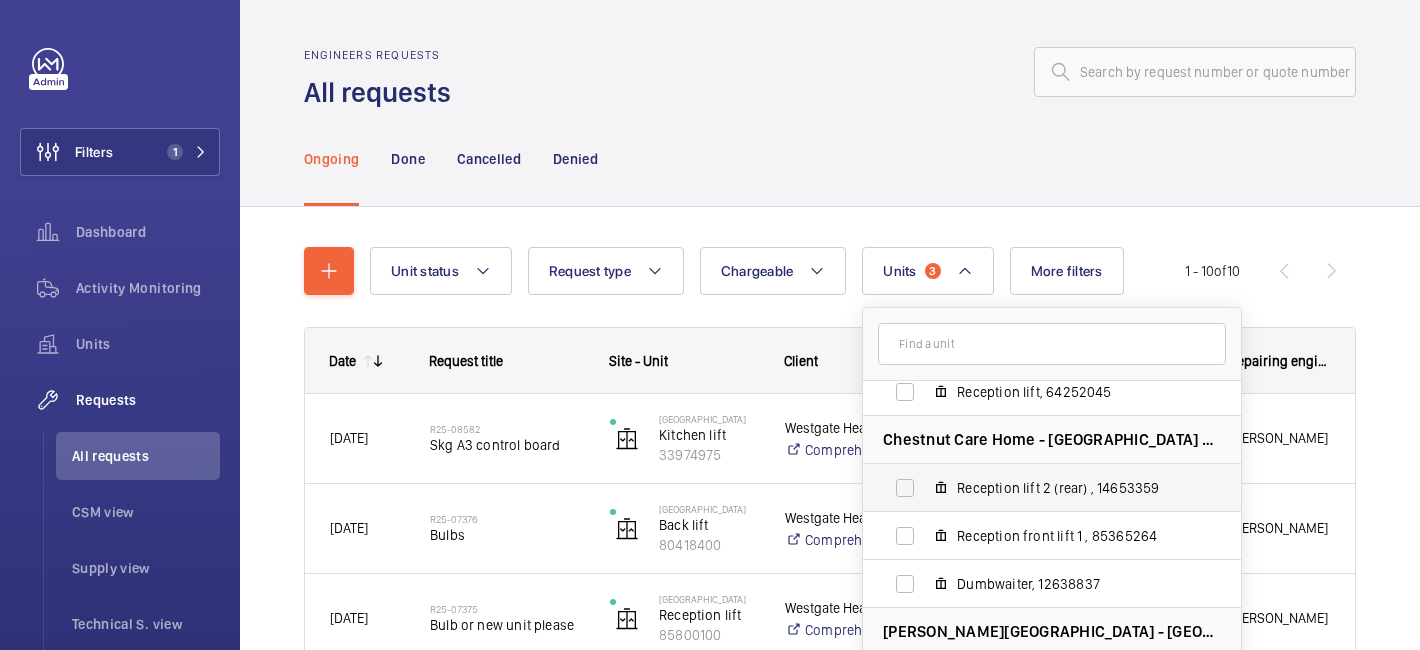 click on "Reception lift 2 (rear) , 14653359" at bounding box center [1036, 488] 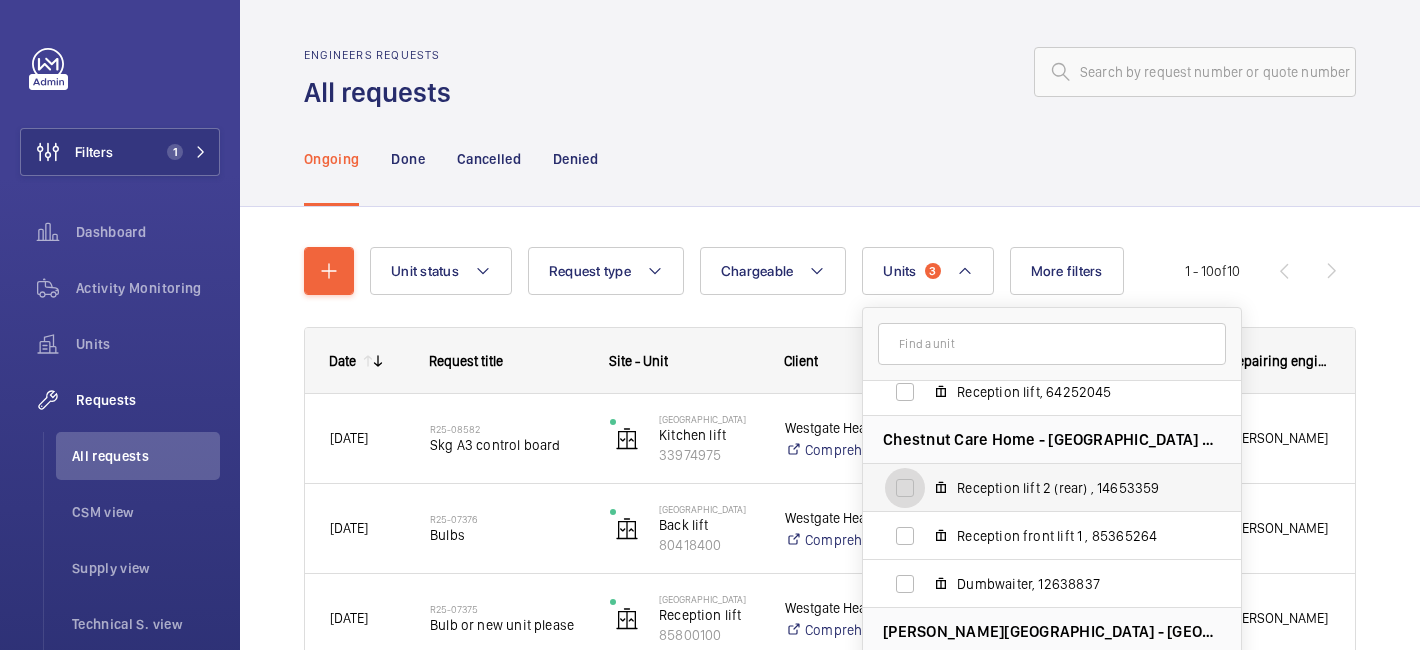 click on "Reception lift 2 (rear) , 14653359" at bounding box center [905, 488] 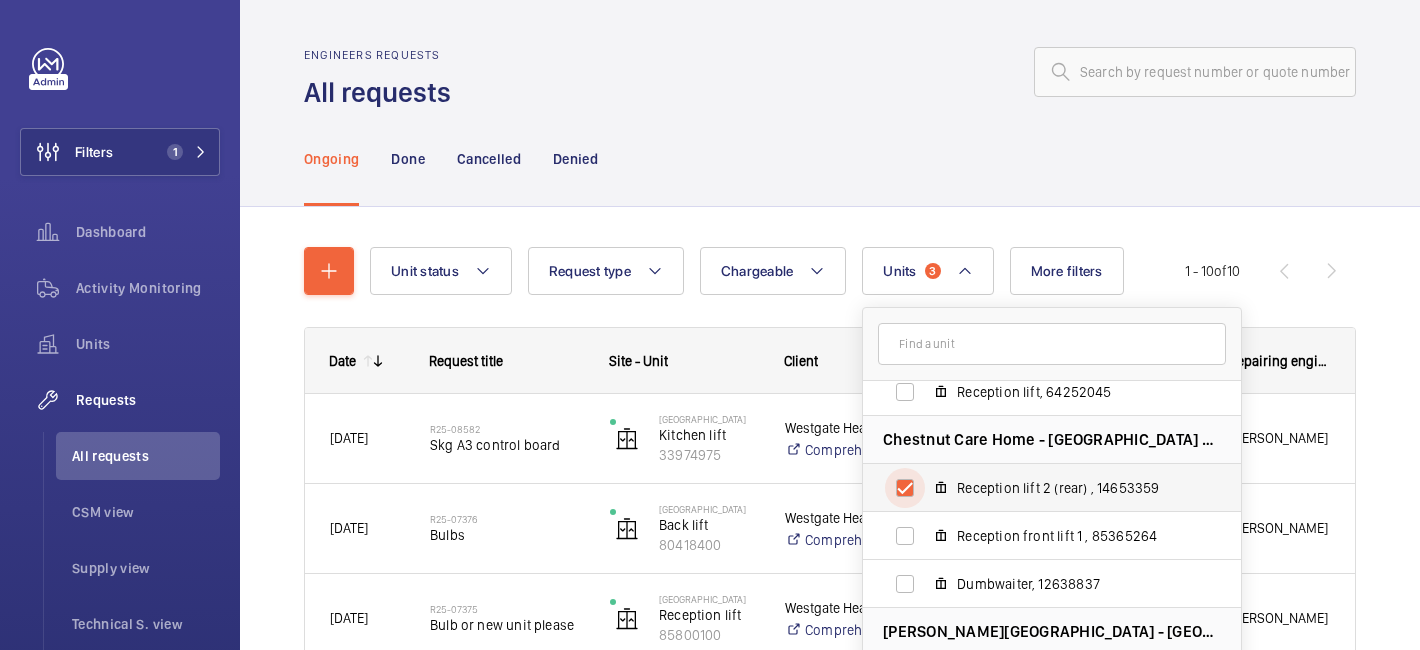 checkbox on "true" 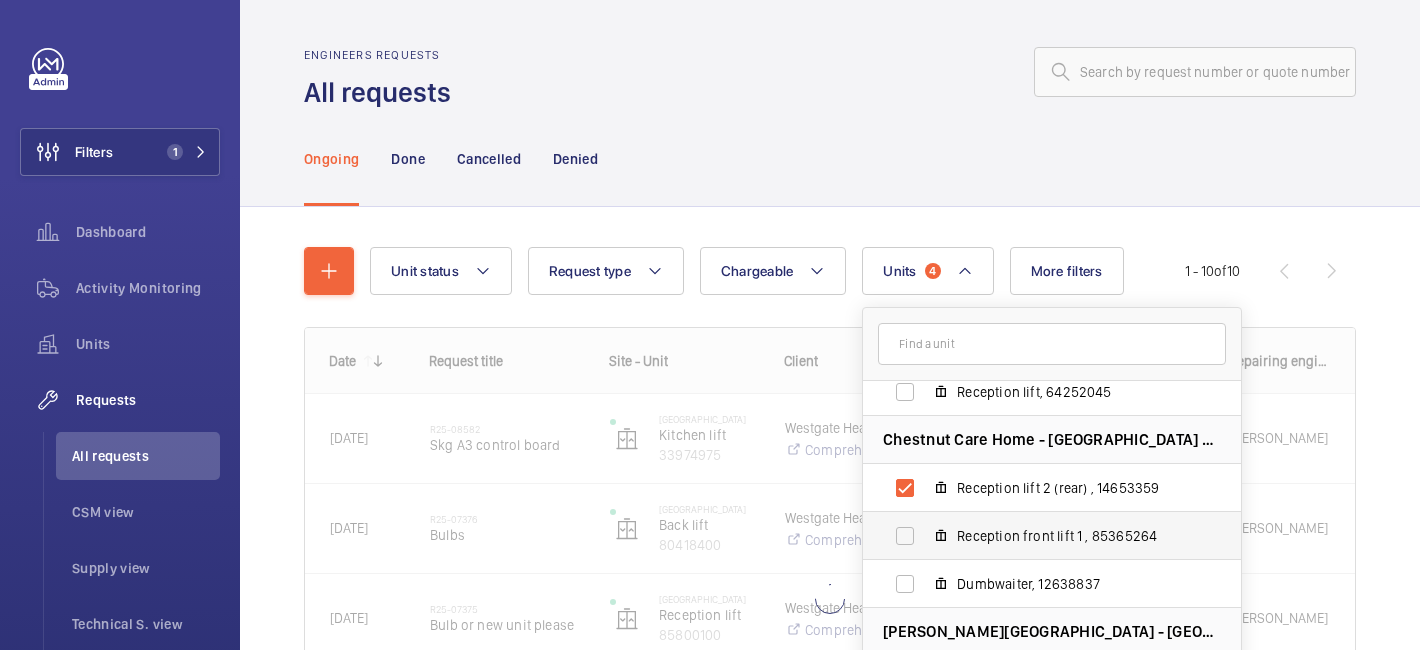 click on "Reception front lift 1 , 85365264" at bounding box center (1036, 536) 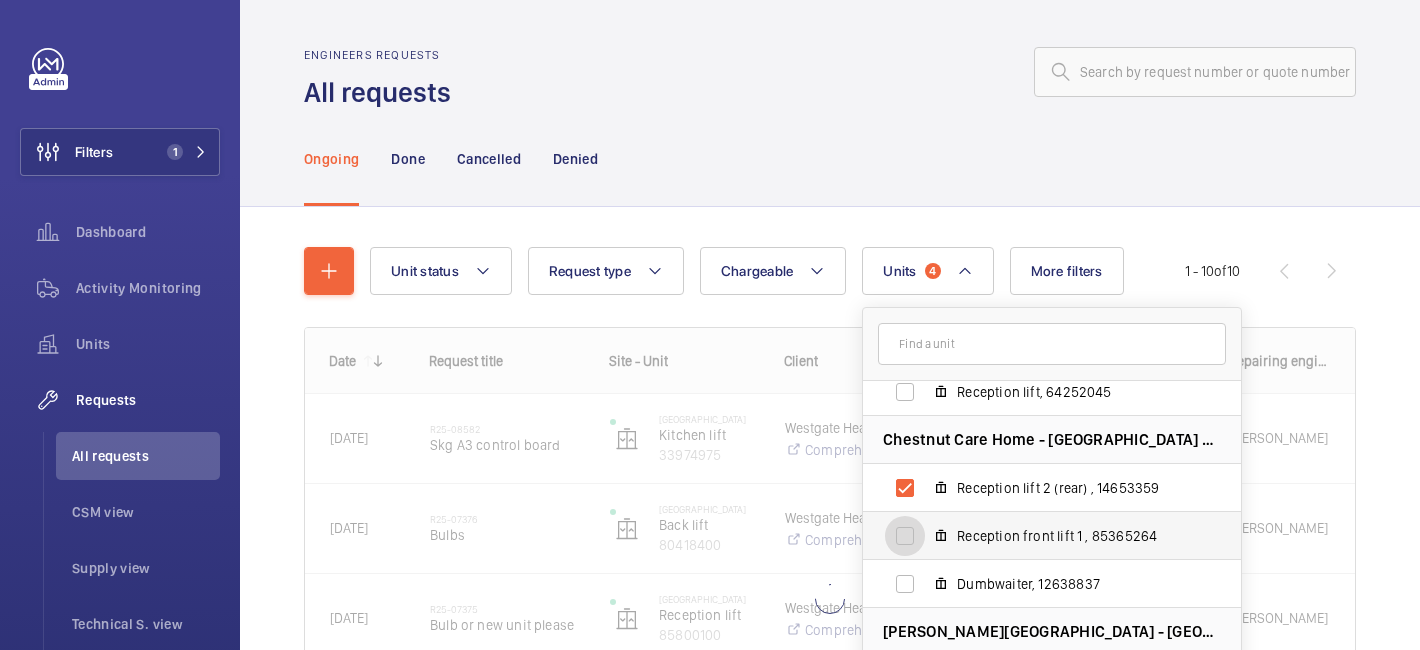 click on "Reception front lift 1 , 85365264" at bounding box center [905, 536] 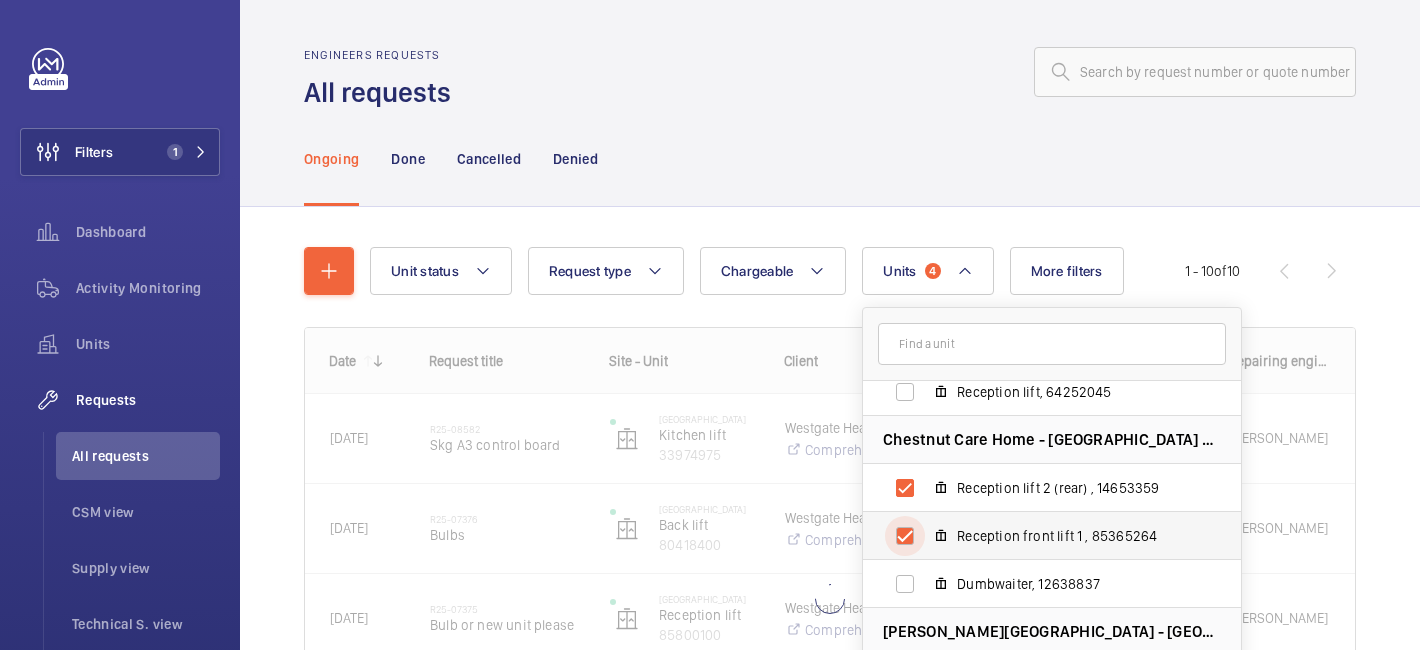 checkbox on "true" 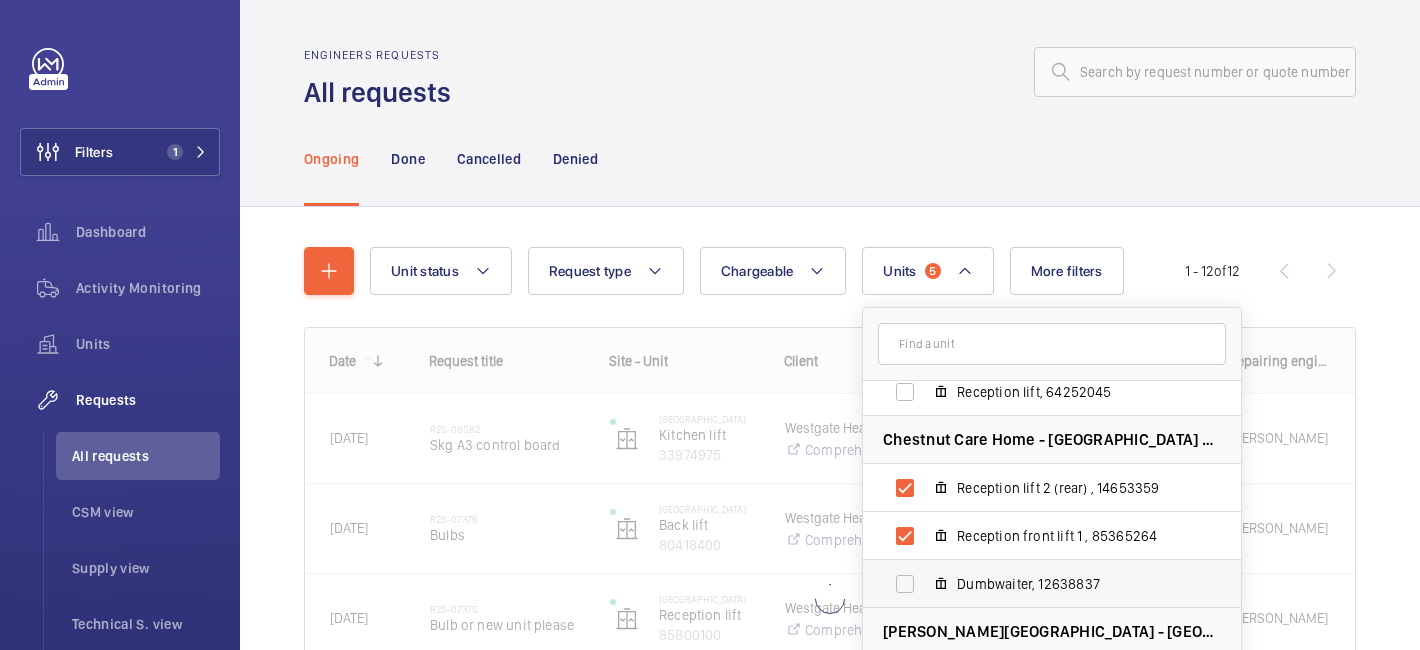 click on "Dumbwaiter, 12638837" at bounding box center [1036, 584] 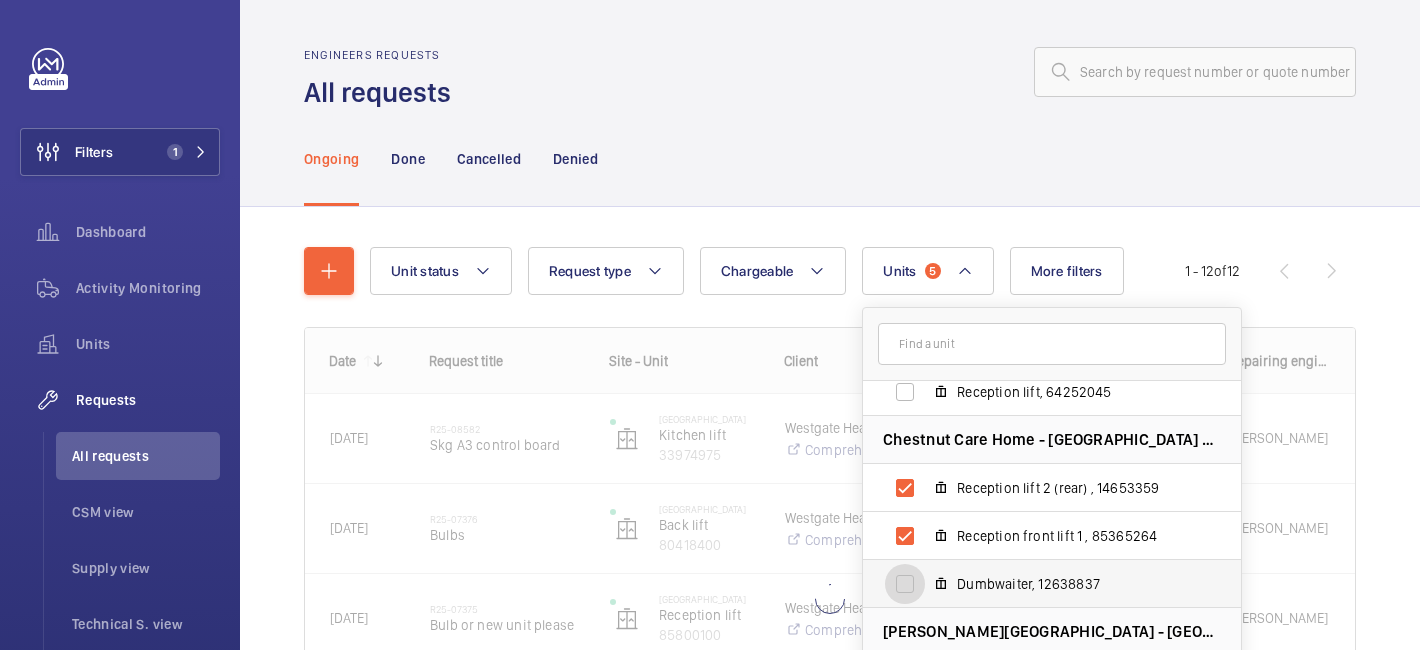 click on "Dumbwaiter, 12638837" at bounding box center (905, 584) 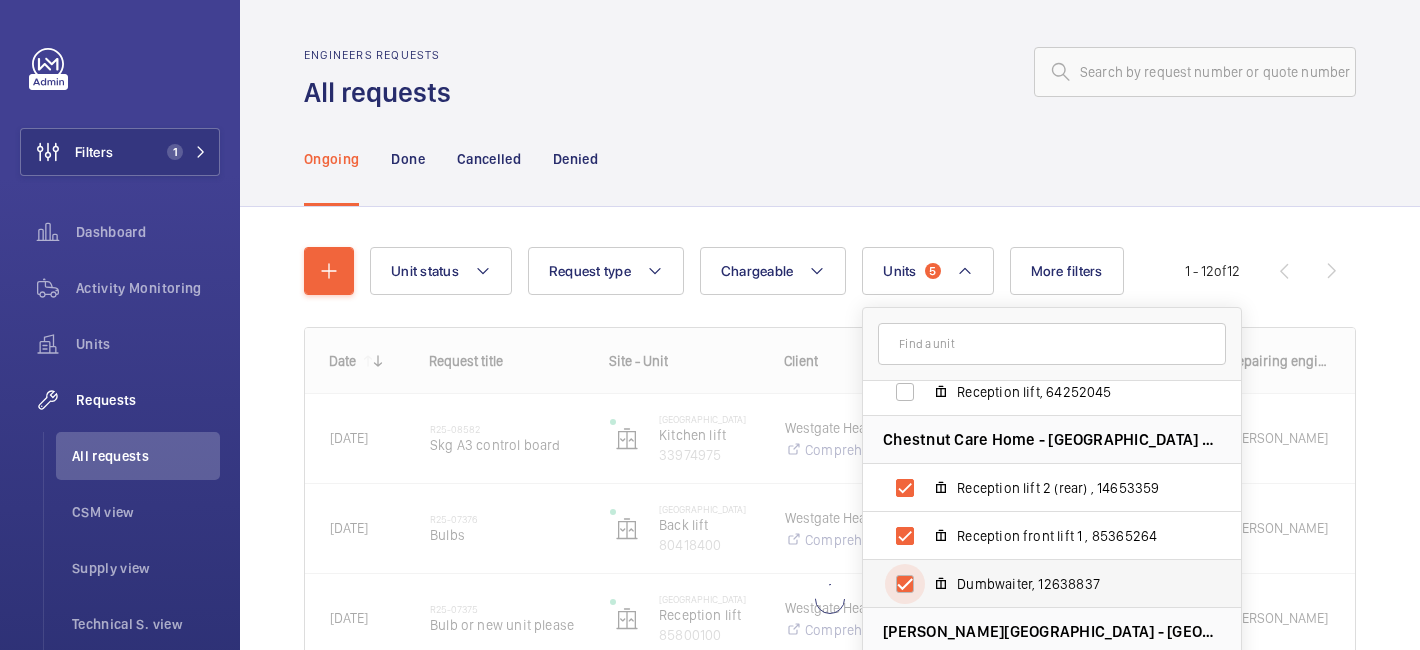 checkbox on "true" 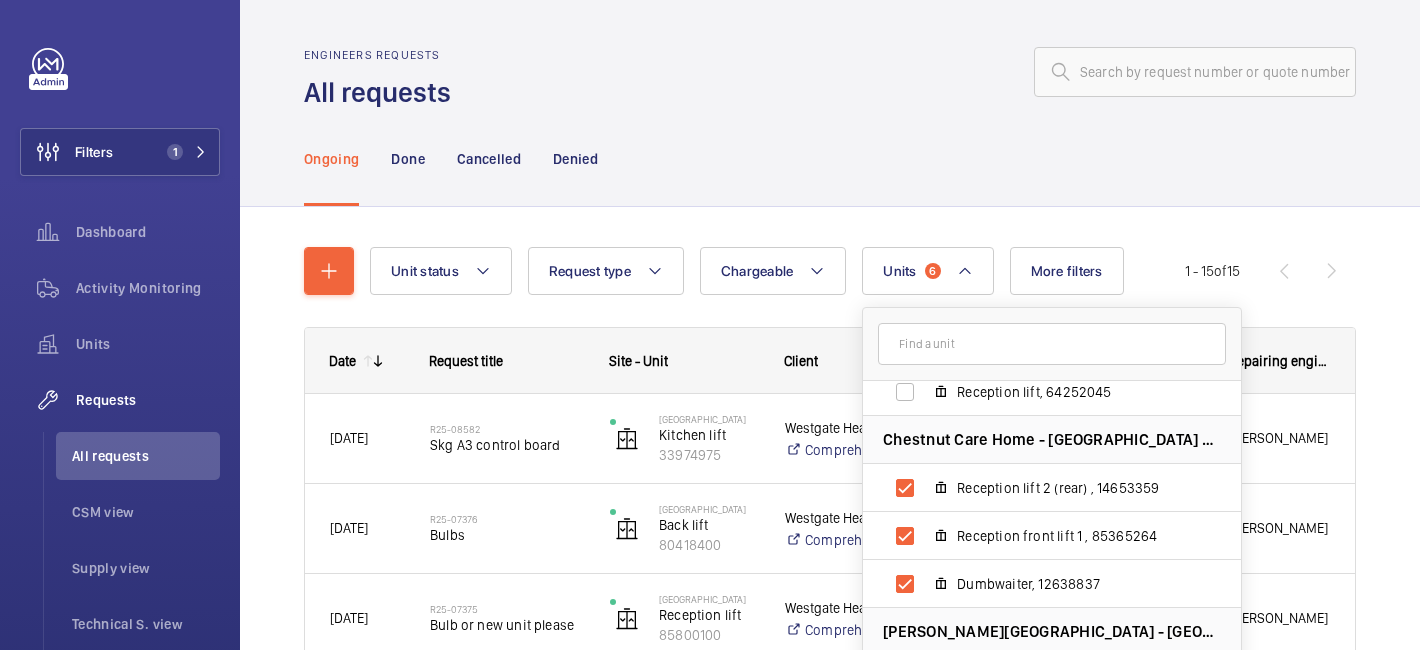 click on "Ongoing Done Cancelled Denied" 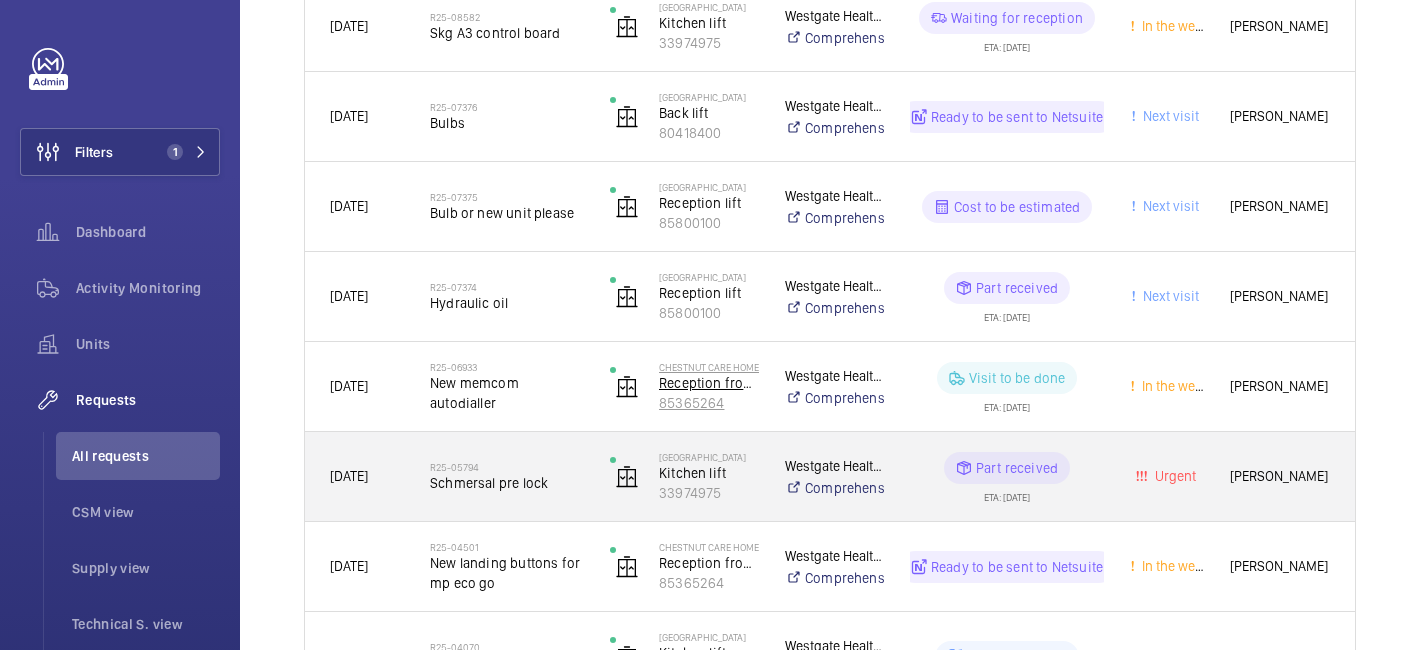 scroll, scrollTop: 419, scrollLeft: 0, axis: vertical 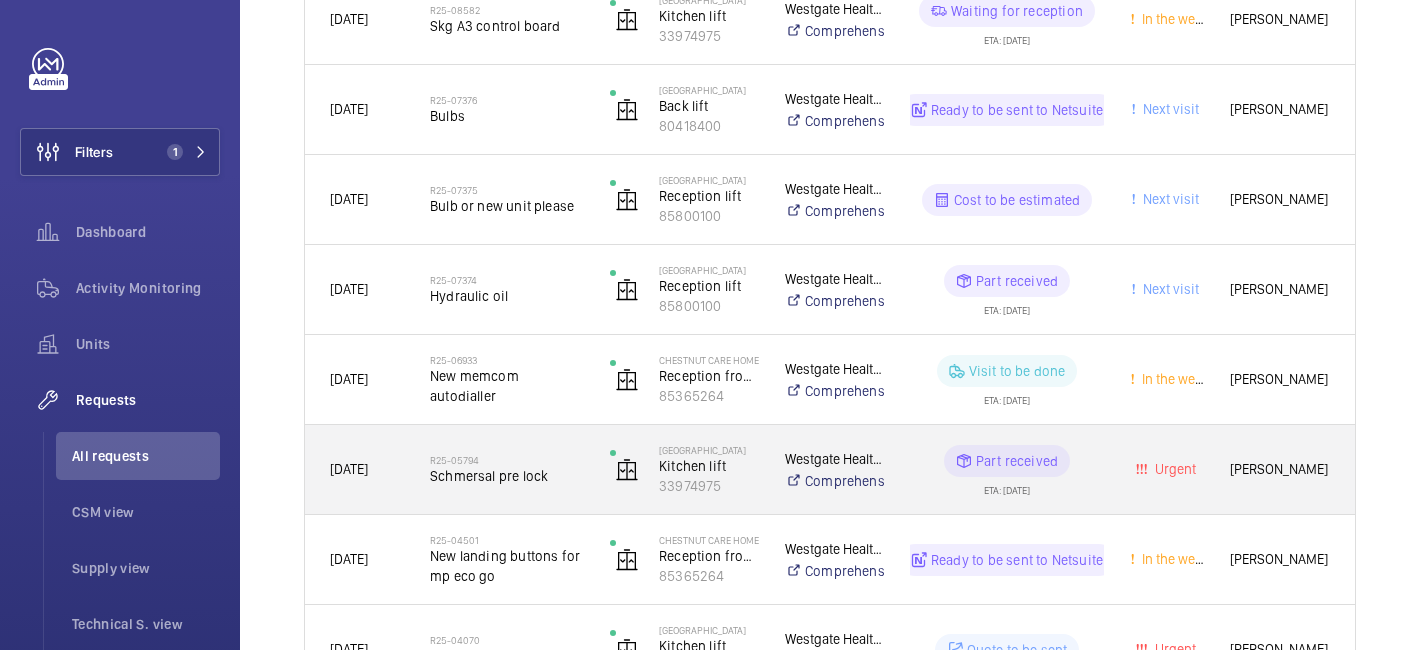 click on "[PERSON_NAME]" 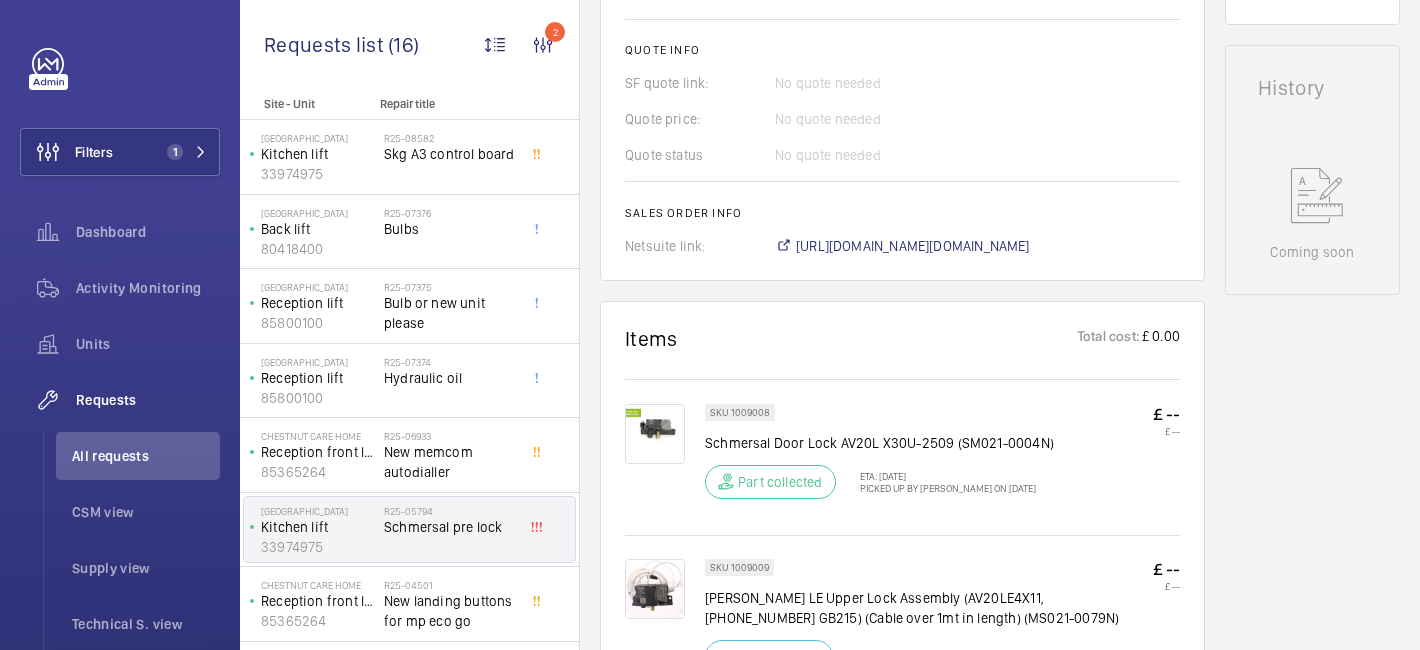 scroll, scrollTop: 0, scrollLeft: 0, axis: both 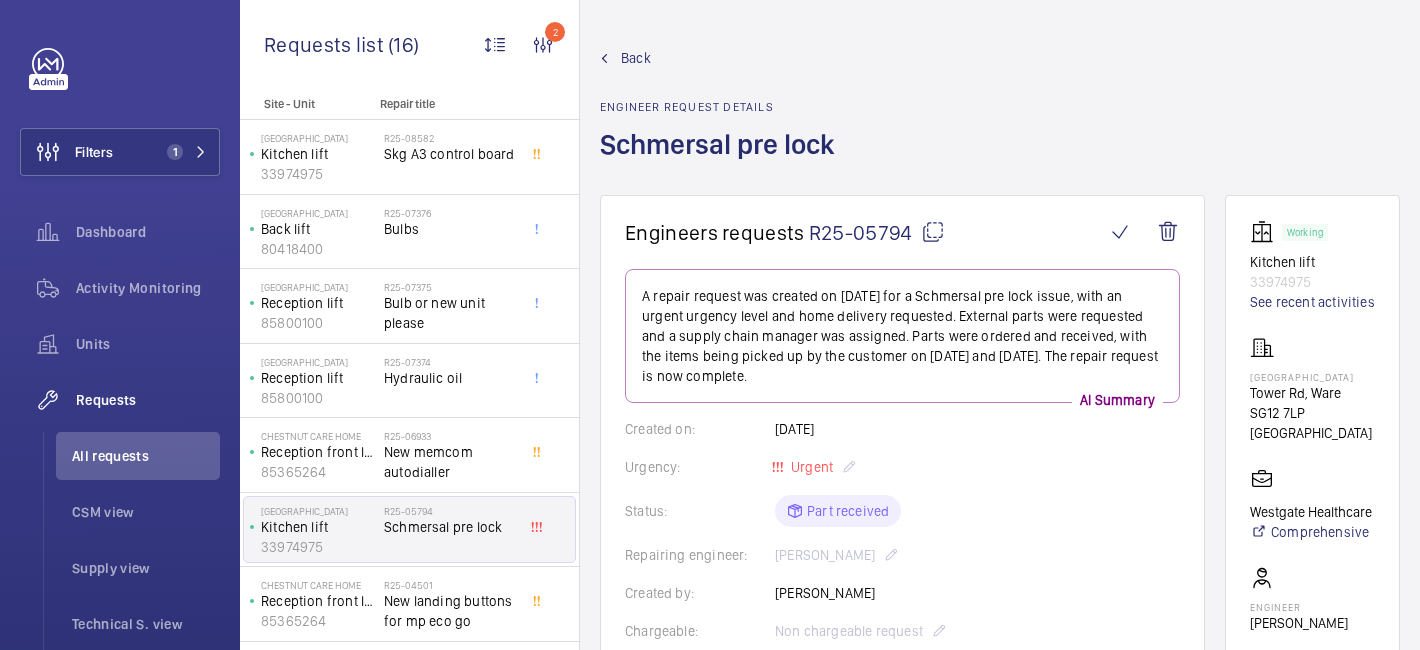 click on "Back" 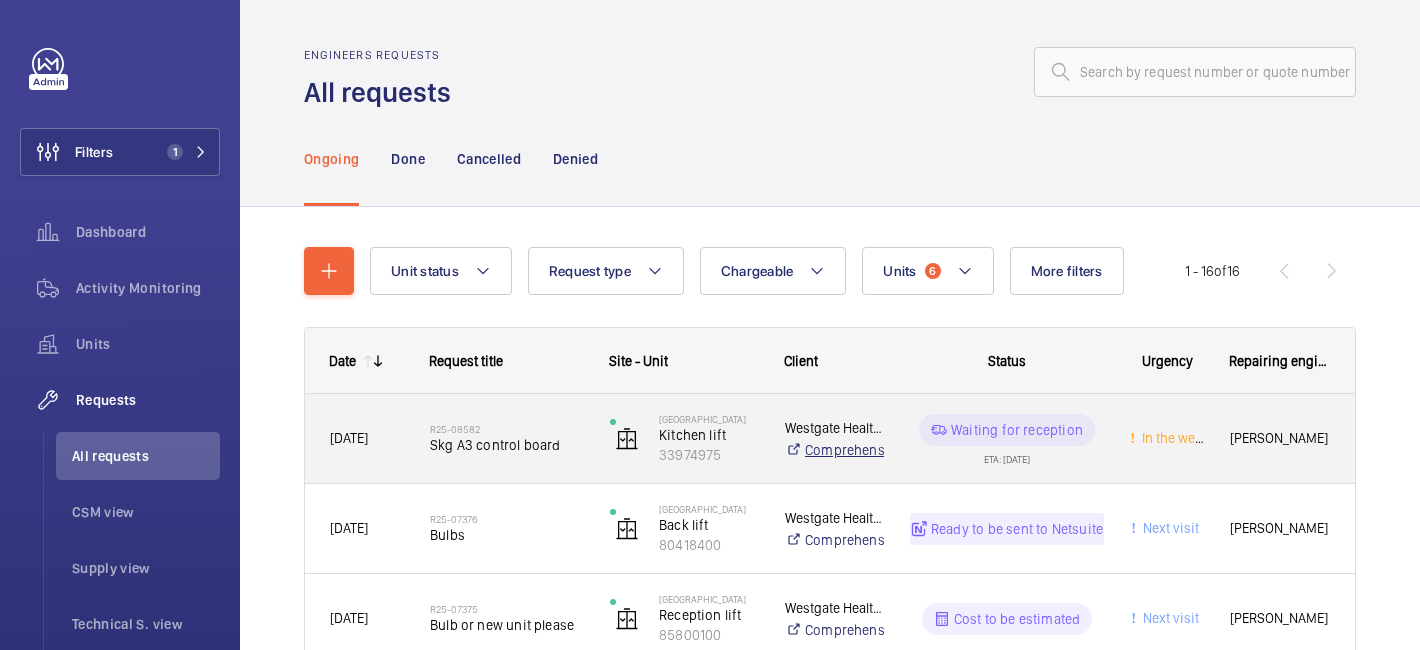 click on "Comprehensive" 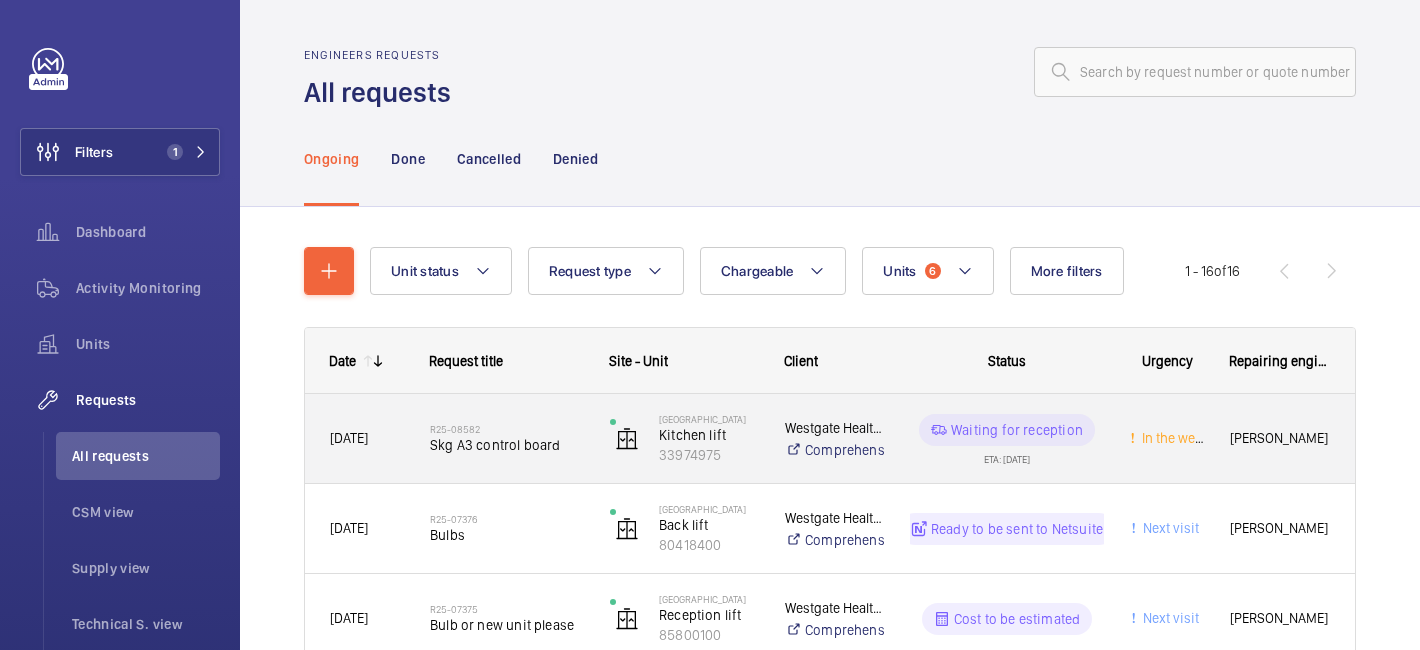 click on "In the week" 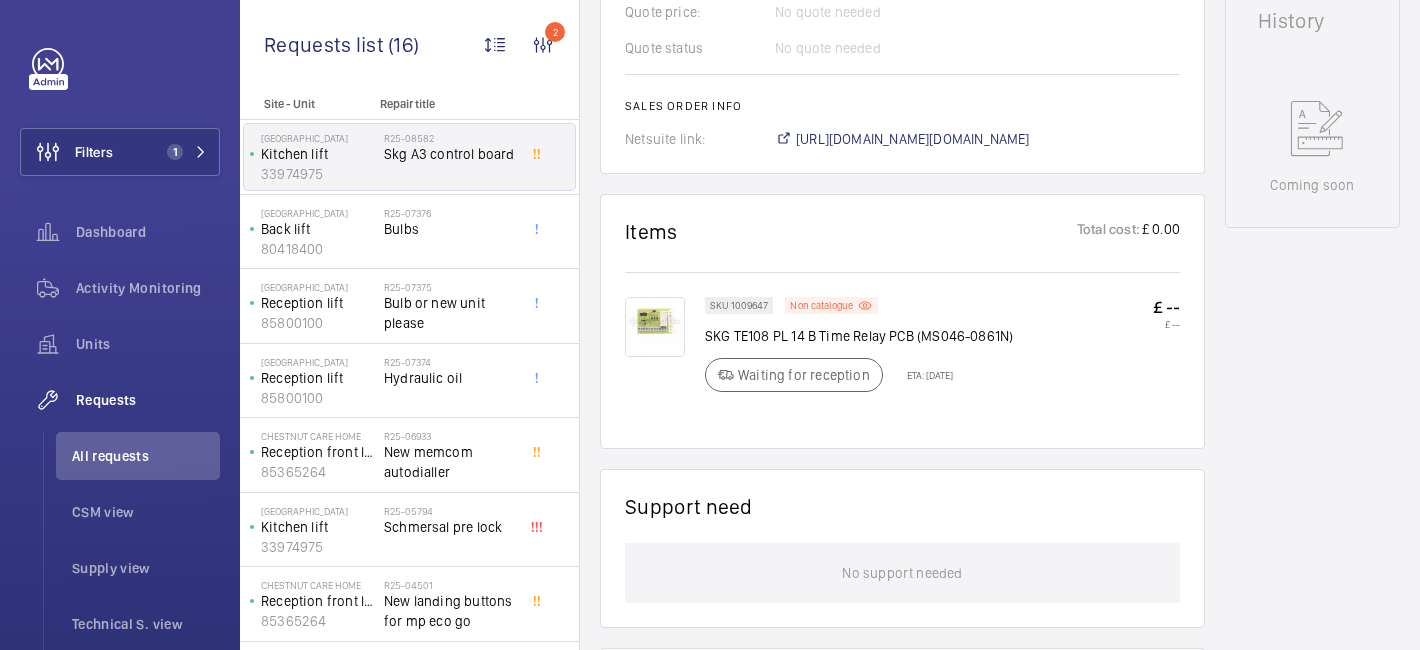 scroll, scrollTop: 991, scrollLeft: 0, axis: vertical 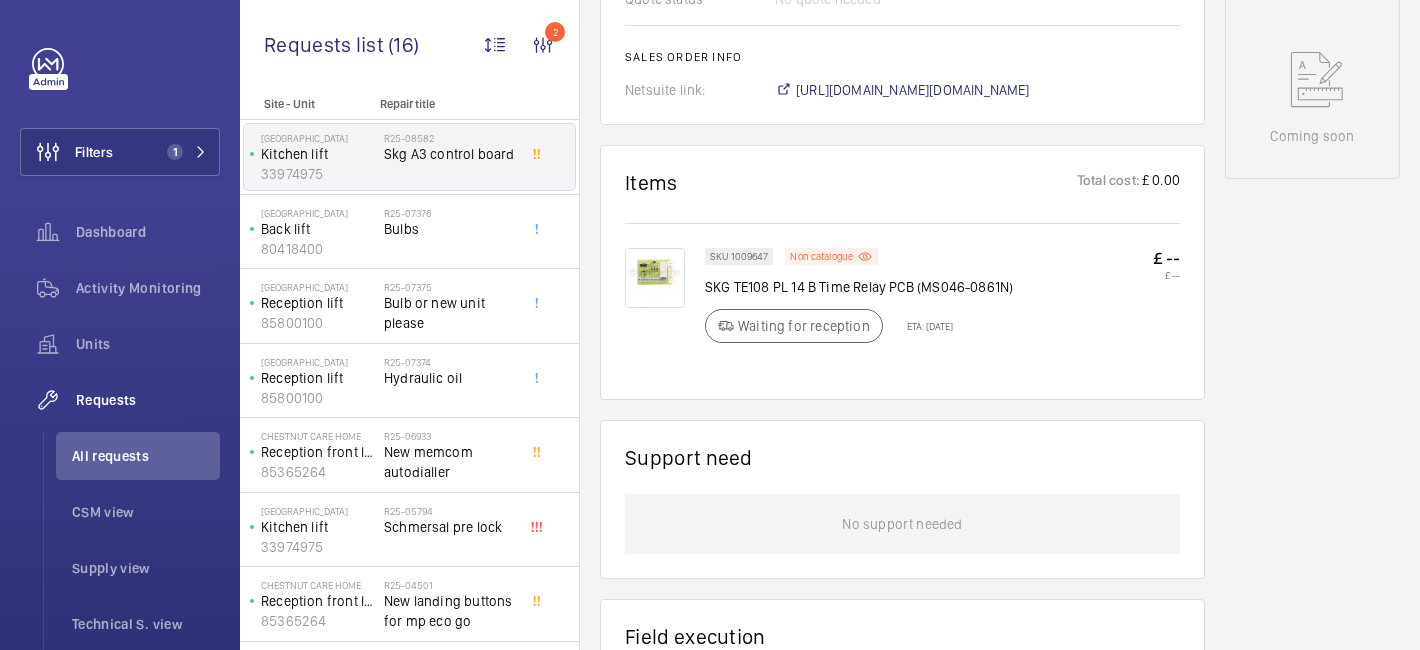 click 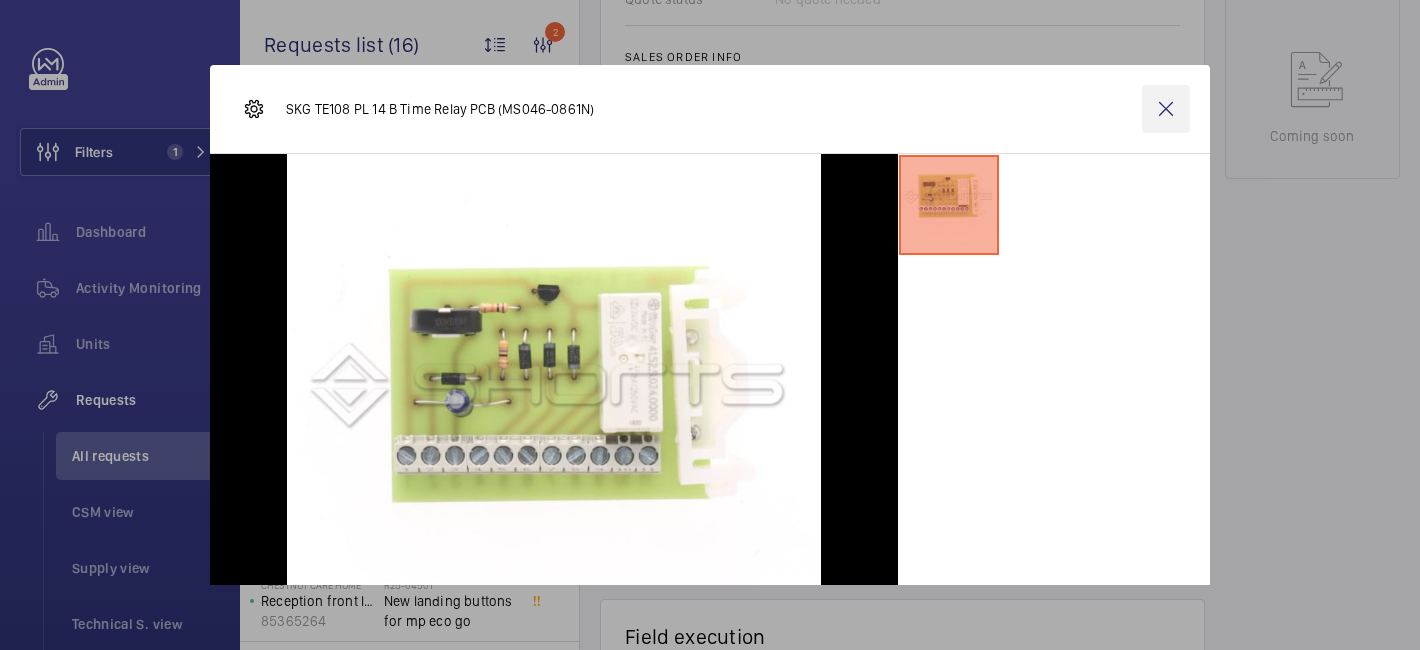 click at bounding box center [1166, 109] 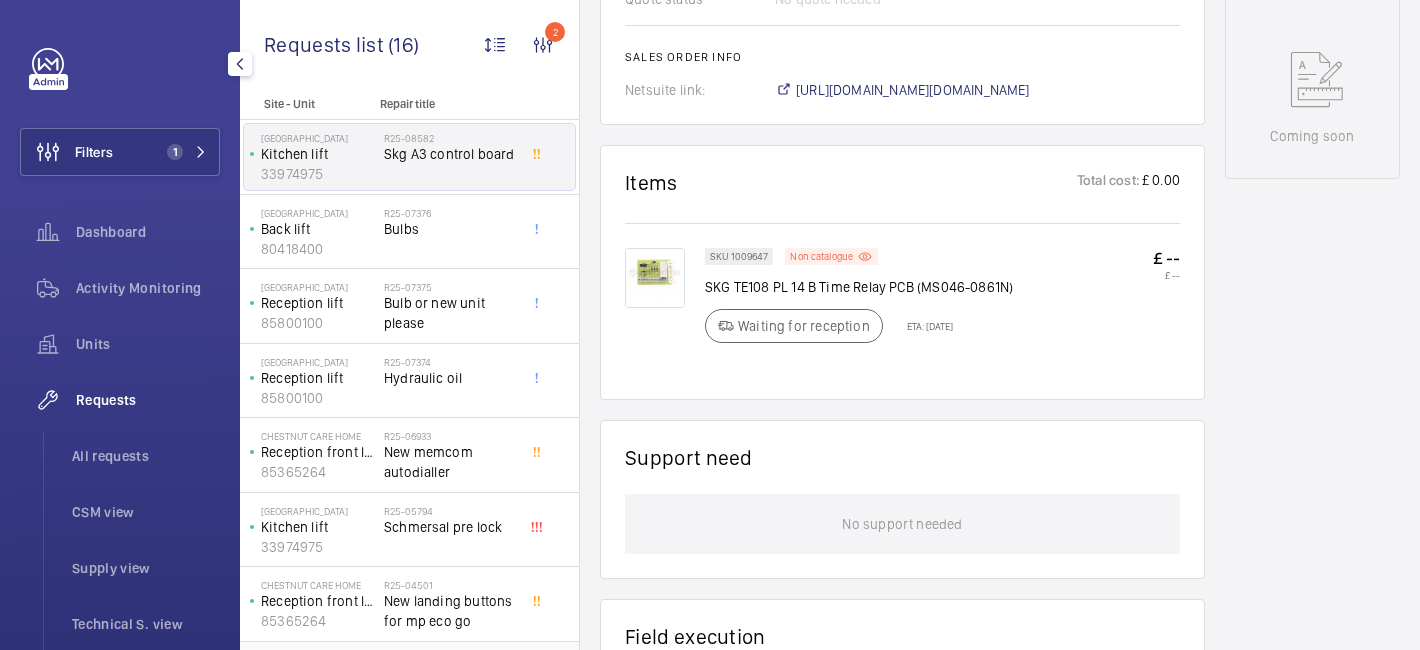 click on "Filters 1" 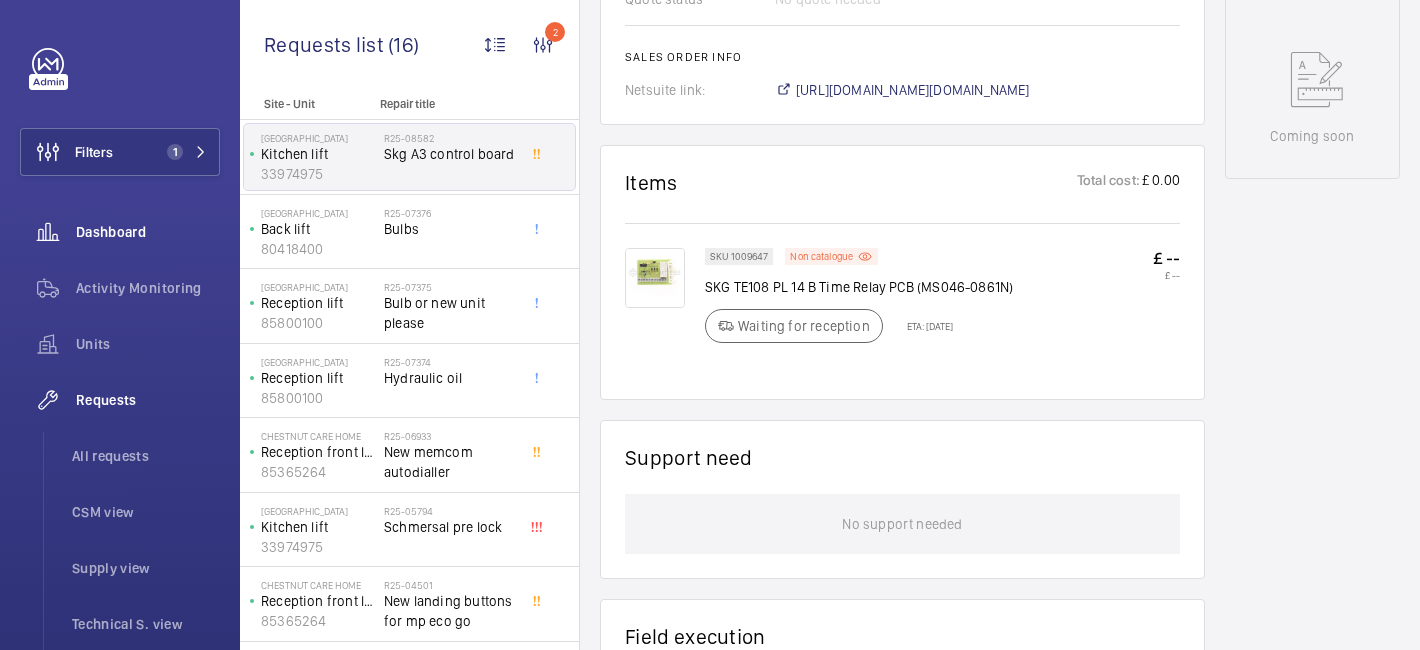 click on "Filters" 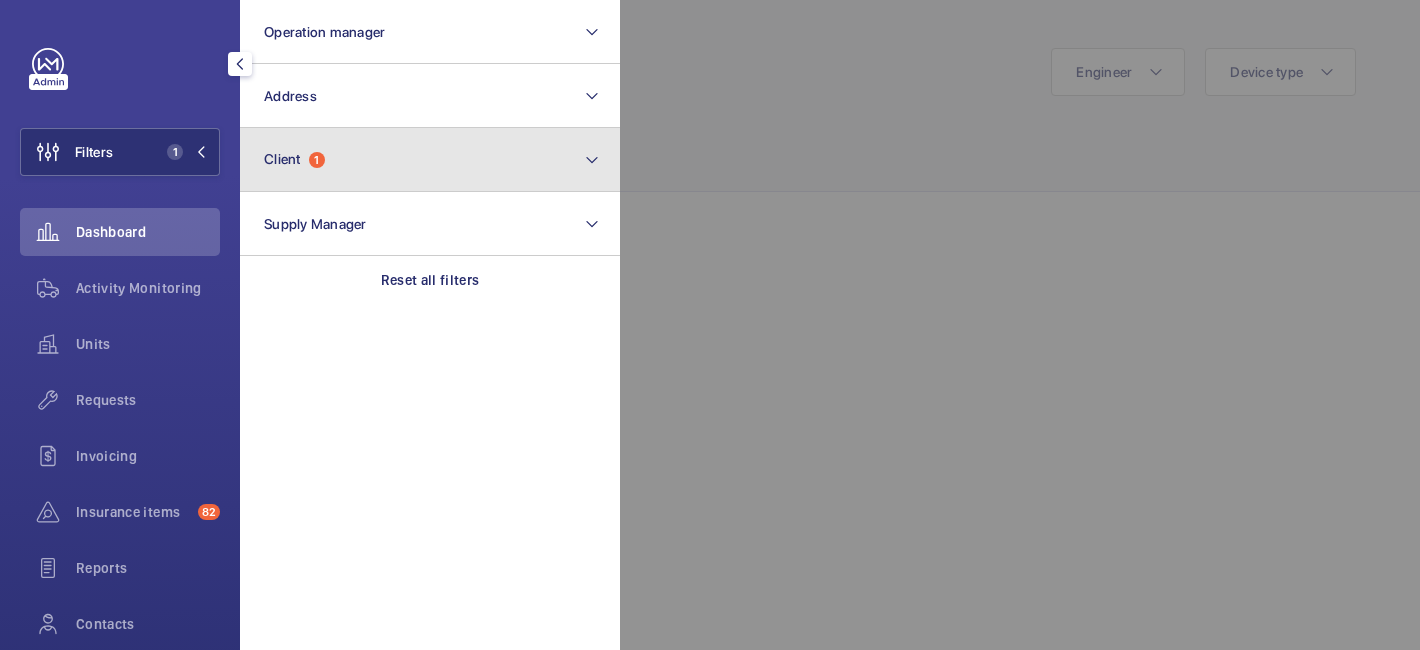 click on "Client  1" 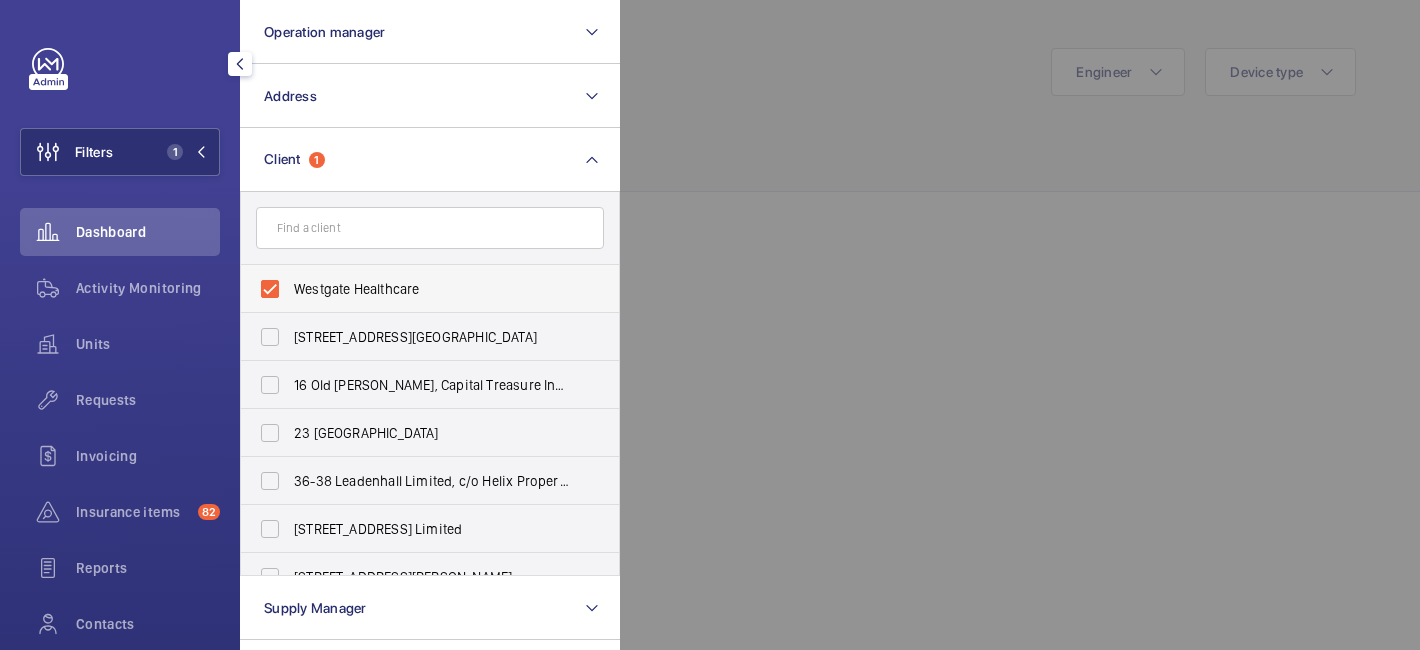 click on "Westgate Healthcare" at bounding box center [415, 289] 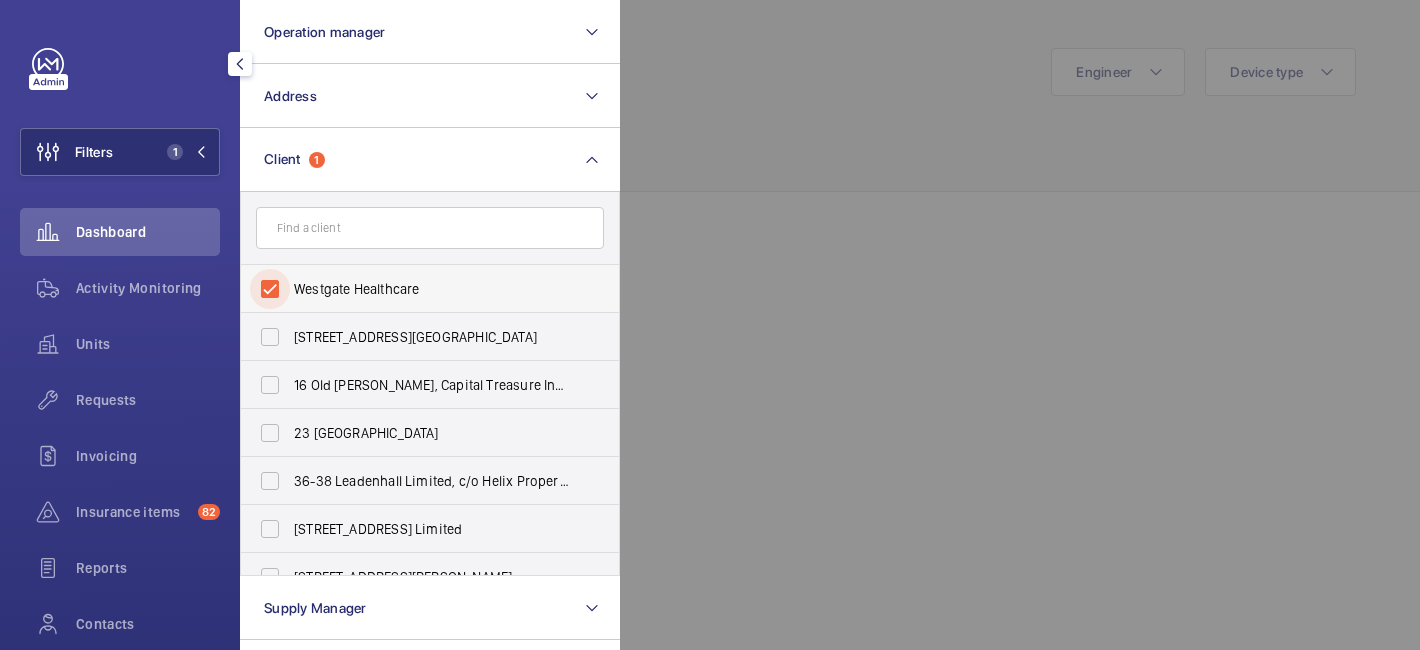 click on "Westgate Healthcare" at bounding box center [270, 289] 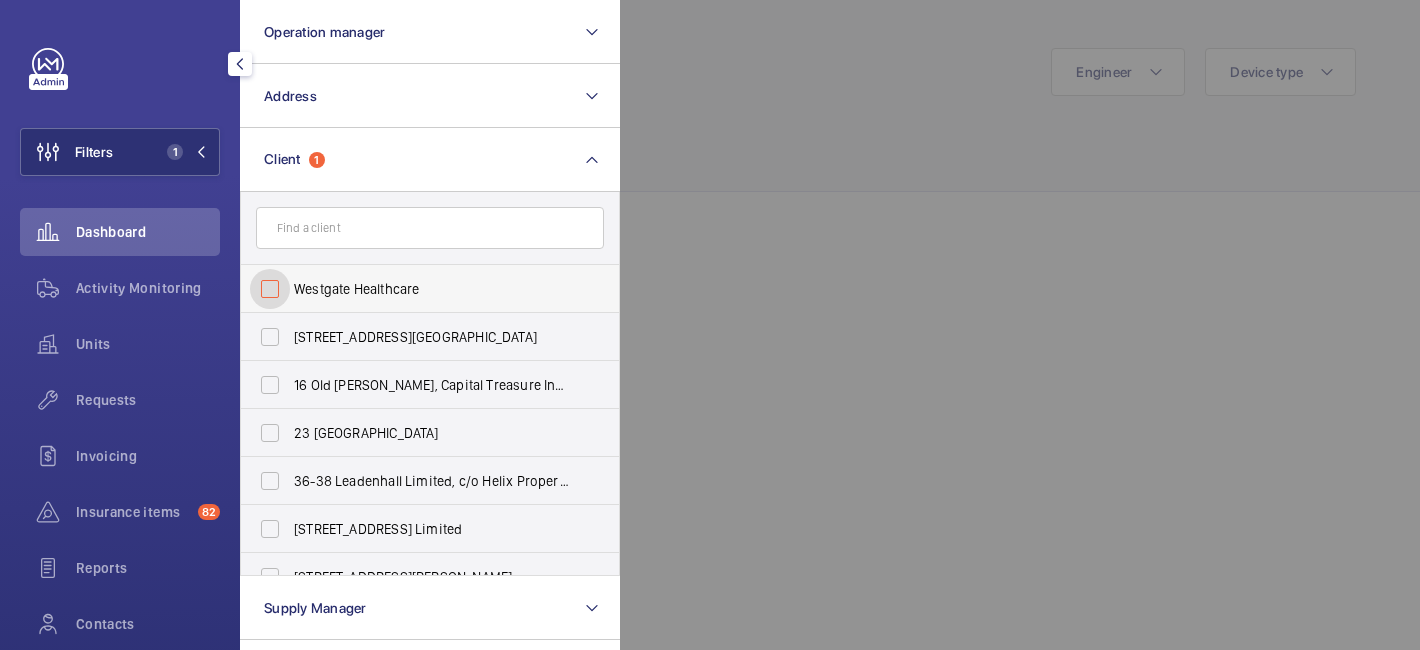 checkbox on "false" 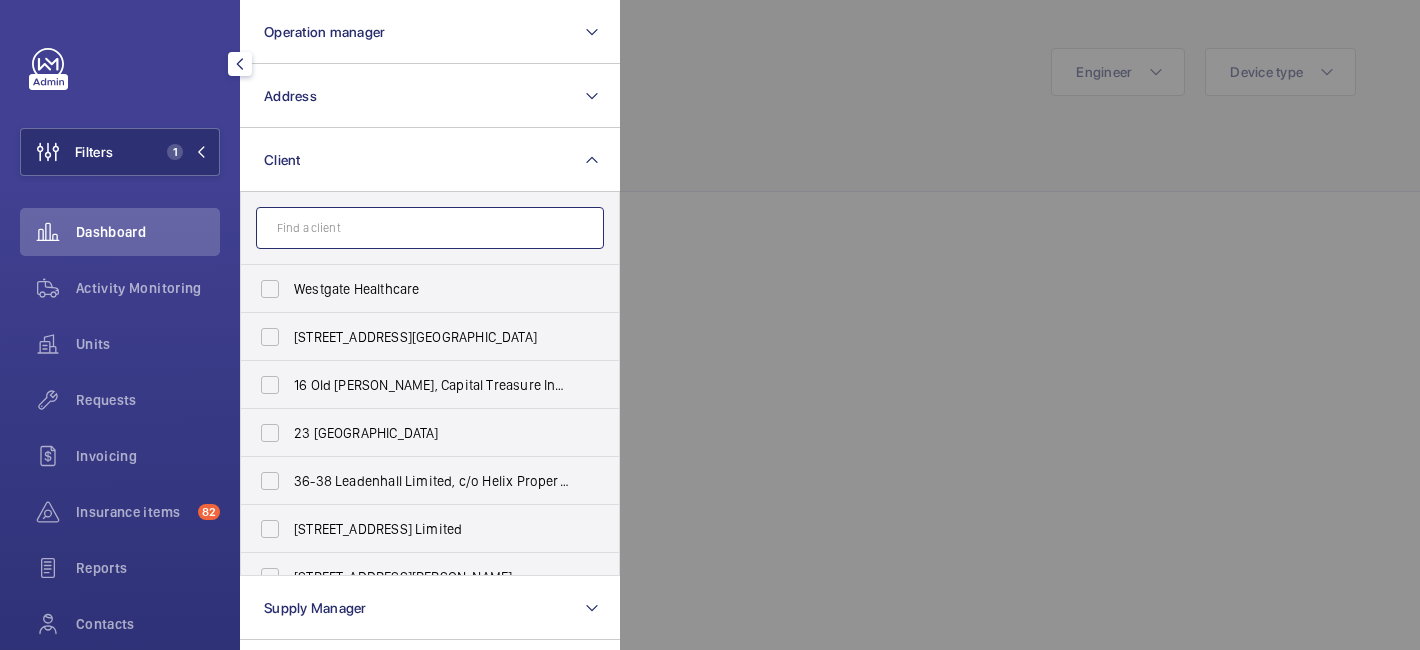click 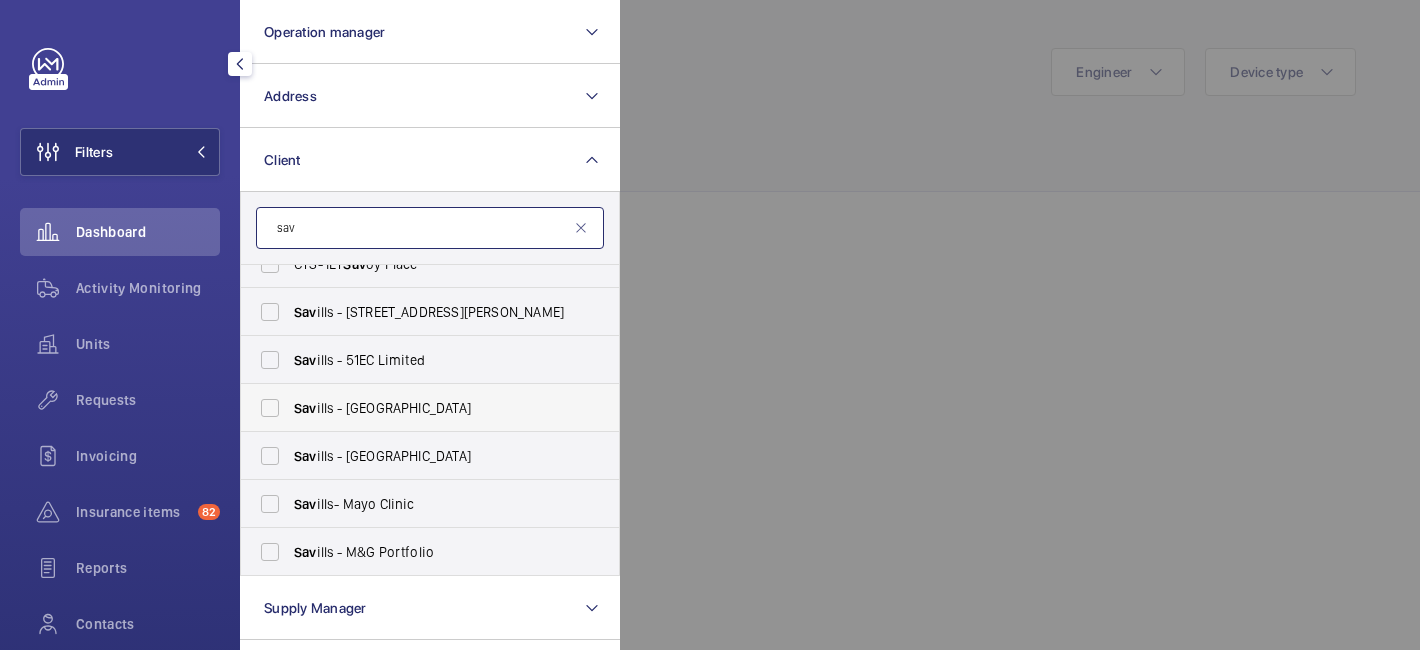 scroll, scrollTop: 0, scrollLeft: 0, axis: both 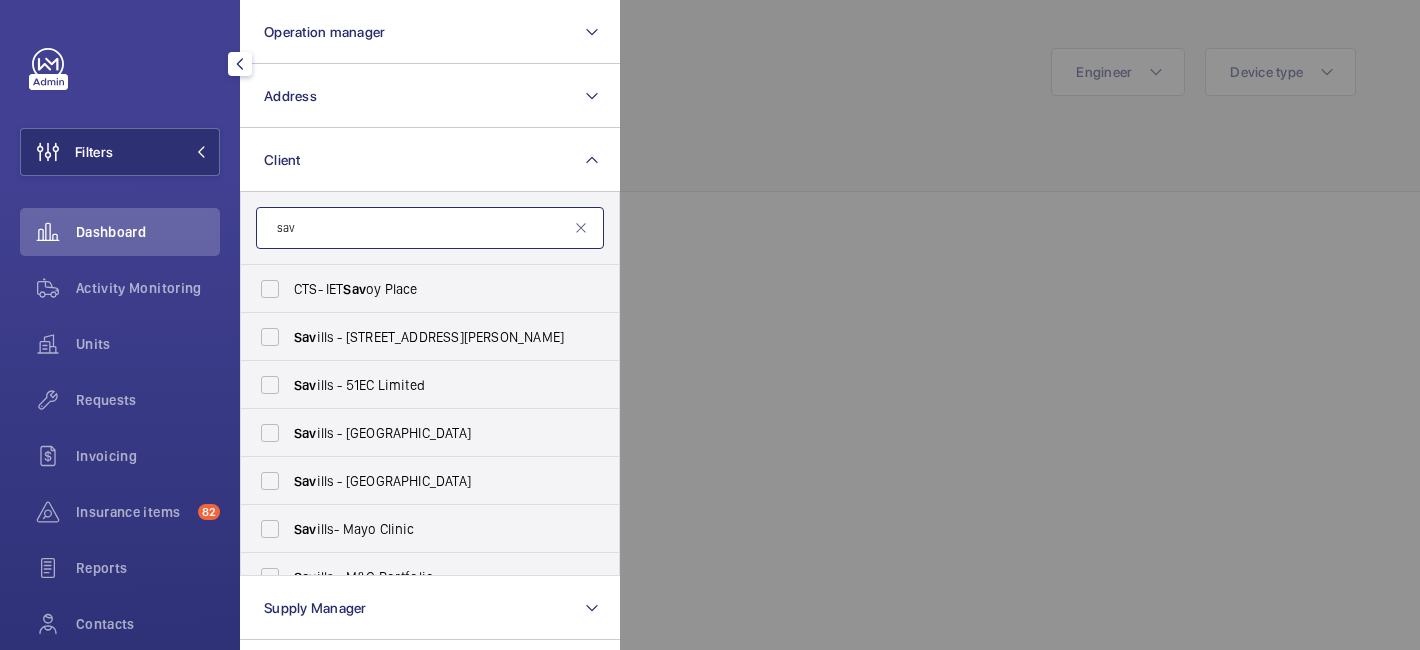click on "sav" 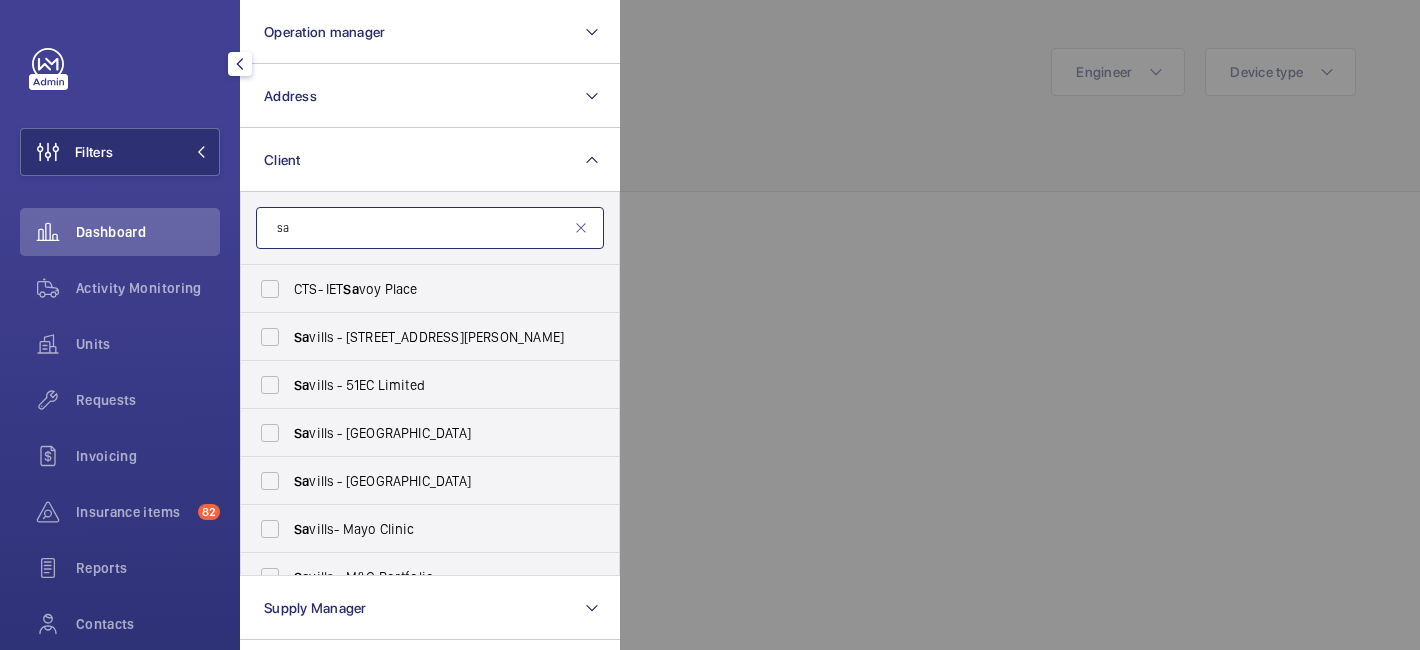 type on "s" 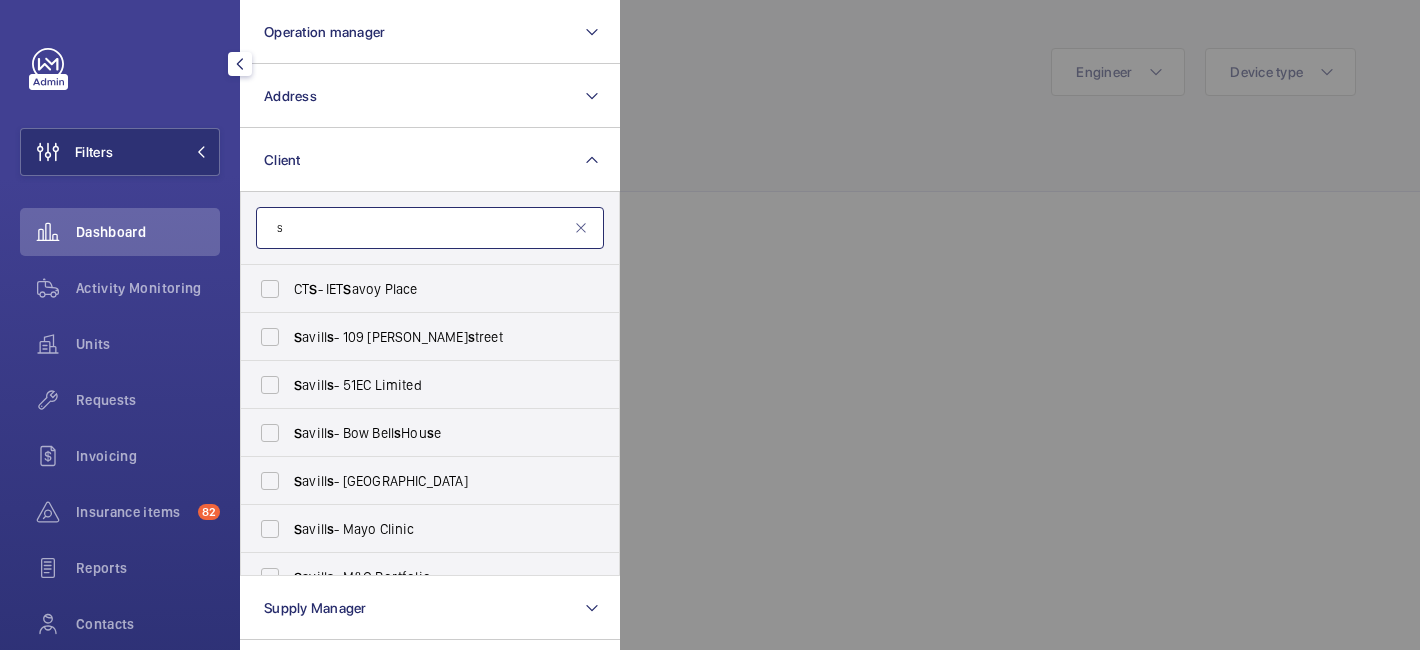 type 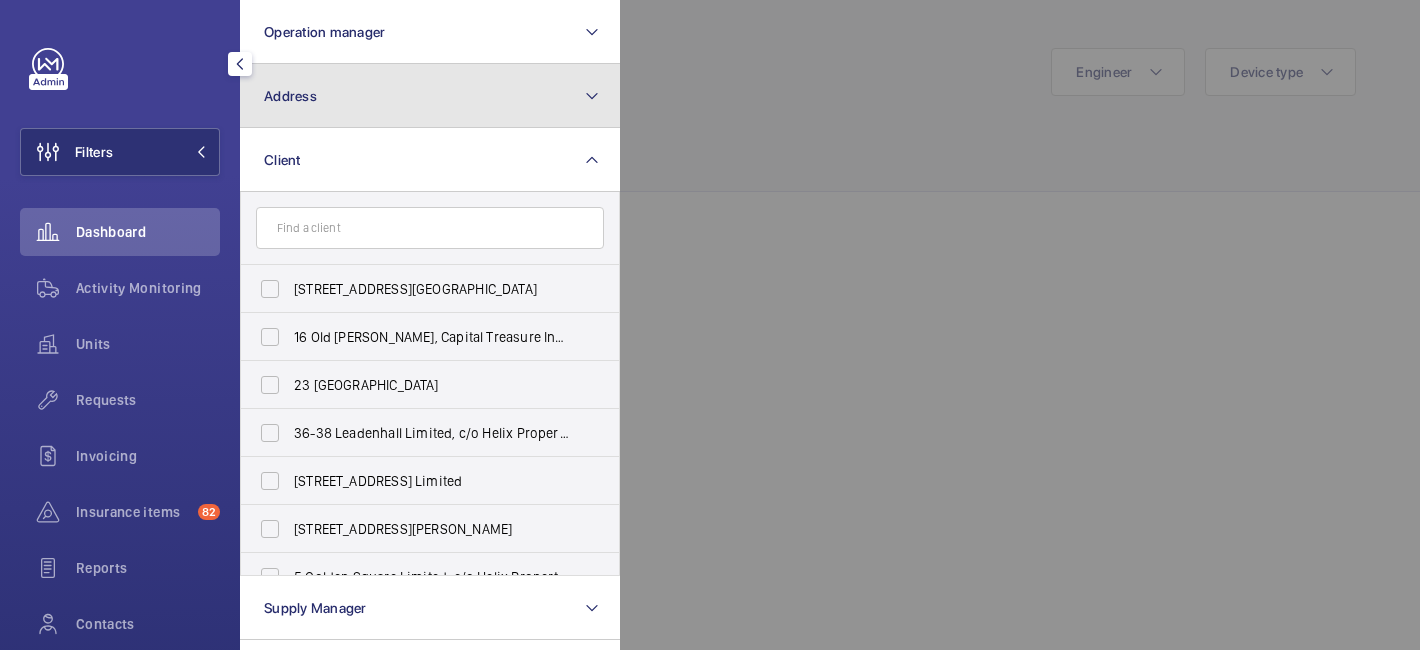 click on "Address" 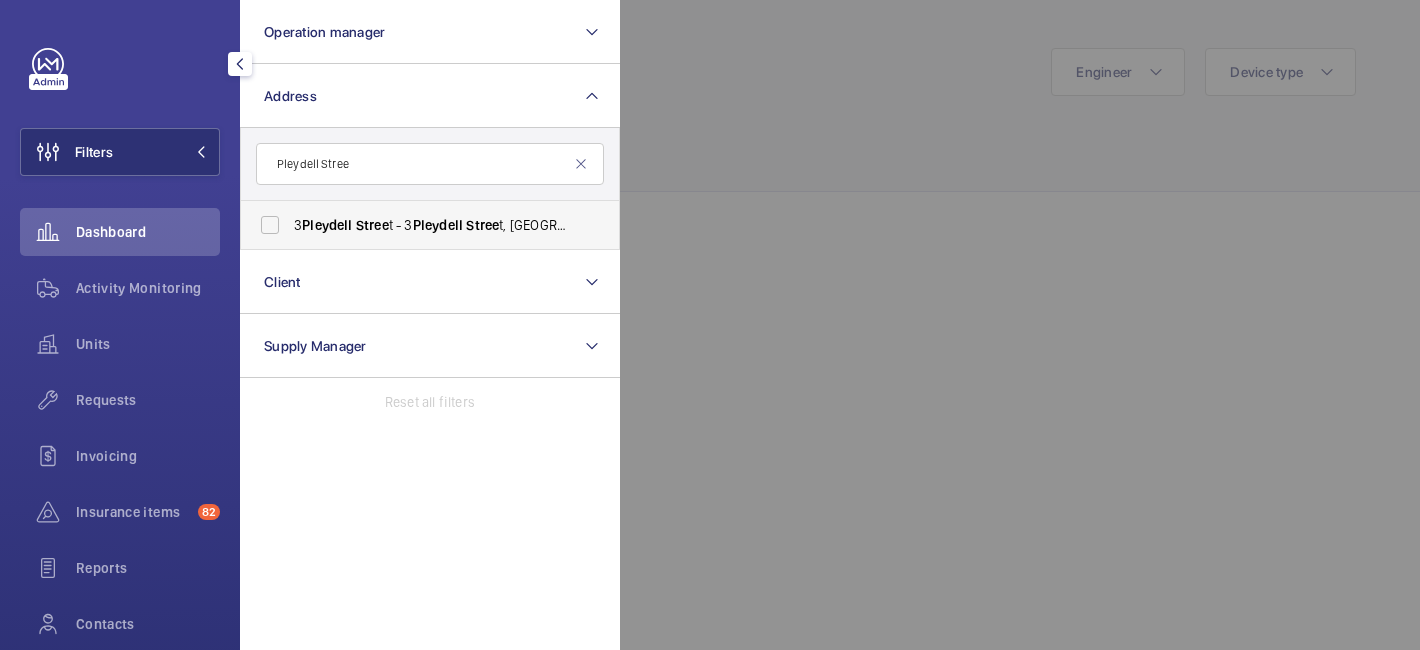 type on "Pleydell Stree" 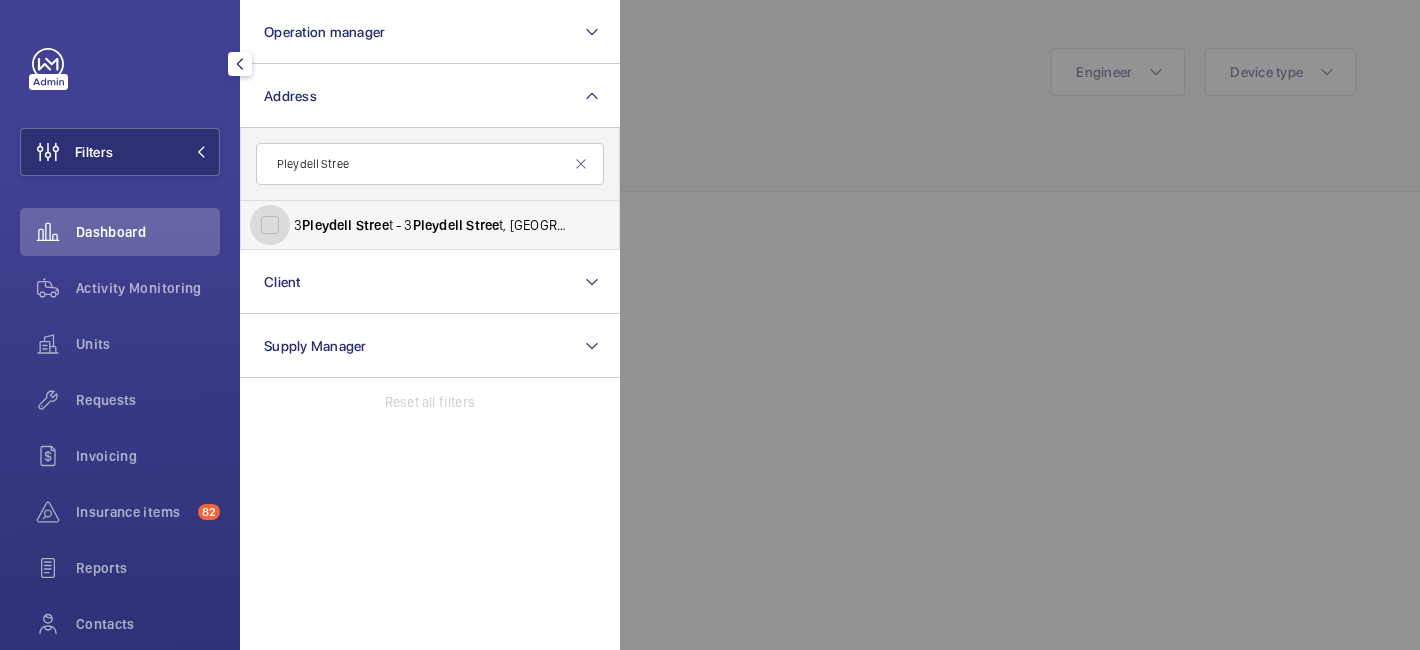 click on "3  Pleydell   Stree t - 3  Pleydell   Stree t, LONDON EC4Y 8DB" at bounding box center [270, 225] 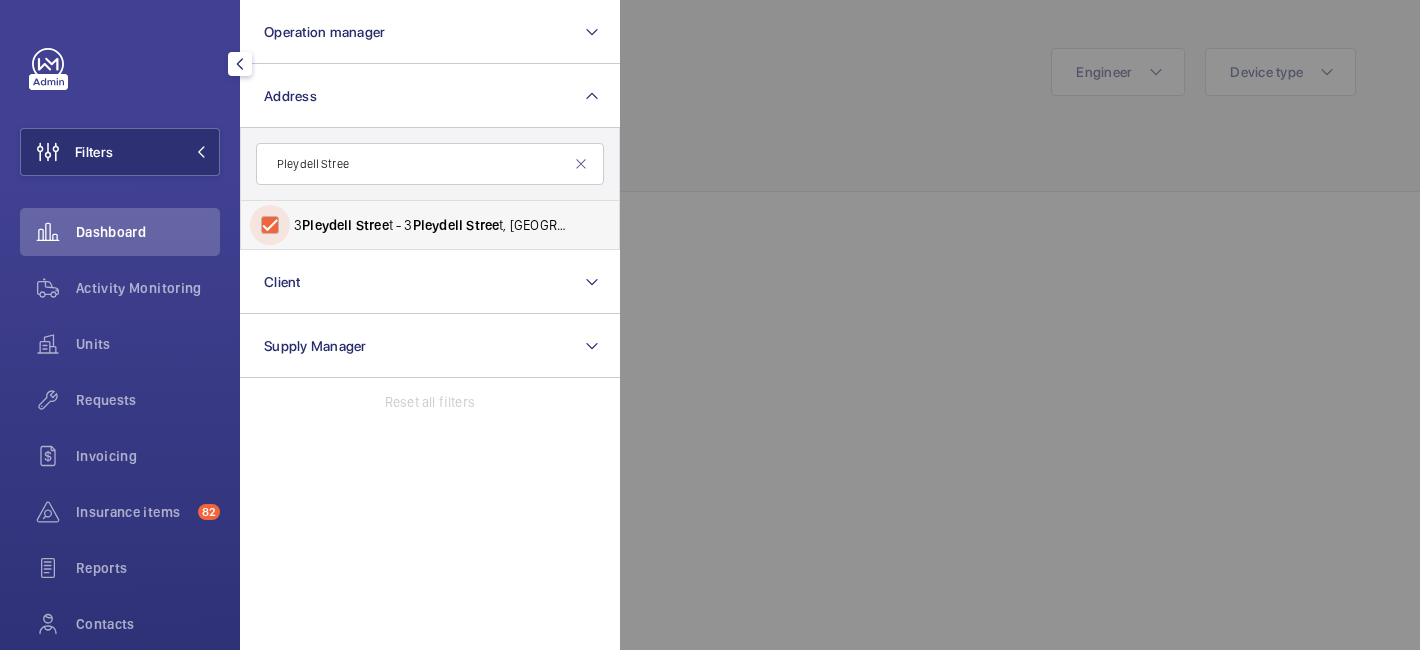 checkbox on "true" 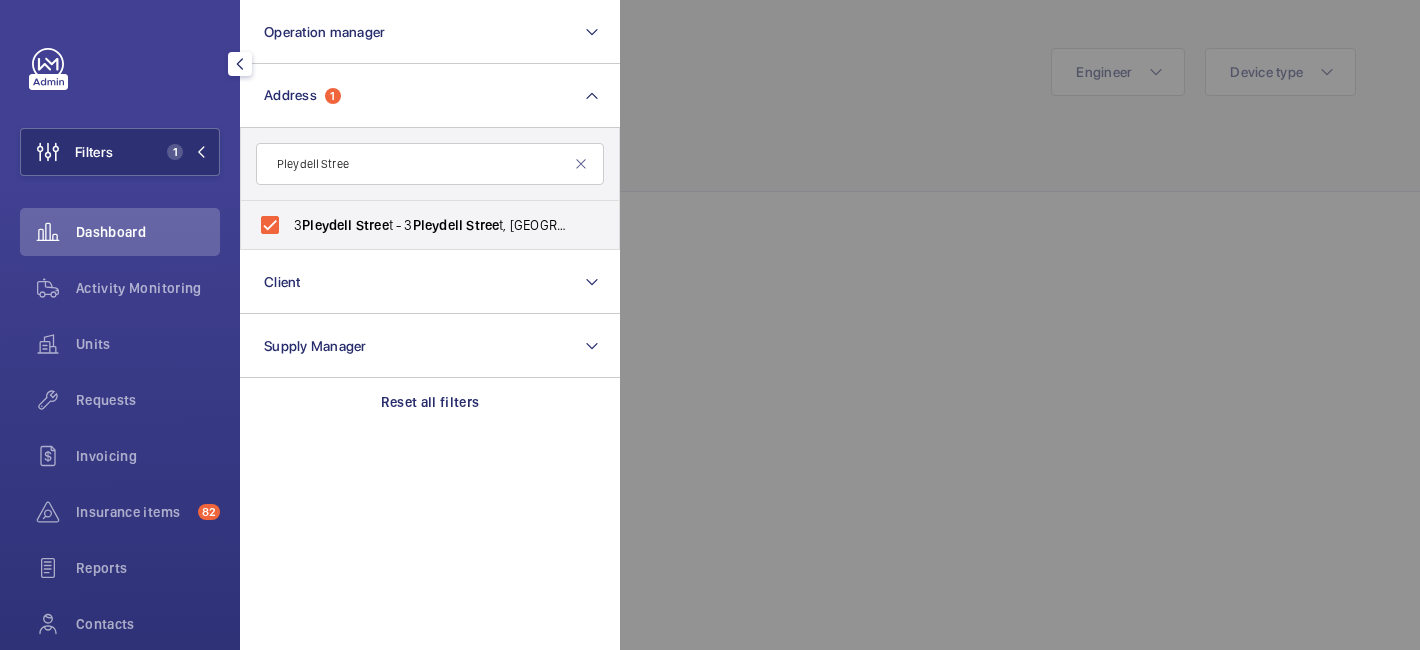 click 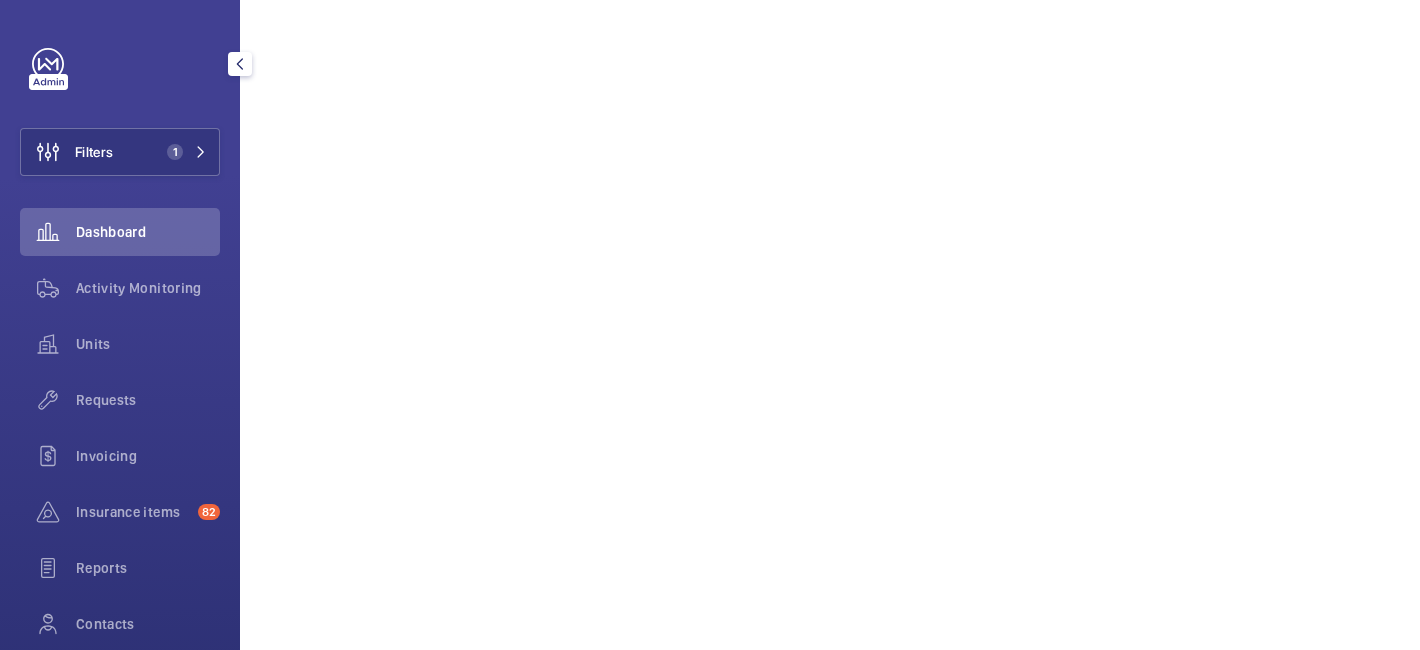 scroll, scrollTop: 1590, scrollLeft: 0, axis: vertical 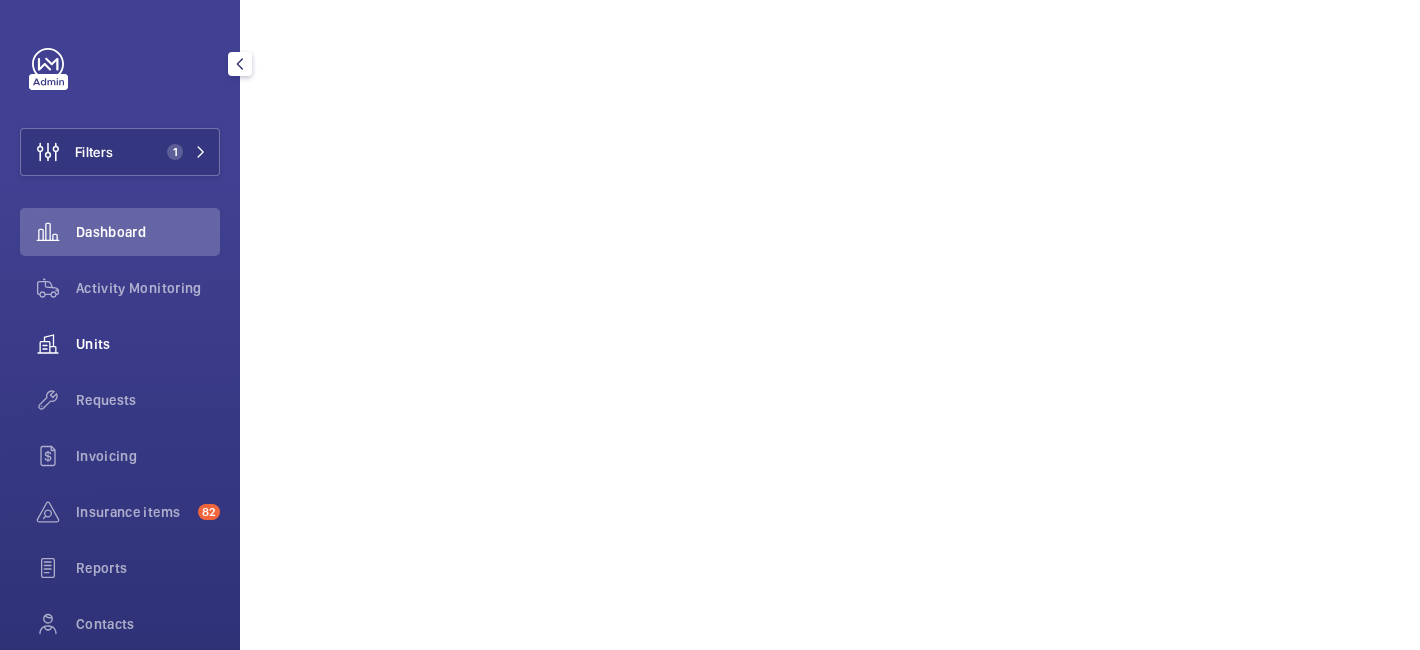 click on "Units" 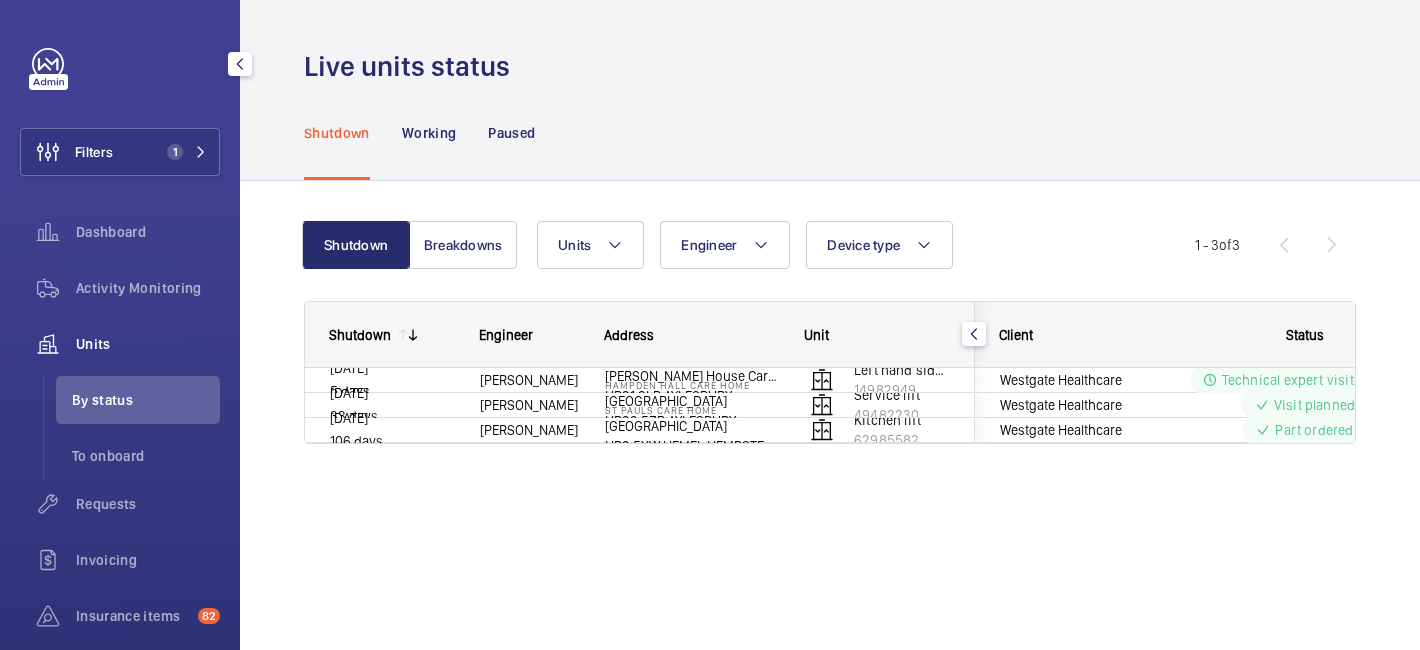 scroll, scrollTop: 0, scrollLeft: 0, axis: both 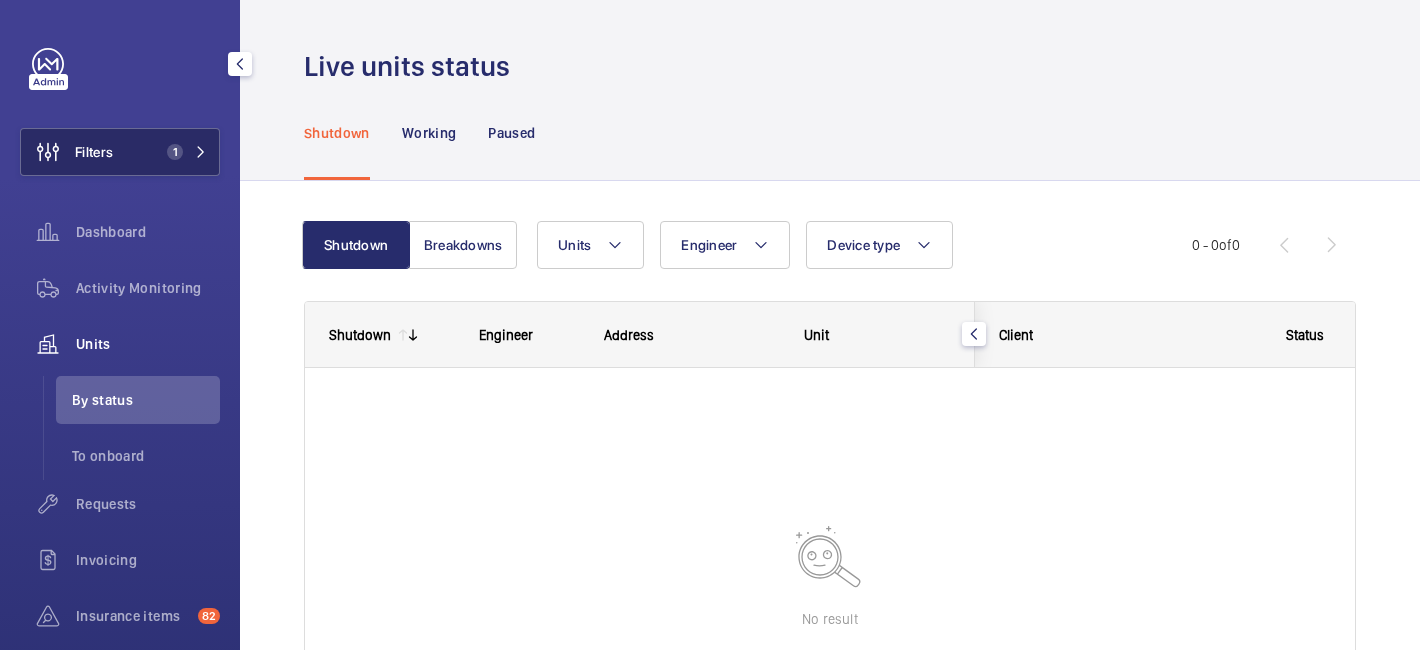 click on "Filters 1" 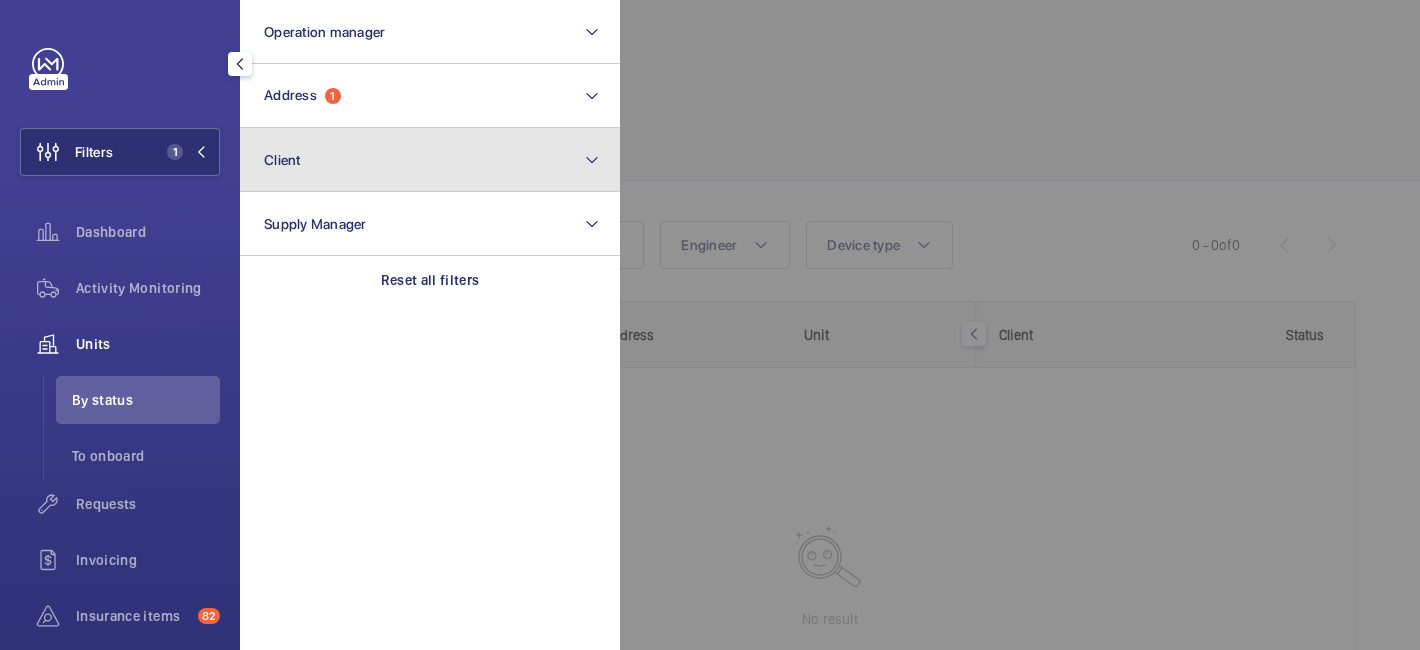 click on "Client" 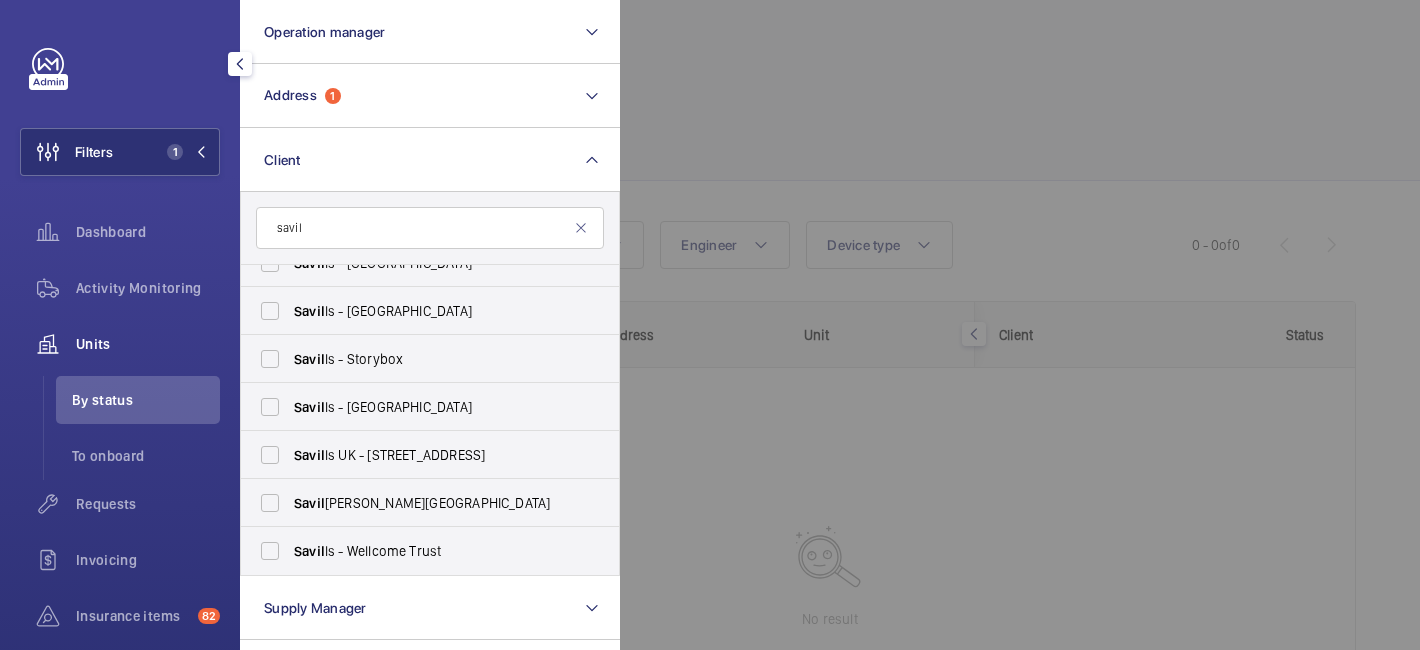scroll, scrollTop: 314, scrollLeft: 0, axis: vertical 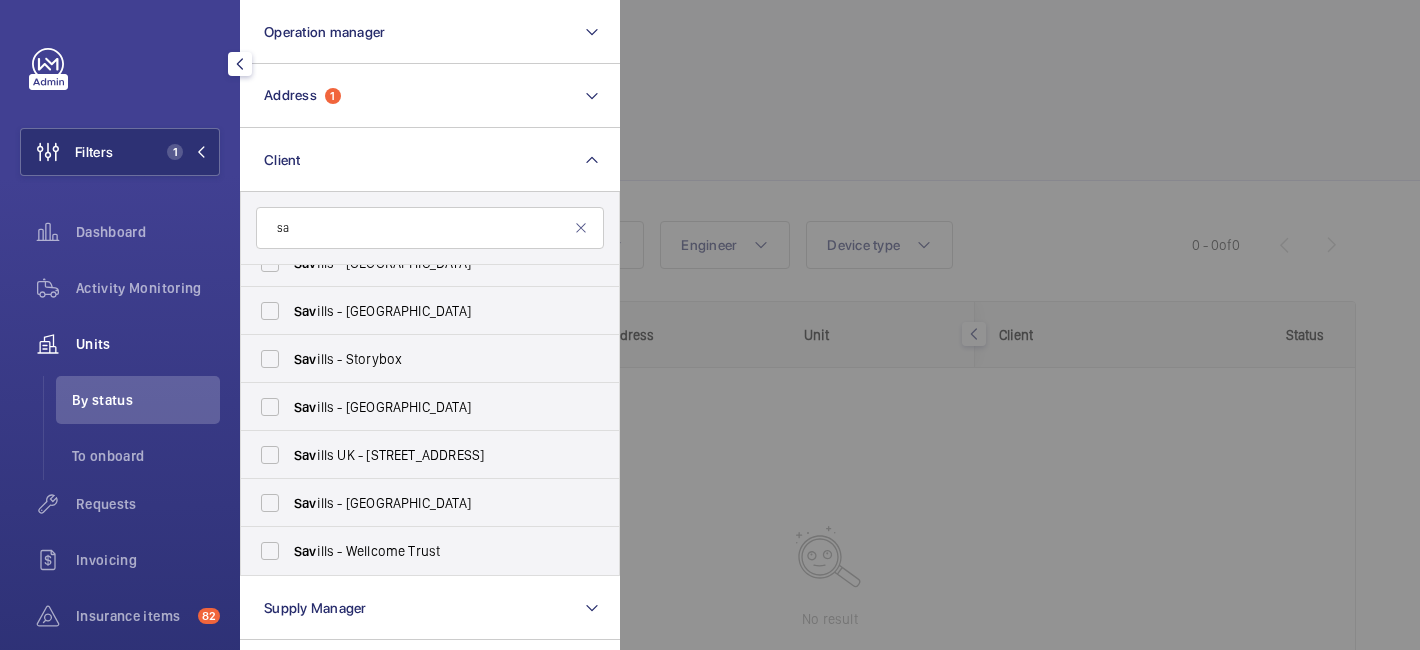 type on "s" 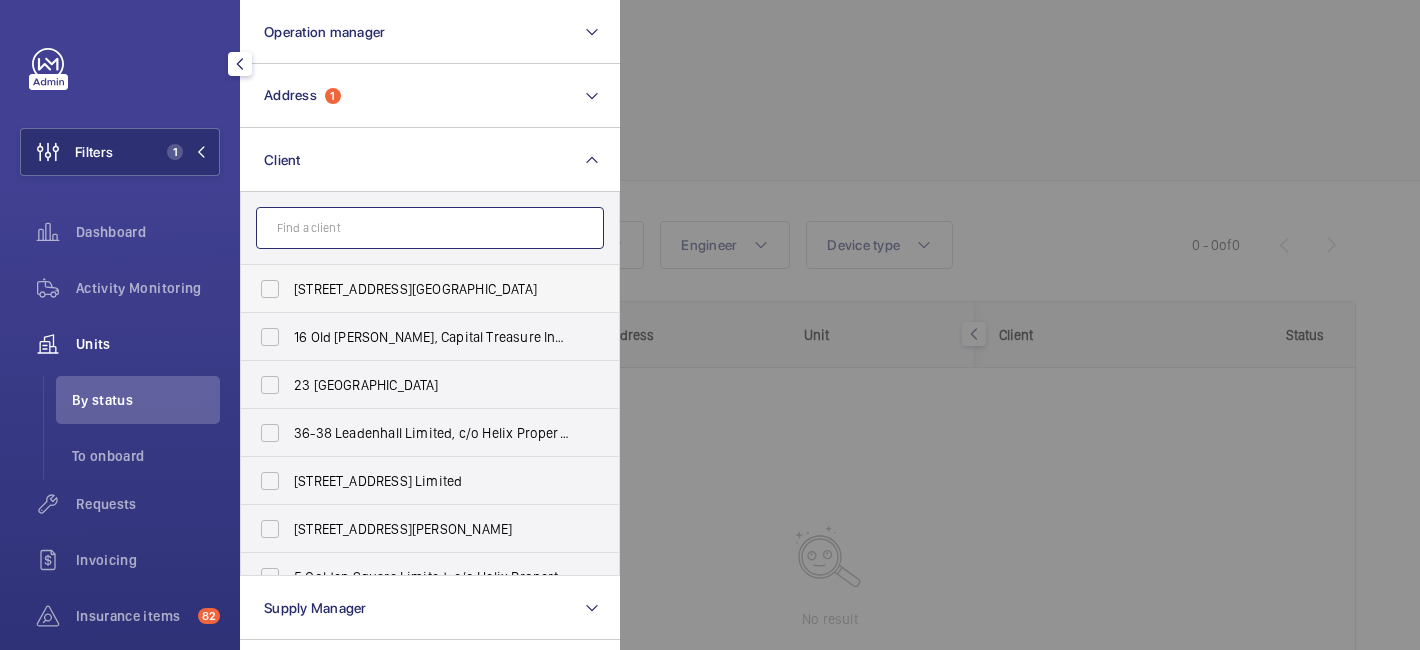 paste on "Pleydell Stree" 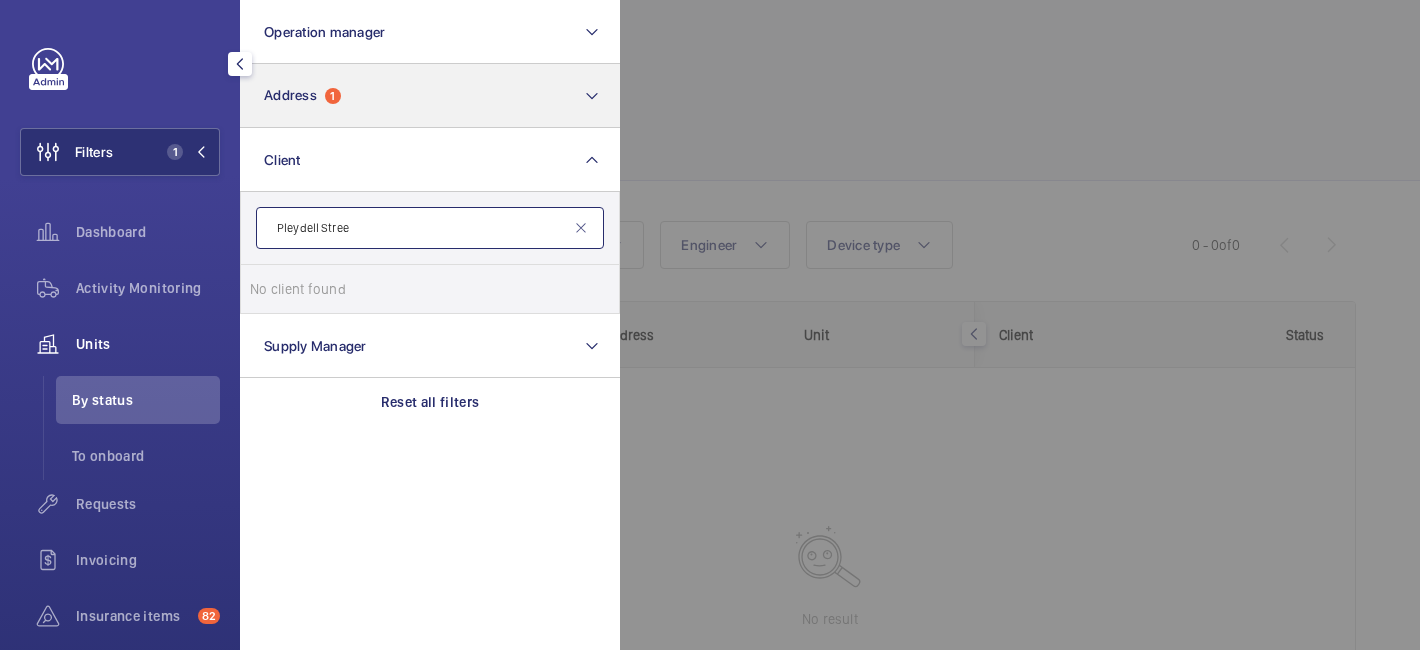 type on "Pleydell Stree" 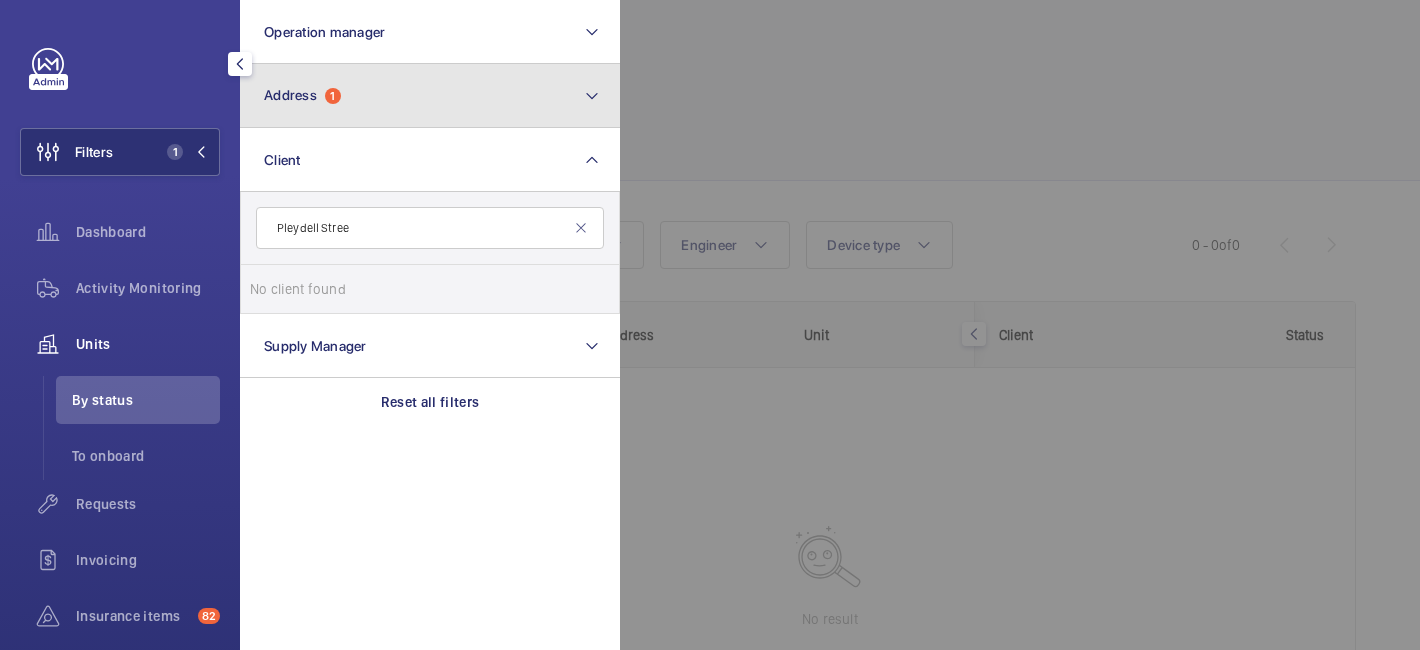 click on "Address  1" 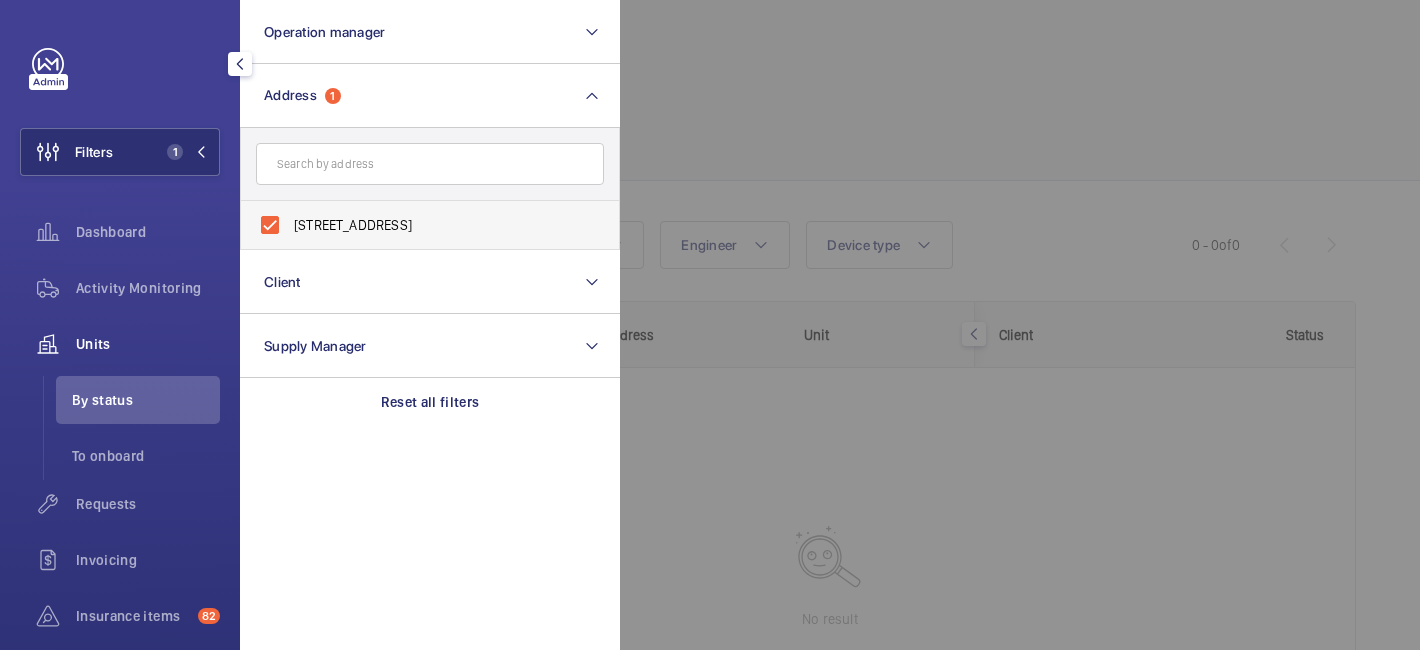 click on "3 Pleydell Street - 3 Pleydell Street, LONDON EC4Y 8DB" at bounding box center (415, 225) 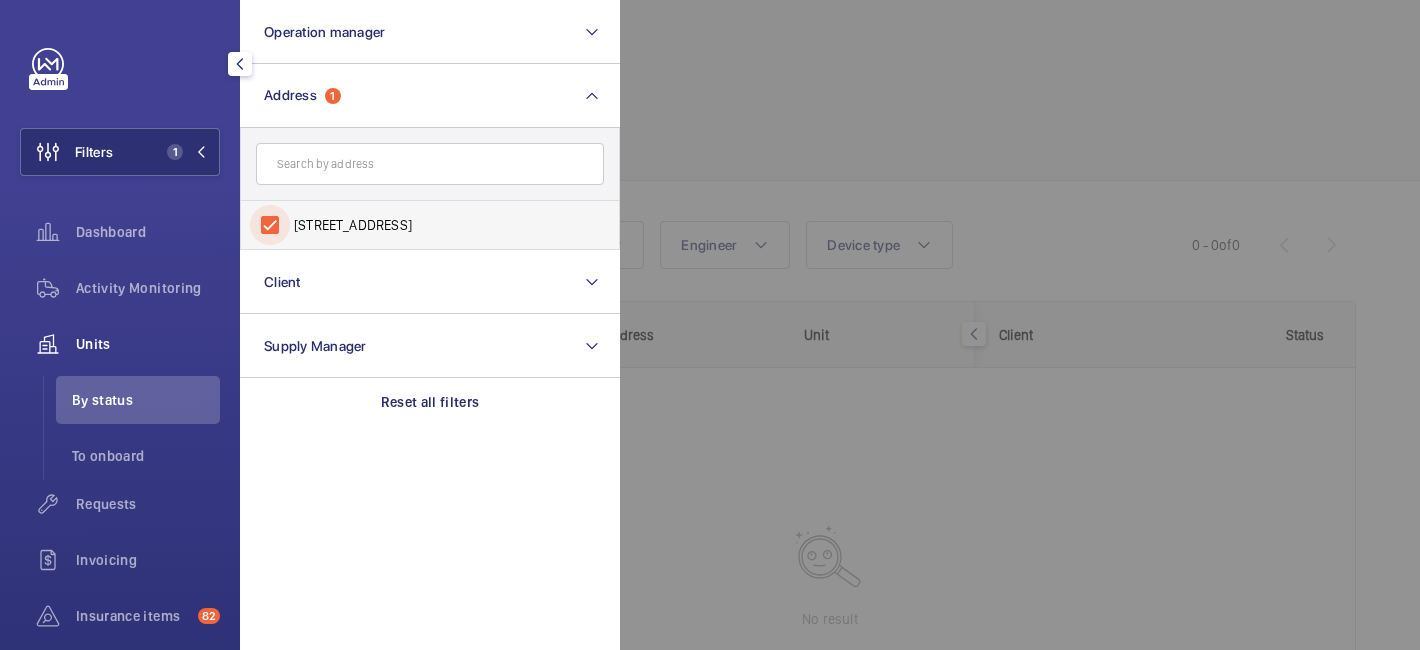 click on "3 Pleydell Street - 3 Pleydell Street, LONDON EC4Y 8DB" at bounding box center (270, 225) 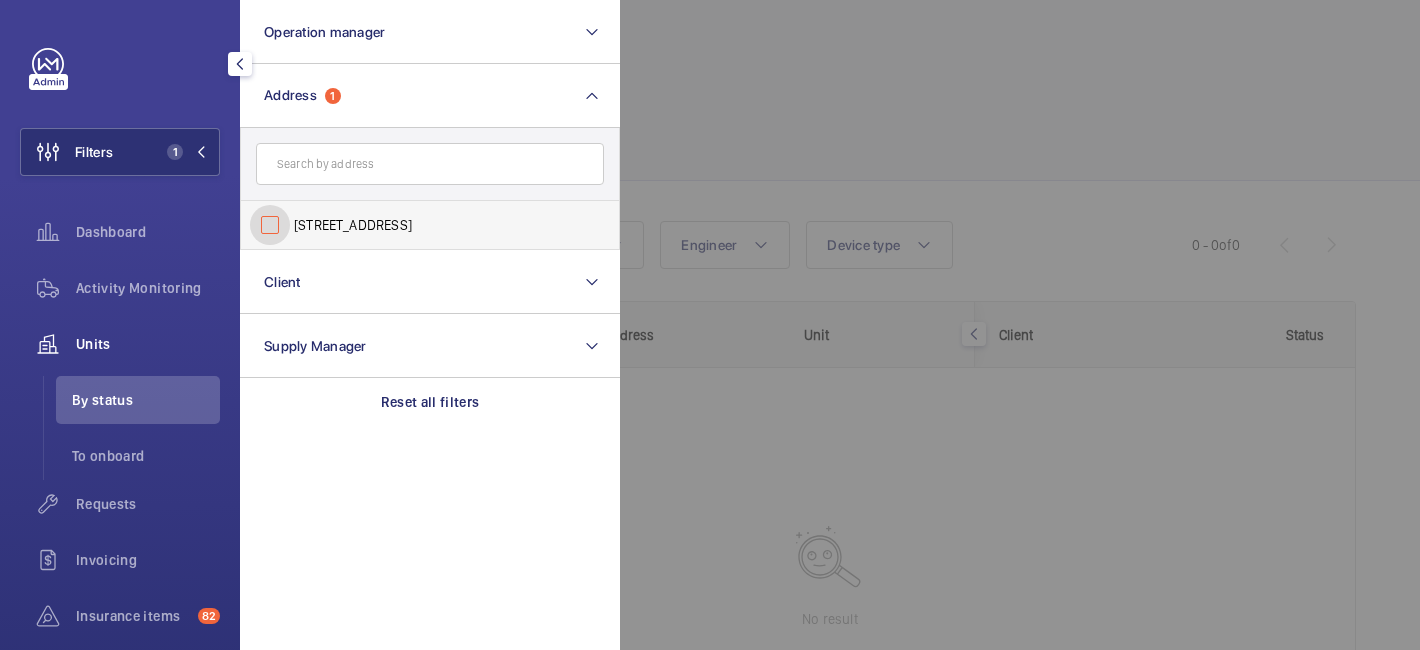 checkbox on "false" 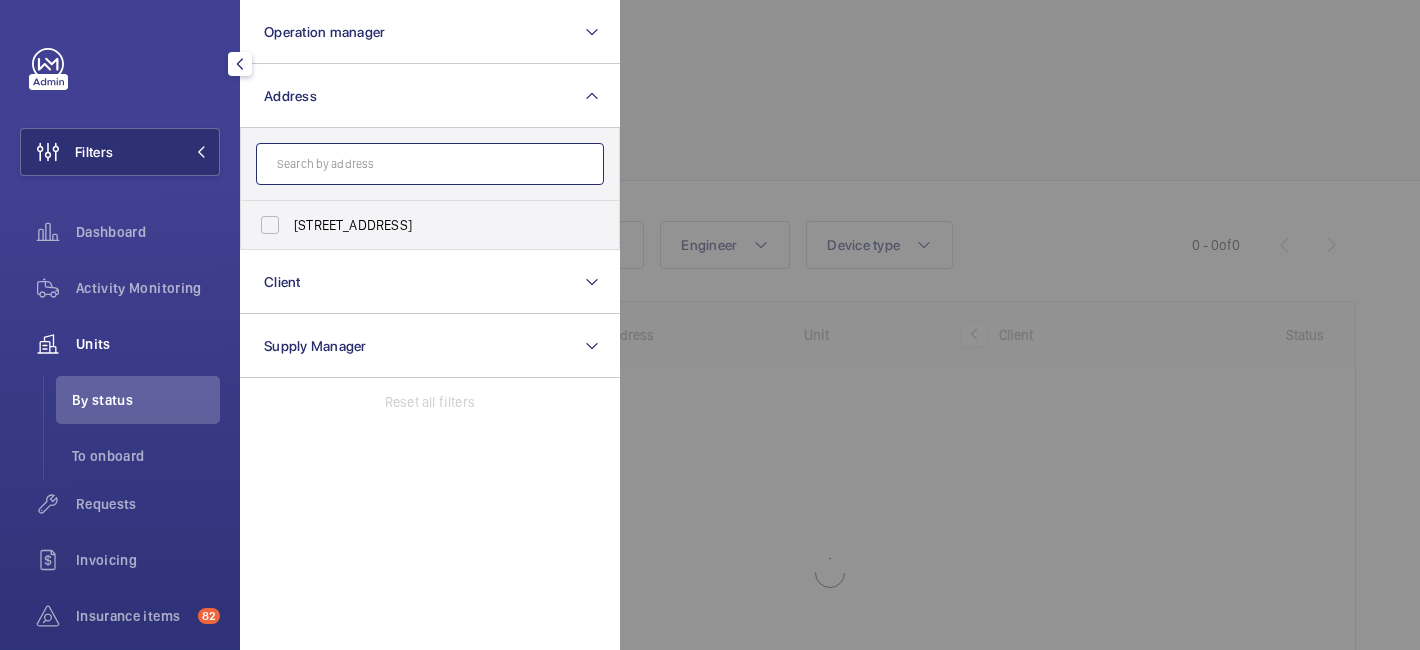 click 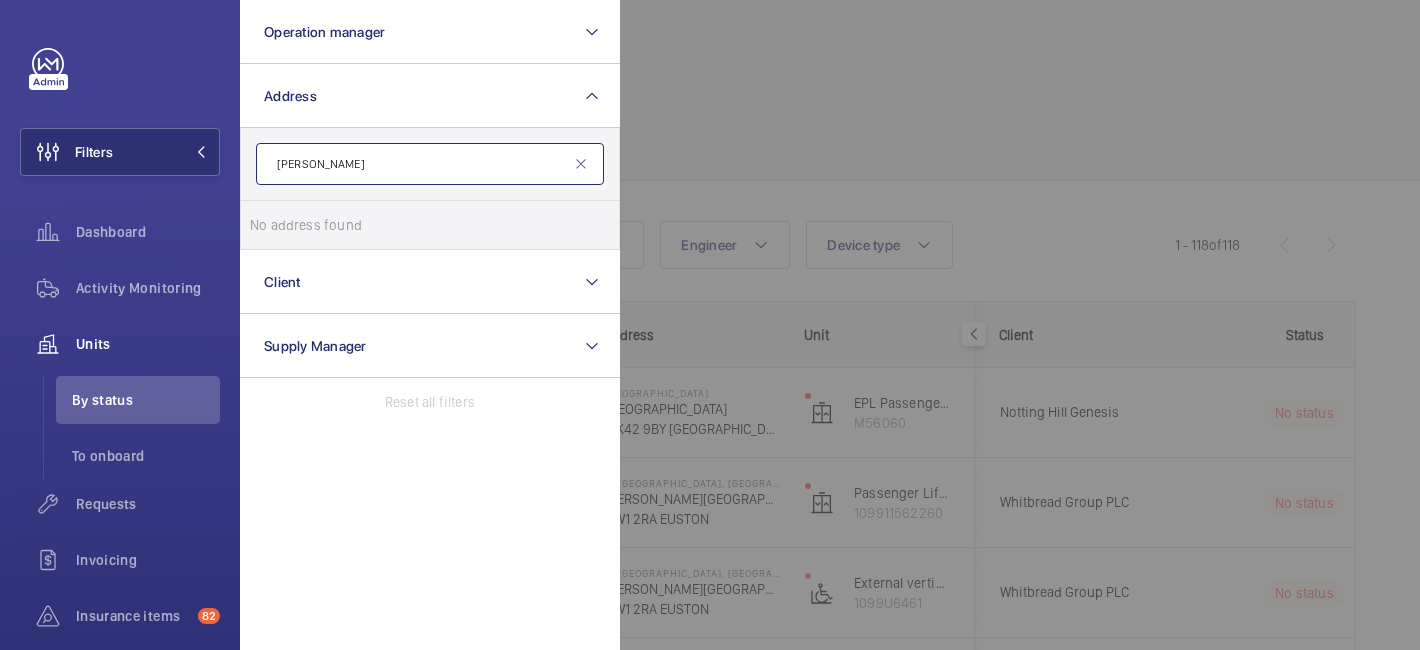 type on "peters chu" 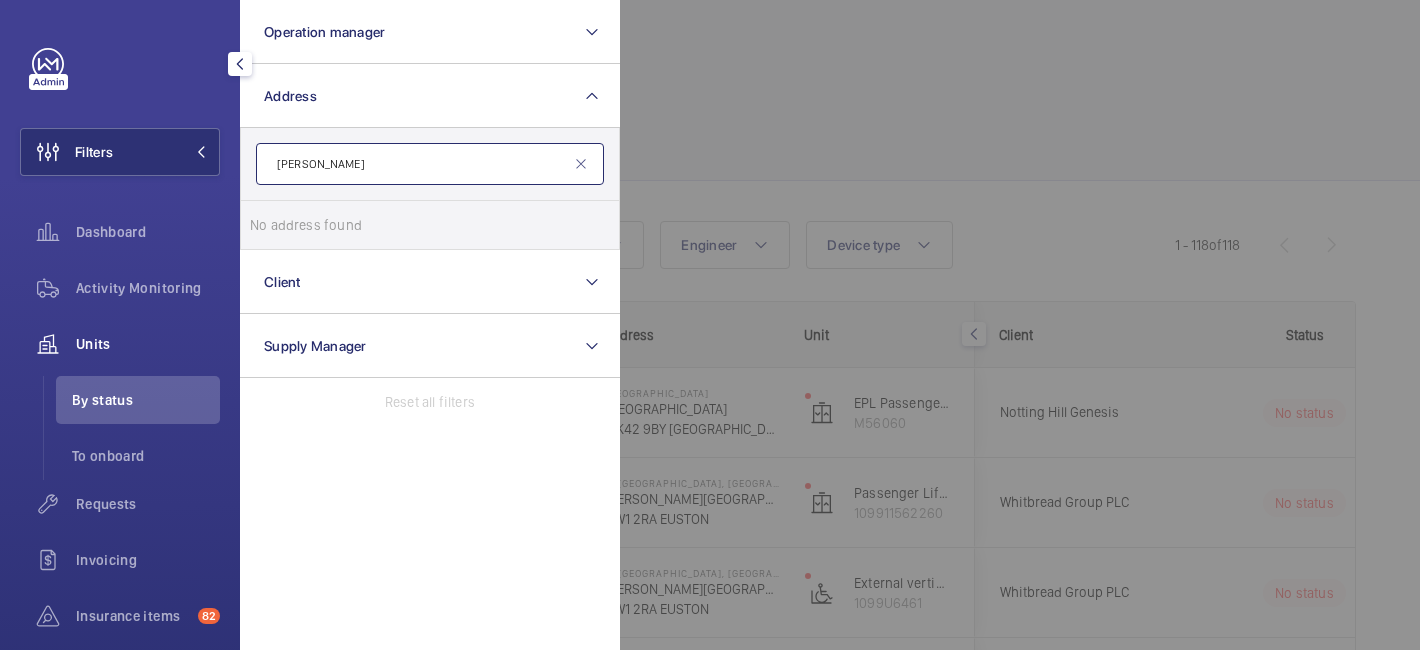 drag, startPoint x: 346, startPoint y: 163, endPoint x: 273, endPoint y: 158, distance: 73.171036 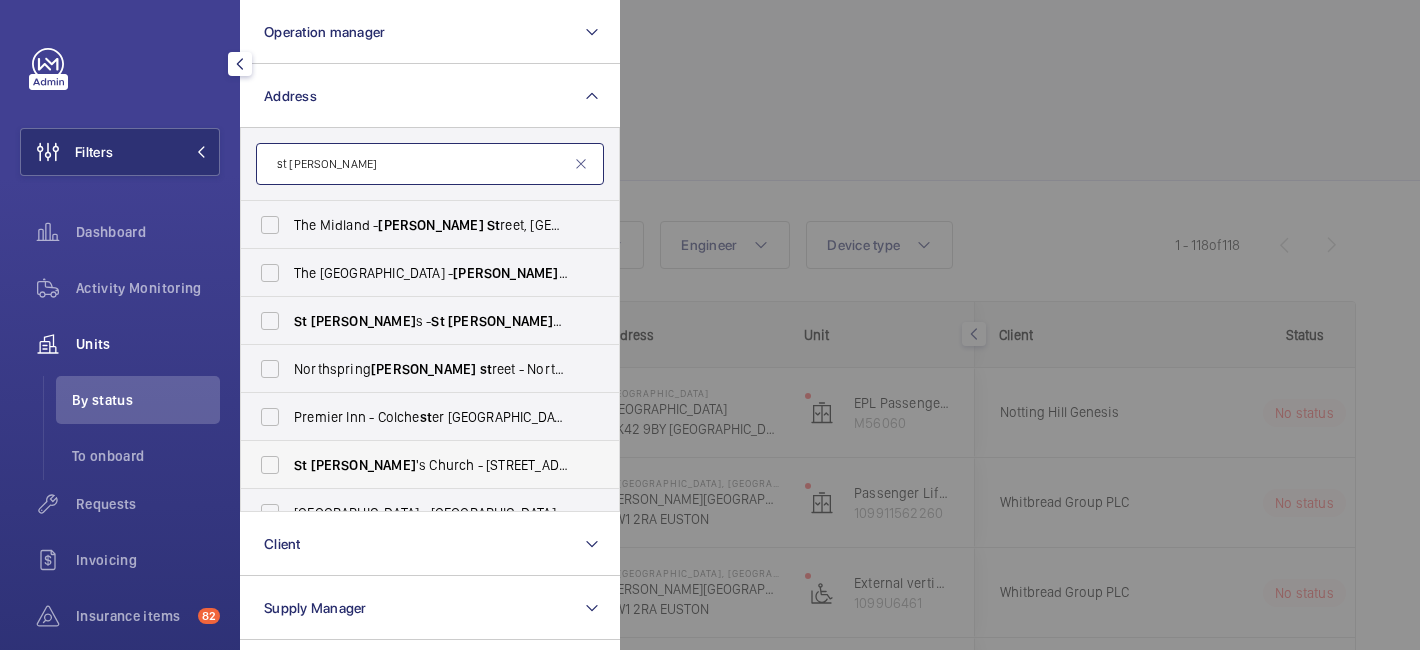 type on "st peter" 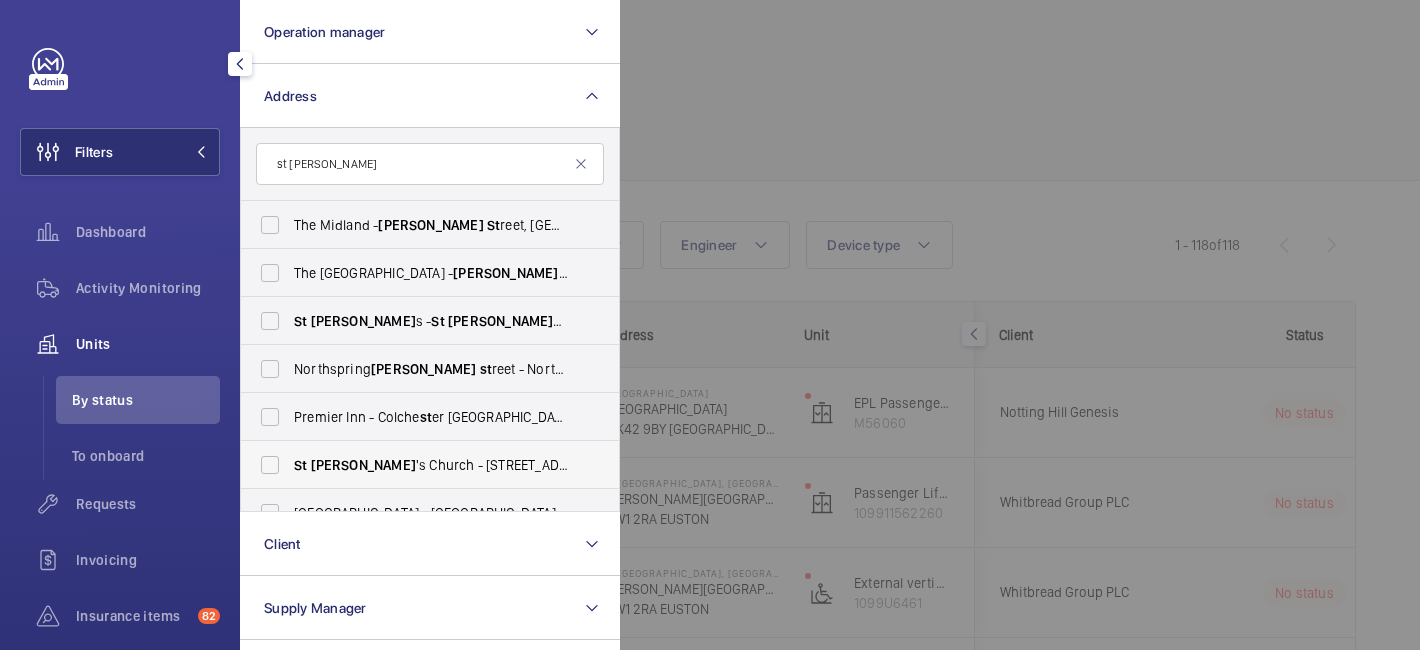 click on "St   Peter 's Church - 40 Devonia Road, LONDON N1 8LJ" at bounding box center (431, 465) 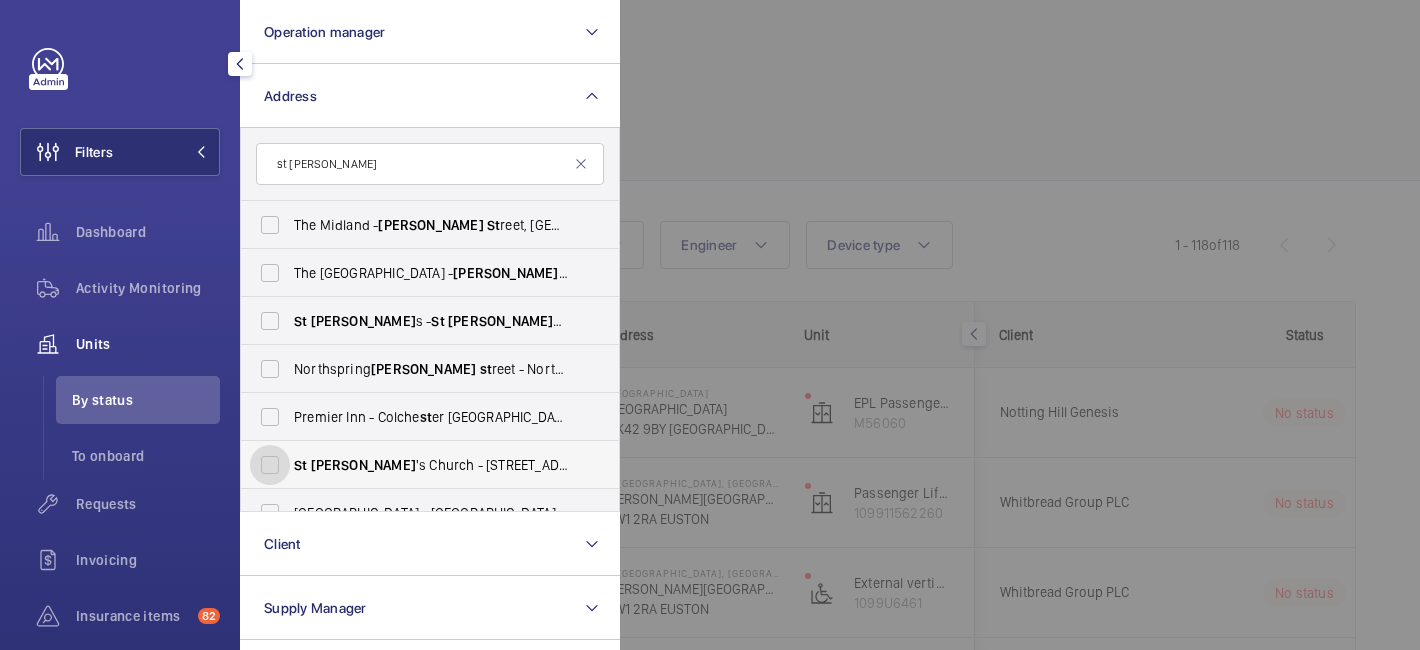 click on "St   Peter 's Church - 40 Devonia Road, LONDON N1 8LJ" at bounding box center (270, 465) 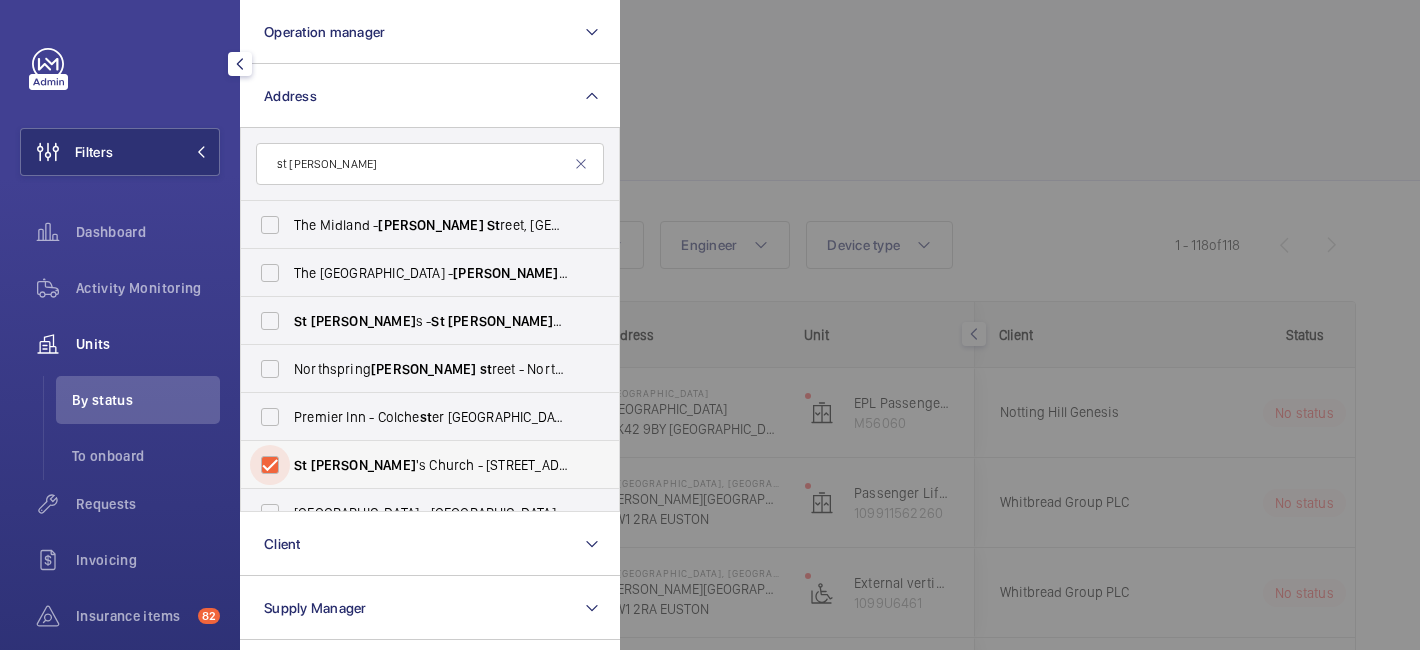 checkbox on "true" 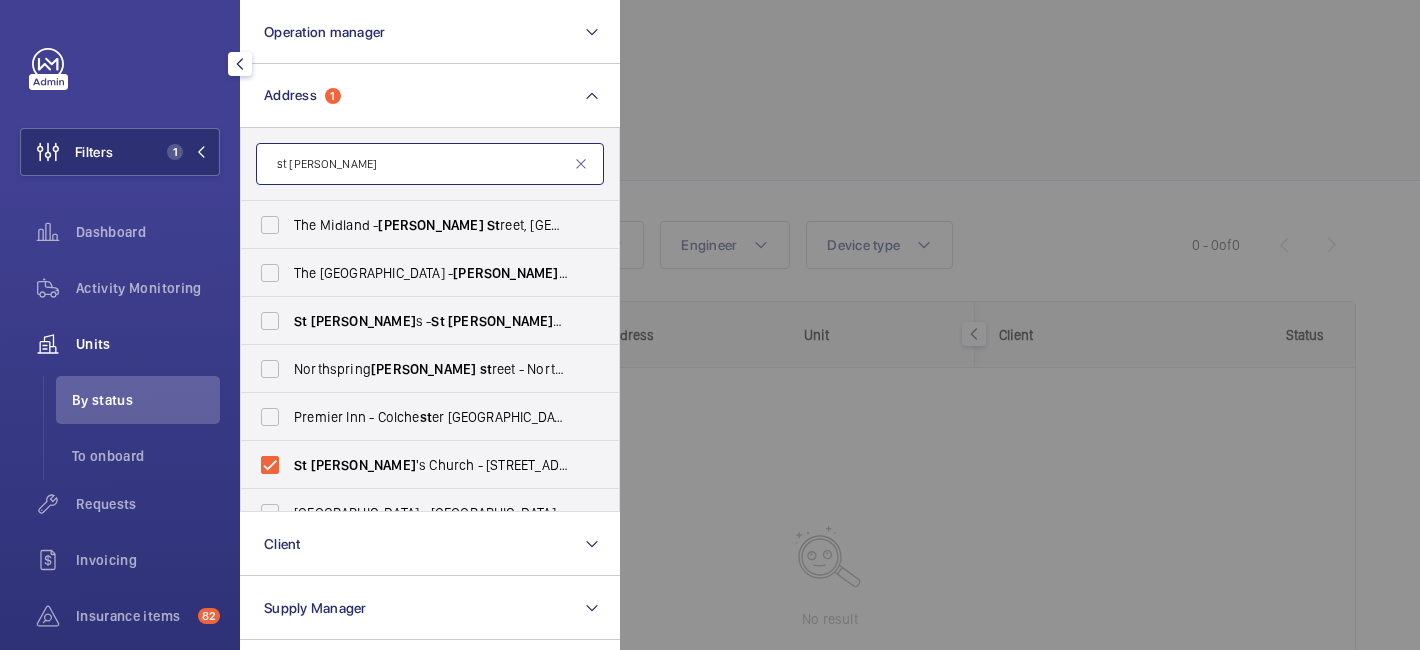 click on "st peter" 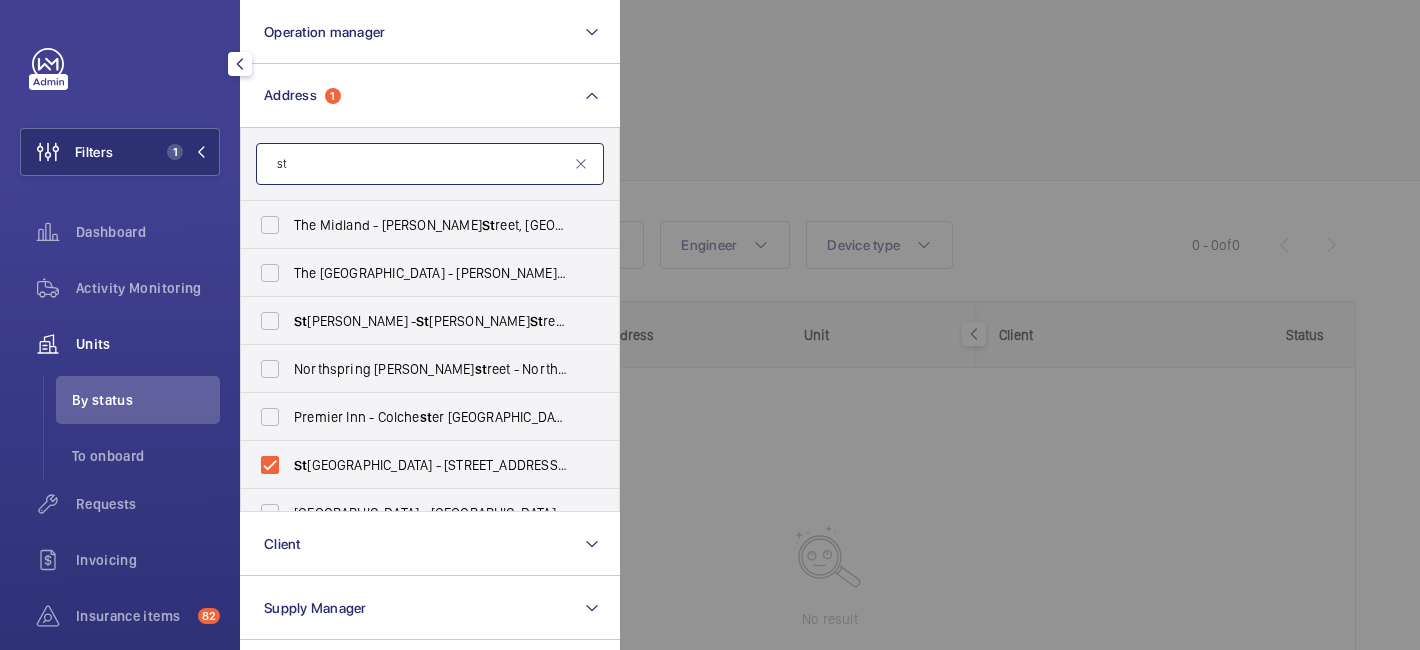 type on "s" 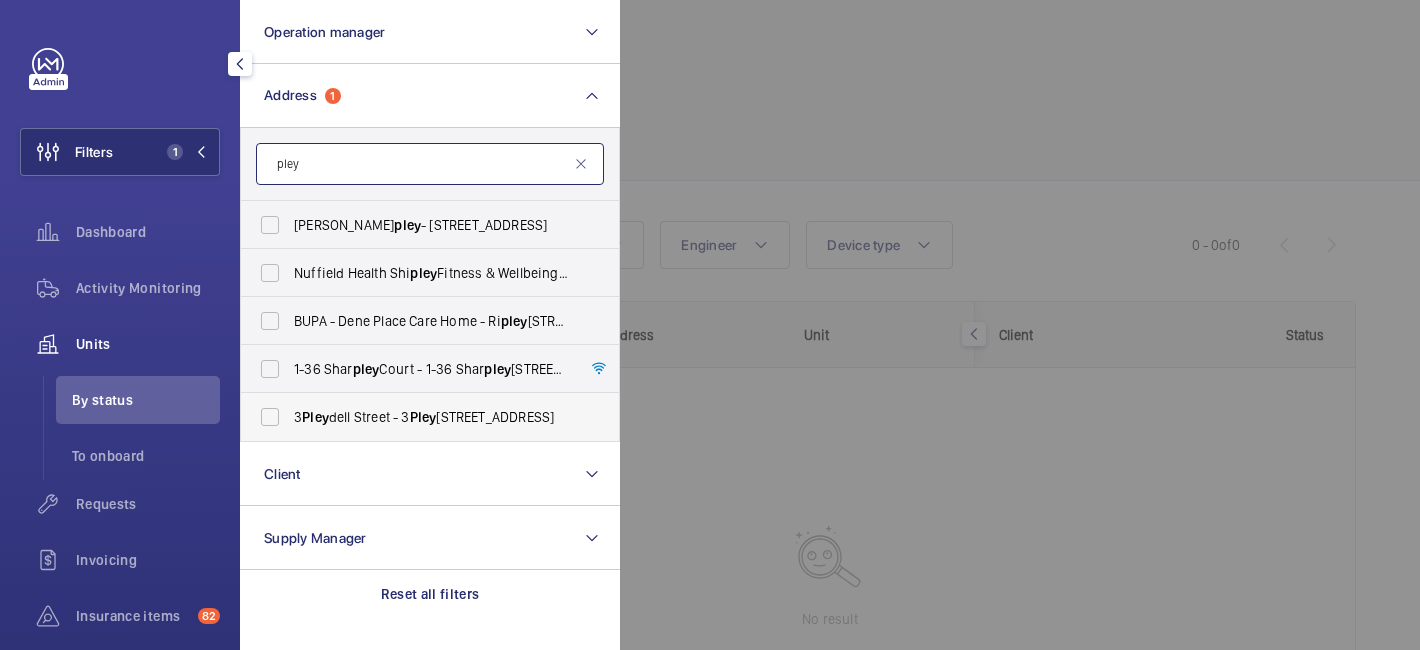 type on "pley" 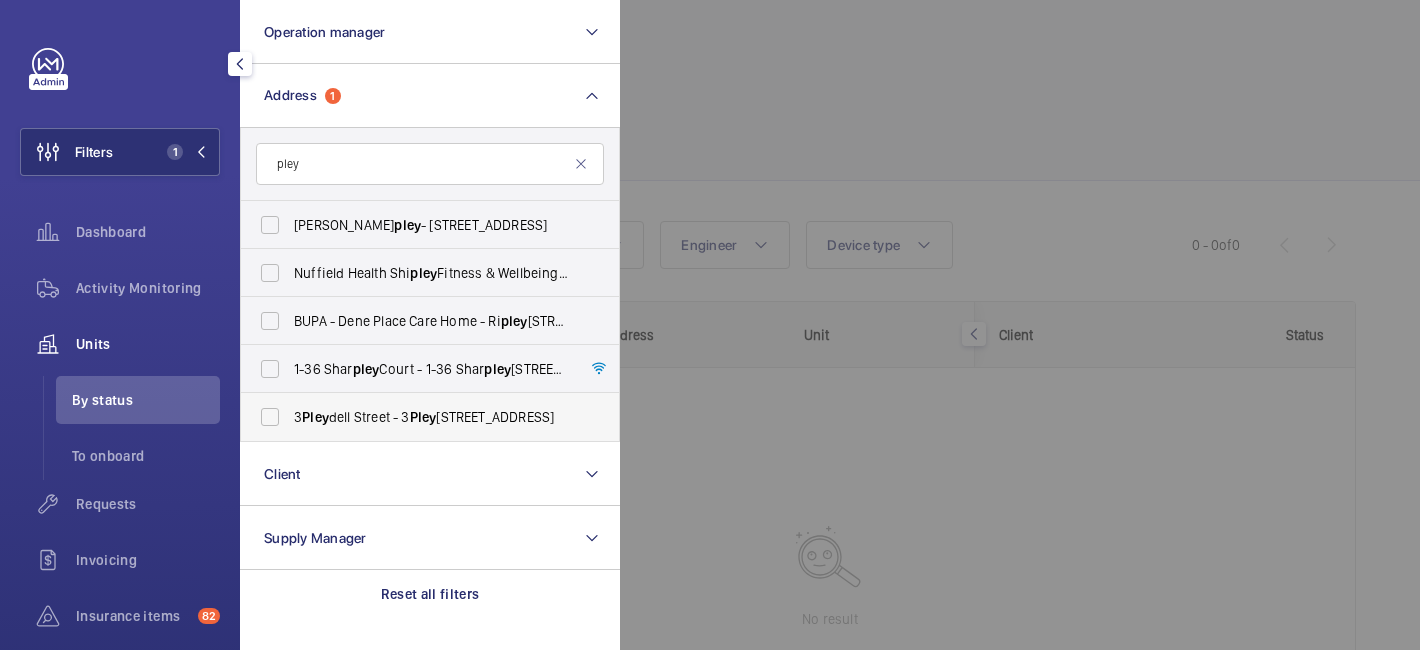 click on "3  Pley dell Street - 3  Pley dell Street, LONDON EC4Y 8DB" at bounding box center (431, 417) 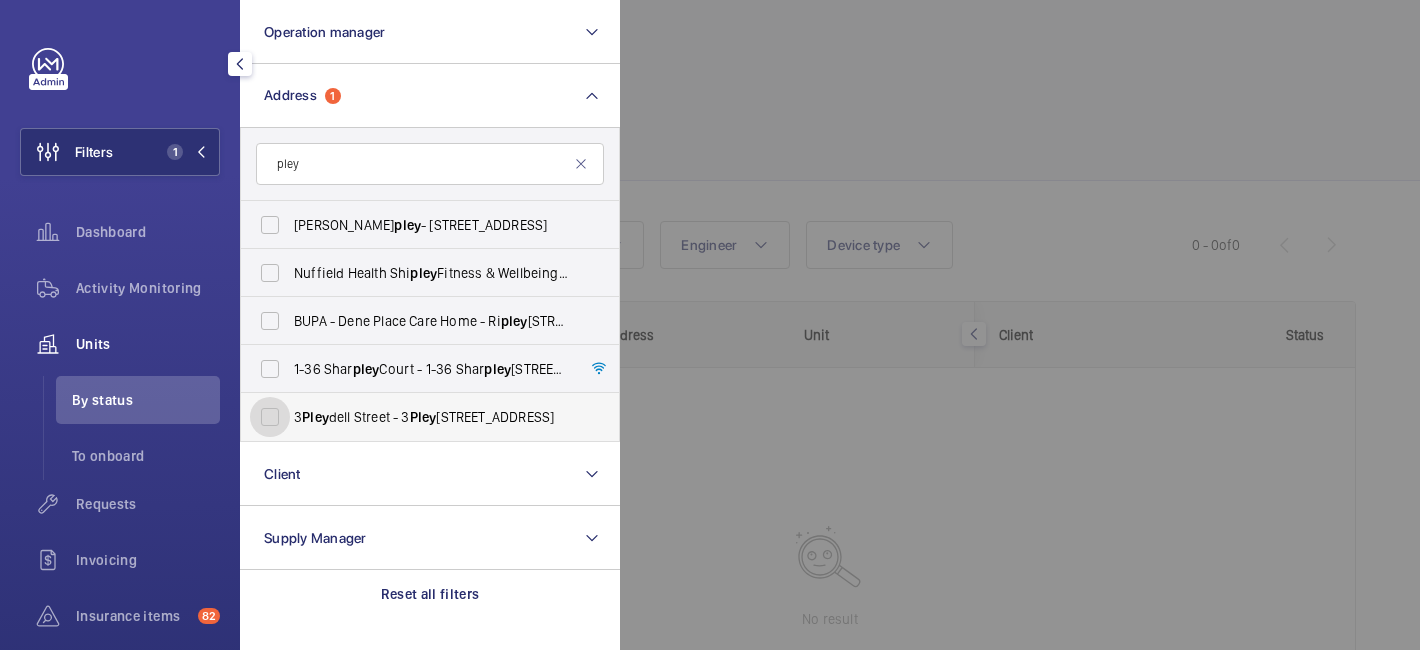 click on "3  Pley dell Street - 3  Pley dell Street, LONDON EC4Y 8DB" at bounding box center [270, 417] 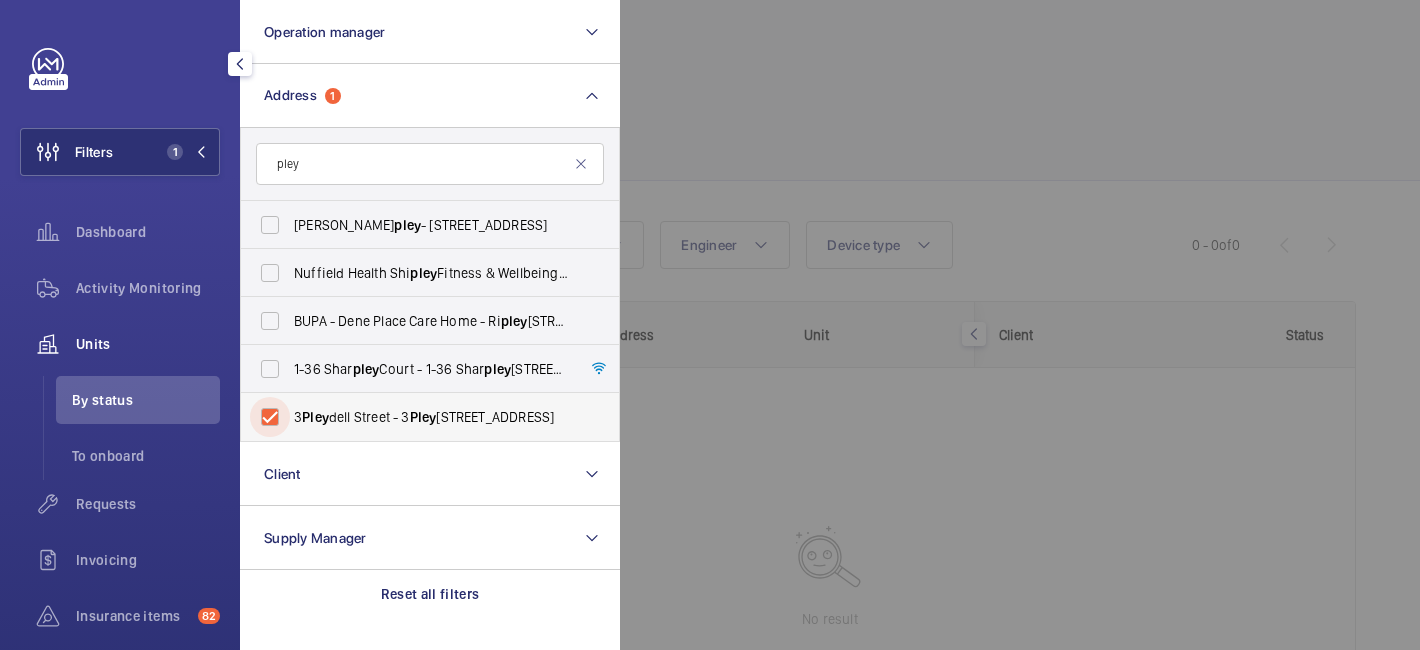 checkbox on "true" 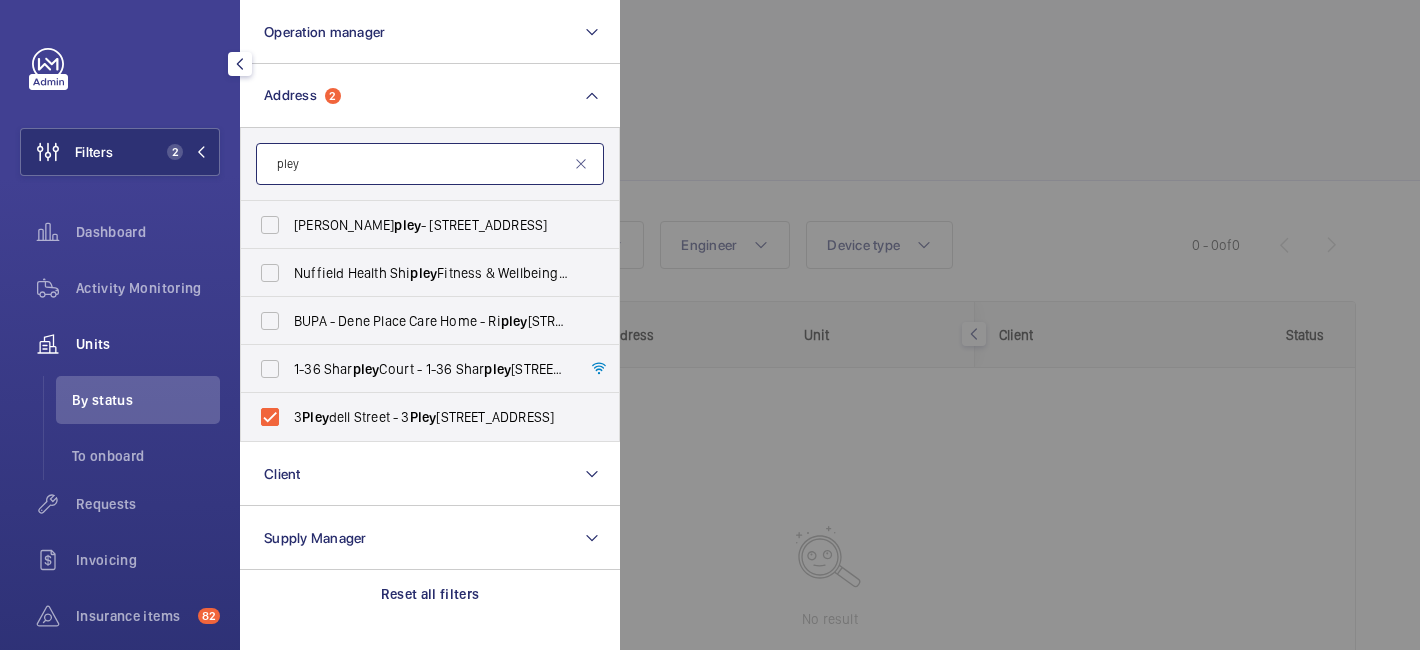 click on "pley" 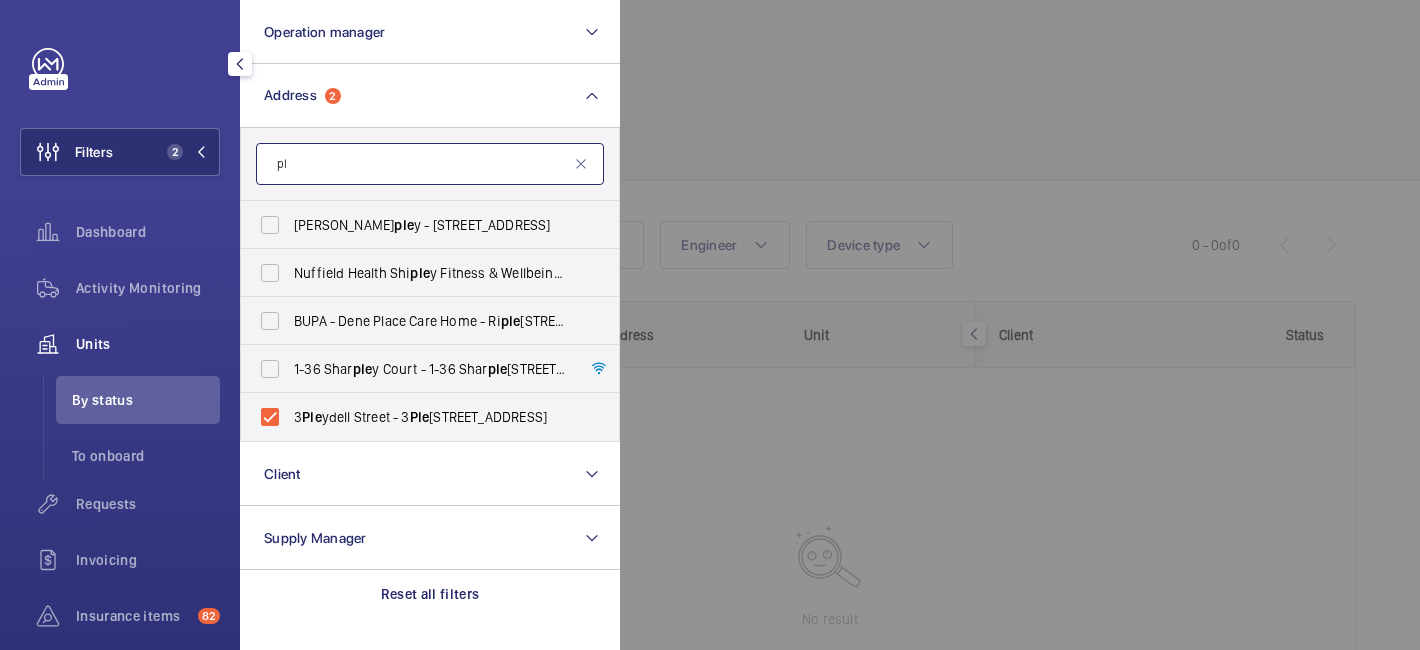 type on "p" 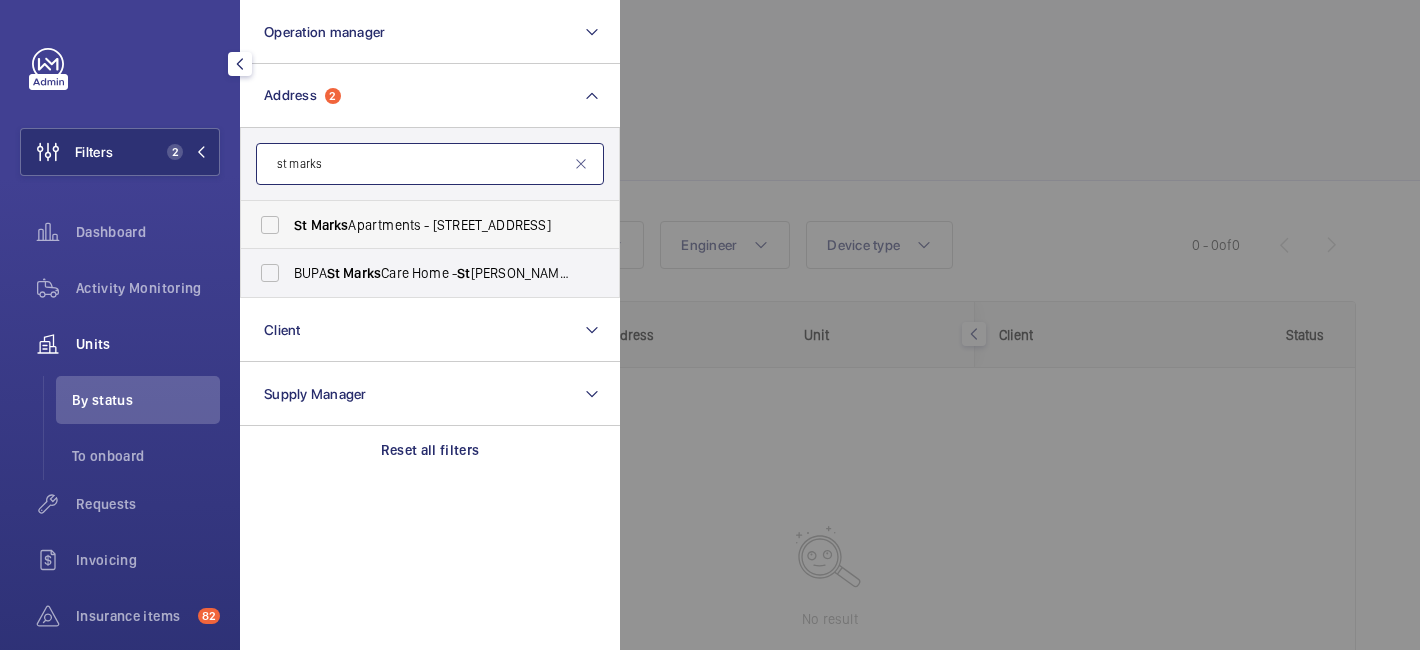 type on "st marks" 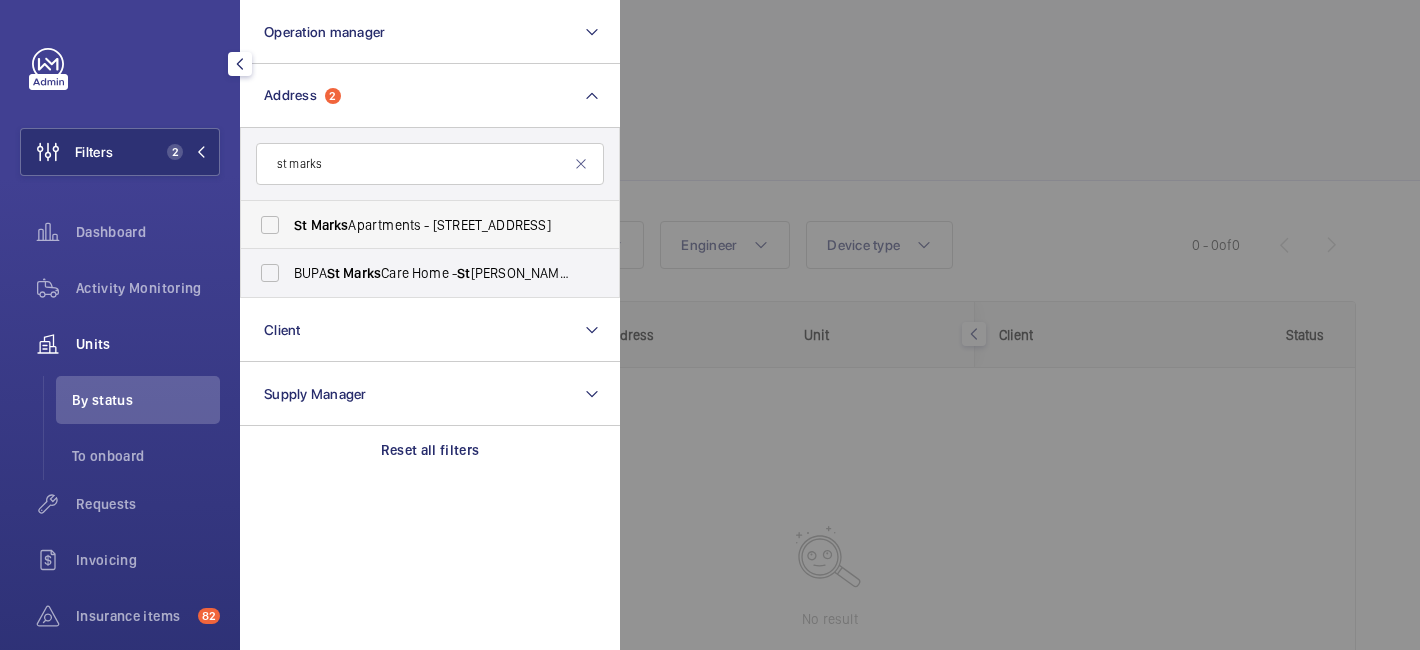 click on "St   Marks  Apartments - 300 City Rd, LONDON EC1V 2PW" at bounding box center (415, 225) 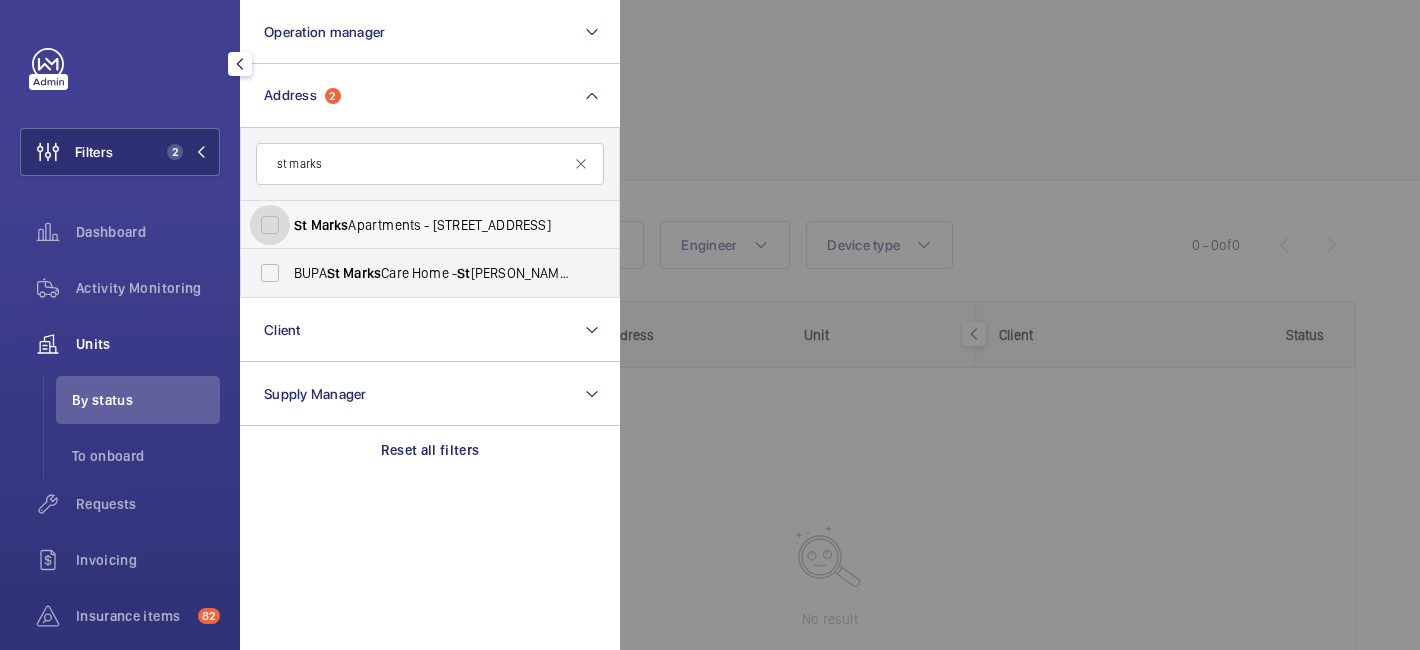 click on "St   Marks  Apartments - 300 City Rd, LONDON EC1V 2PW" at bounding box center [270, 225] 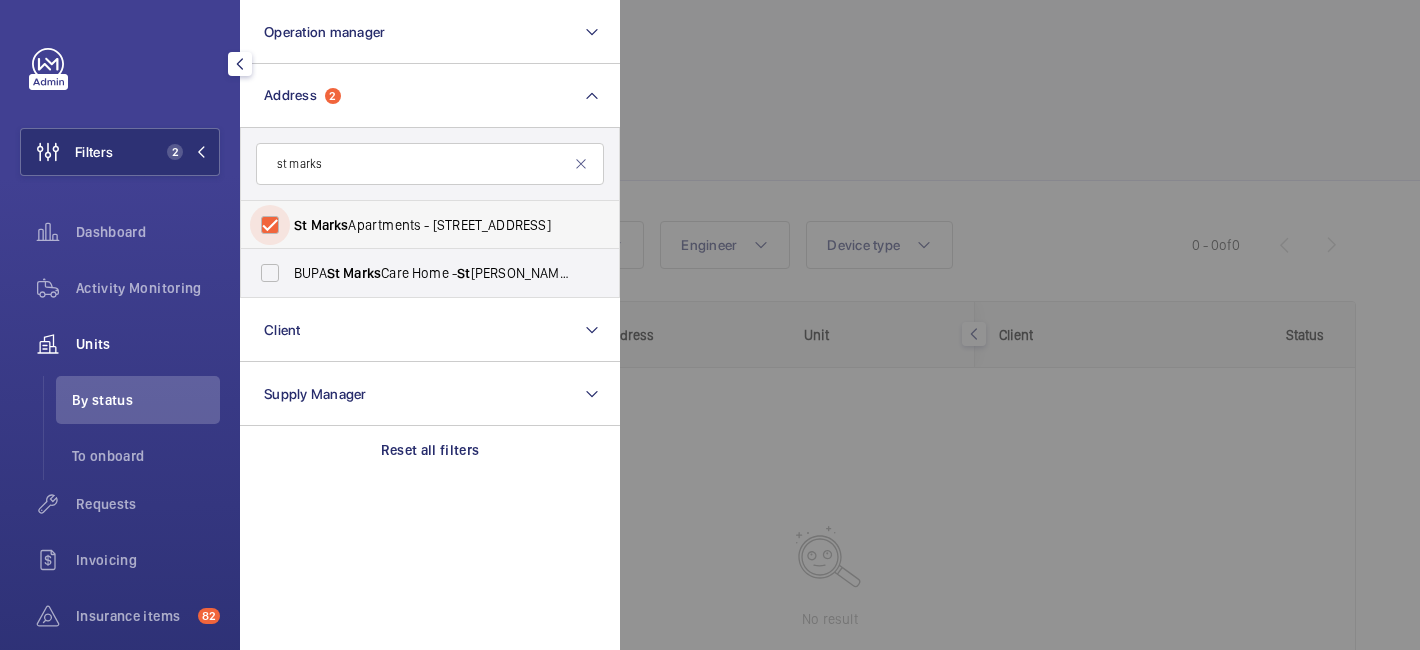 checkbox on "true" 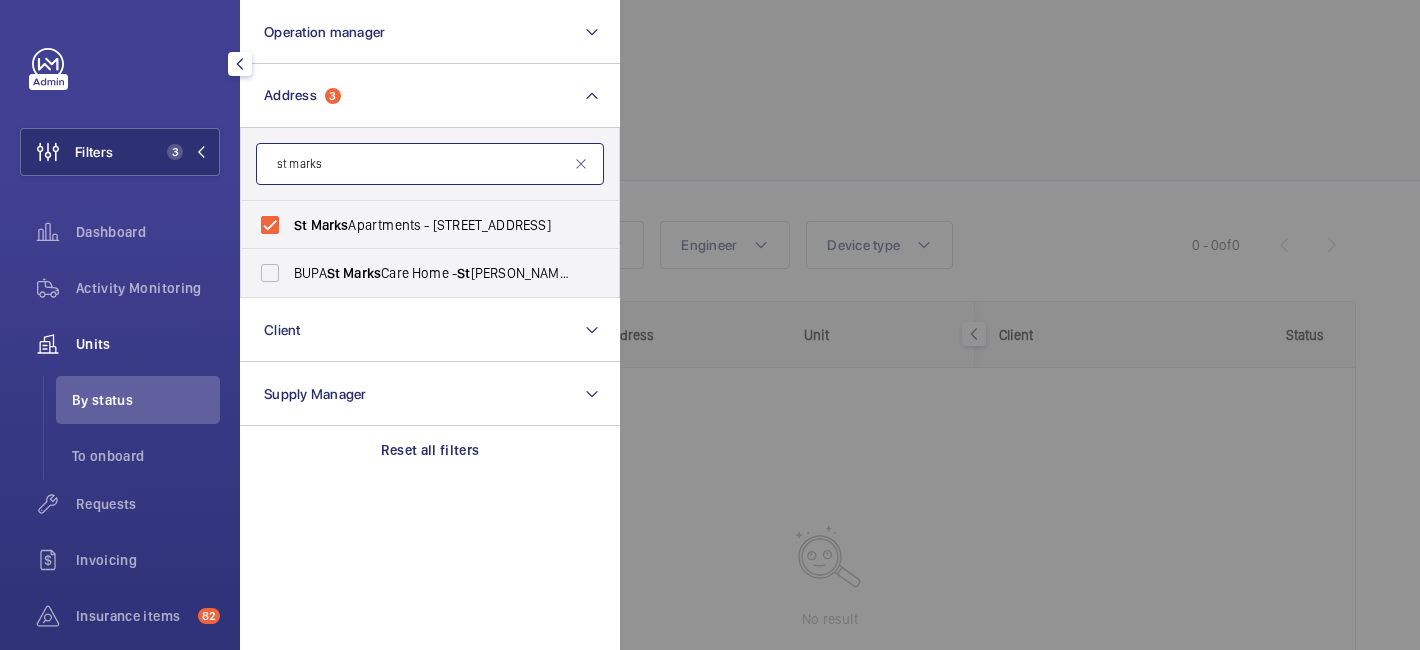 click on "st marks" 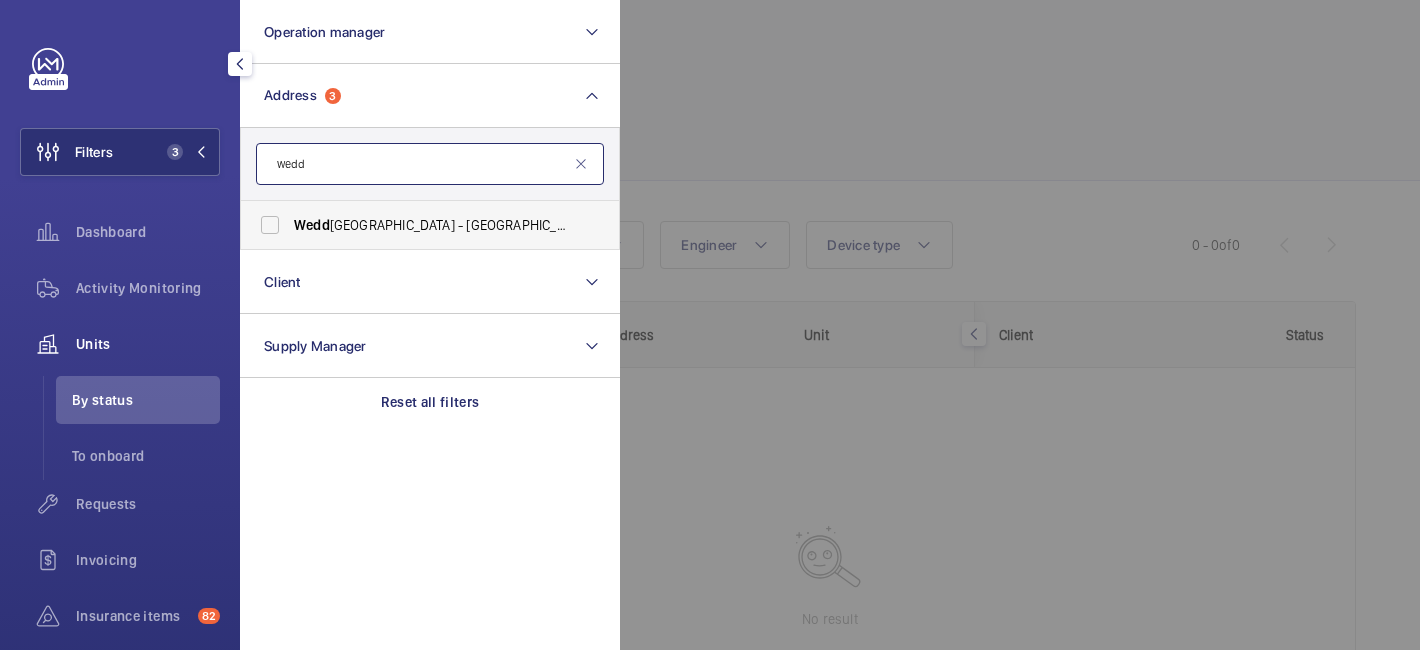 type on "wedd" 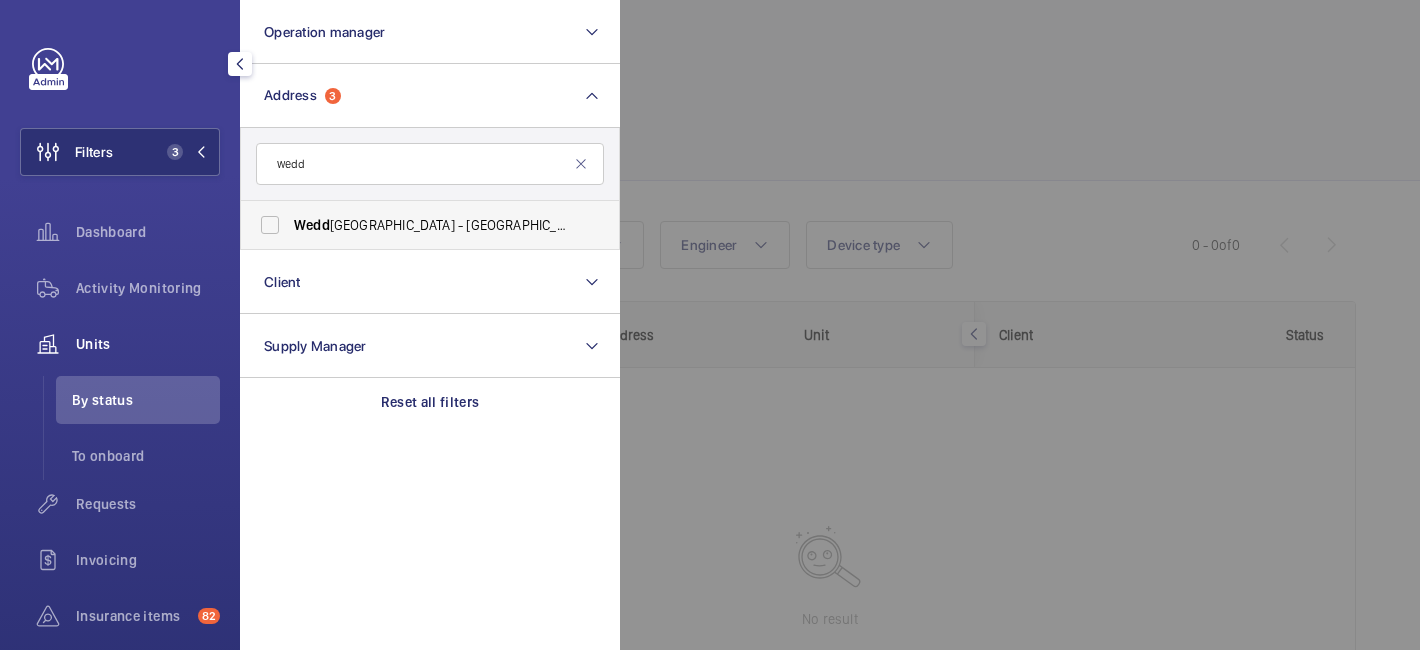click on "Wedd ell House - West Smithfield, LONDON EC1A 9HX" at bounding box center (415, 225) 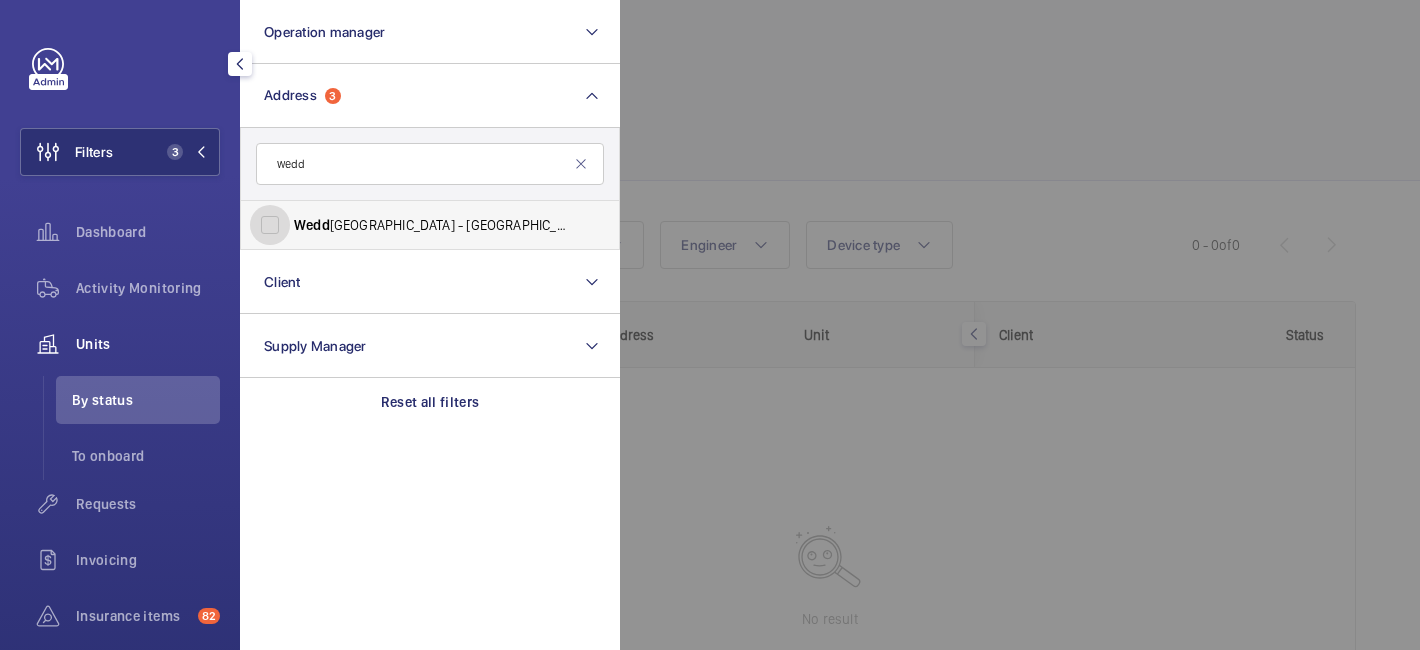 click on "Wedd ell House - West Smithfield, LONDON EC1A 9HX" at bounding box center (270, 225) 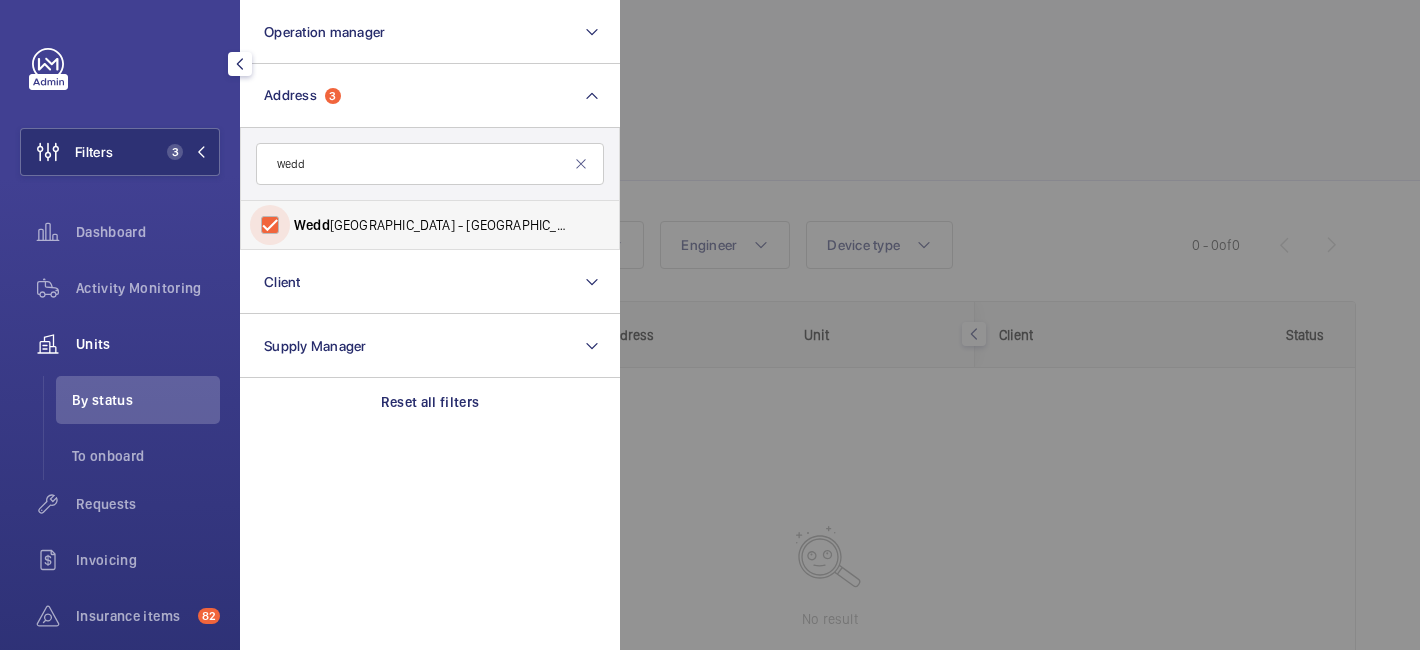 checkbox on "true" 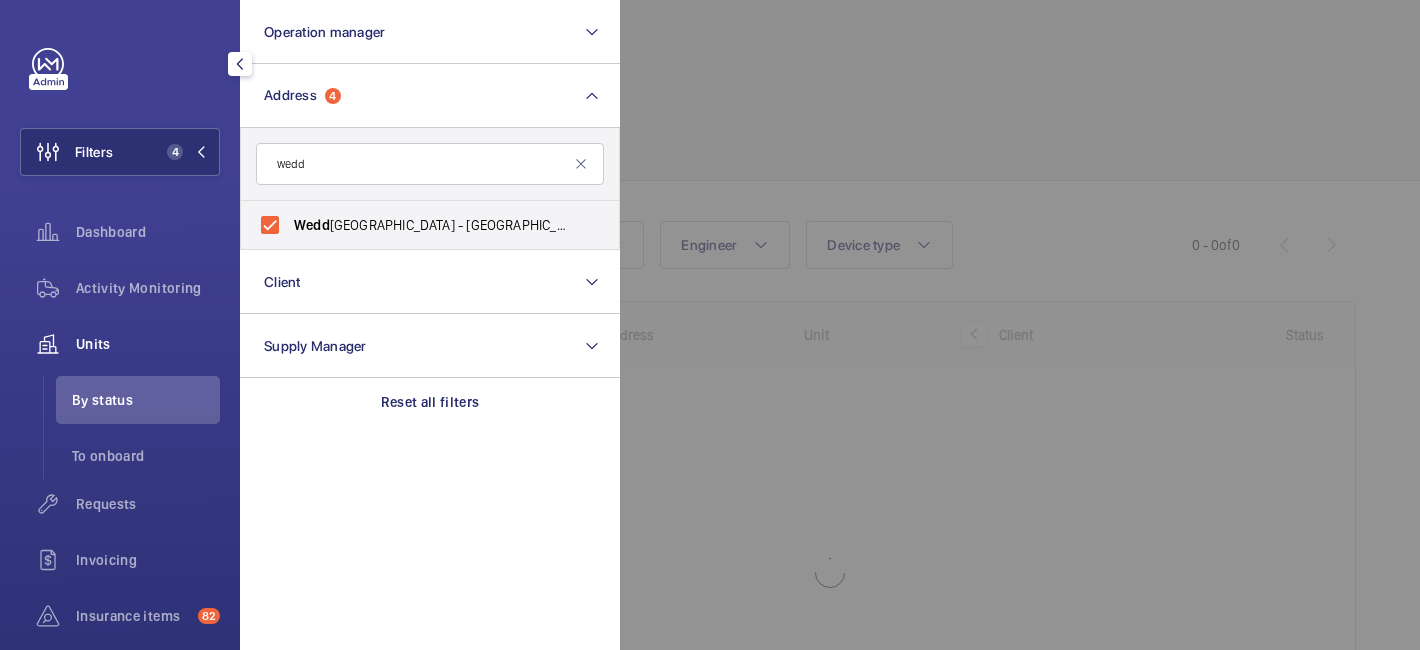 click 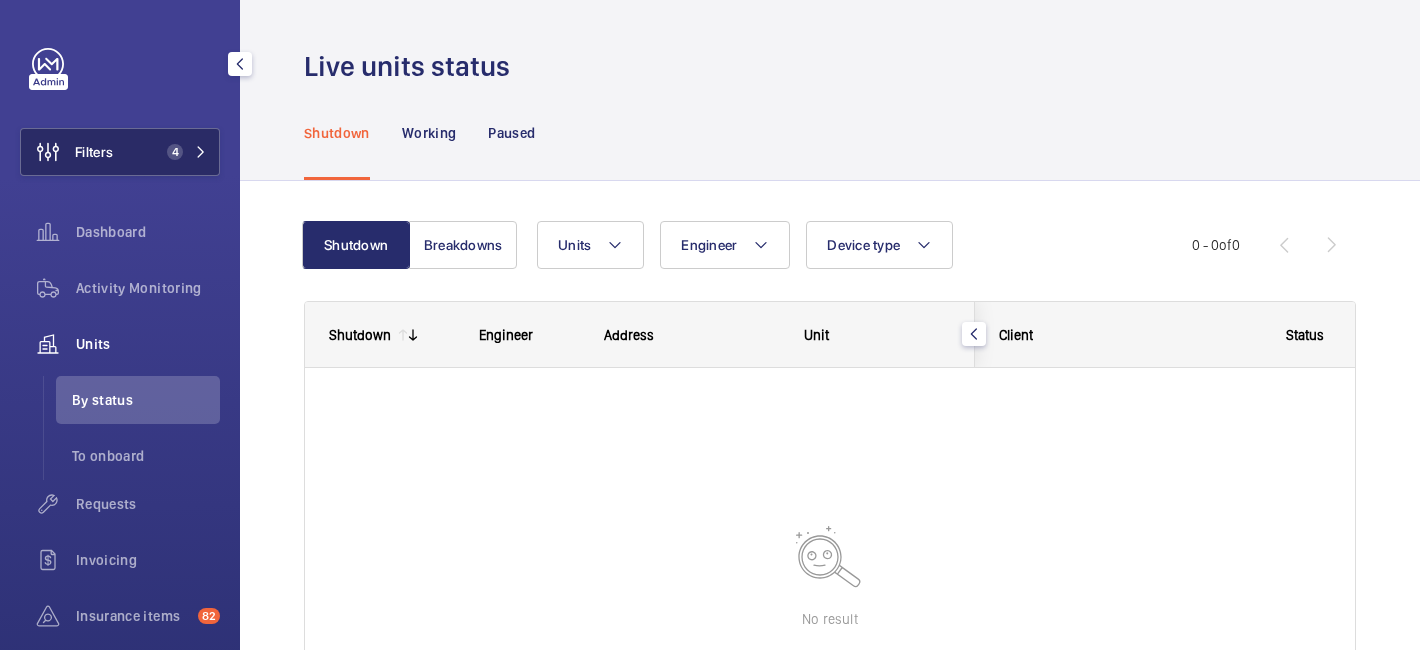 click on "Filters 4" 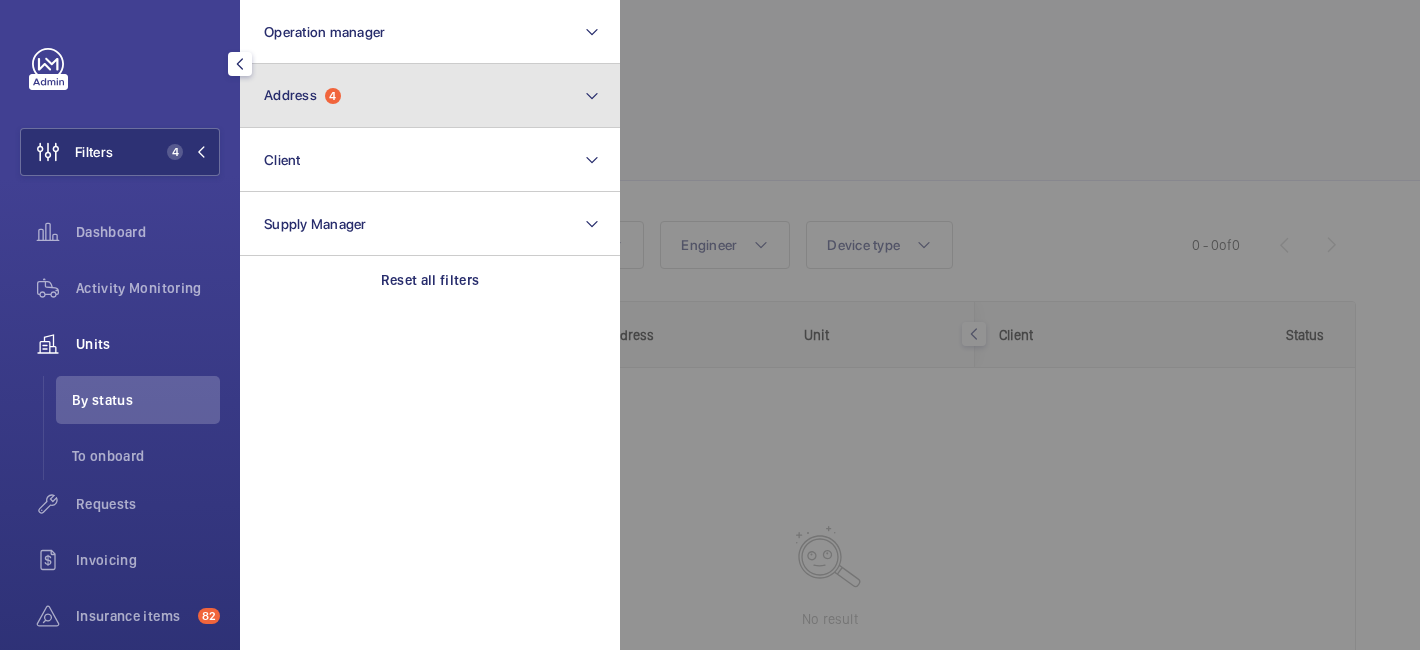 click on "Address  4" 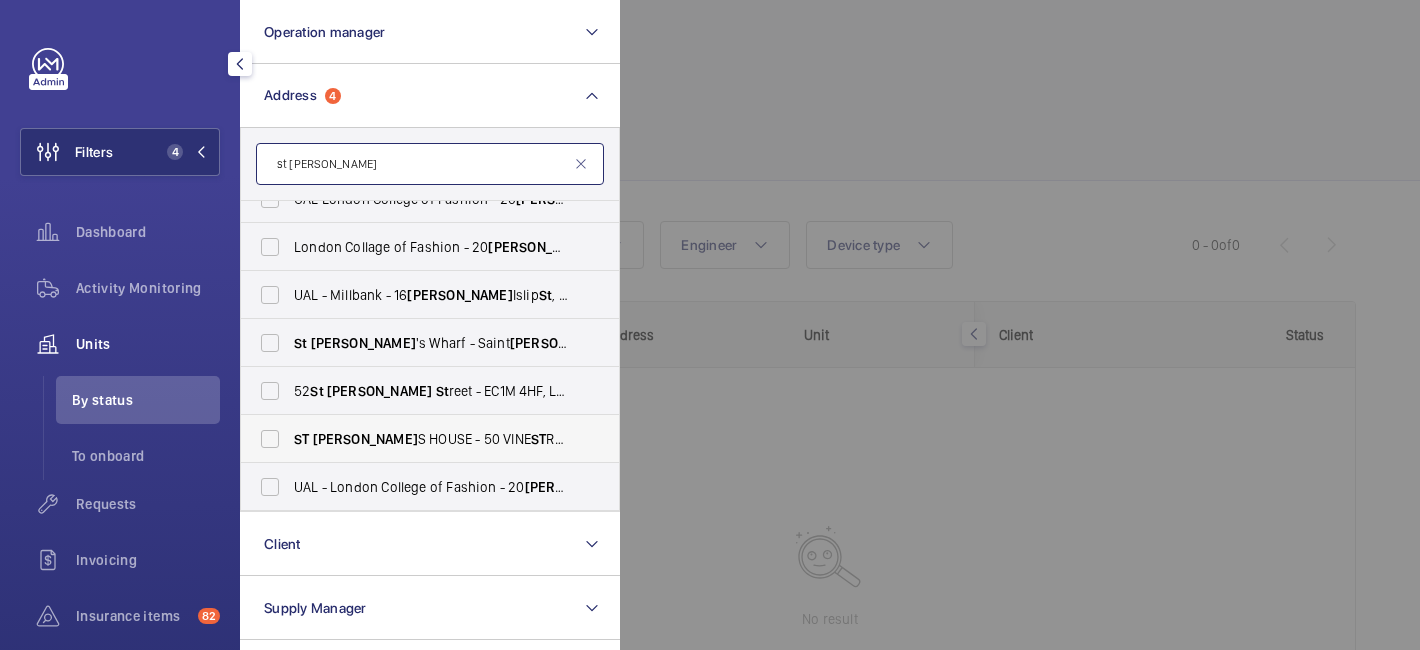 scroll, scrollTop: 91, scrollLeft: 0, axis: vertical 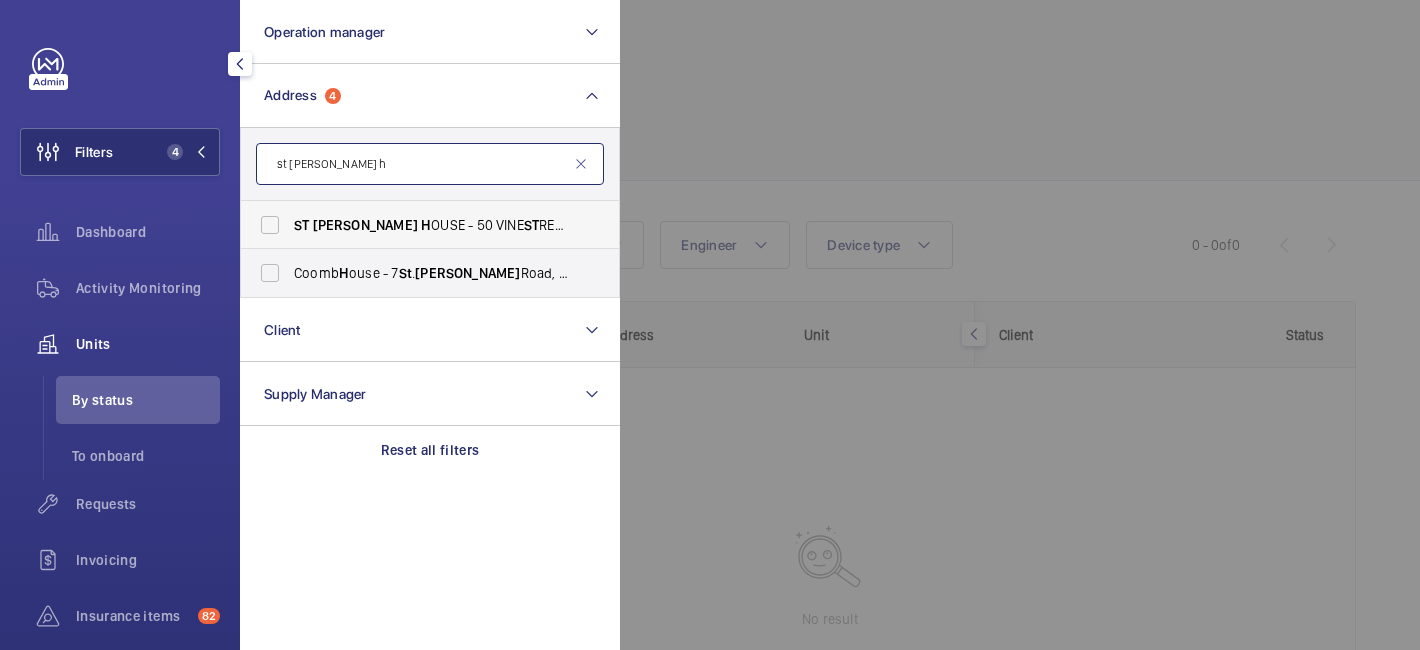 type on "st johns h" 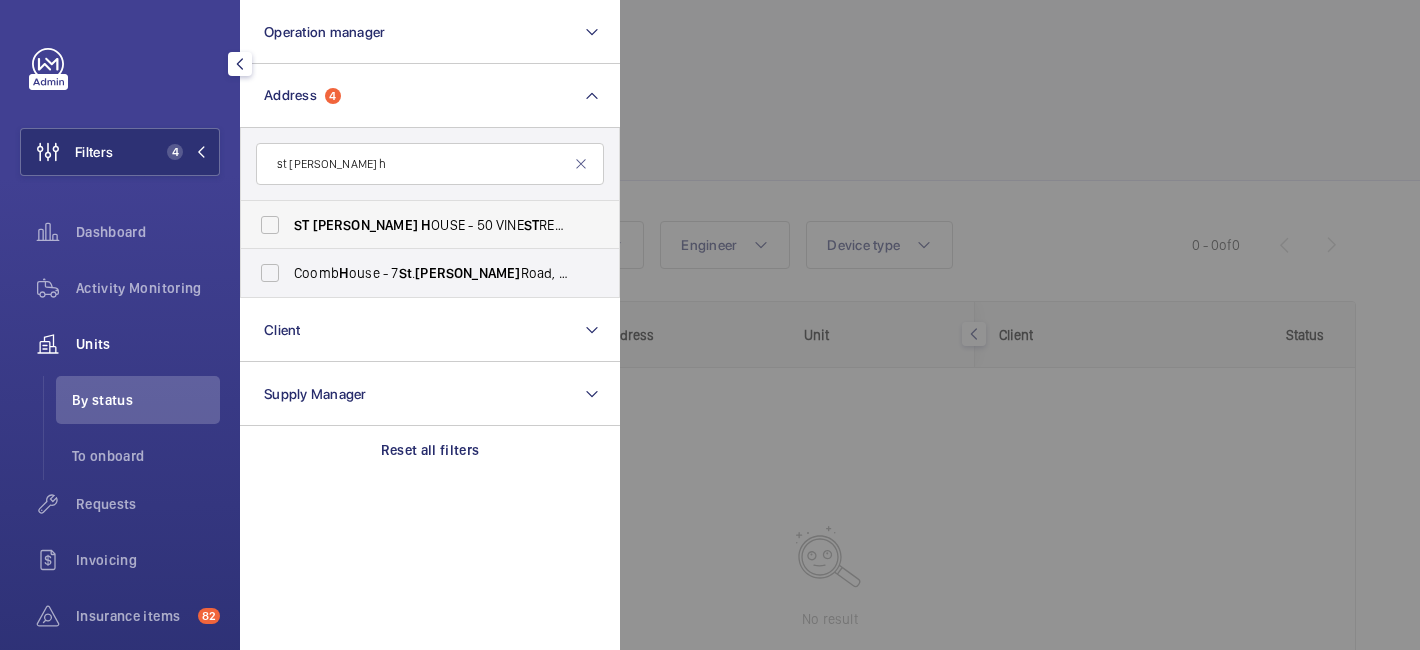 click on "ST   JOHNS   H OUSE - 50 VINE  ST REET, LONDON EC3N 2PU" at bounding box center [431, 225] 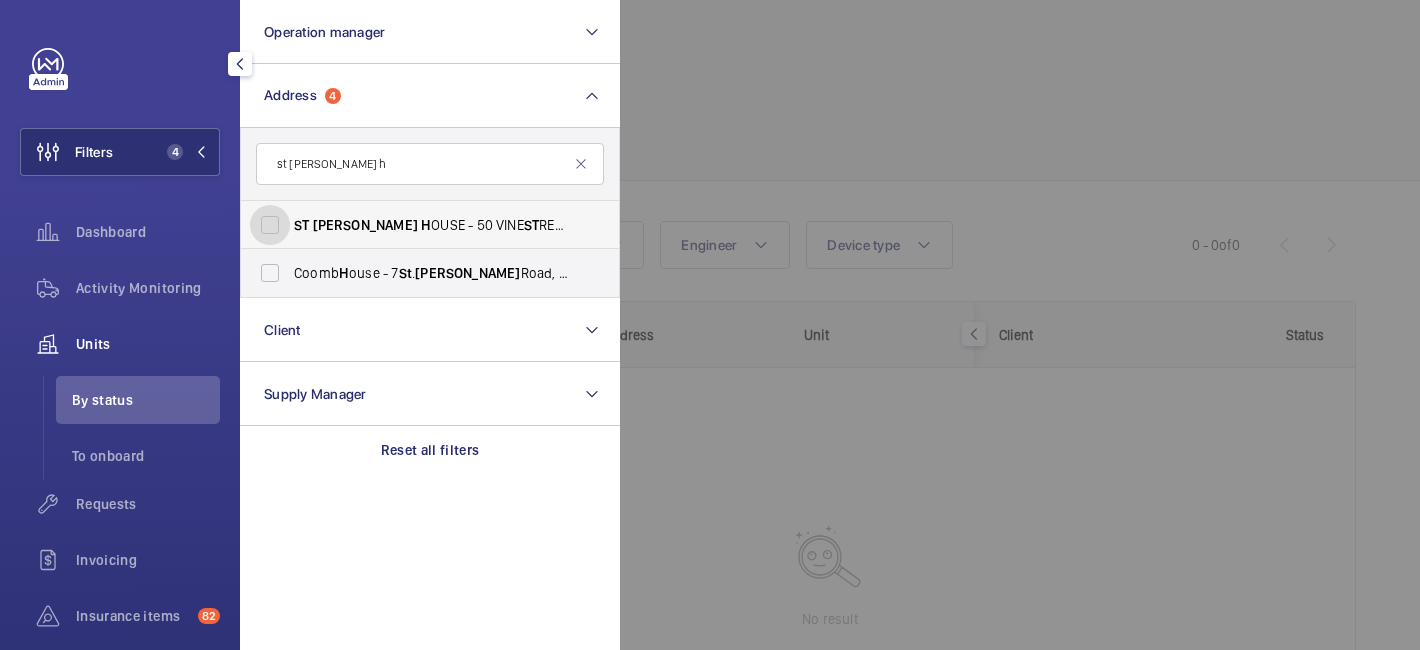 click on "ST   JOHNS   H OUSE - 50 VINE  ST REET, LONDON EC3N 2PU" at bounding box center [270, 225] 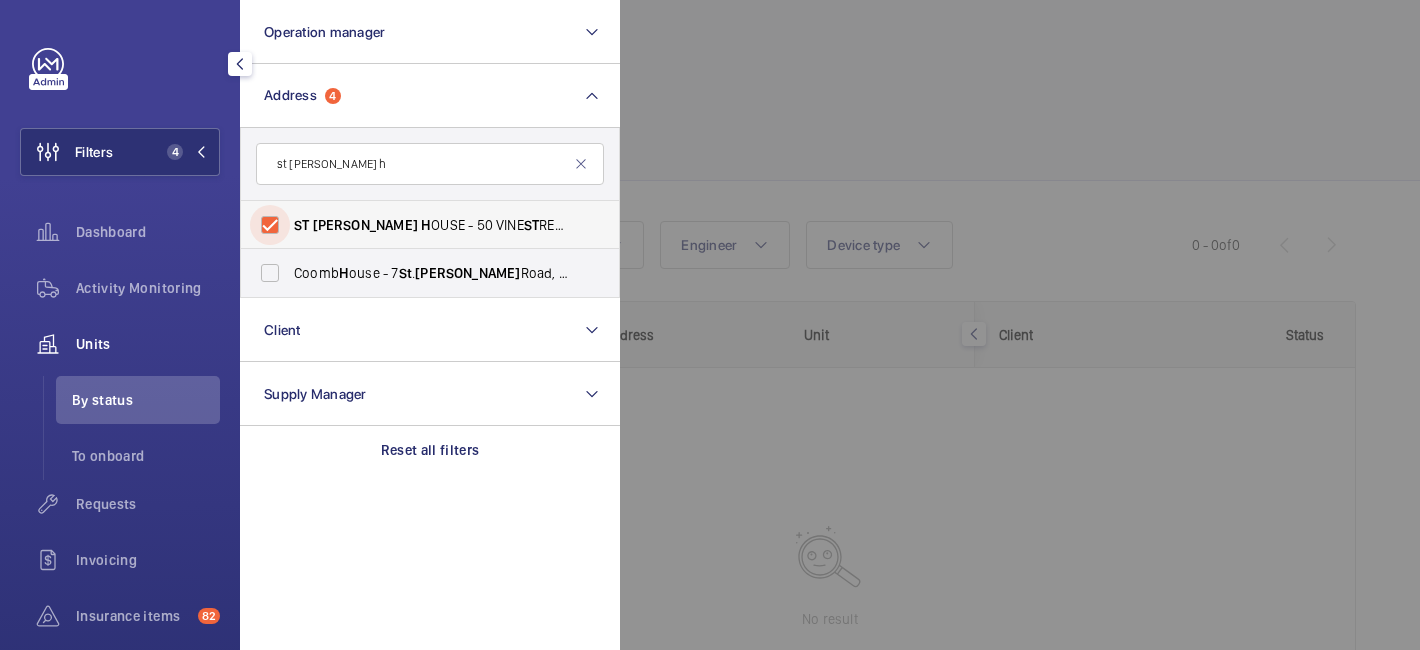 checkbox on "true" 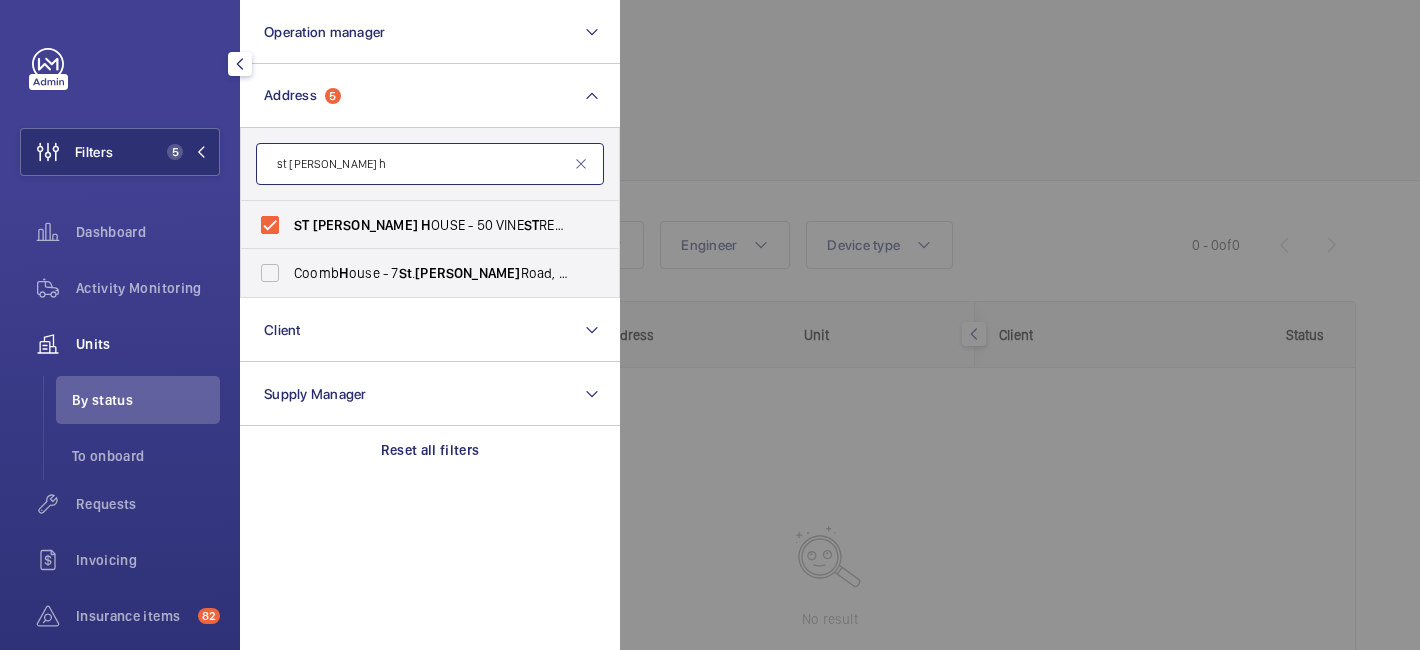 click on "st johns h" 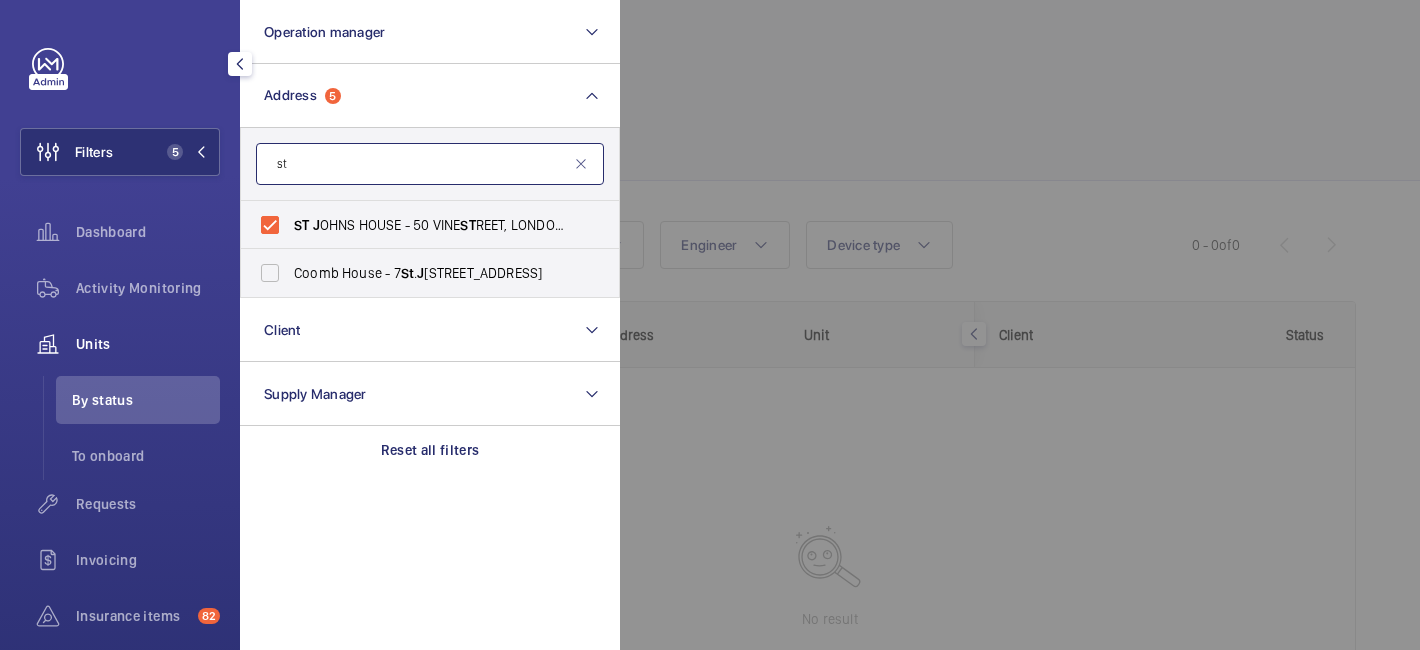 type on "s" 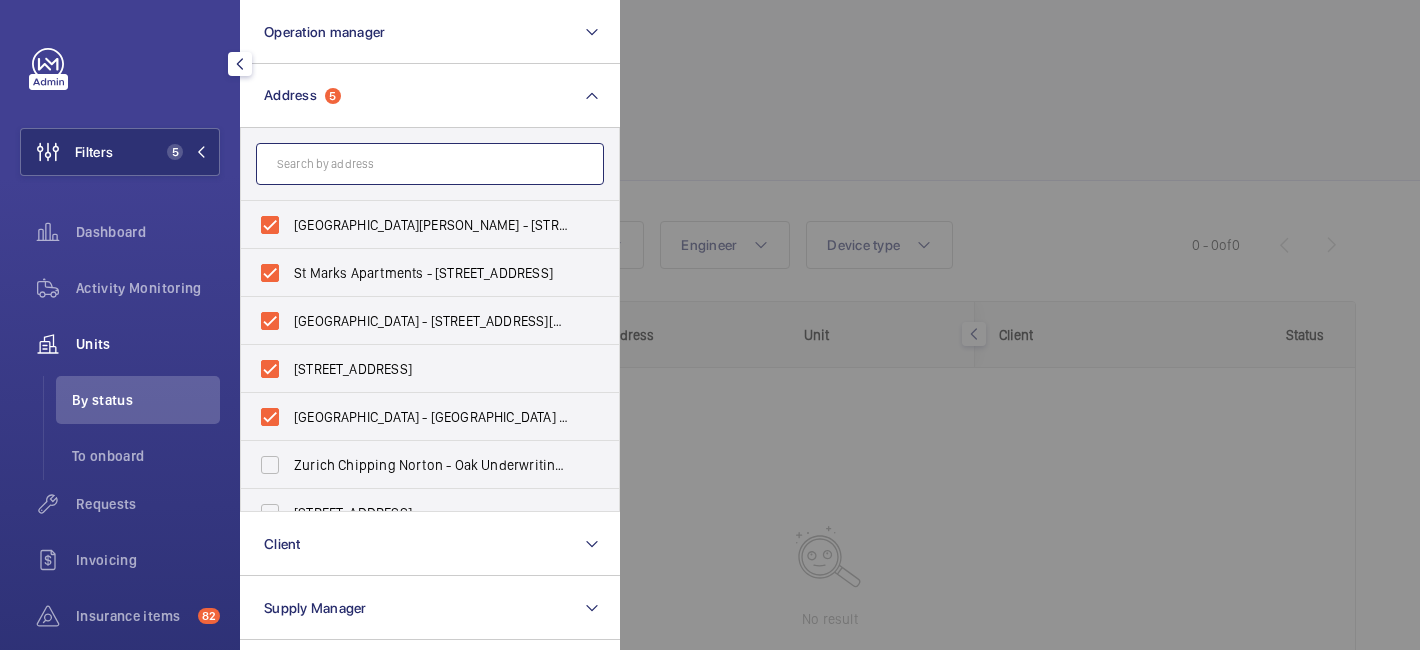 click 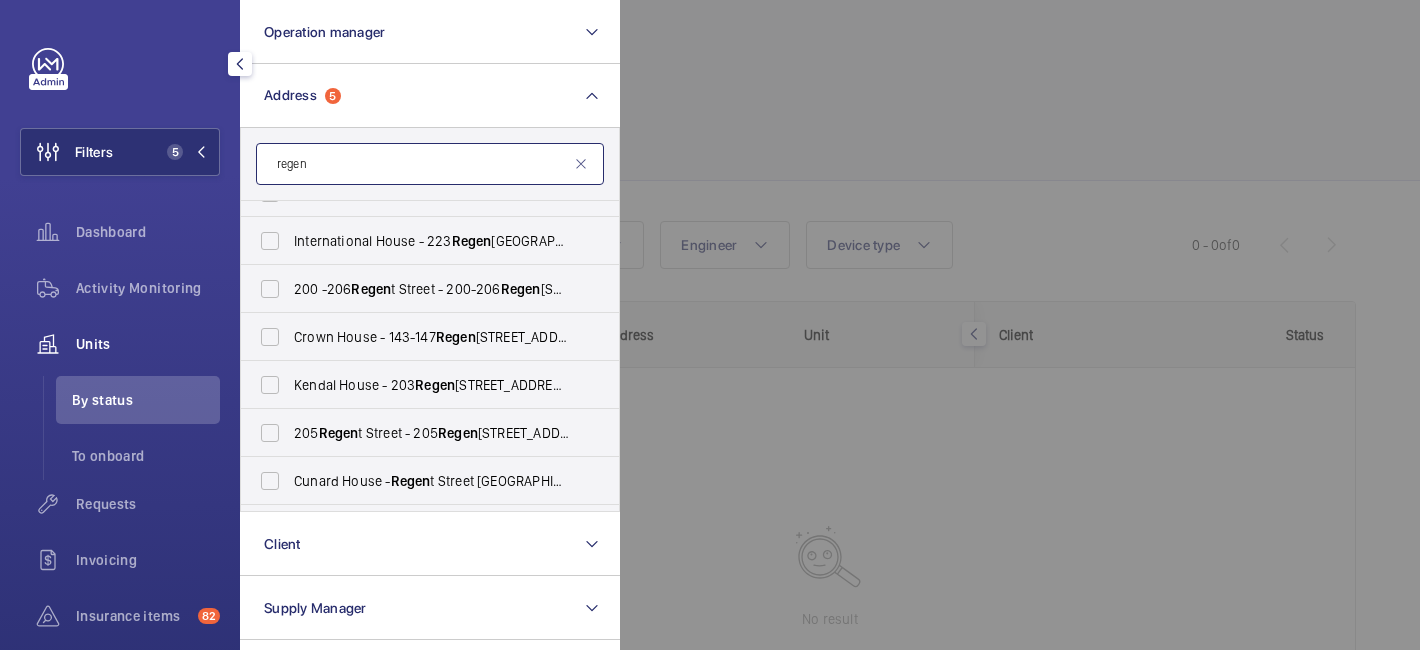 scroll, scrollTop: 689, scrollLeft: 0, axis: vertical 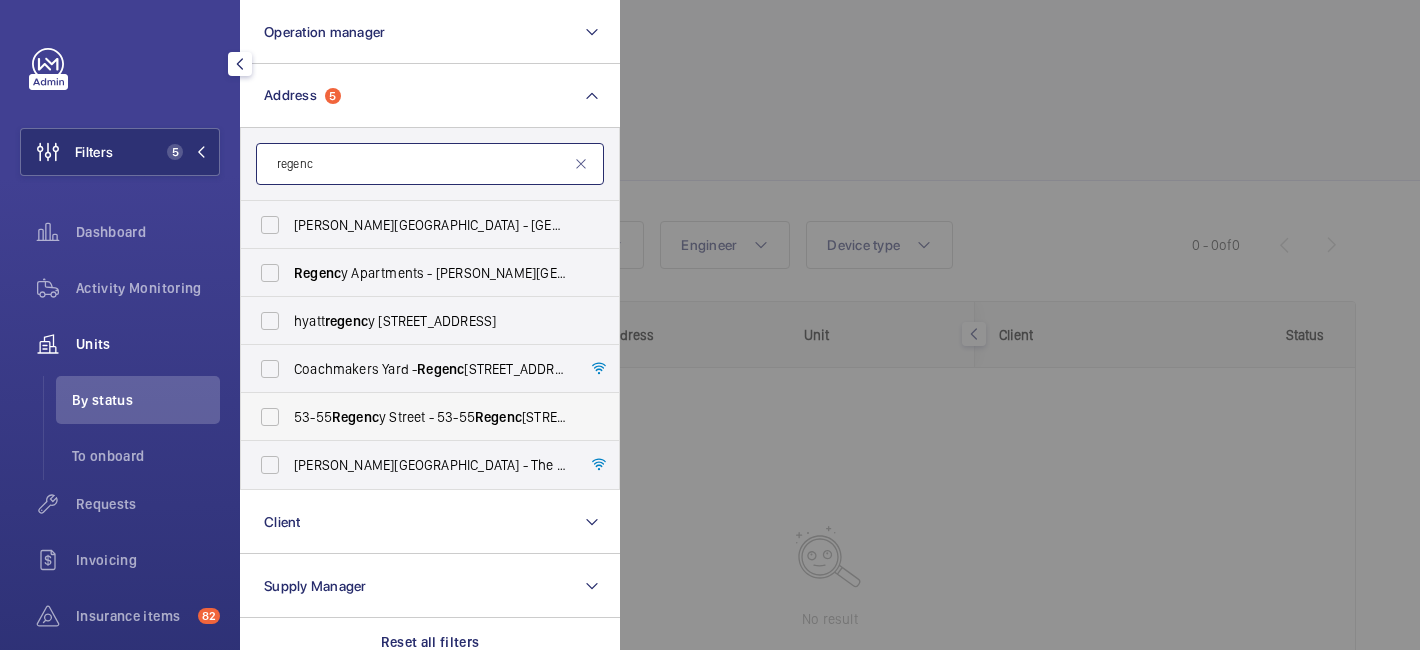 type on "regenc" 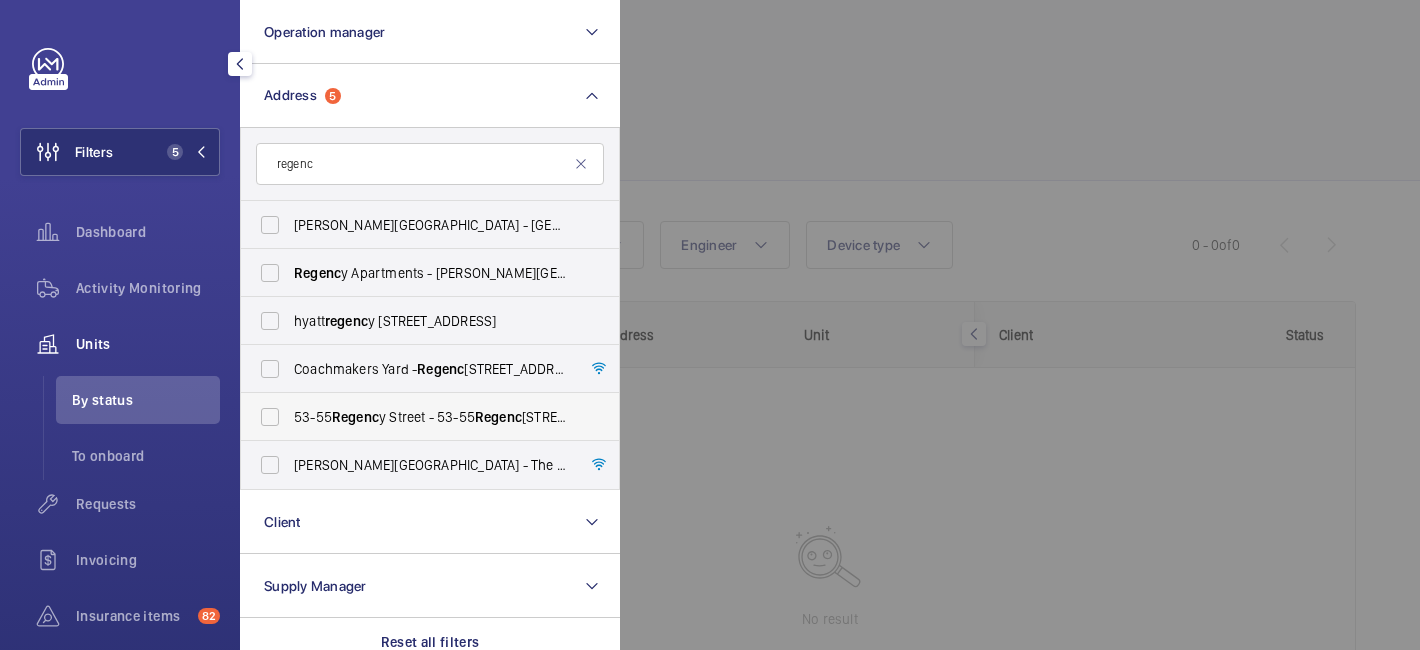 click on "53-55  Regenc y Street - 53-55  Regenc y Street, LONDON SW1P 4AF" at bounding box center (415, 417) 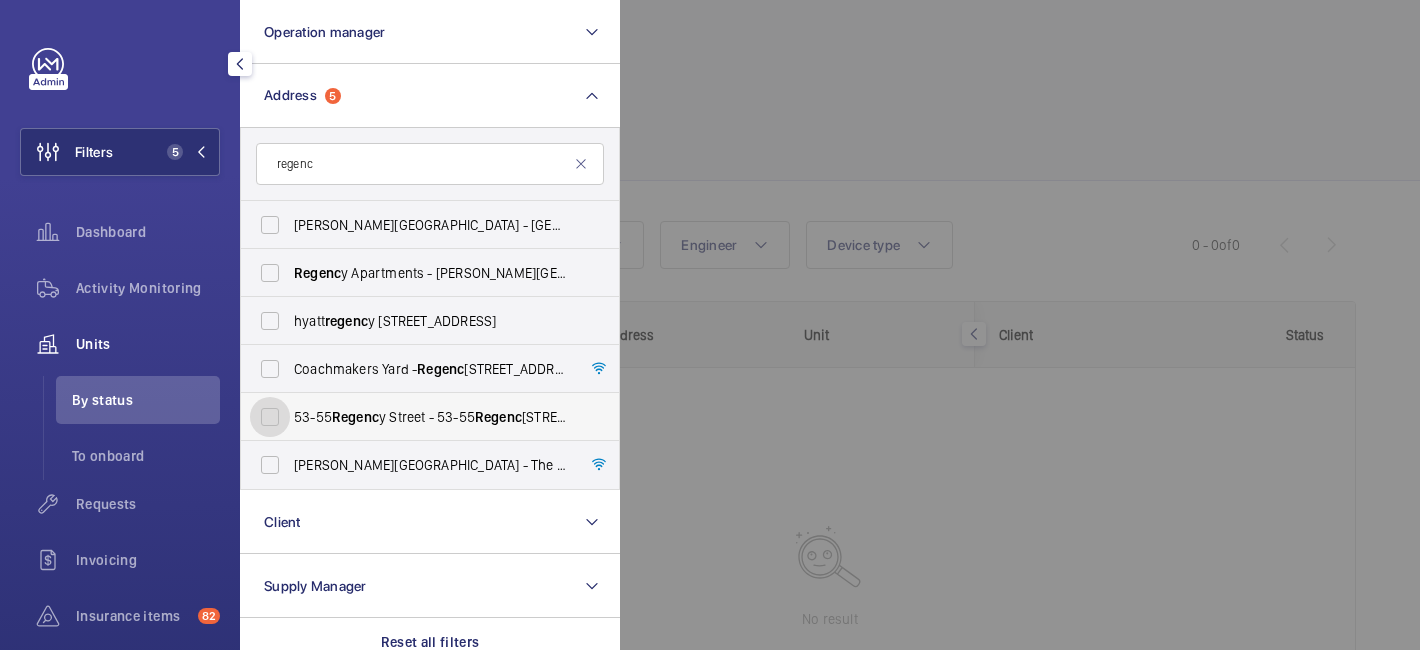 click on "53-55  Regenc y Street - 53-55  Regenc y Street, LONDON SW1P 4AF" at bounding box center [270, 417] 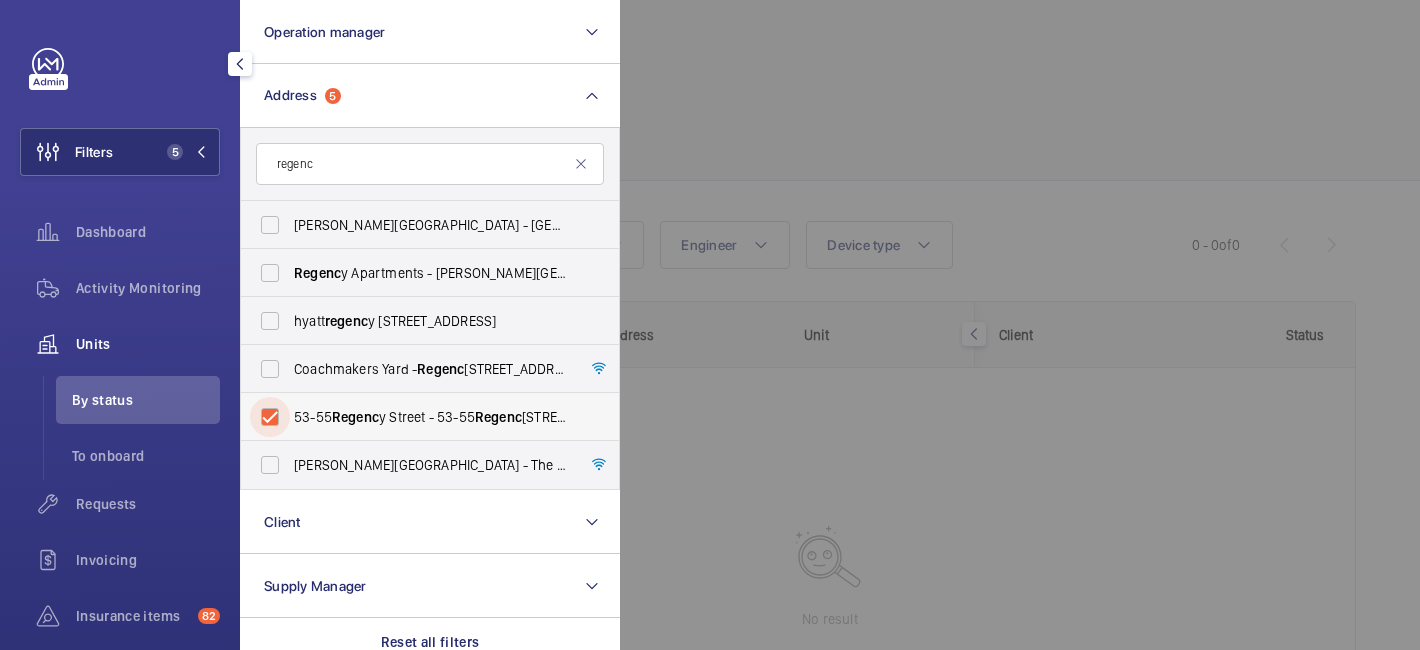 checkbox on "true" 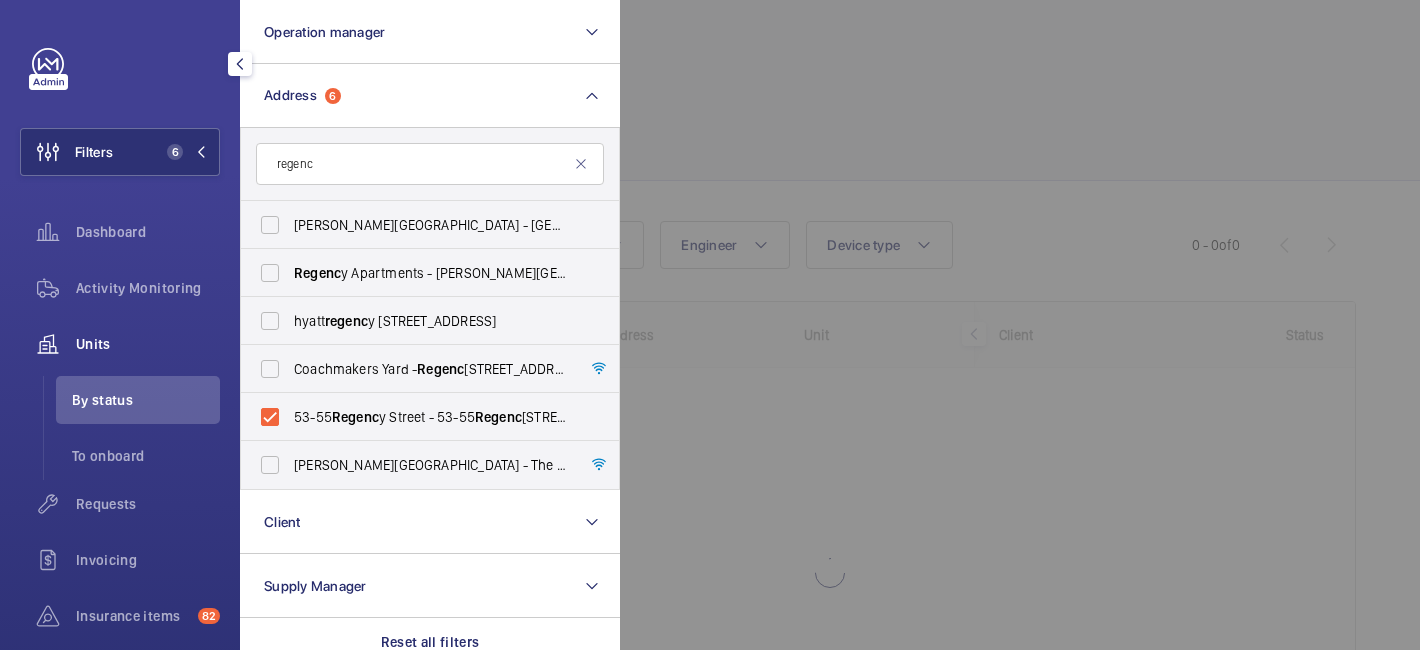 click 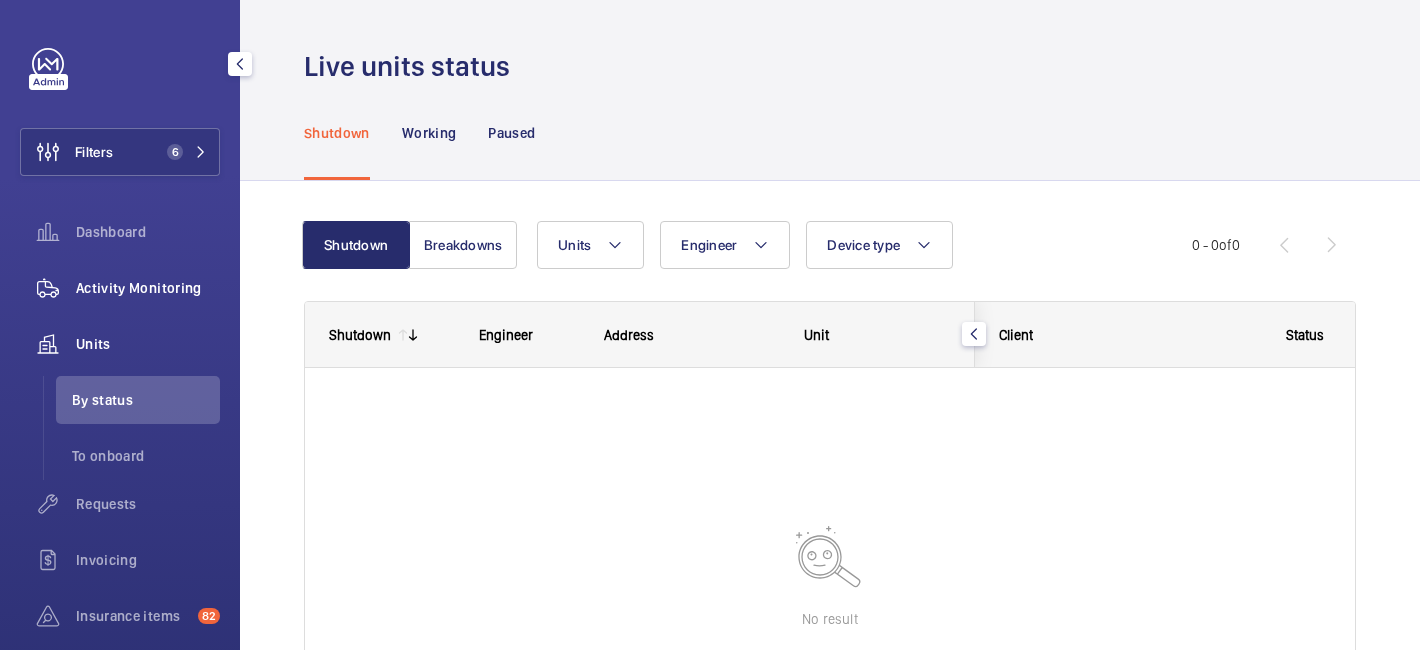 click on "Activity Monitoring" 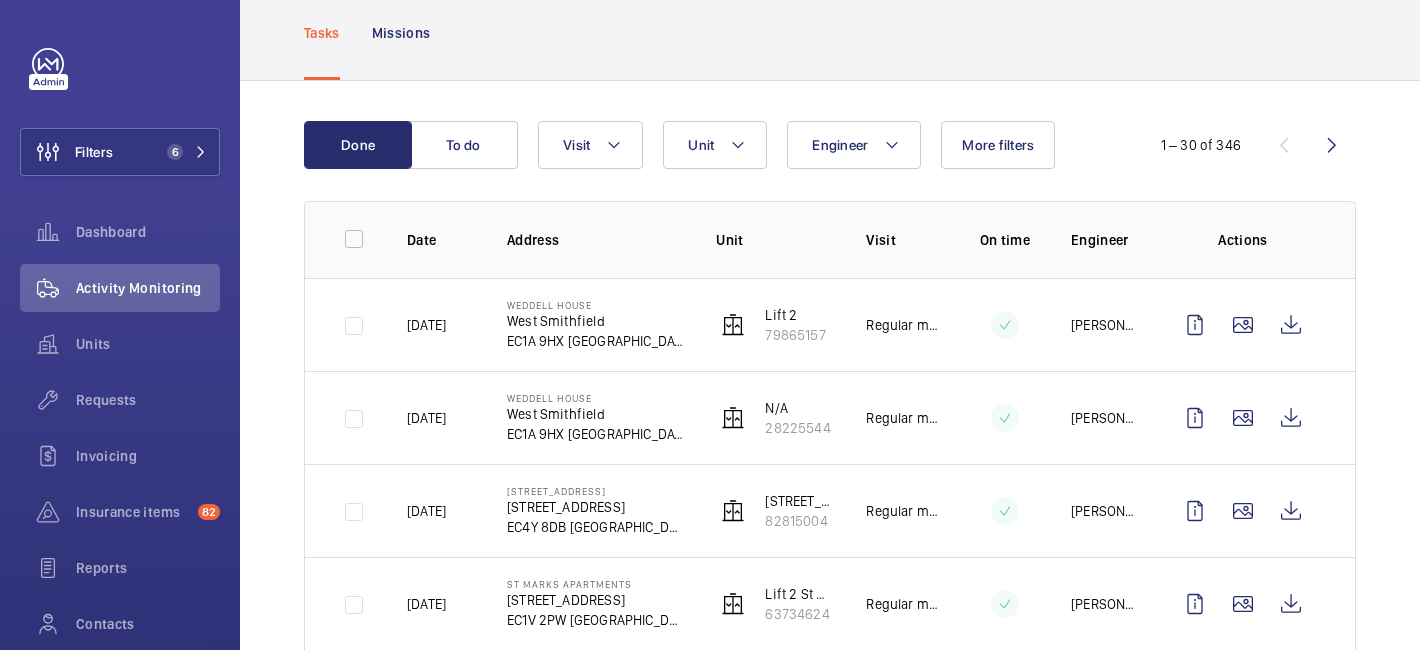 scroll, scrollTop: 112, scrollLeft: 0, axis: vertical 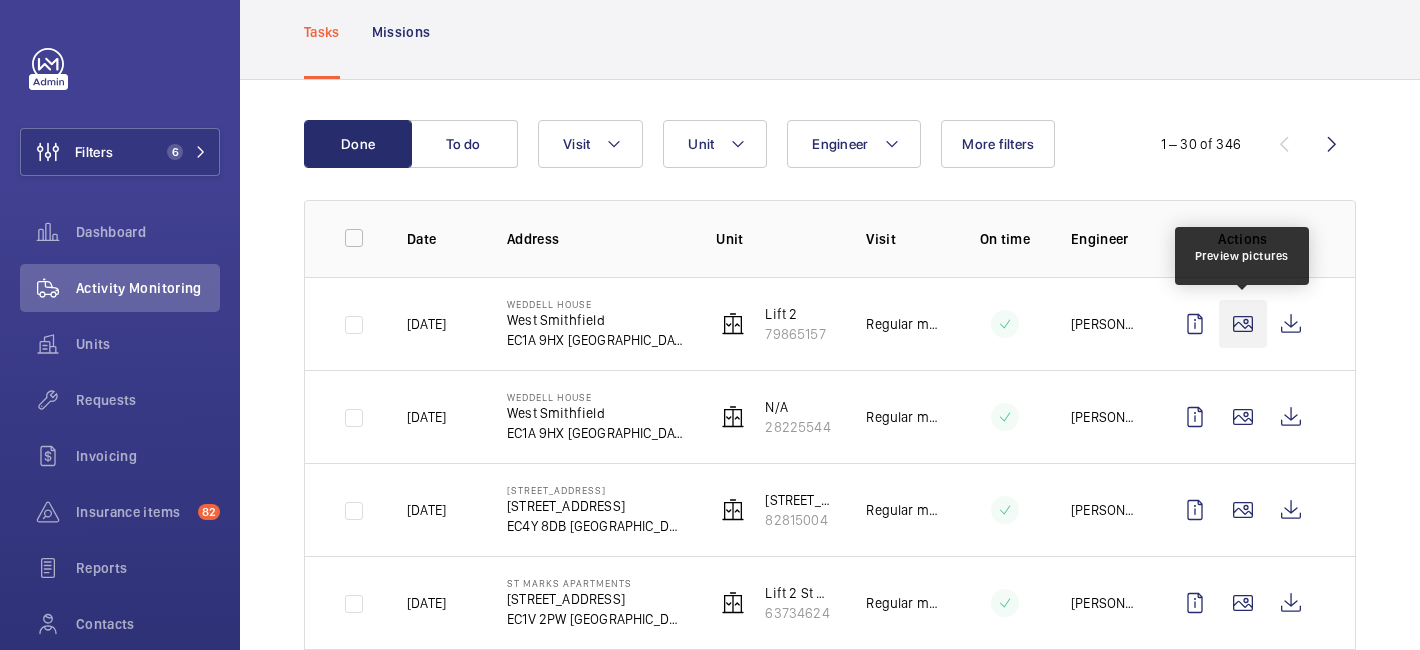 click 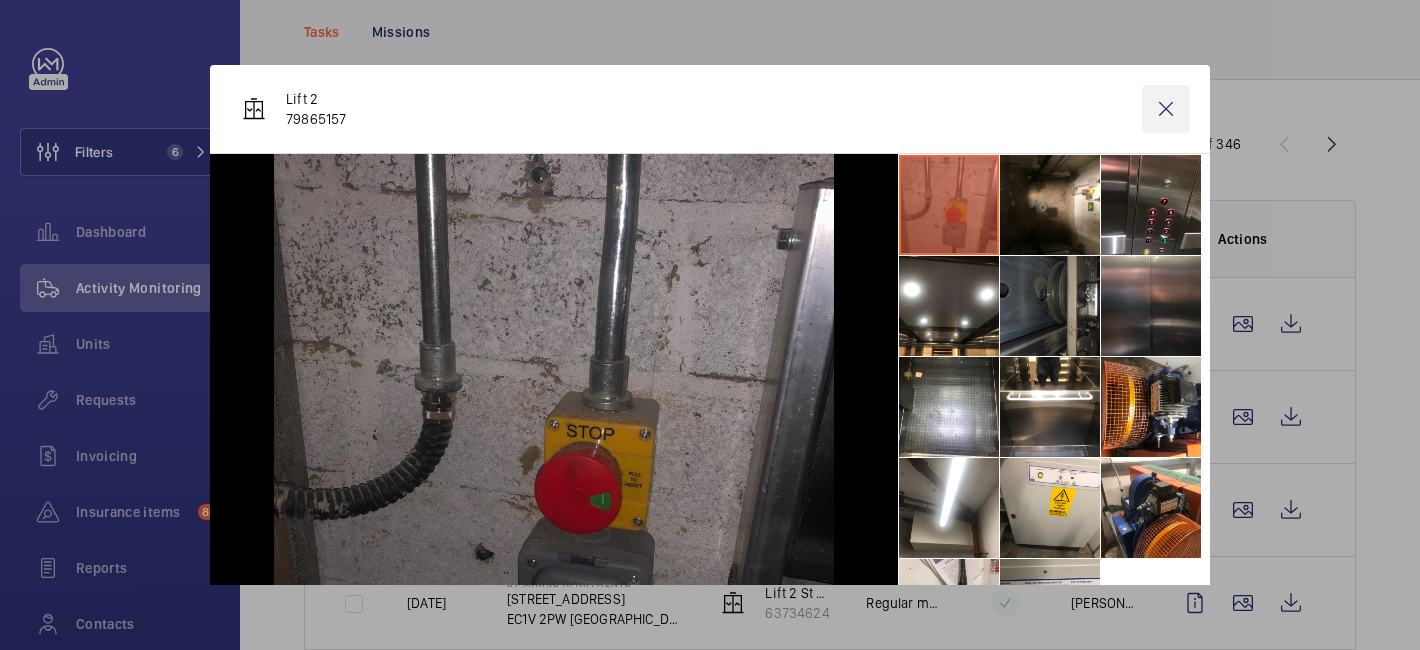 drag, startPoint x: 1160, startPoint y: 106, endPoint x: 1159, endPoint y: 96, distance: 10.049875 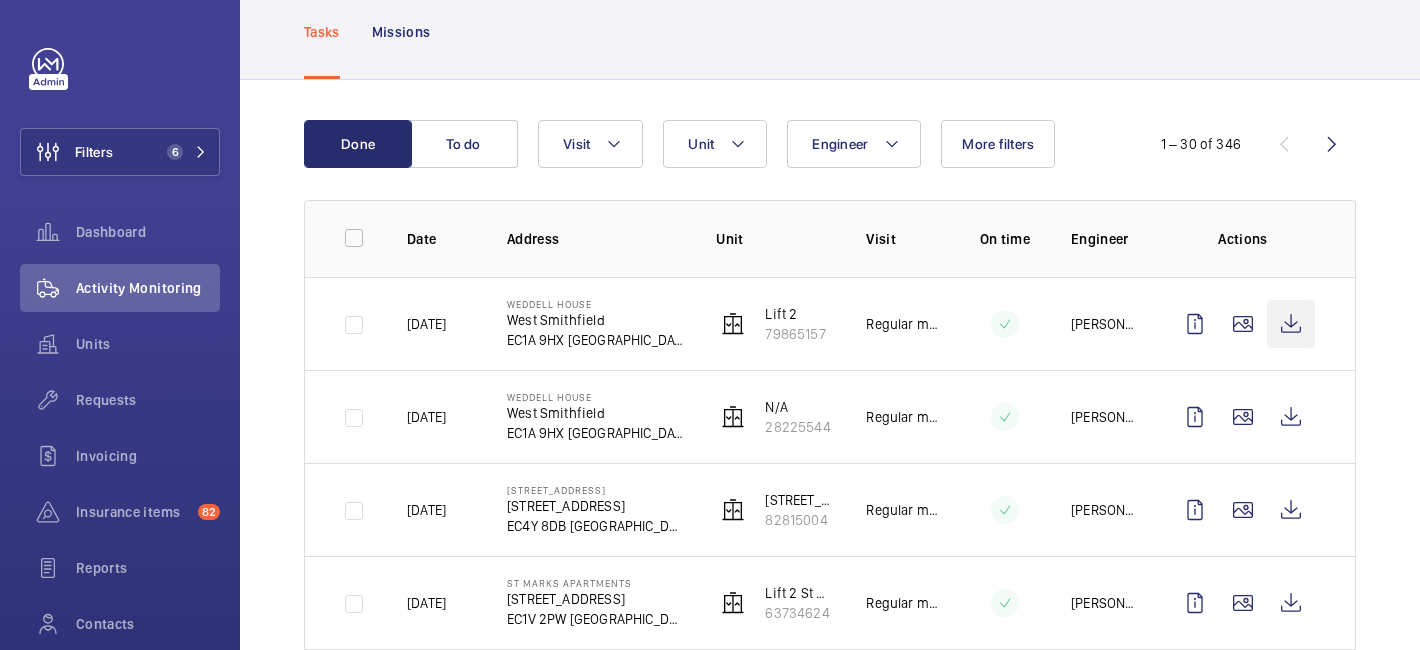 click 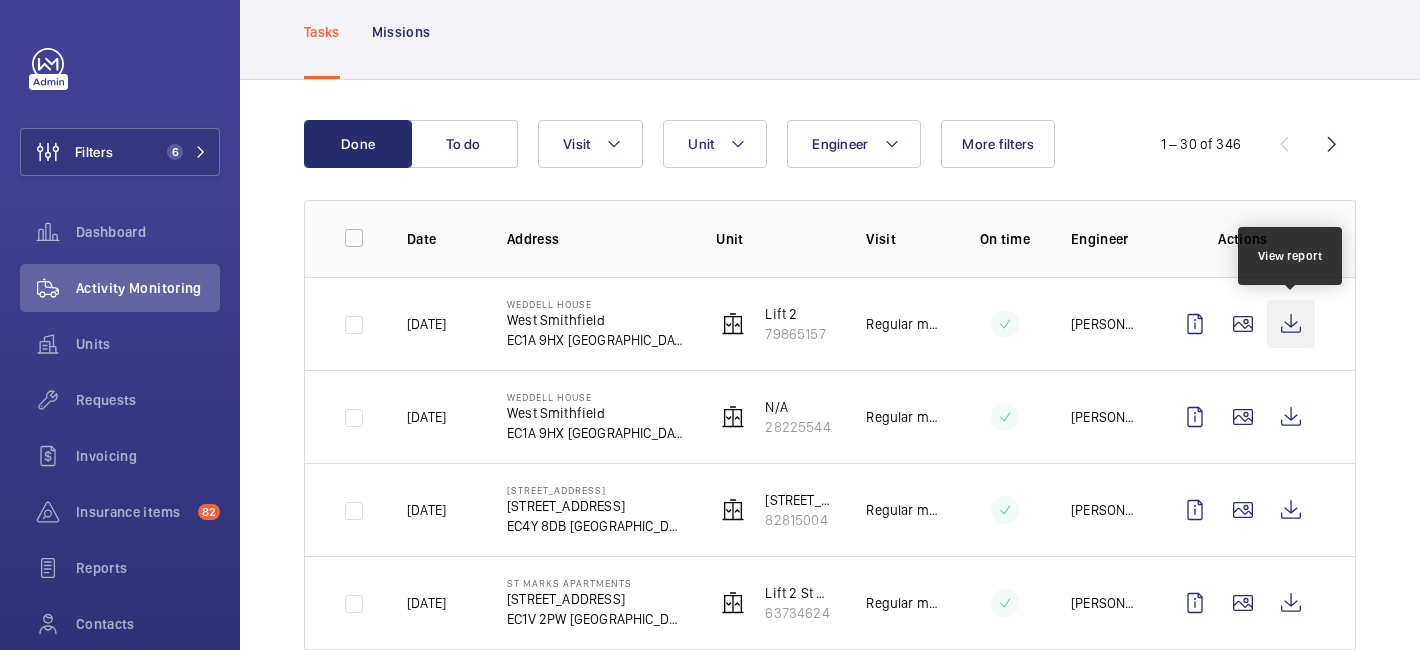 click 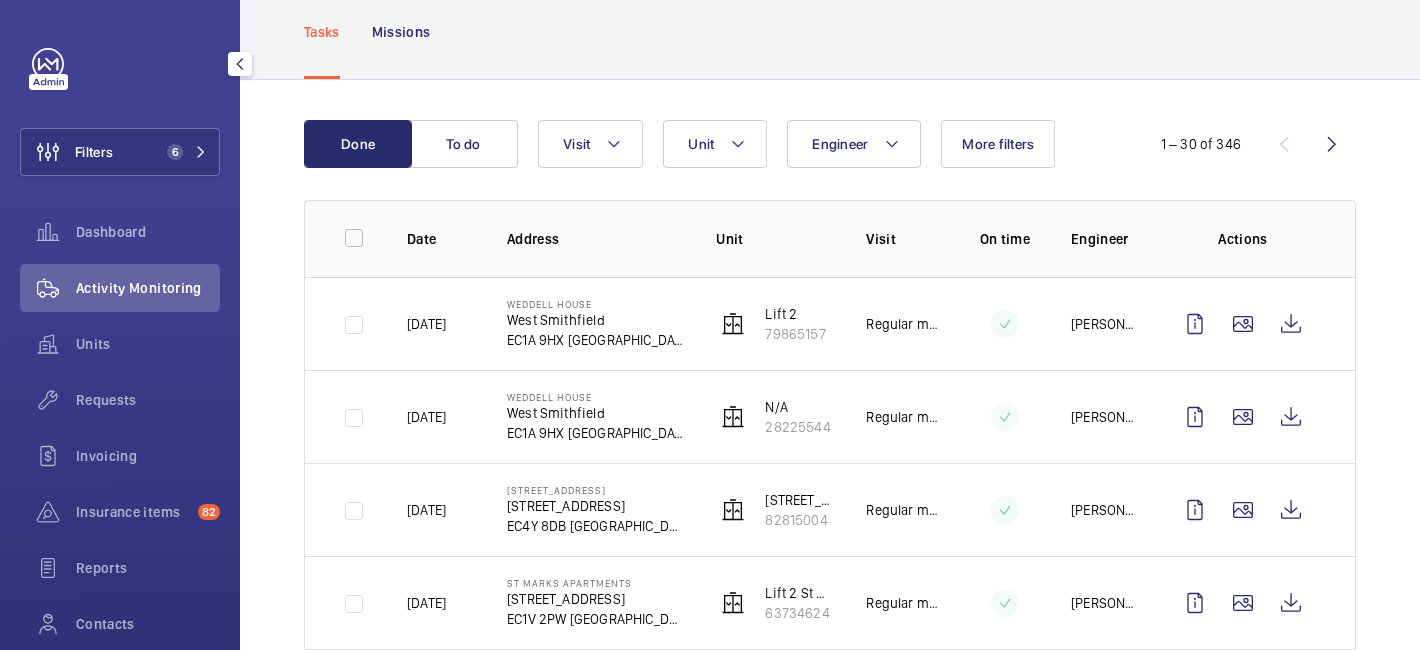 scroll, scrollTop: 0, scrollLeft: 0, axis: both 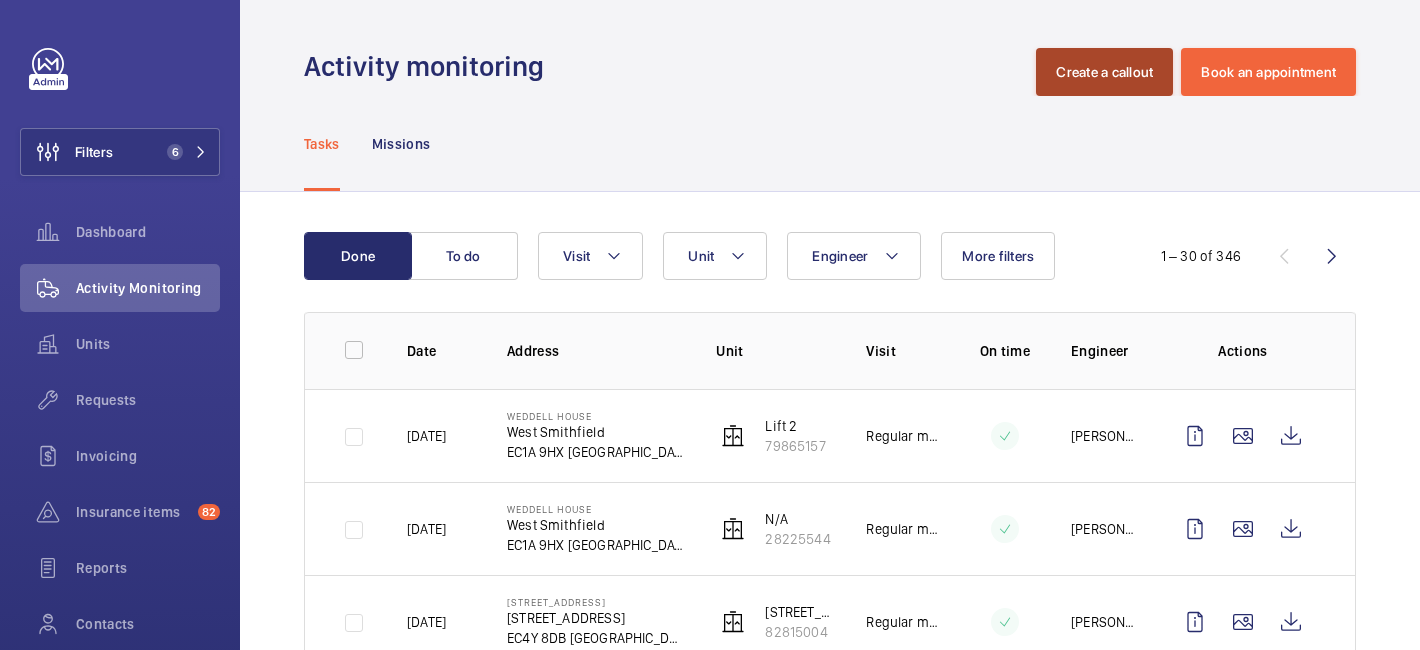 click on "Create a callout" 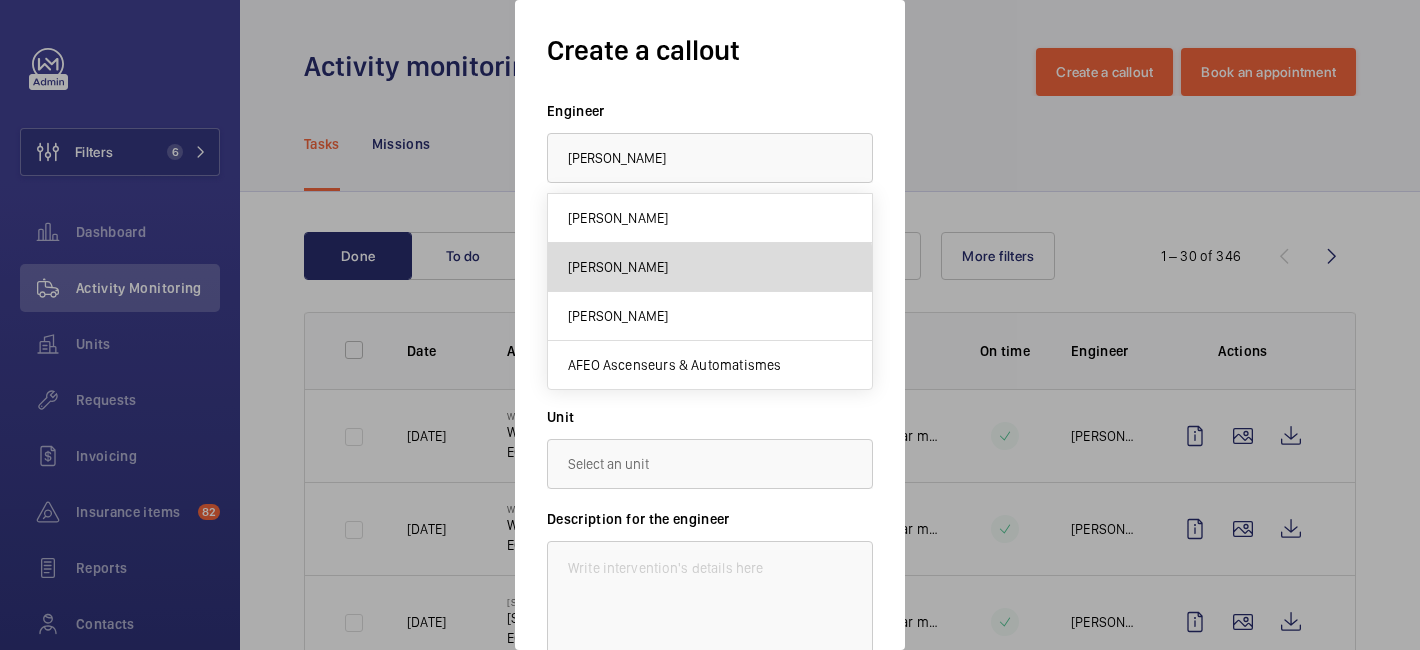 click on "[PERSON_NAME]" at bounding box center (618, 267) 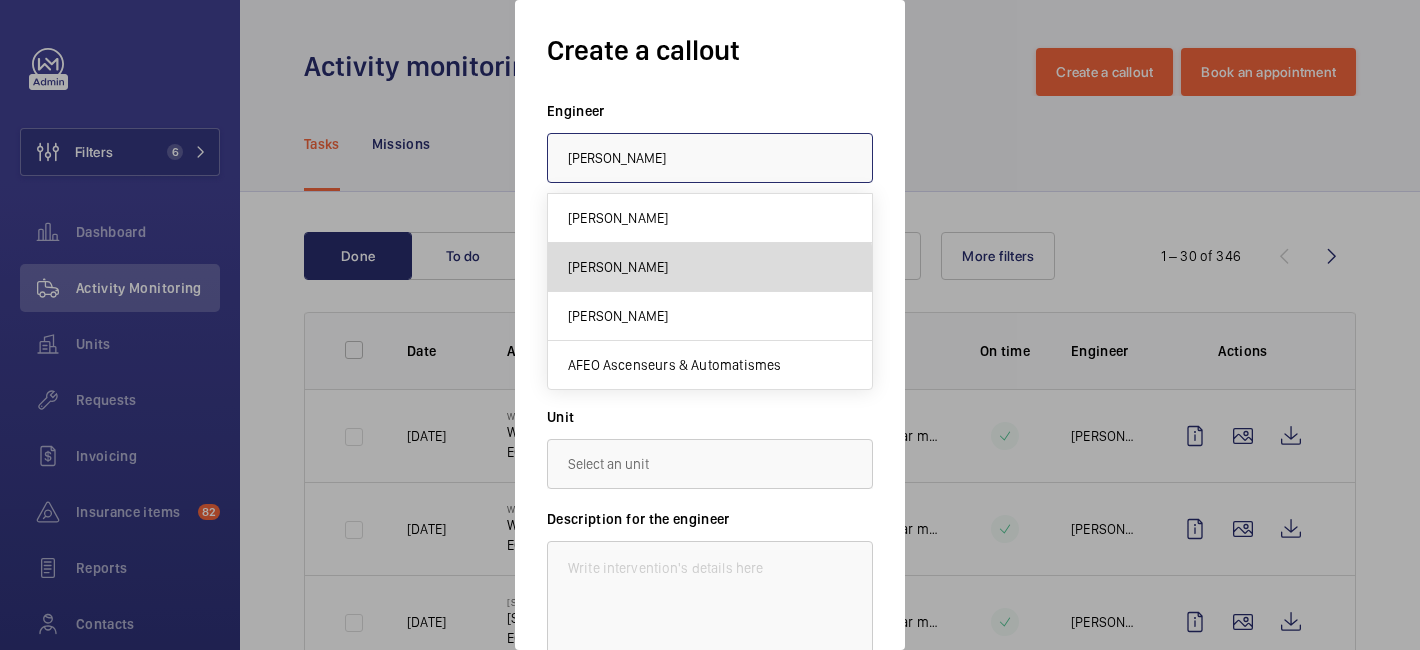 type on "[PERSON_NAME]" 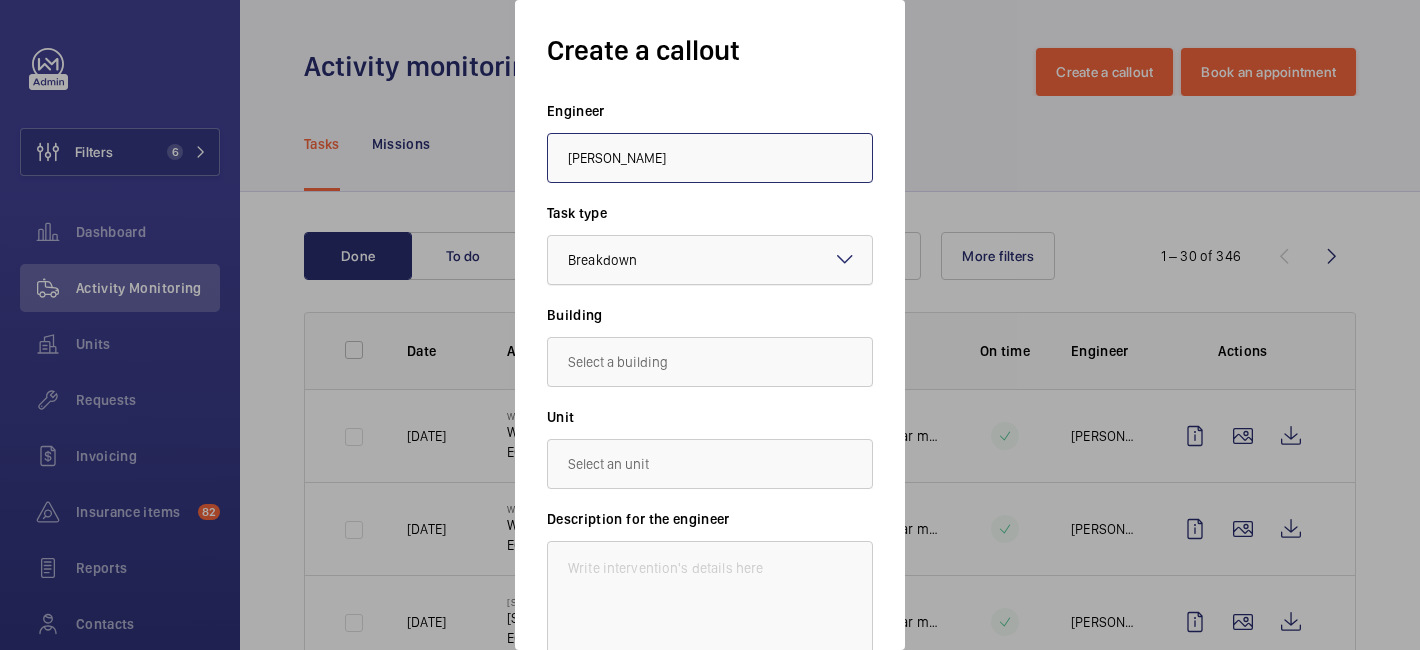 click 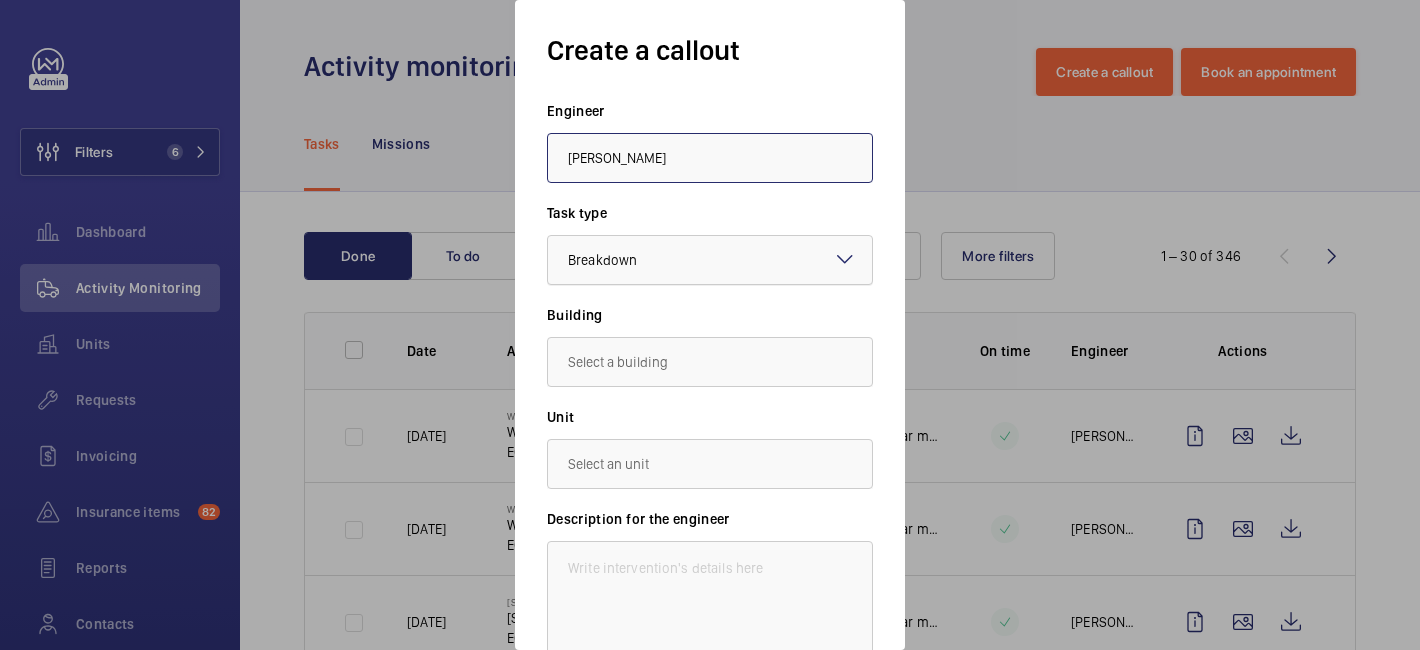 click 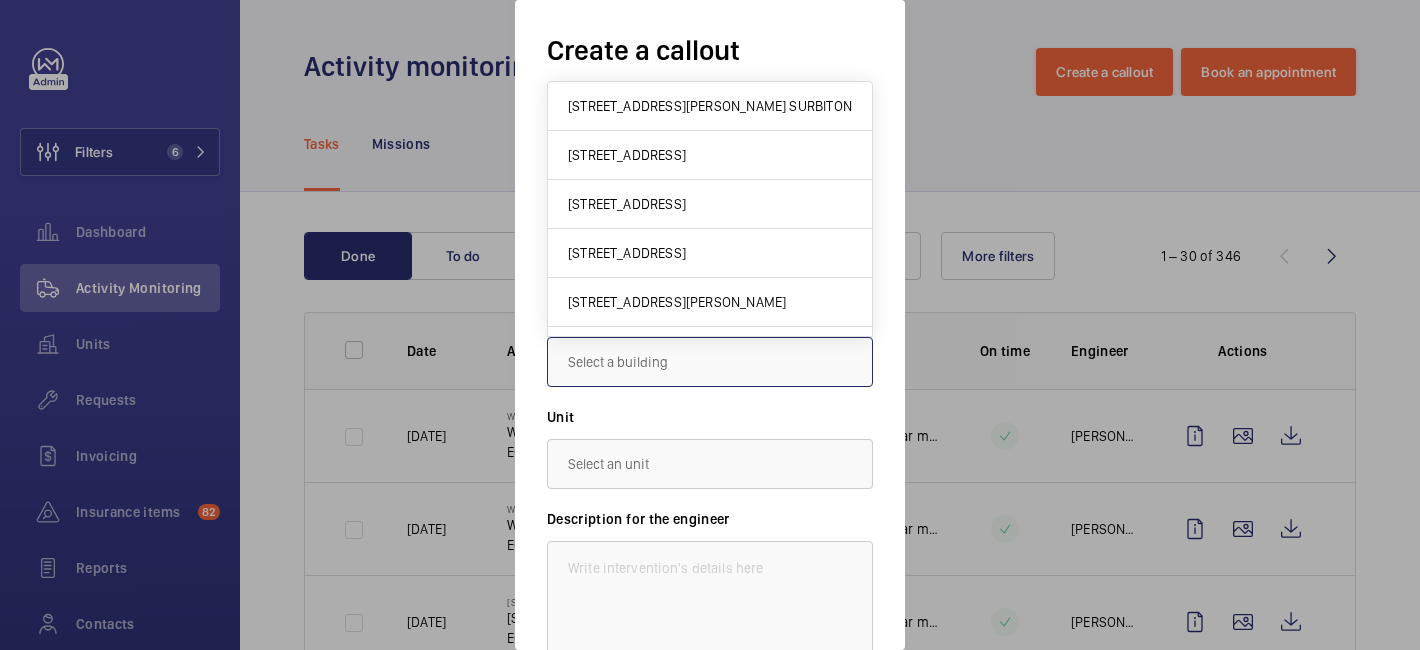 click at bounding box center [710, 362] 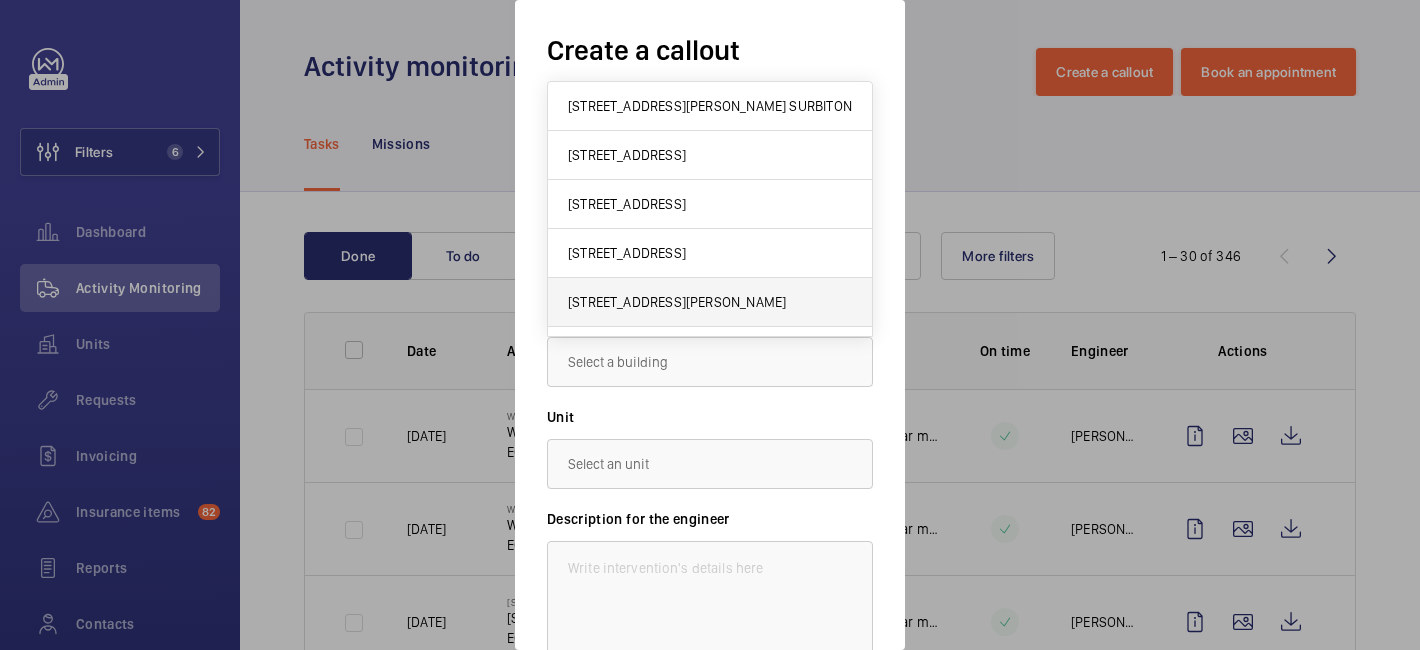 click on "3 Cephas Avenue,, E1 4FF LONDON" at bounding box center [677, 302] 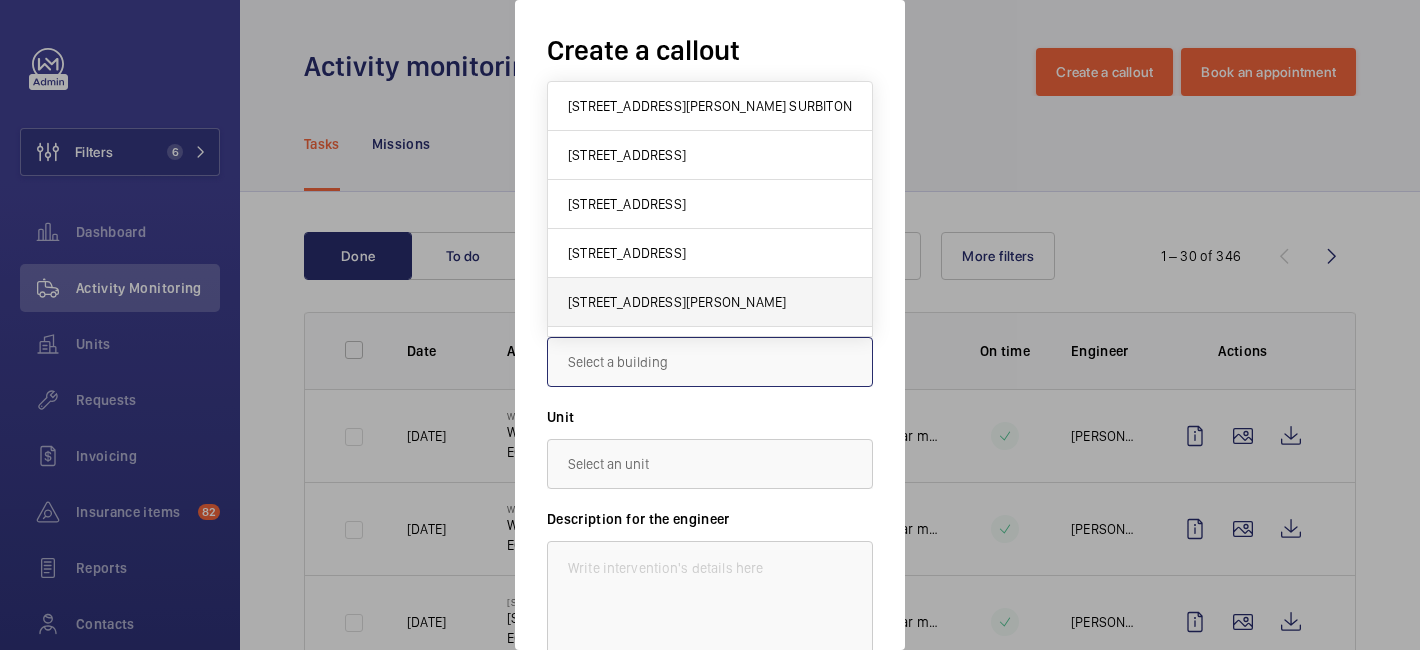 type on "3 Cephas Avenue,, E1 4FF LONDON" 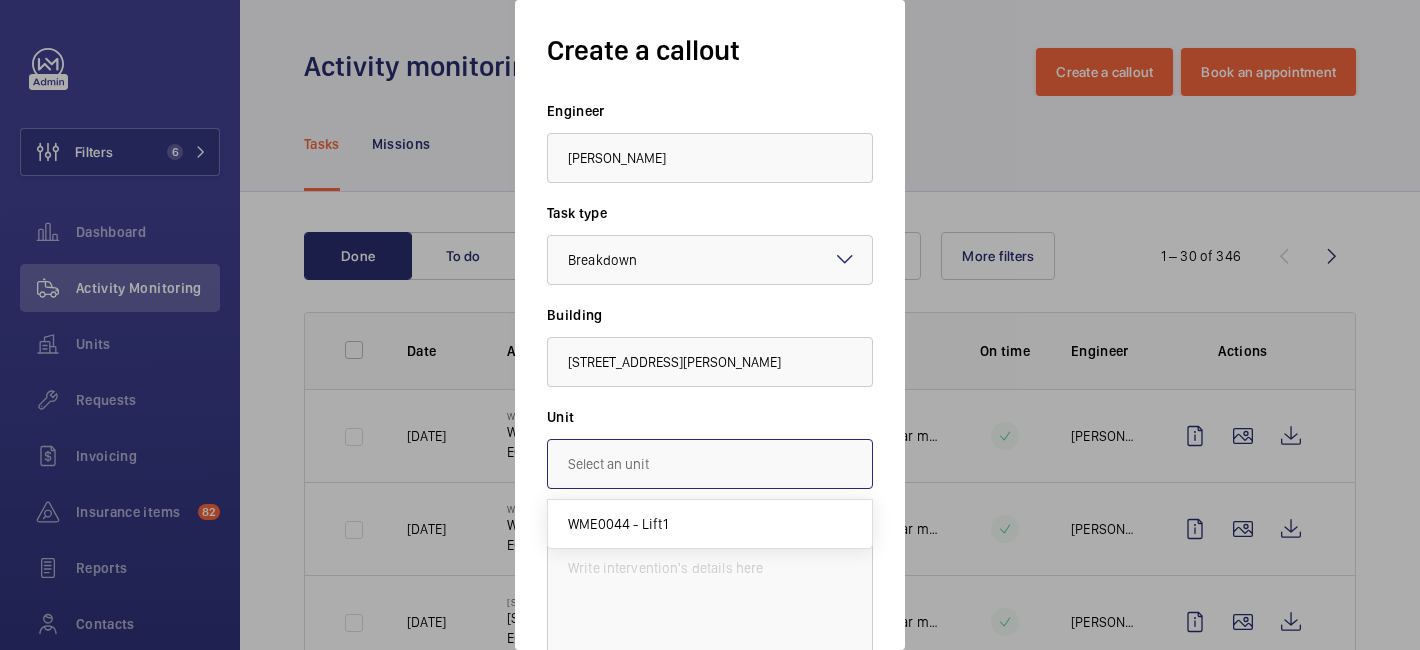 click at bounding box center (710, 464) 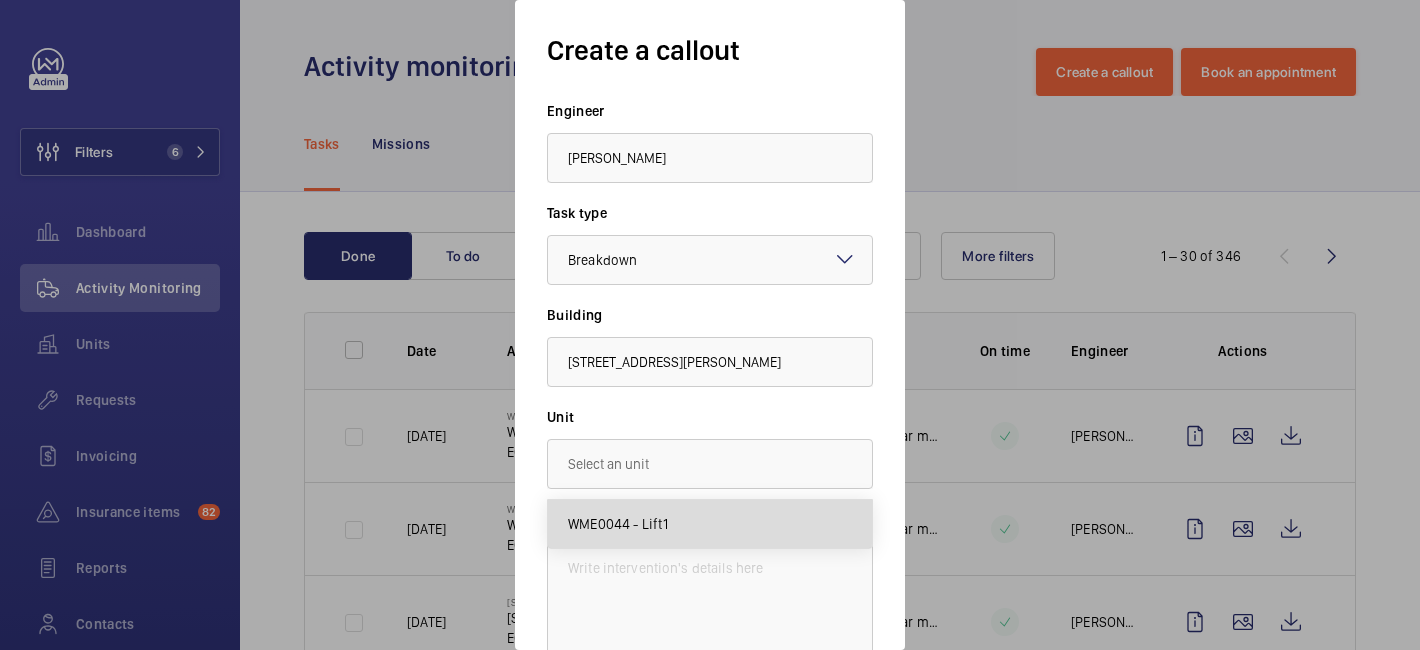 click on "WME0044 - Lift1" at bounding box center [618, 524] 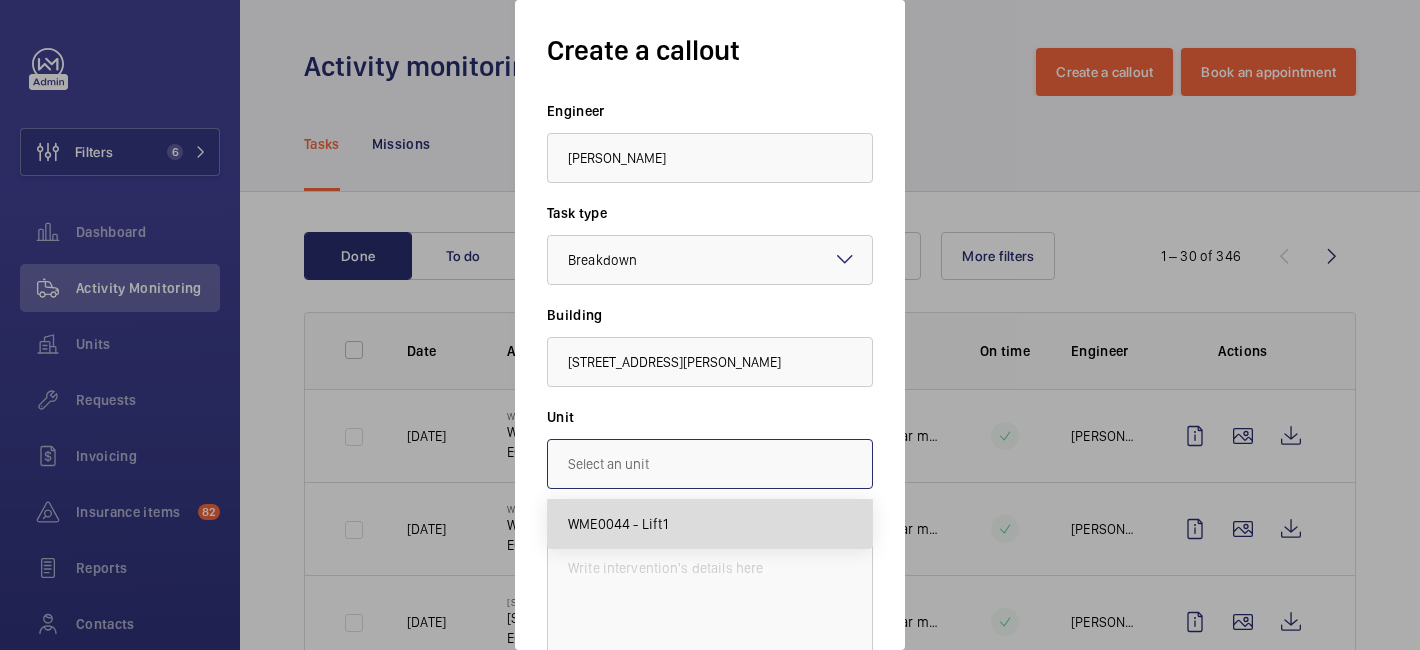 type on "WME0044 - Lift1" 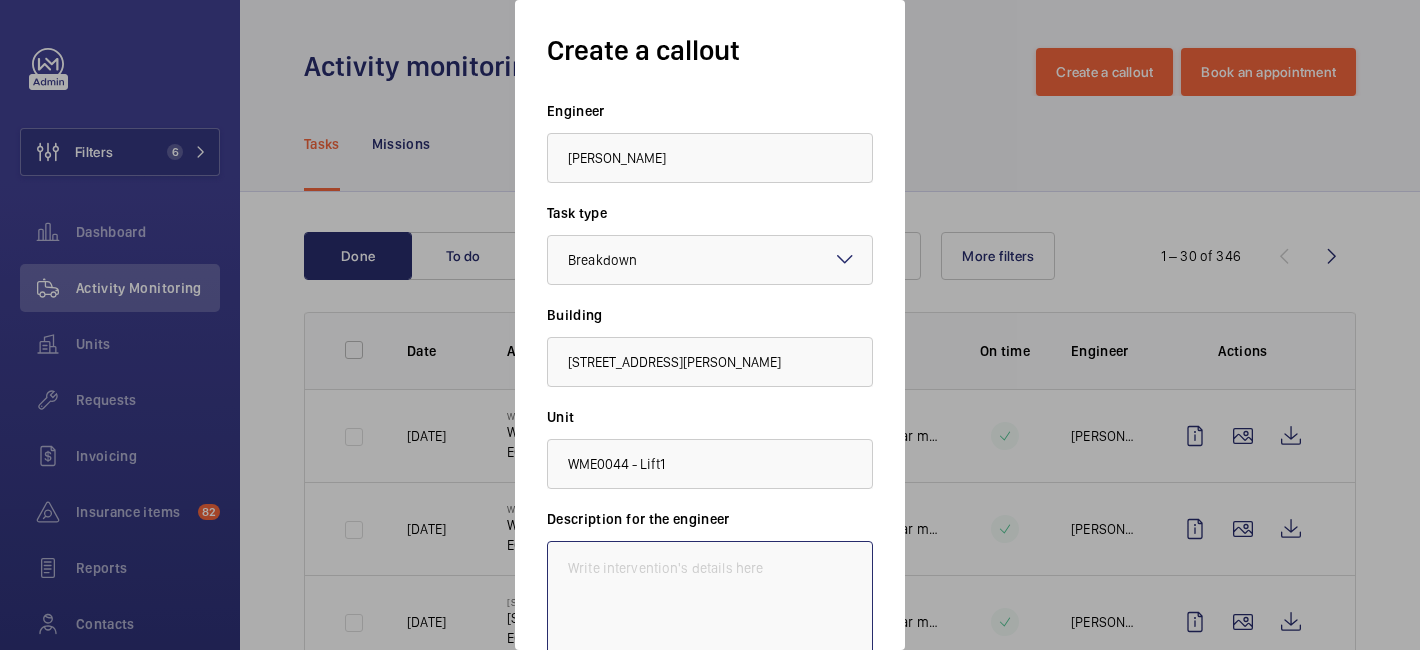 click 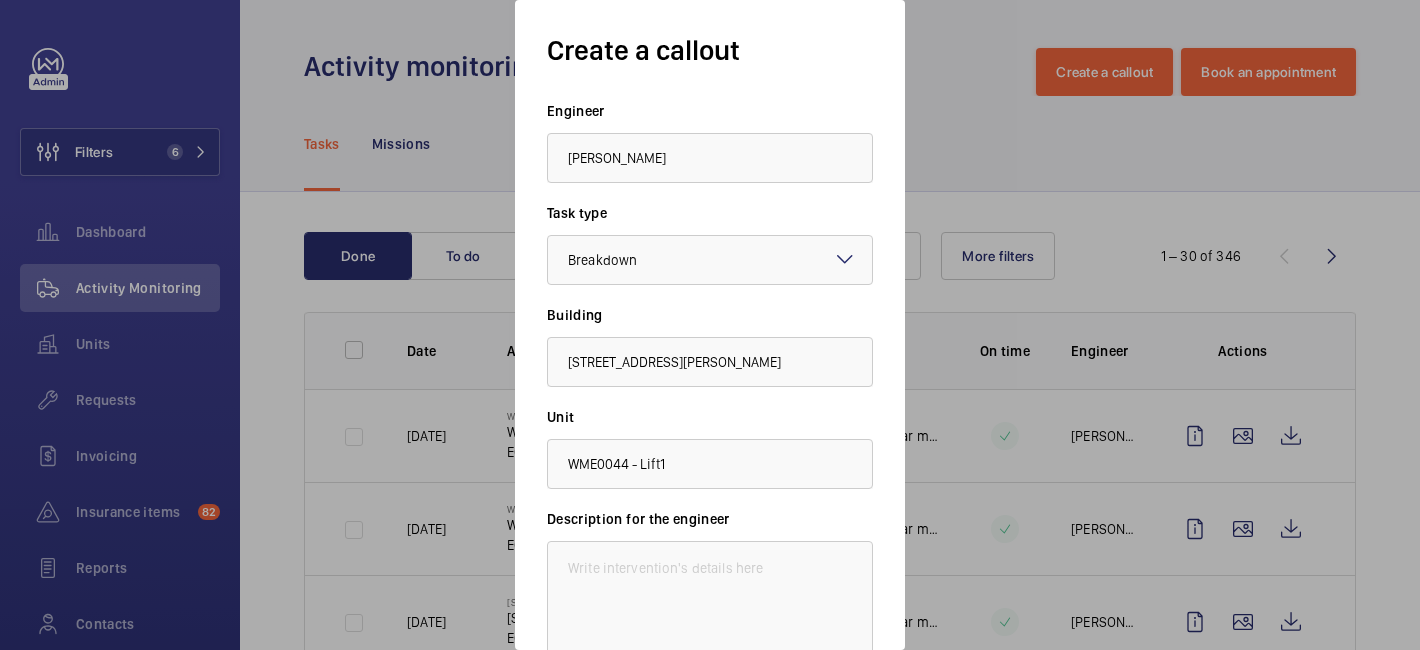 click at bounding box center (710, 325) 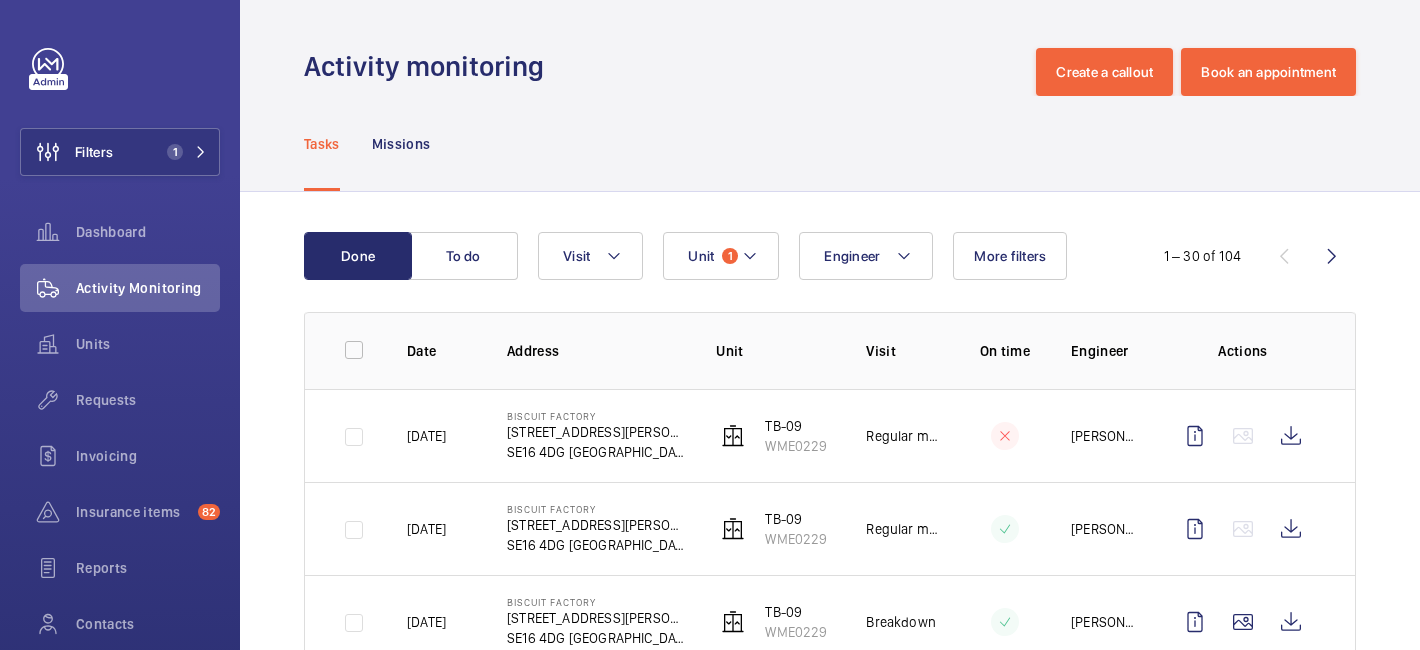 scroll, scrollTop: 0, scrollLeft: 0, axis: both 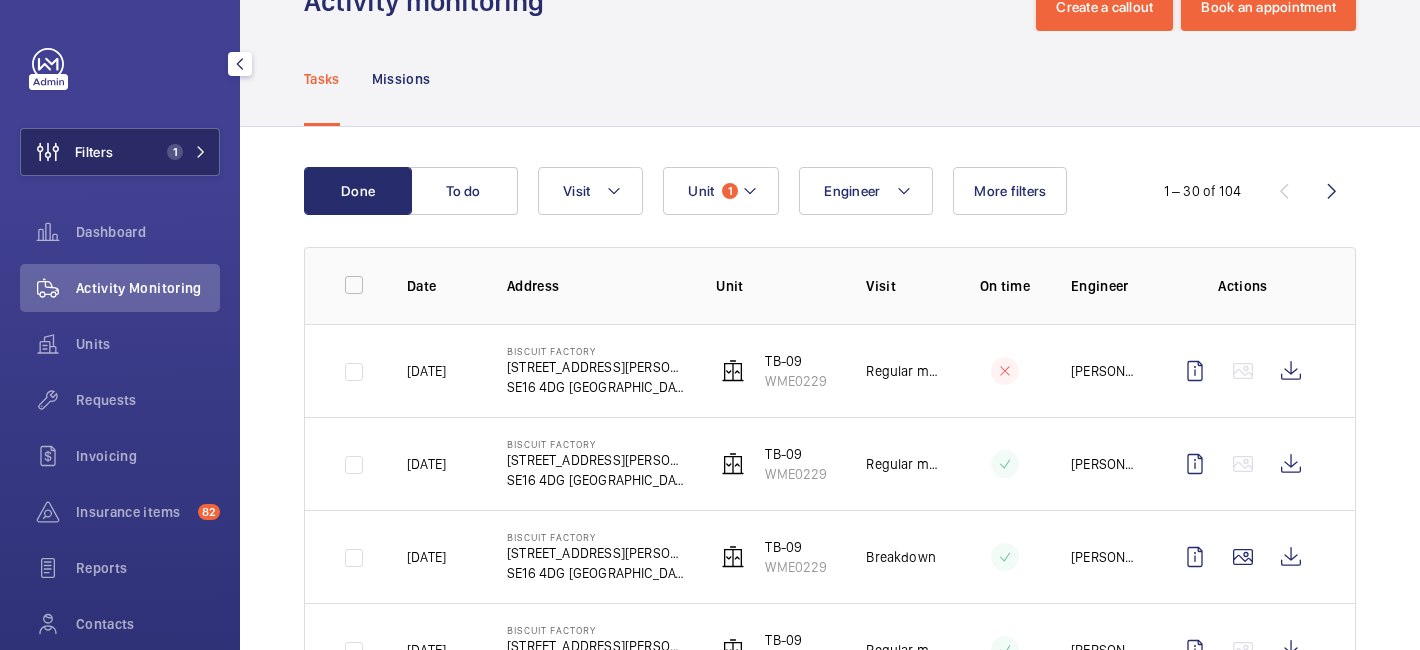click on "Filters 1" 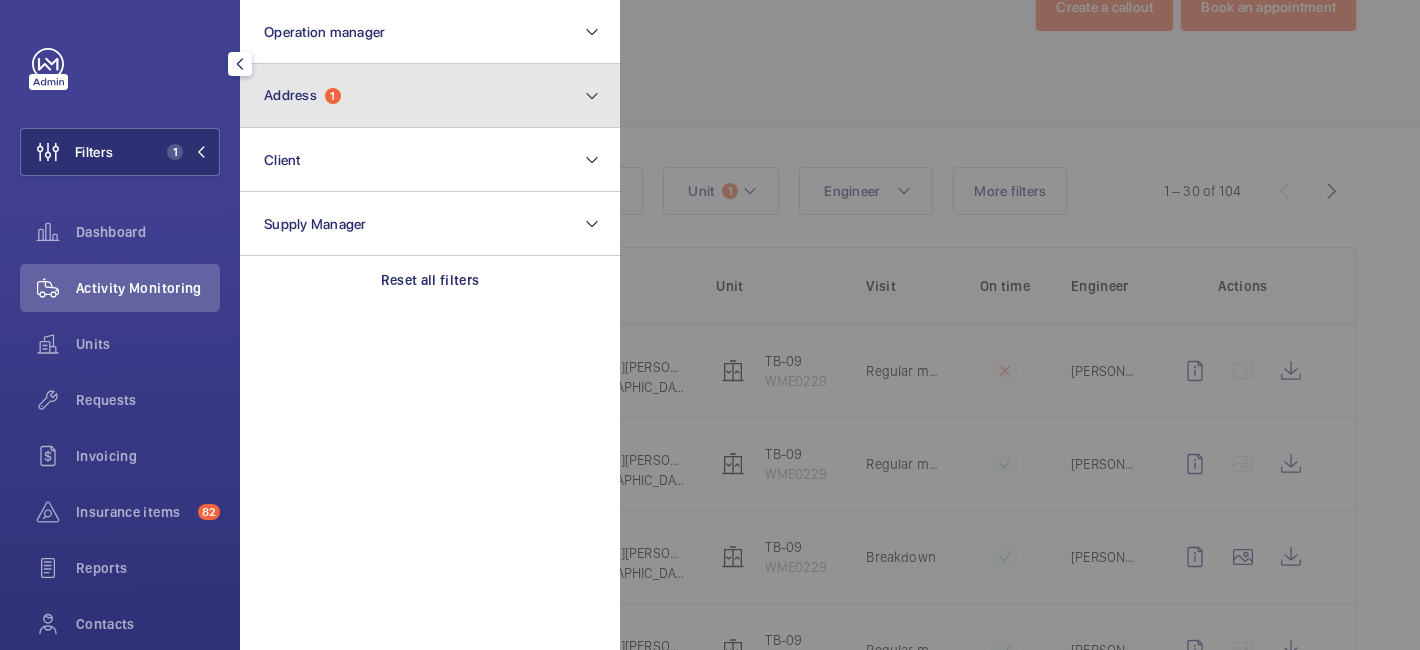 click on "Address  1" 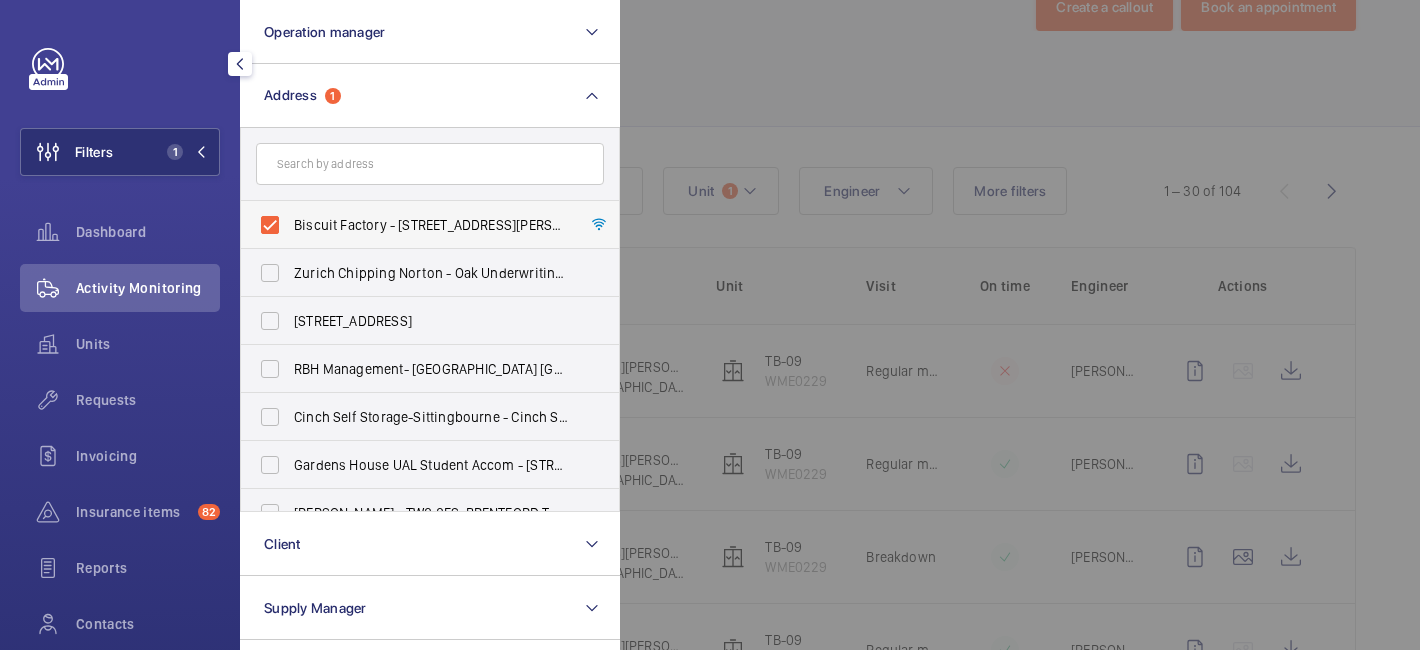 click on "Biscuit Factory - 100 Drummond Road, LONDON SE16 4DG" at bounding box center (415, 225) 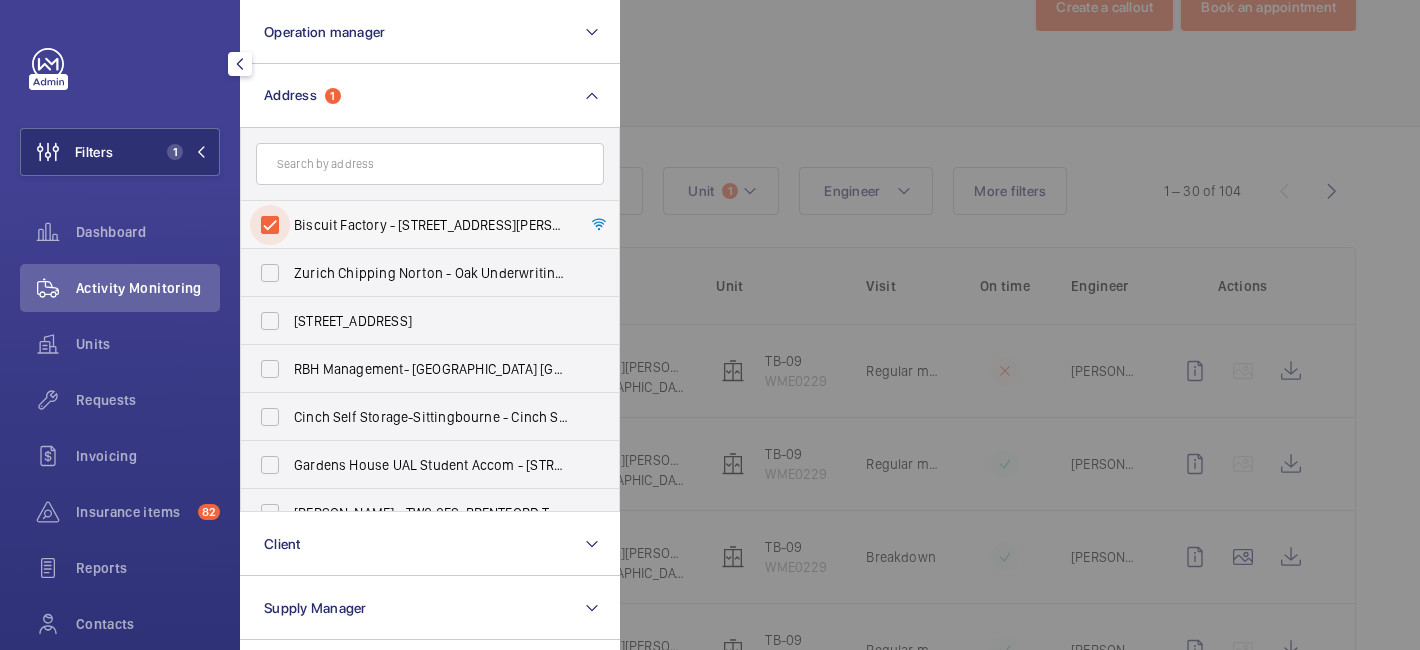 click on "Biscuit Factory - 100 Drummond Road, LONDON SE16 4DG" at bounding box center (270, 225) 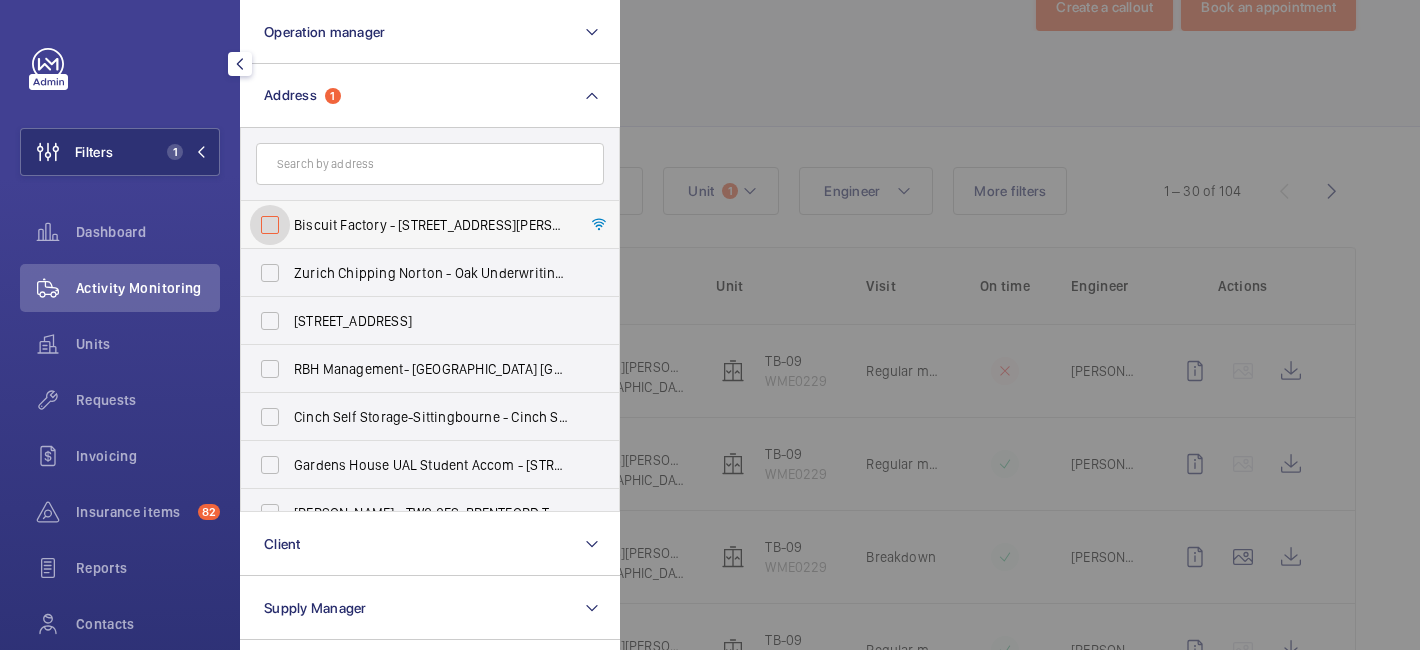 checkbox on "false" 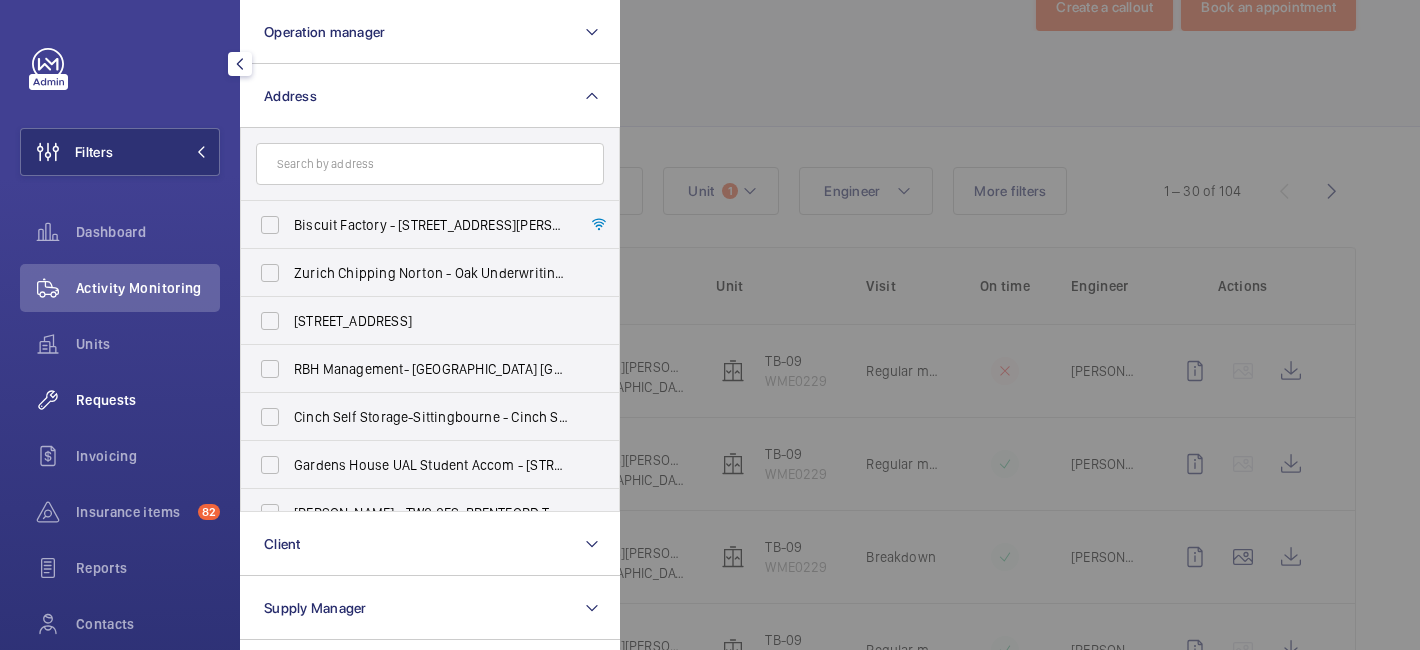 click on "Requests" 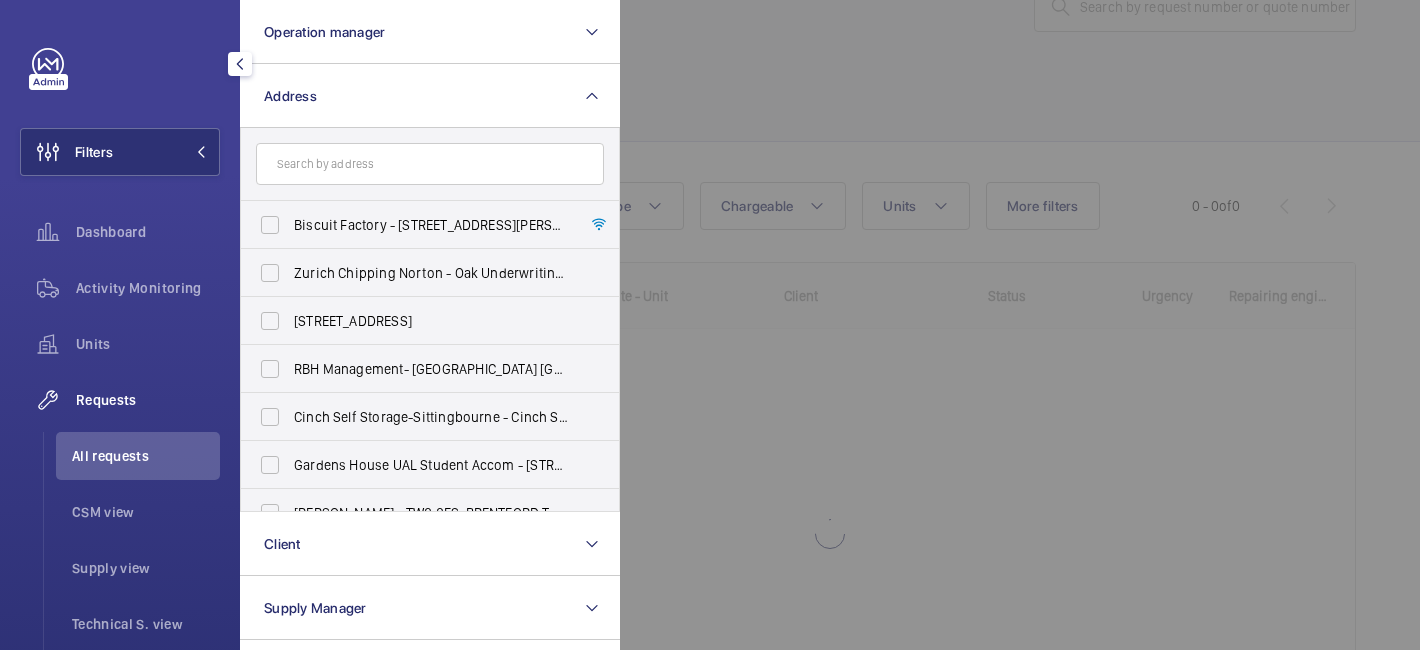 click 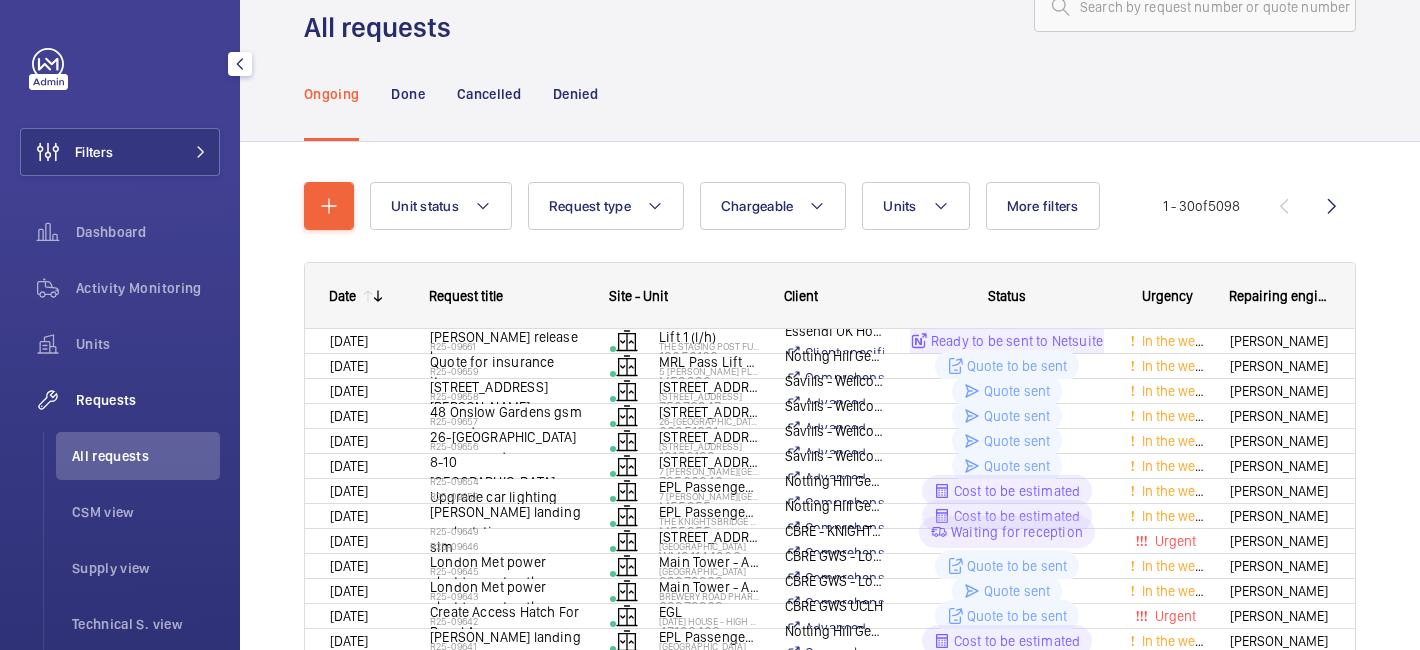 scroll, scrollTop: 65, scrollLeft: 0, axis: vertical 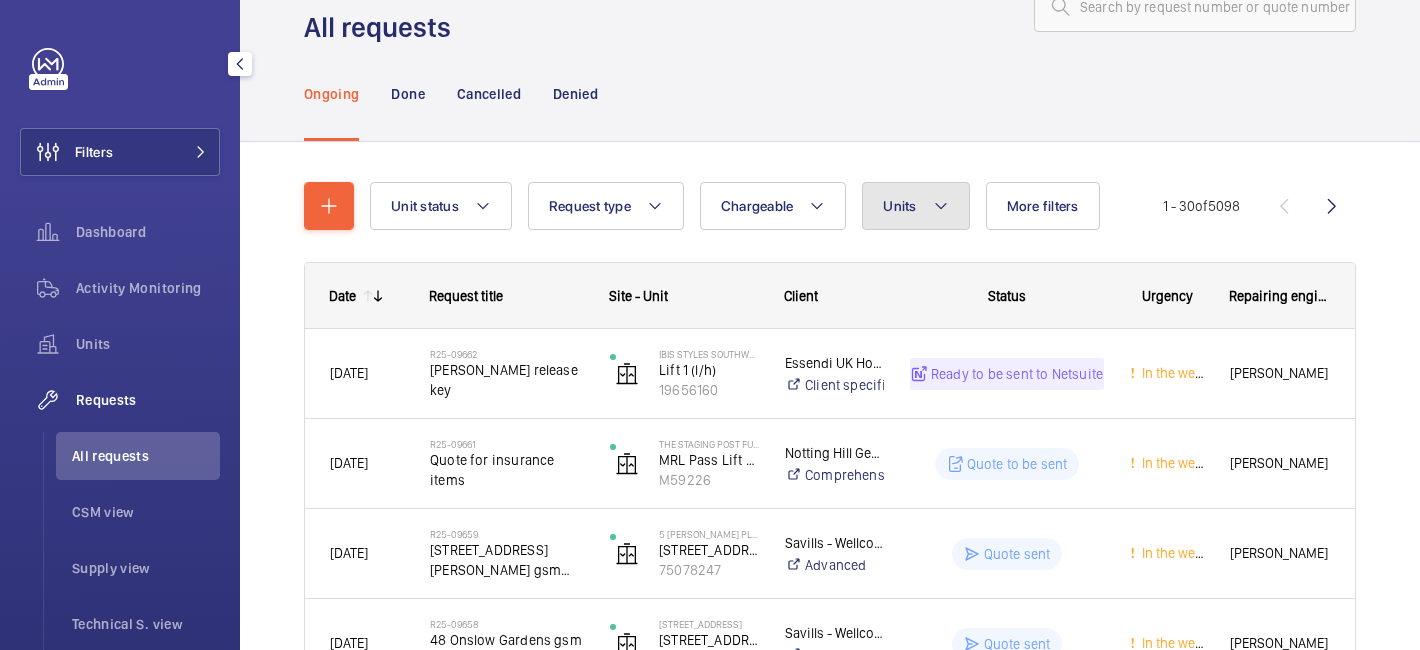 click 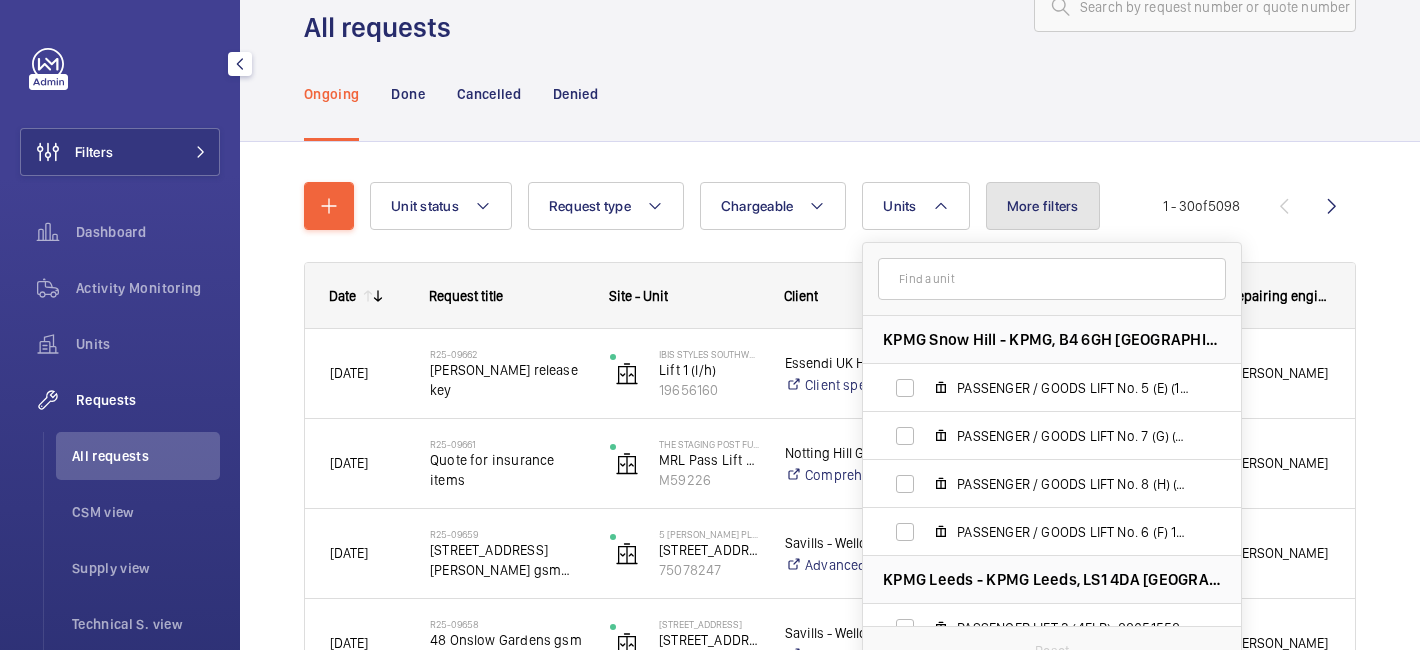 click on "More filters" 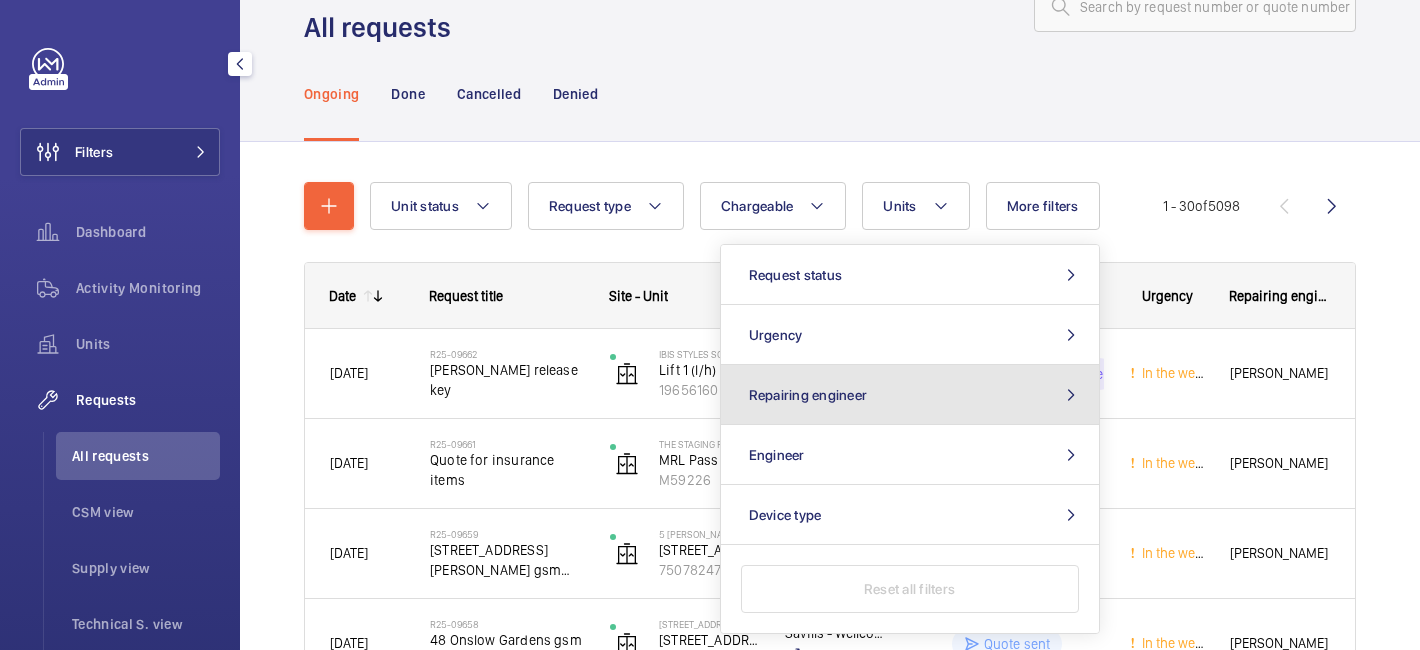 click on "Repairing engineer" 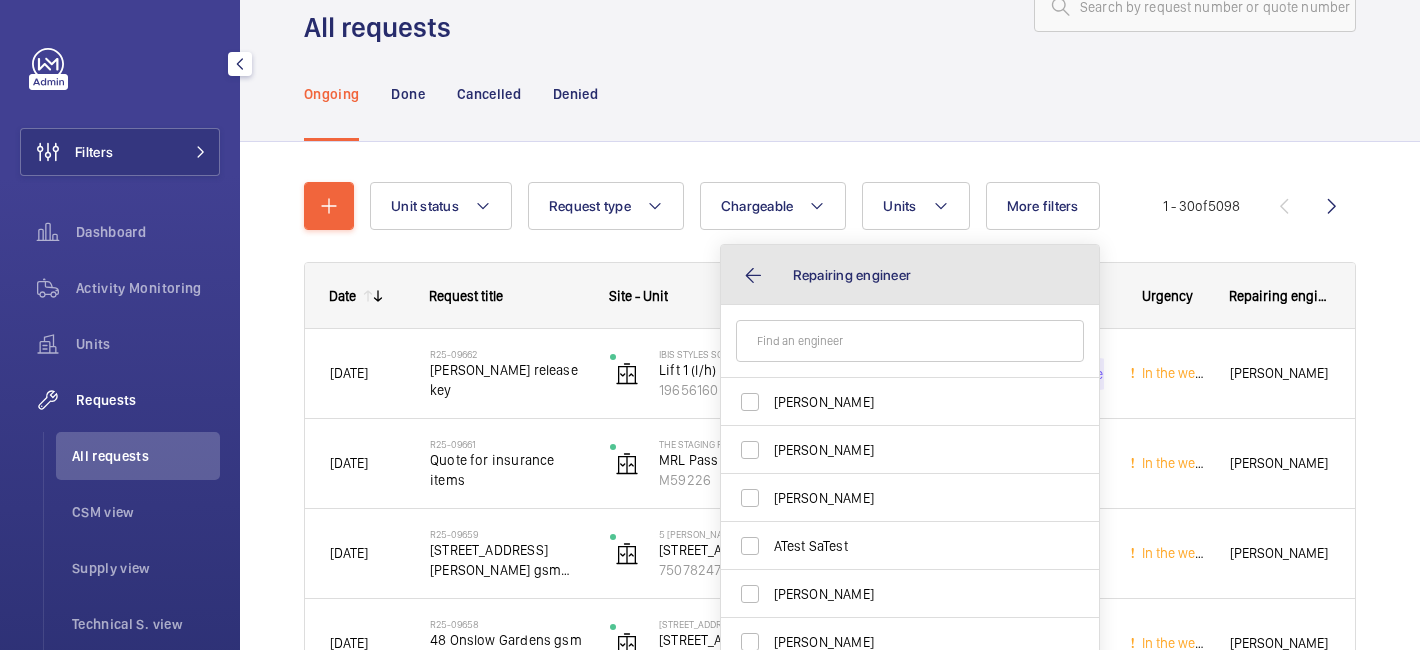 click on "Repairing engineer" 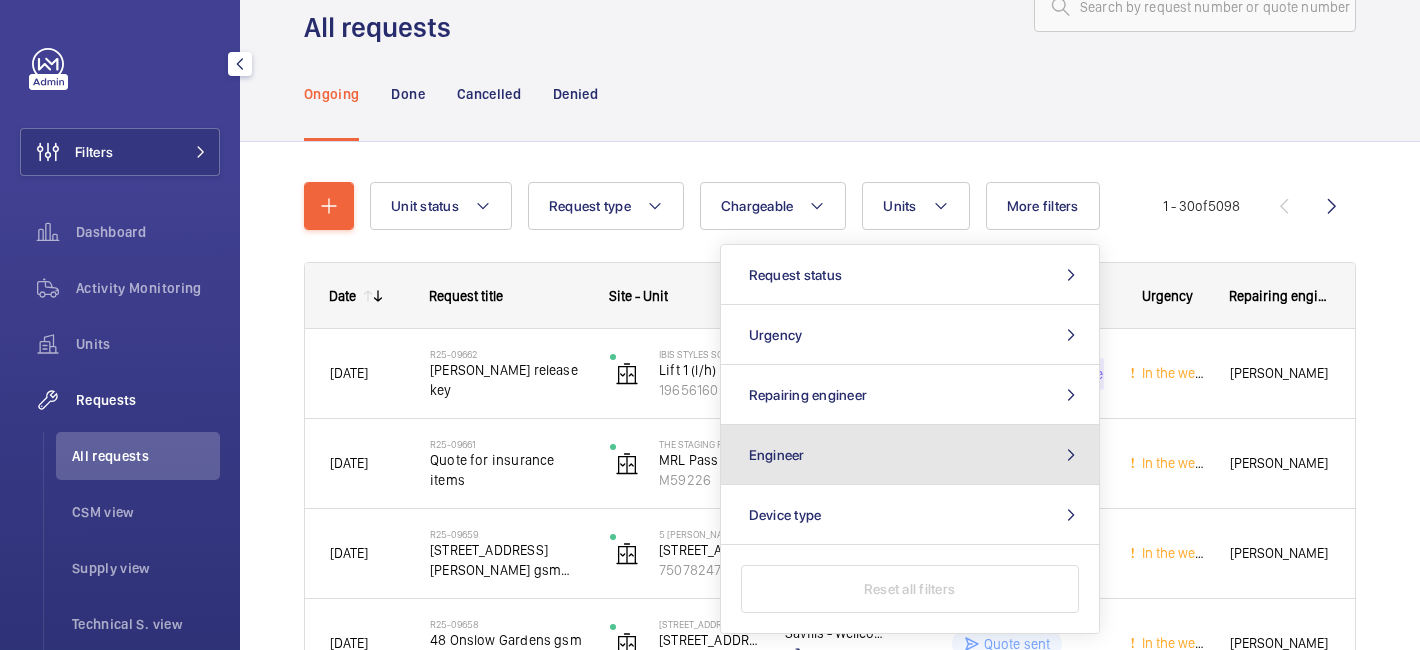 click on "Engineer" 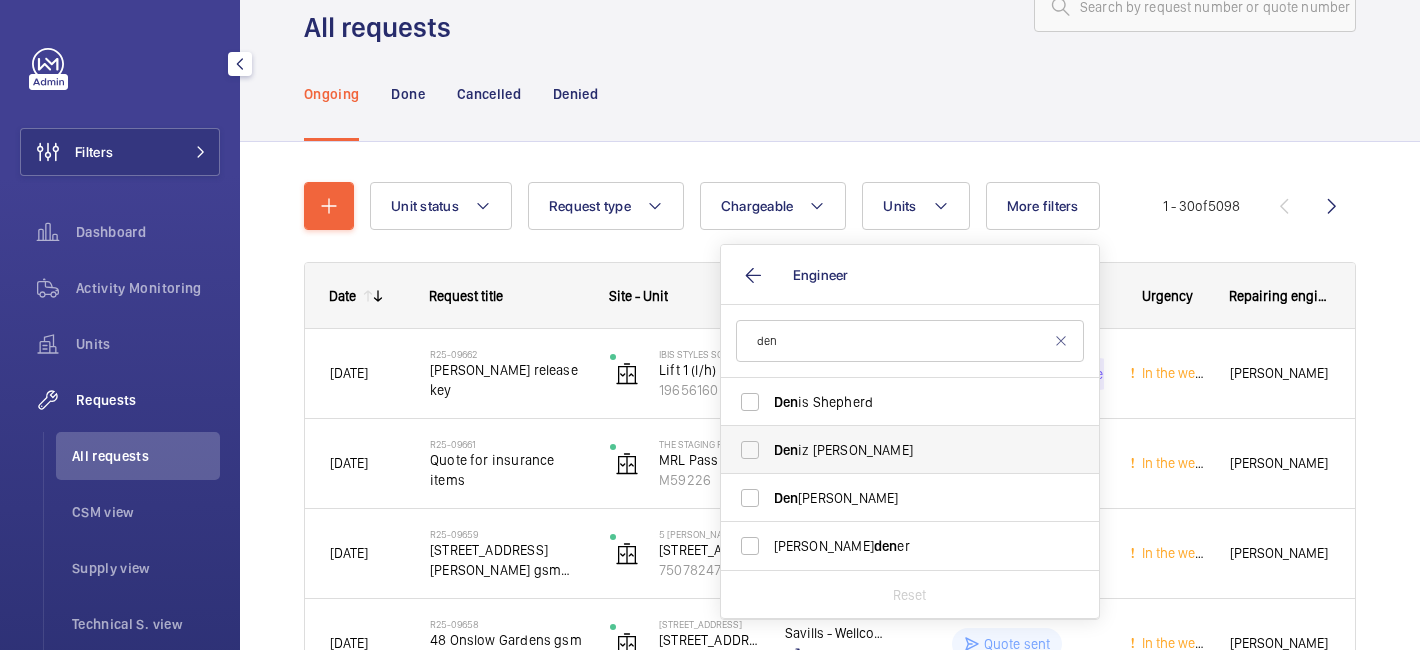 type on "den" 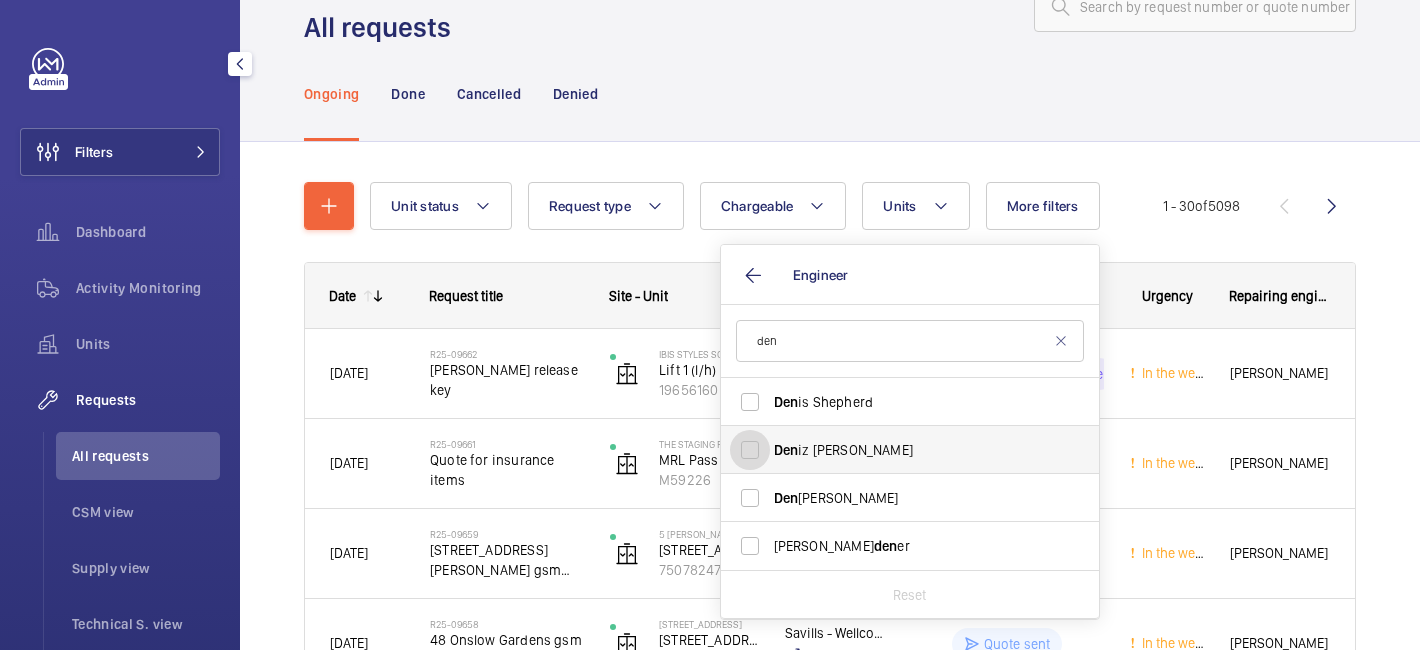 click on "Den iz Hussein" at bounding box center (750, 450) 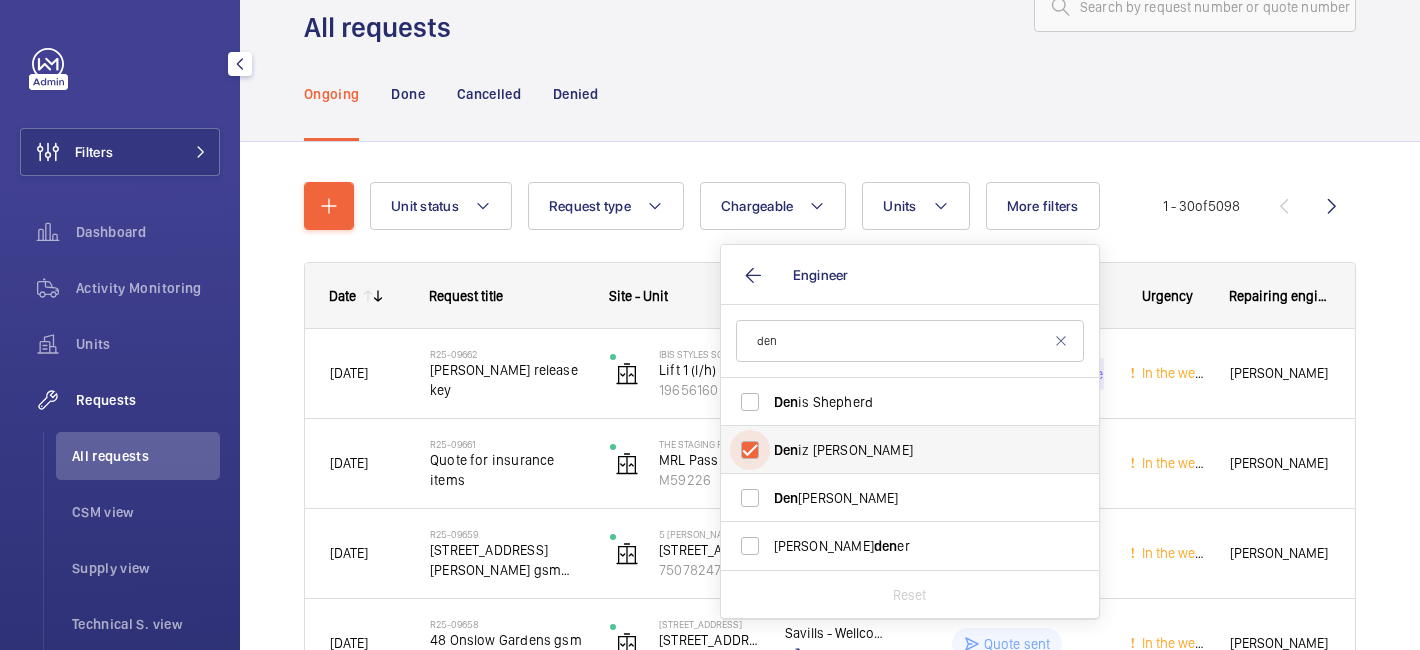 checkbox on "true" 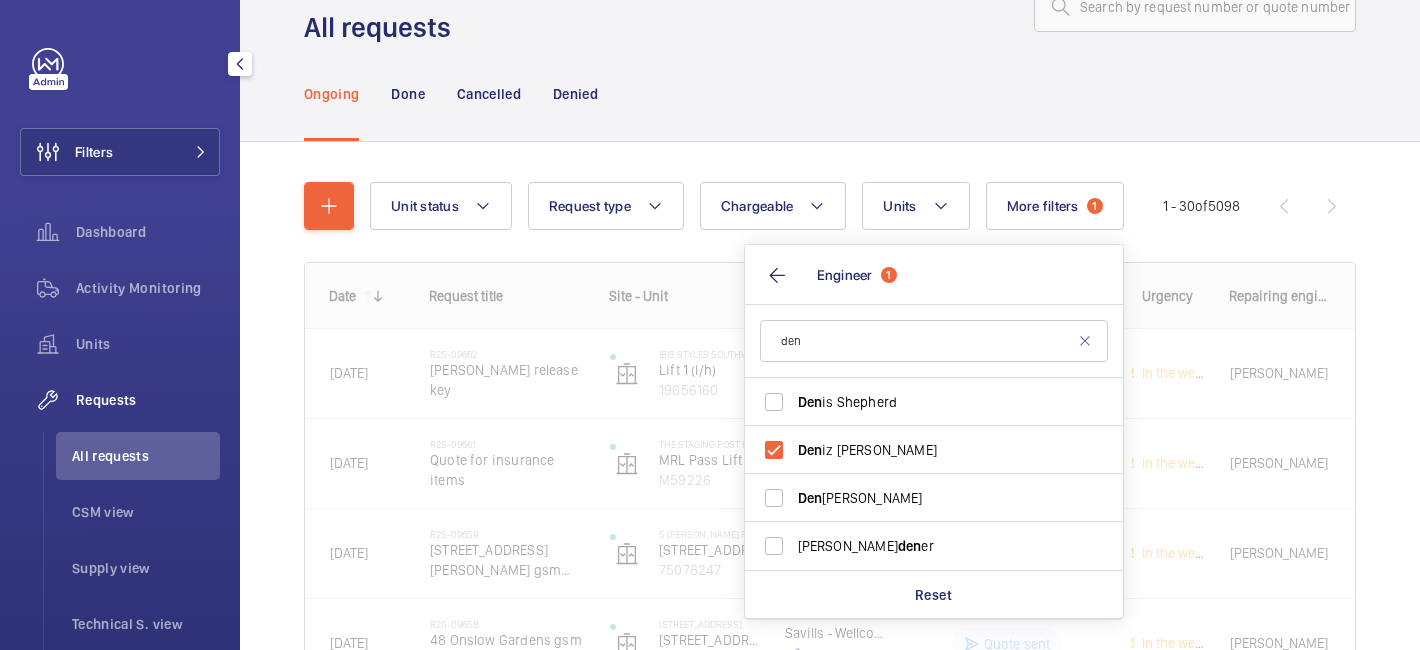 click on "Unit status Request type  Chargeable Units More filters  1  Request status Urgency Repairing engineer Engineer  1 den Den is Shepherd Den iz Hussein Den nis Webb Aaron Gar den er Reset Device type 1 - 30  of  5098
Date
Request title
Site - Unit
to" 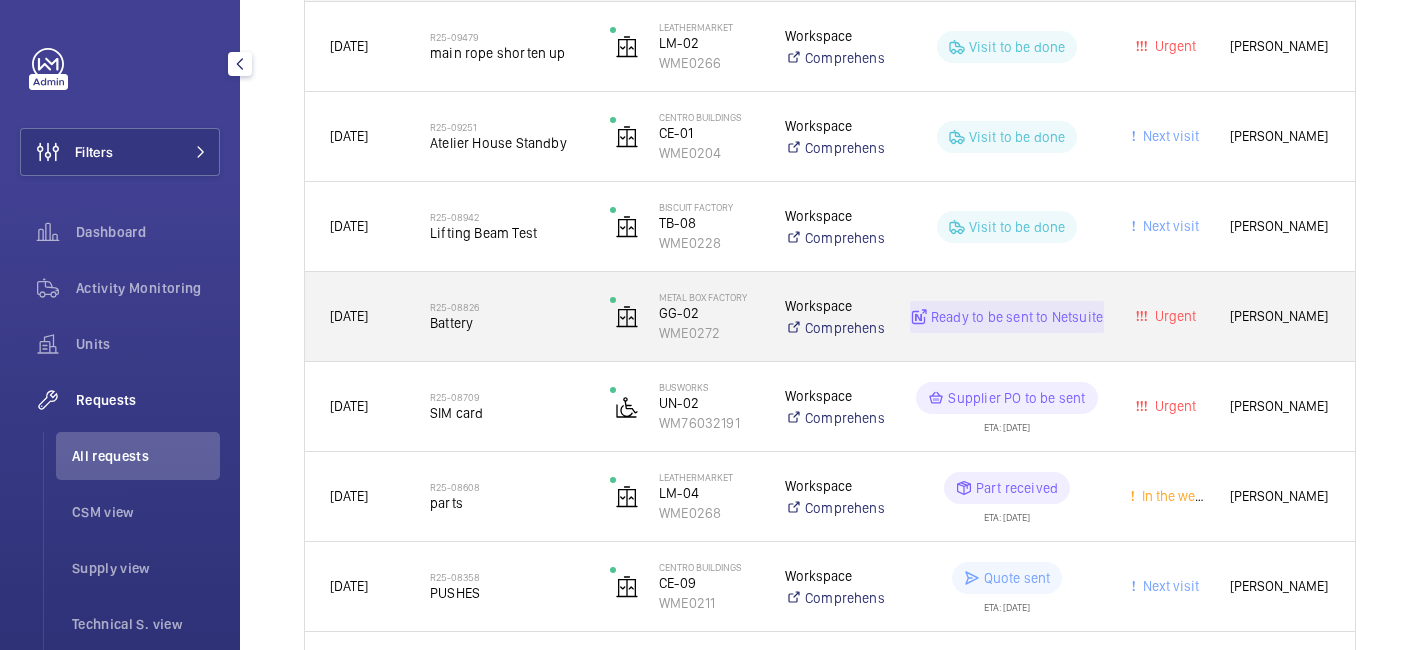 scroll, scrollTop: 0, scrollLeft: 0, axis: both 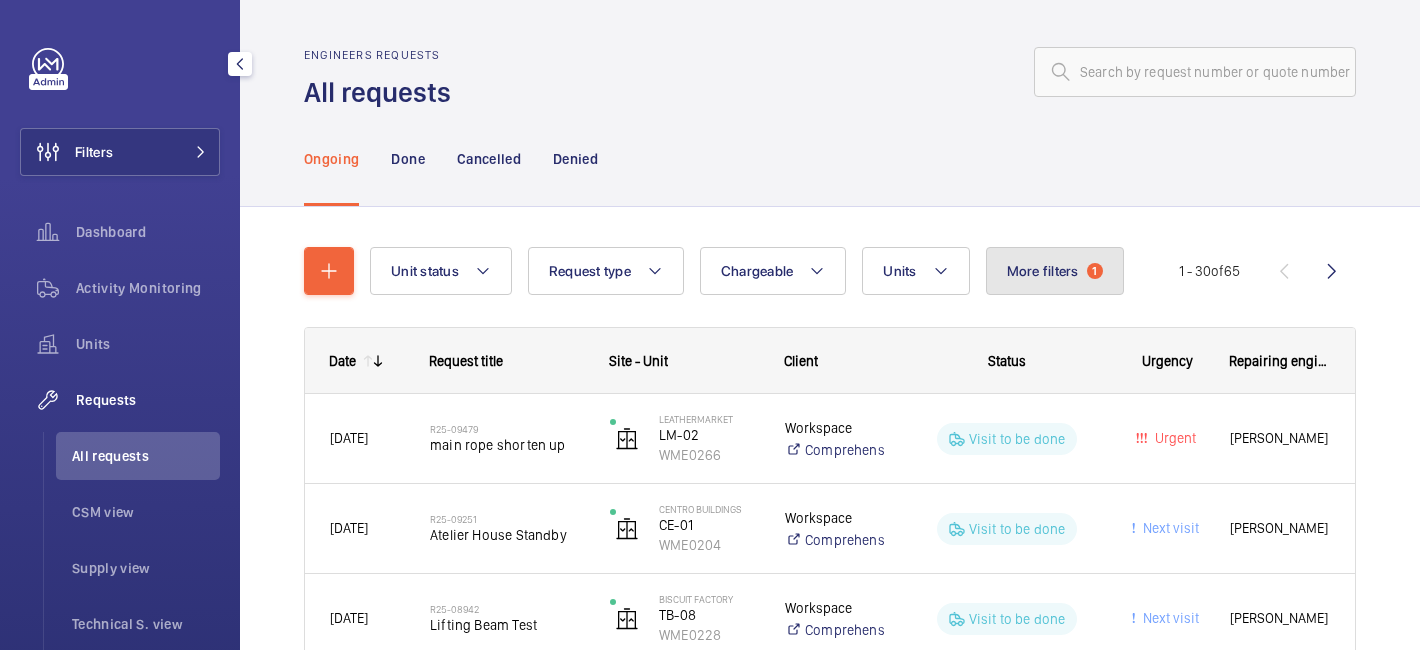 click on "More filters" 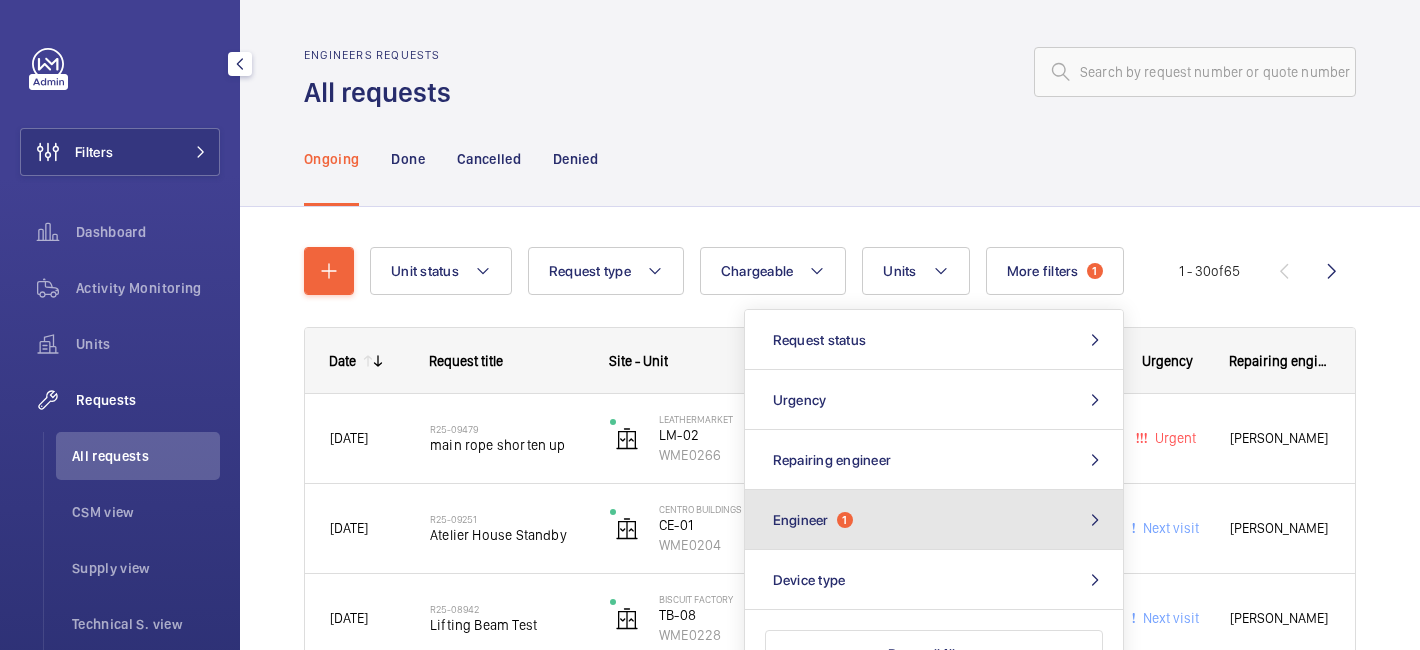 click on "Engineer  1" 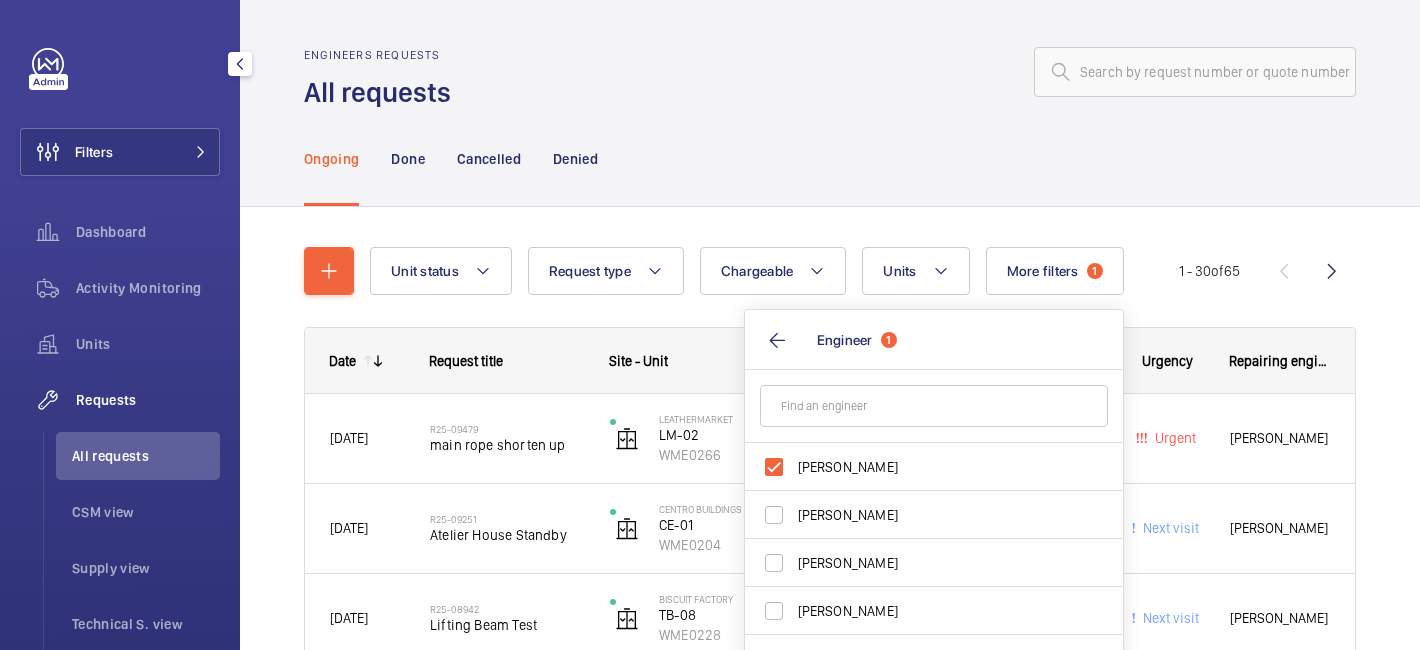 click on "Unit status Request type  Chargeable Units More filters  1  Request status Urgency Repairing engineer Engineer  1 Deniz Hussein Dave Murphy Luke Robinson Terry French Dan Jennings Richard Shaw Bill Wheatley Jerome Eniona Alexandre Cuvelier Tek Hussein Florian Cazal Amine Ourchid Collum Wilkins Roger Carter John Breslin Romain Flahaut Rob Smith Mohammed Azza Andrew Hayes Mohd Amirul Lou Nappin Hafiz Ramli Chaadi Arabat Samir ARIB Dan Collcutt Kari Onuma Paul Beshaw Craig Wilkinson Olivier Luntadi Grégory Roy Rachael Hoskins Ronnie Wood Boon Wee Toh Romain Wagener Chiew Meng Mohamed Youbi Wan Iskandar Marc Gracia David Hamblin Paul Collyer Bruno Alves Lauren Howell Julien Panchevre Dave Henry Recep Sebukhan Kun Tak Khong Moncef Sassi Caroline Diallo Frédéric Chrzanowski Zulfaqar Danish Prod Enge Jack Gambie Nedas Karginas Aziz Maatallah Damien Weber Hamza Touzi Jasper Malyon Daryll Kang Olivier Rosette Jamie Petty Elle Wadman Eve Alain Rodrigue Modestine Sonny Dempsey Jamal Houdassine Nasser Saidou Nic Doel" 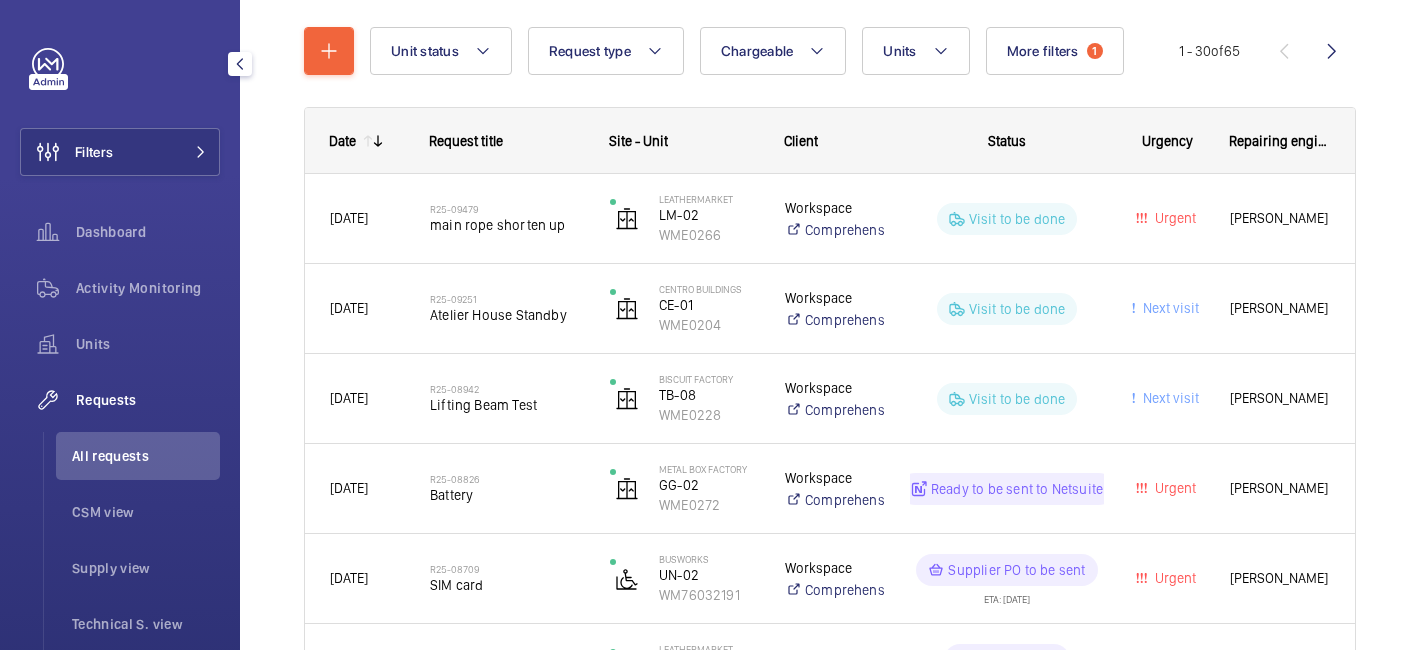 scroll, scrollTop: 349, scrollLeft: 0, axis: vertical 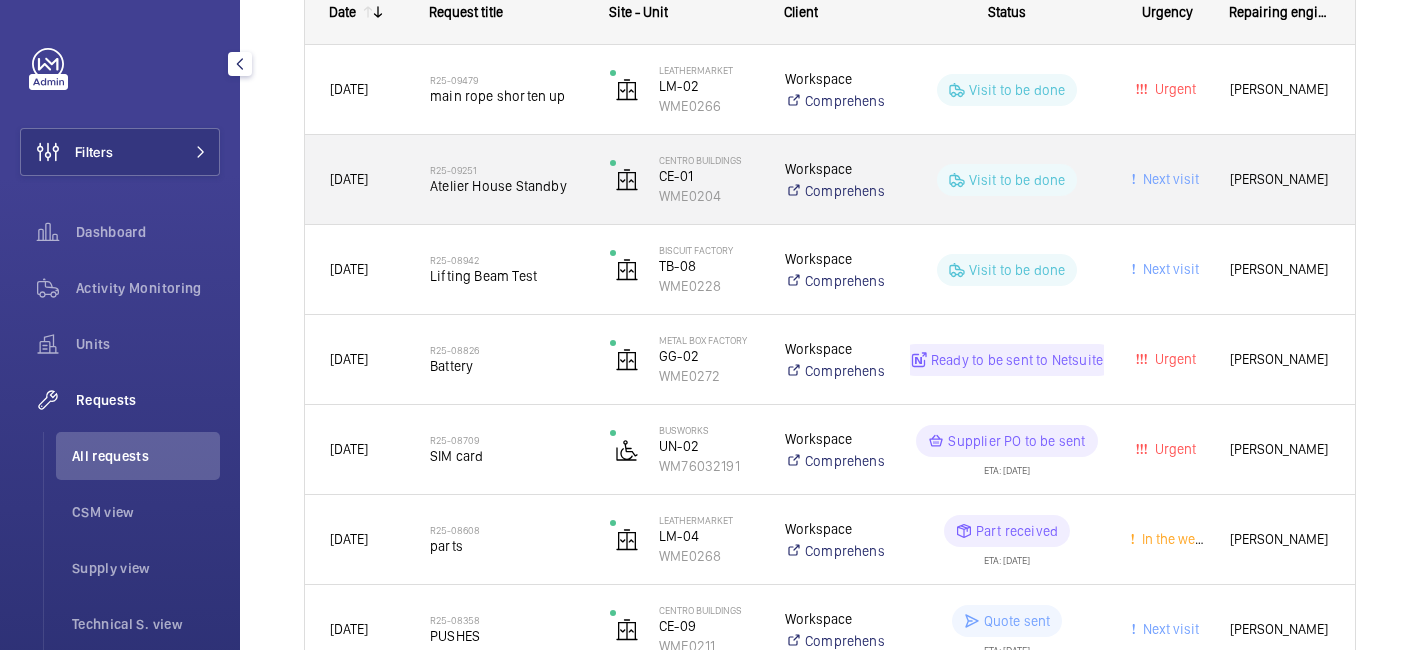 click on "[PERSON_NAME]" 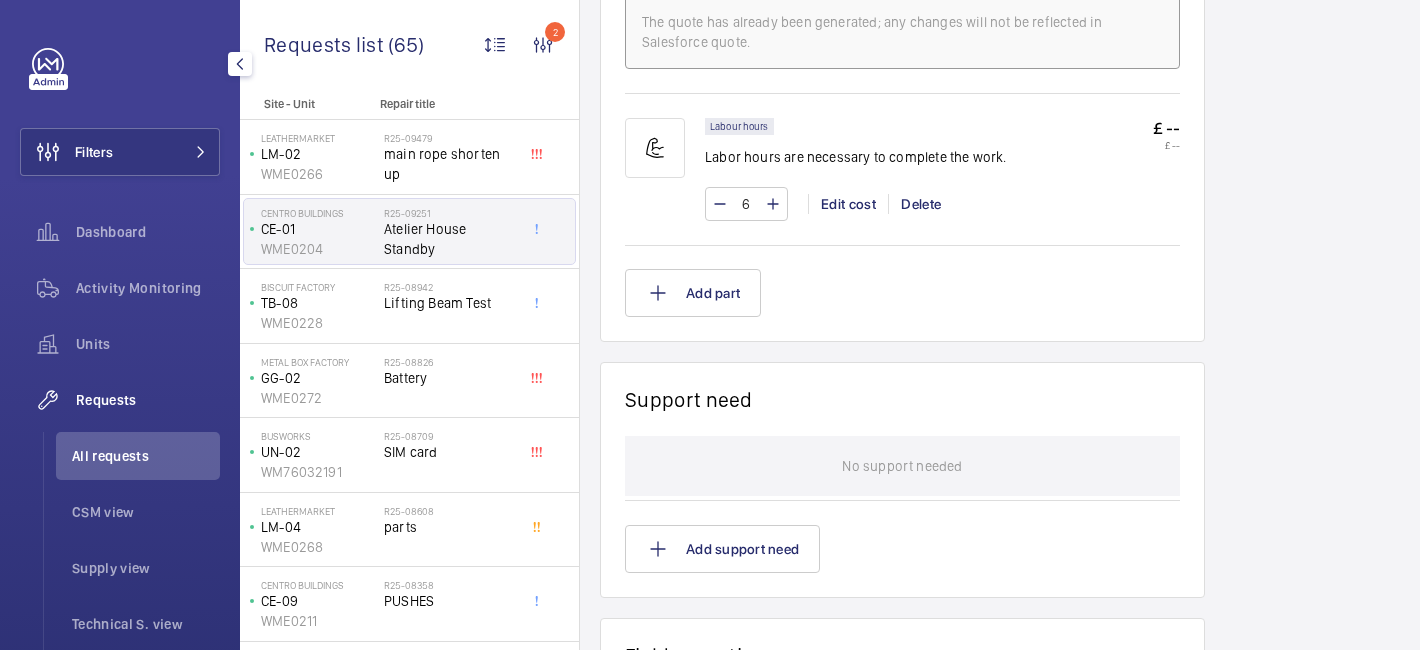 scroll, scrollTop: 0, scrollLeft: 0, axis: both 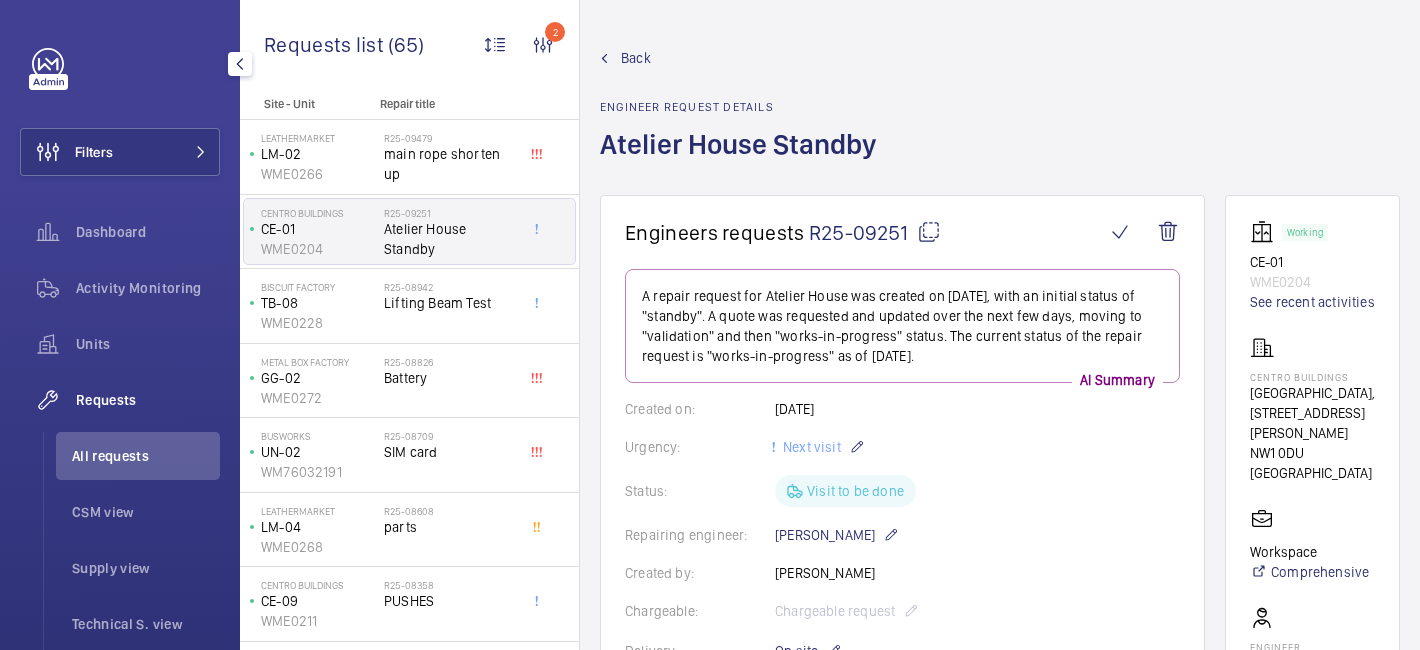 click on "Back" 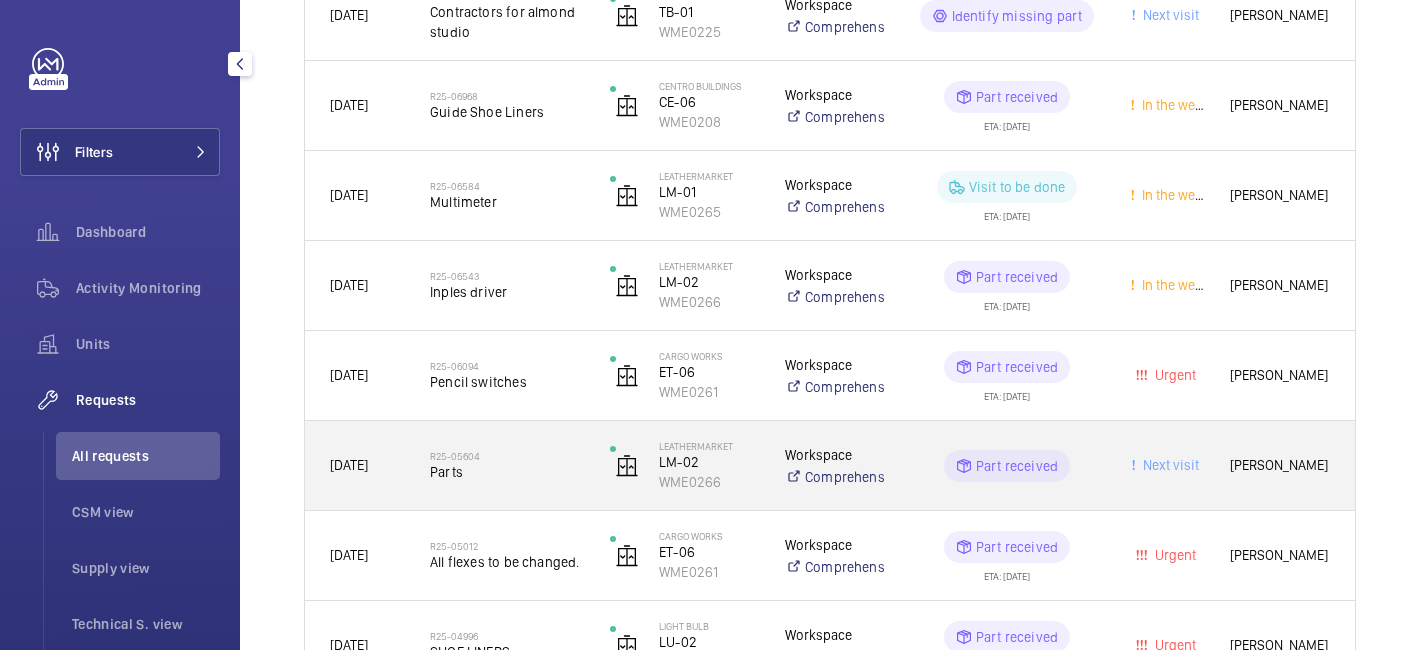 scroll, scrollTop: 1382, scrollLeft: 0, axis: vertical 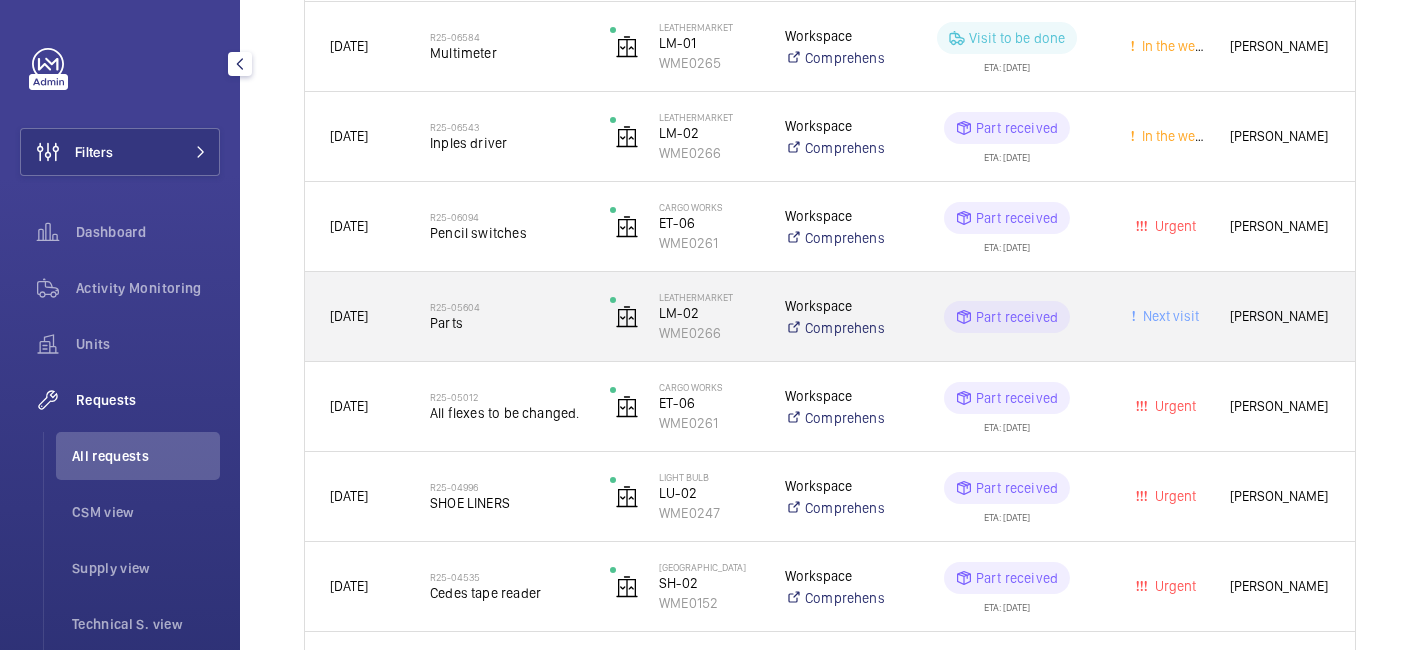click on "R25-05604   Parts" 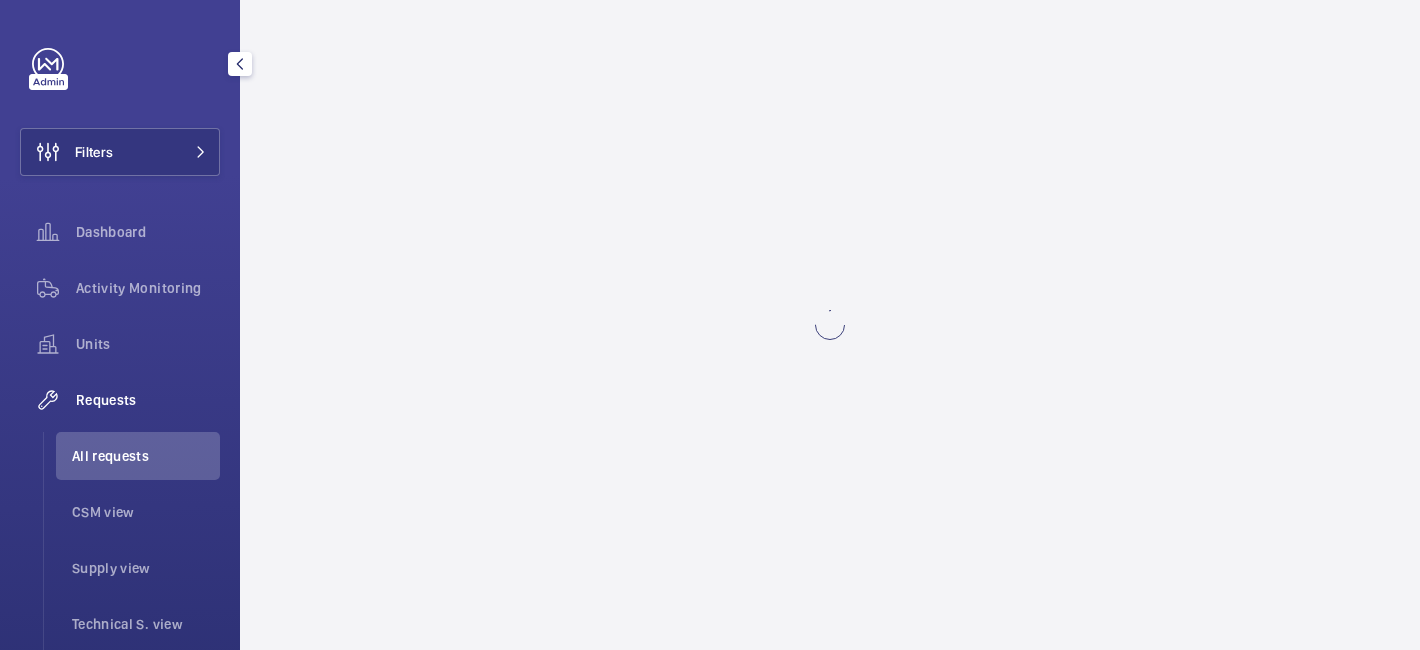 scroll, scrollTop: 0, scrollLeft: 0, axis: both 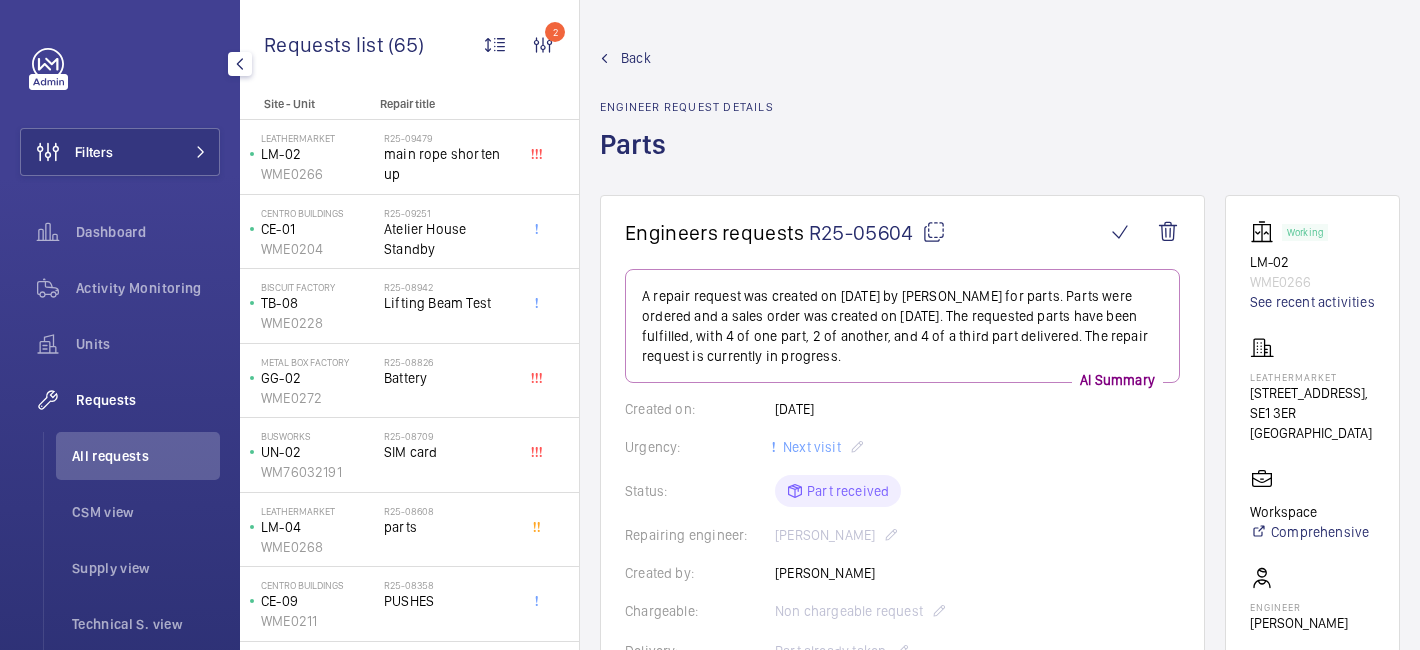 click on "Back" 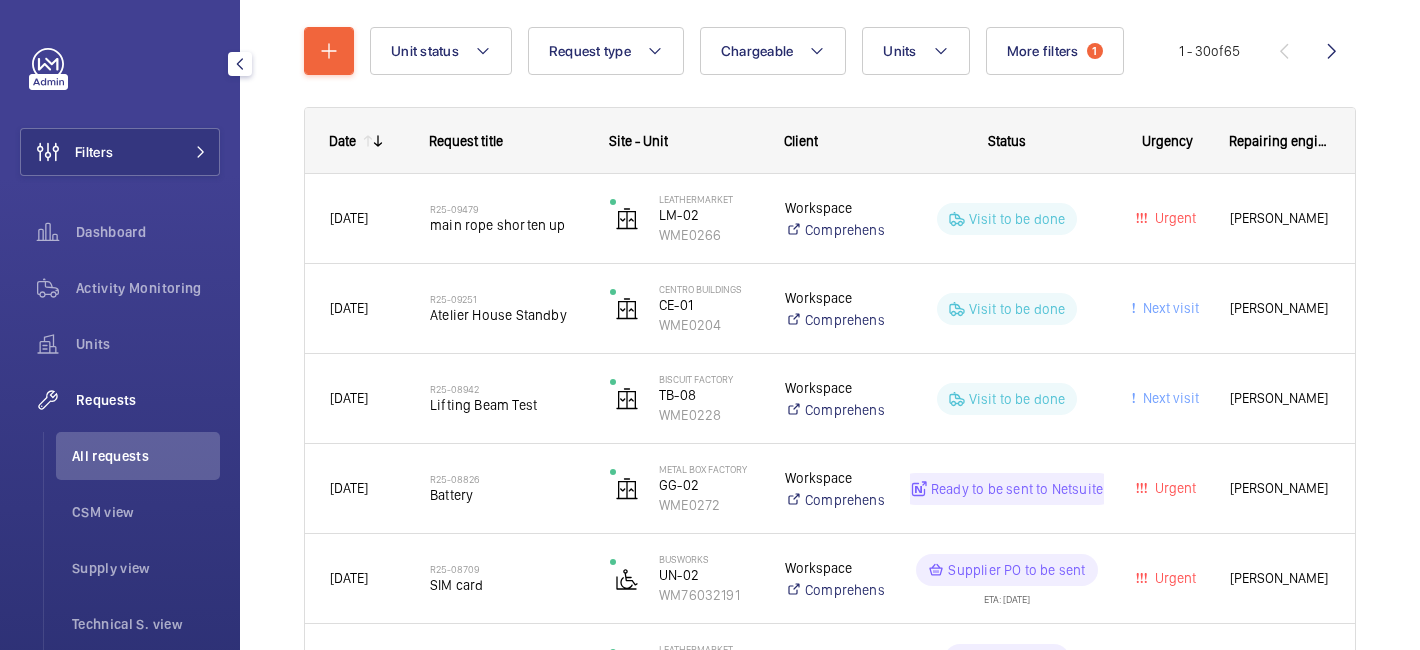 scroll, scrollTop: 0, scrollLeft: 0, axis: both 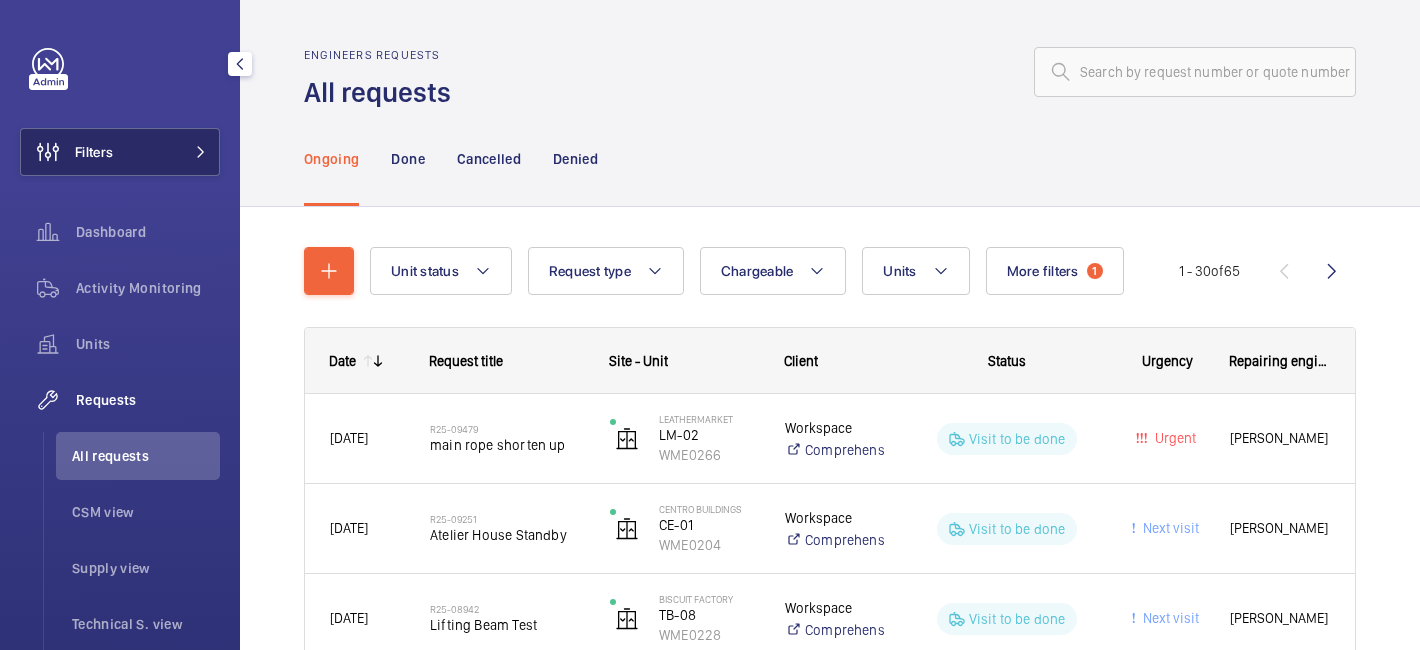 click on "Filters" 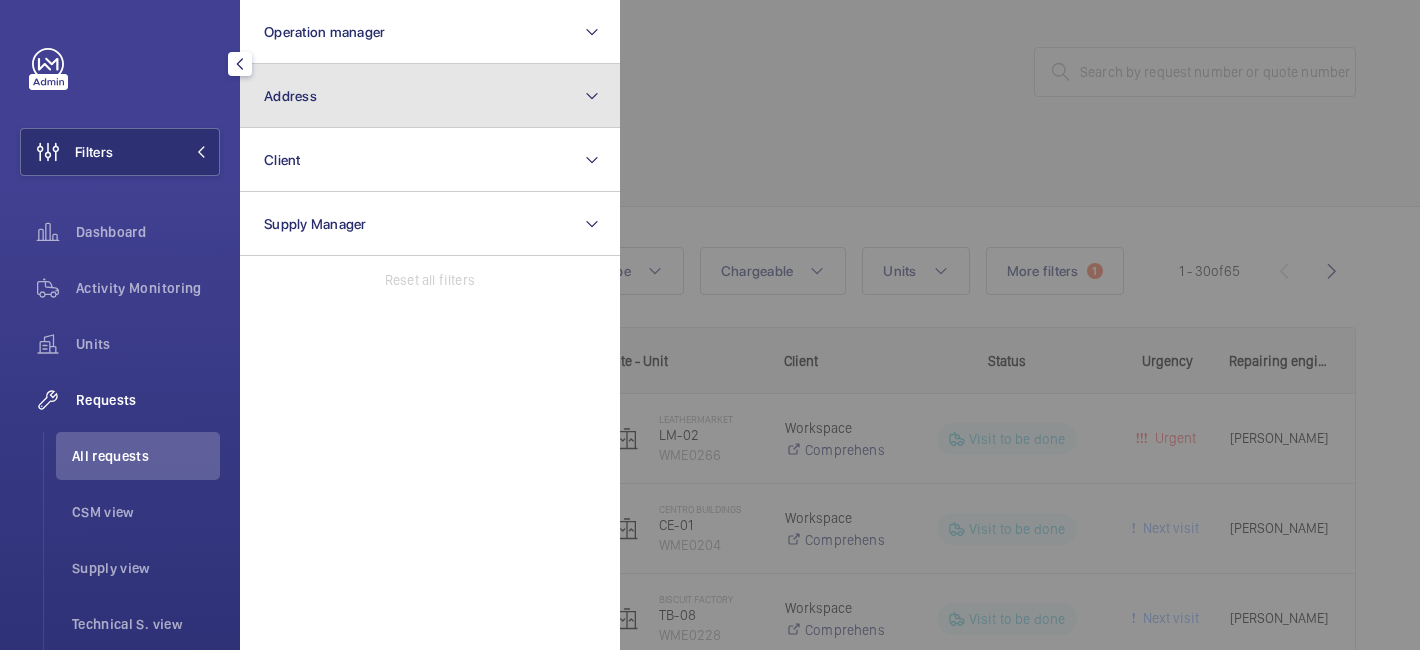 click on "Address" 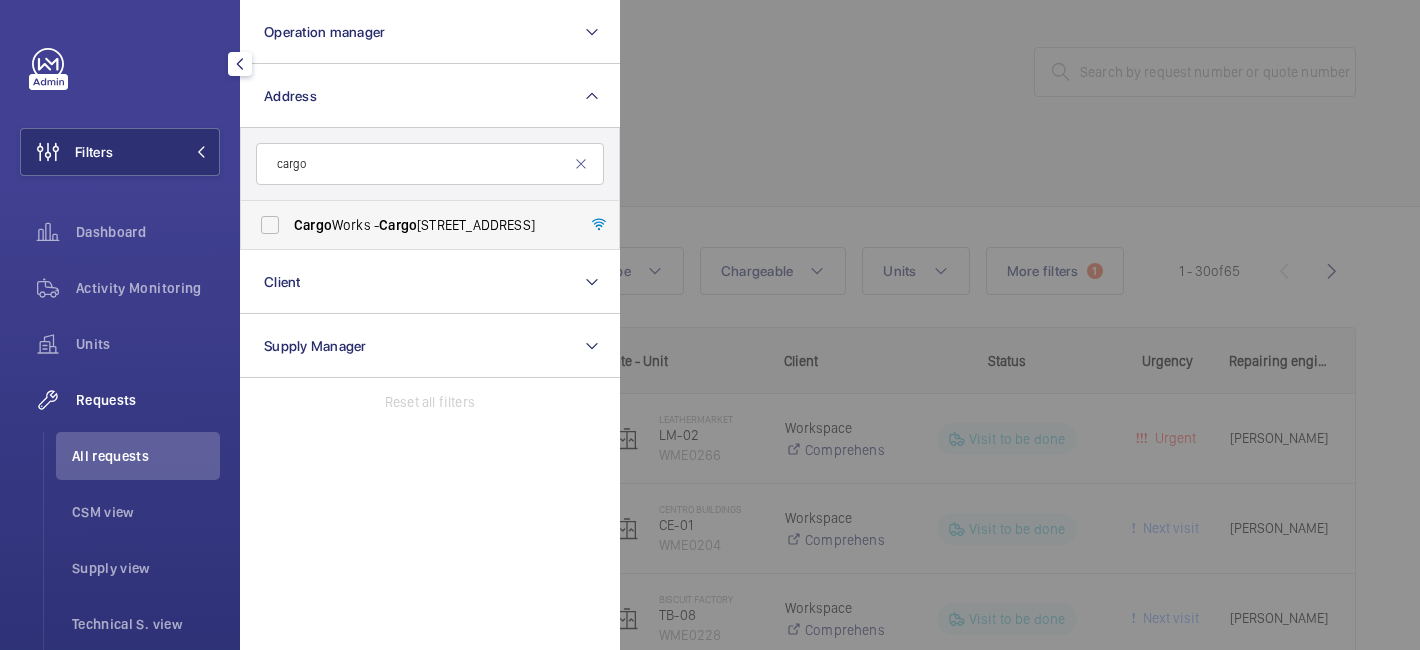 type on "cargo" 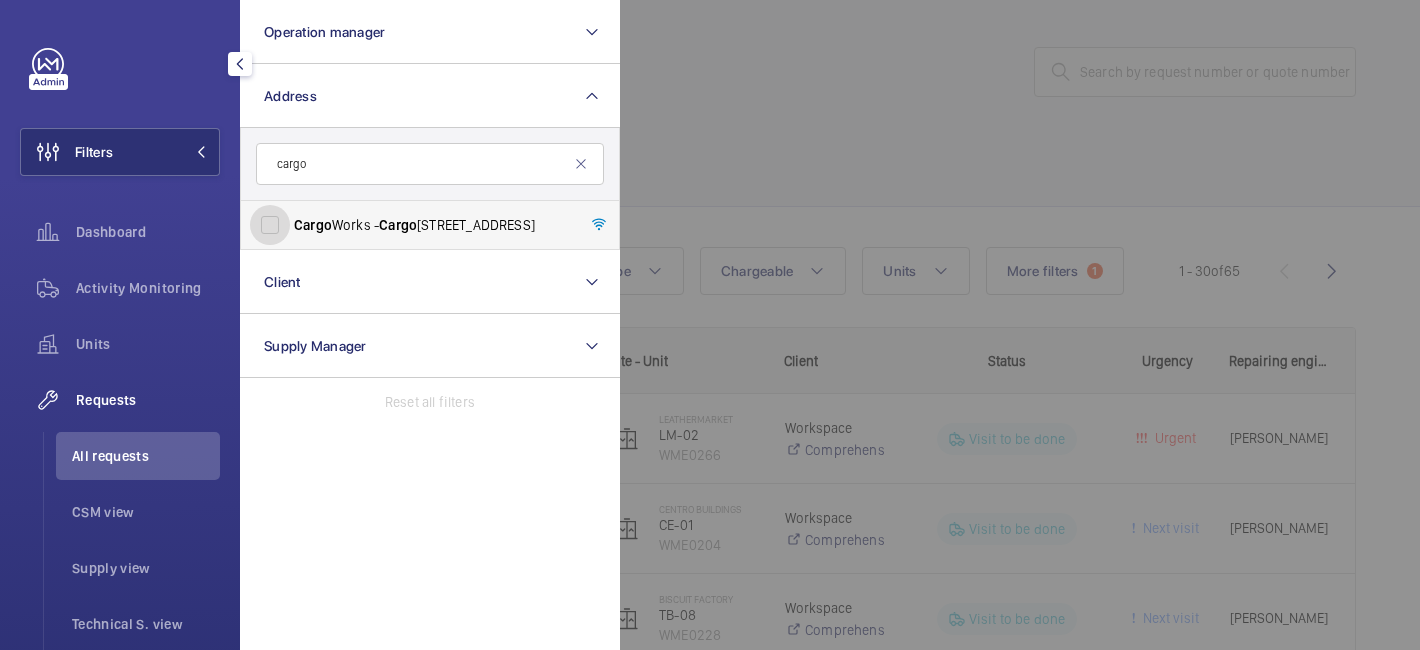 click on "Cargo  Works -  Cargo  Works, 1-2 Hatfields,, LONDON SE1 9PG" at bounding box center (270, 225) 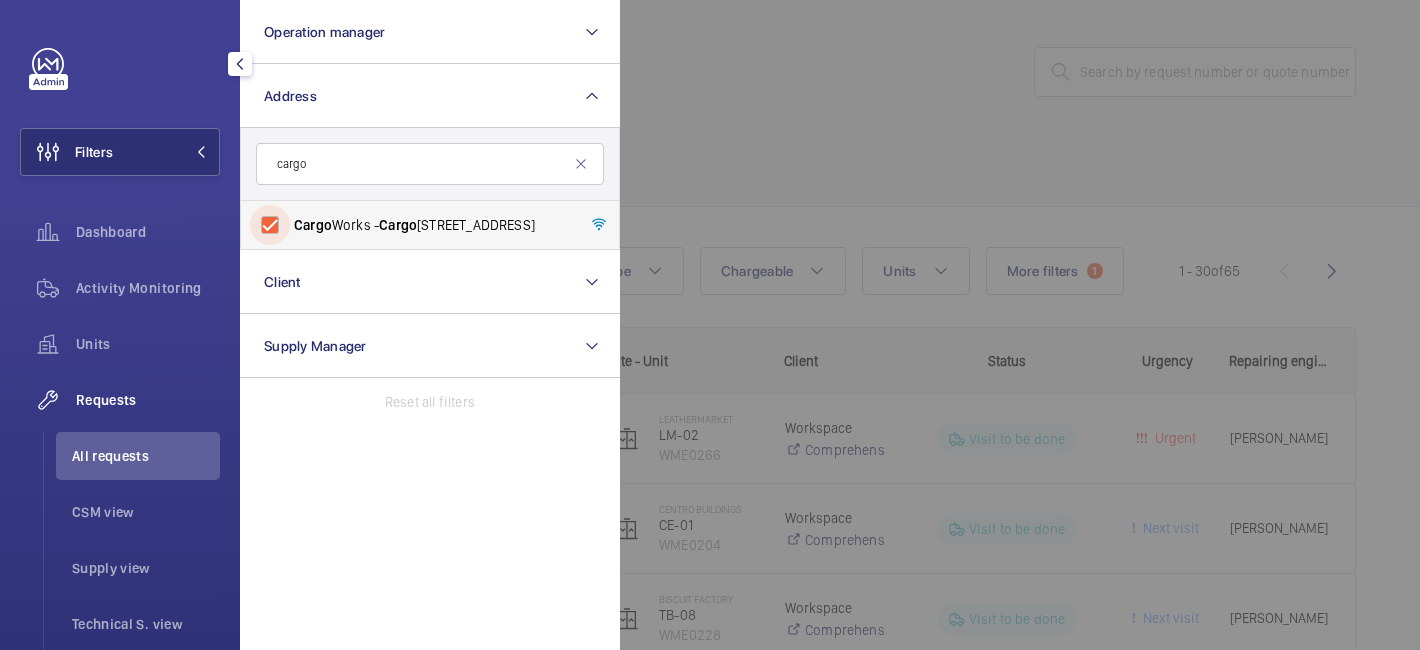checkbox on "true" 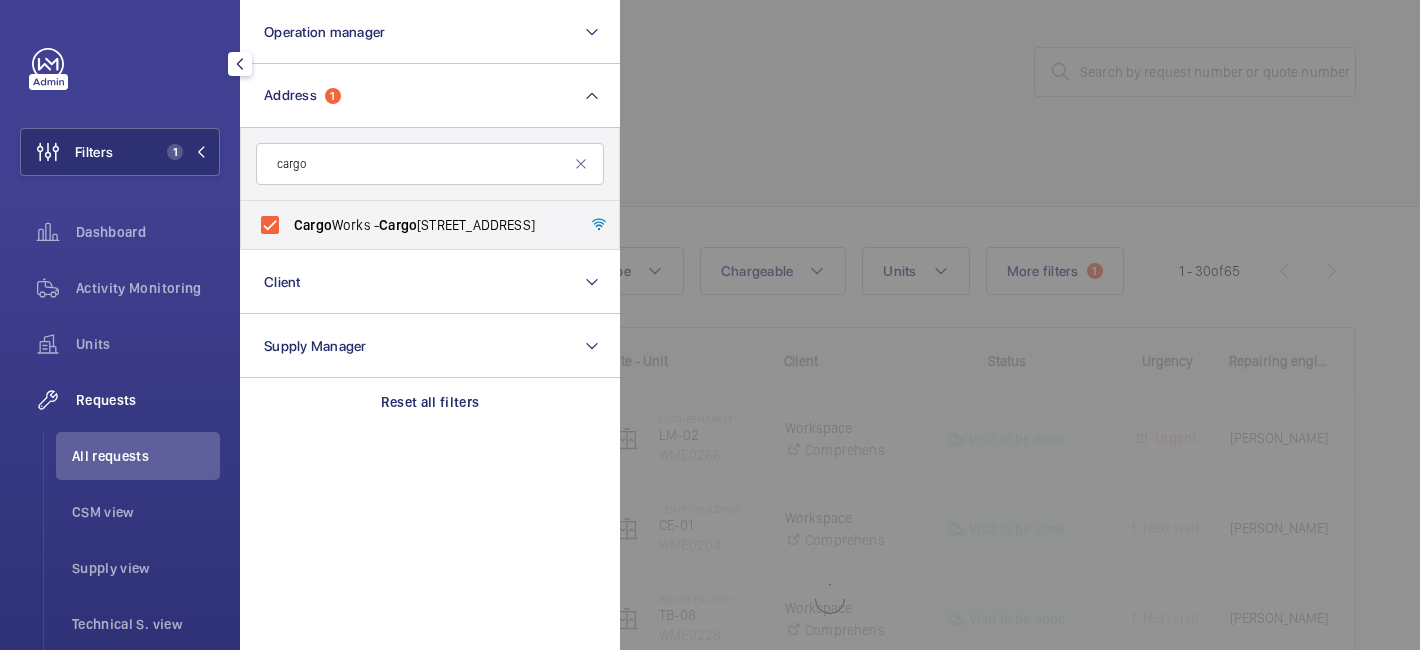 click 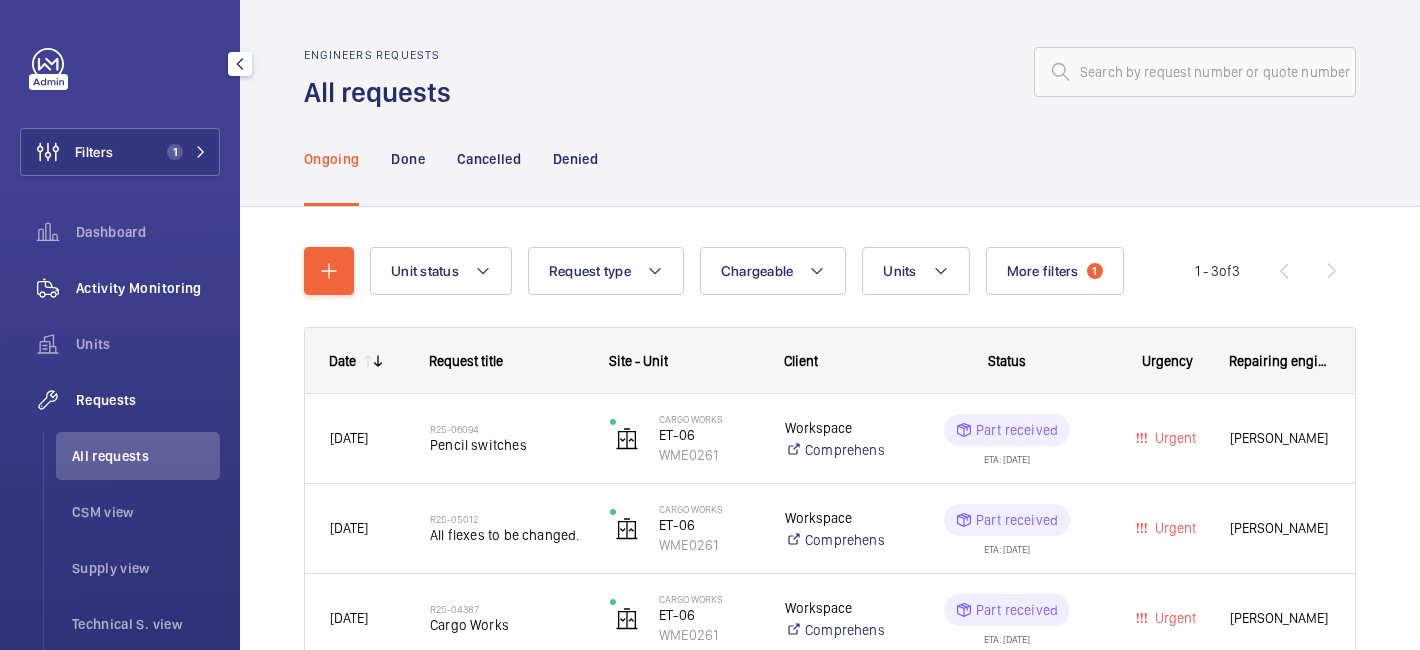 click on "Activity Monitoring" 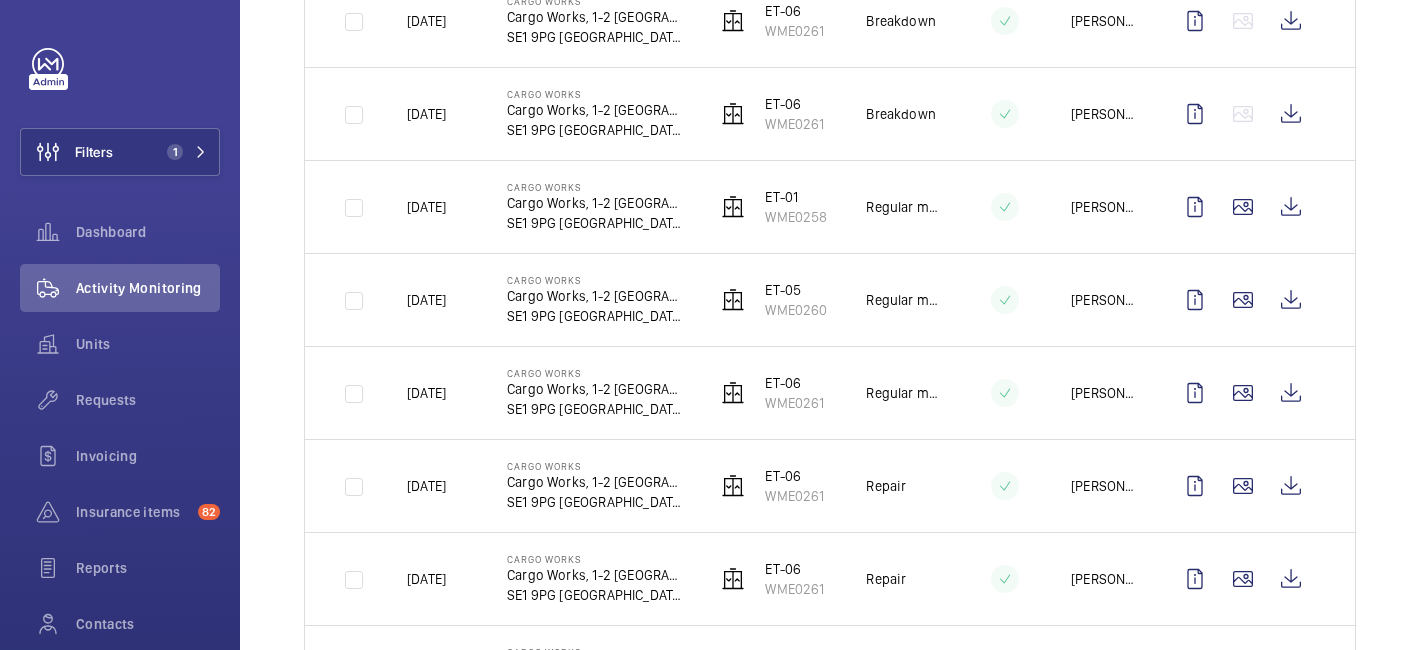 scroll, scrollTop: 1161, scrollLeft: 0, axis: vertical 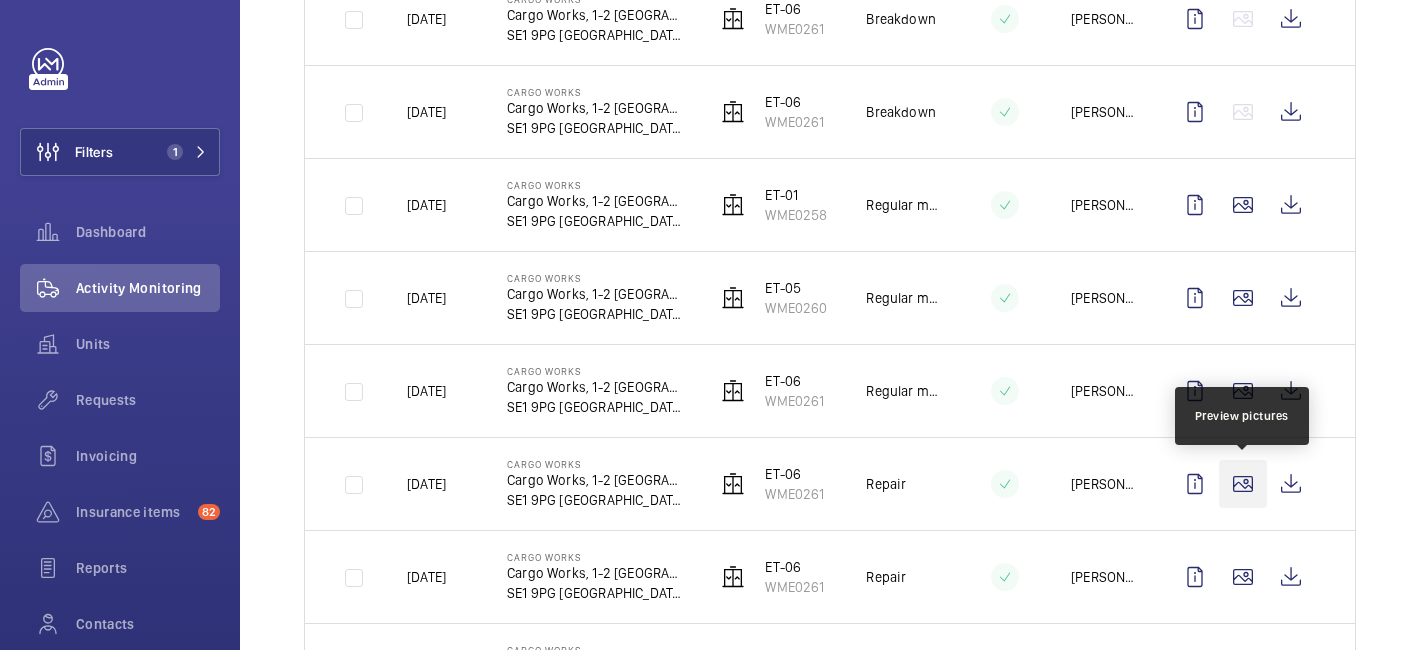 click 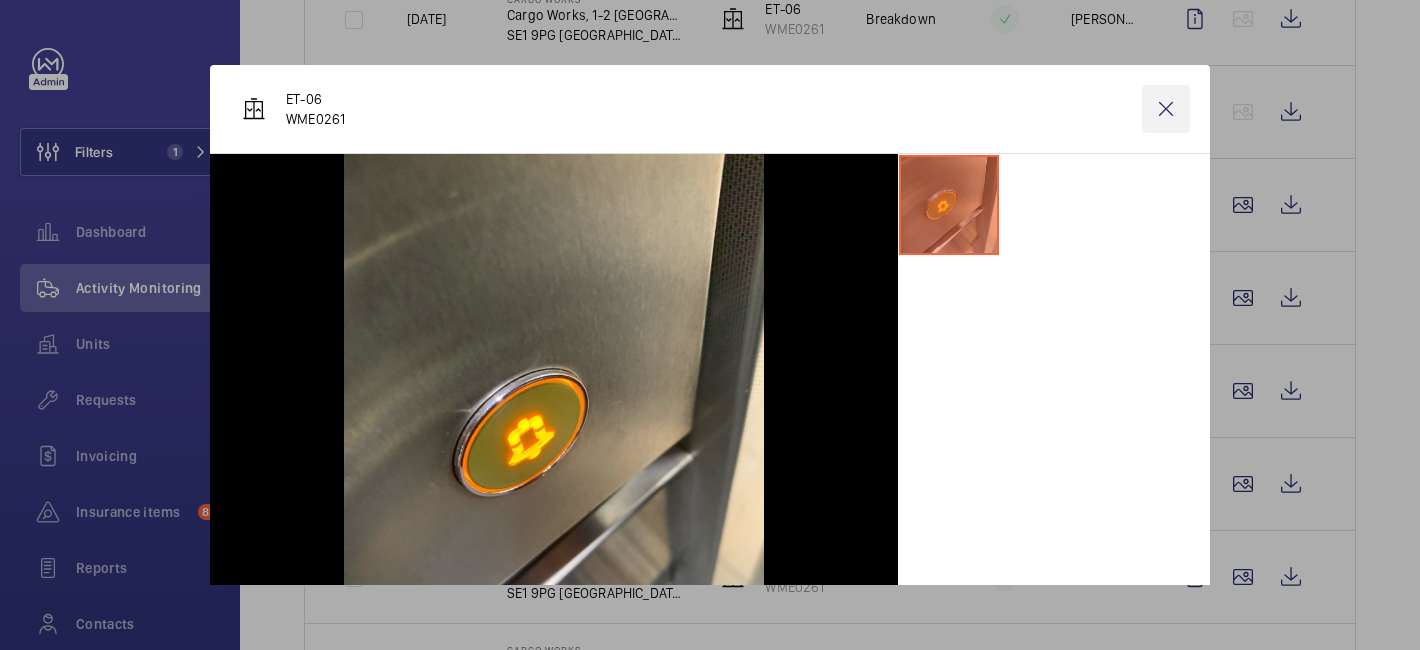 click at bounding box center [1166, 109] 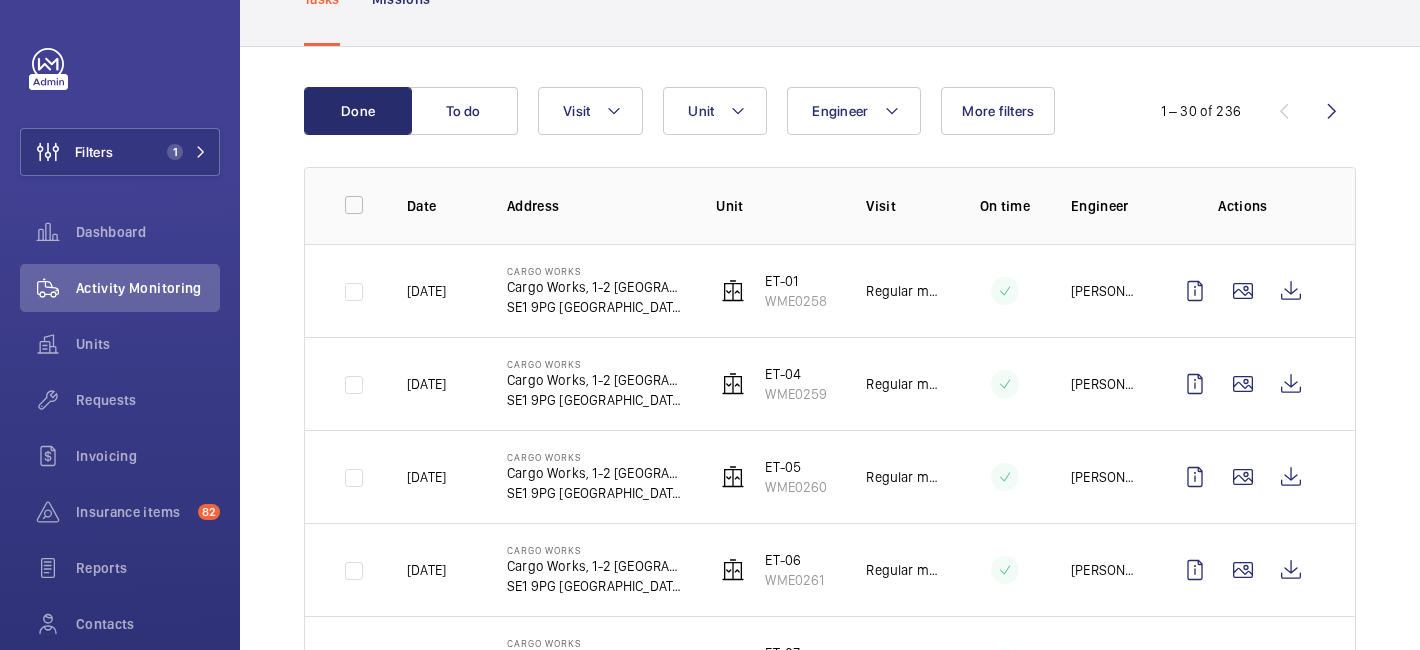 scroll, scrollTop: 505, scrollLeft: 0, axis: vertical 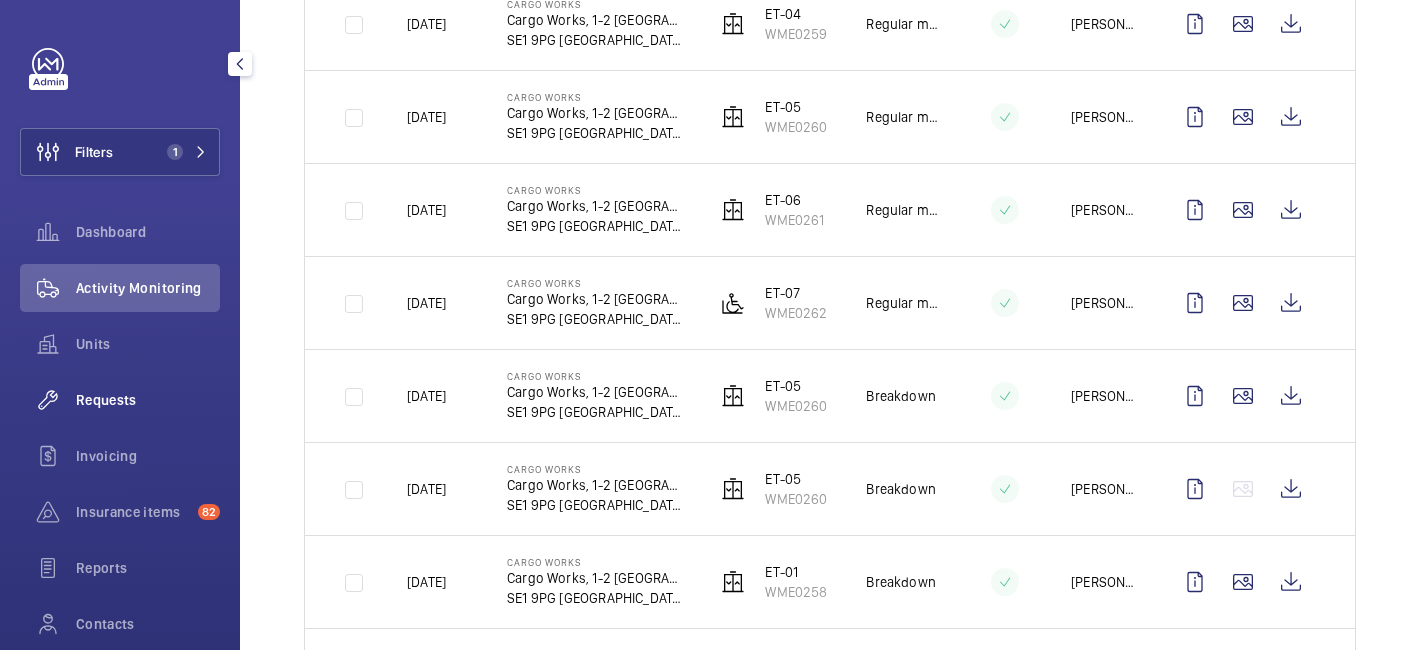 click on "Requests" 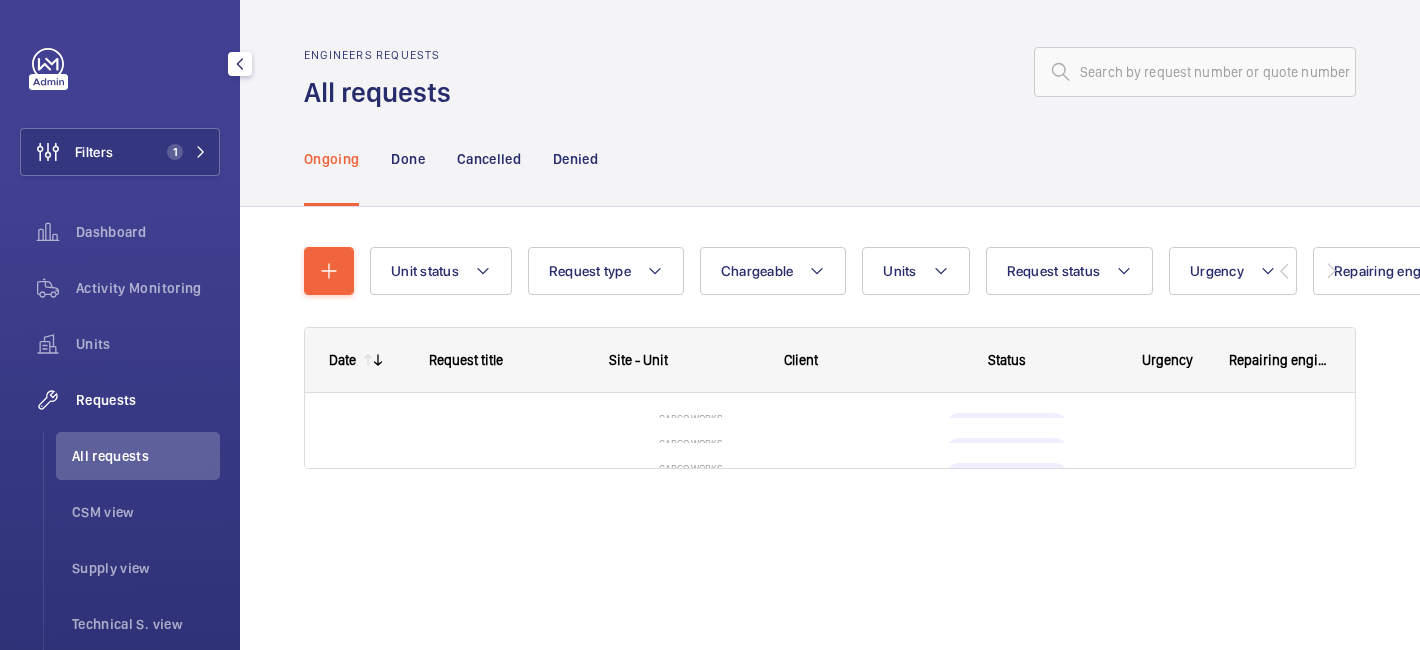 scroll, scrollTop: 0, scrollLeft: 0, axis: both 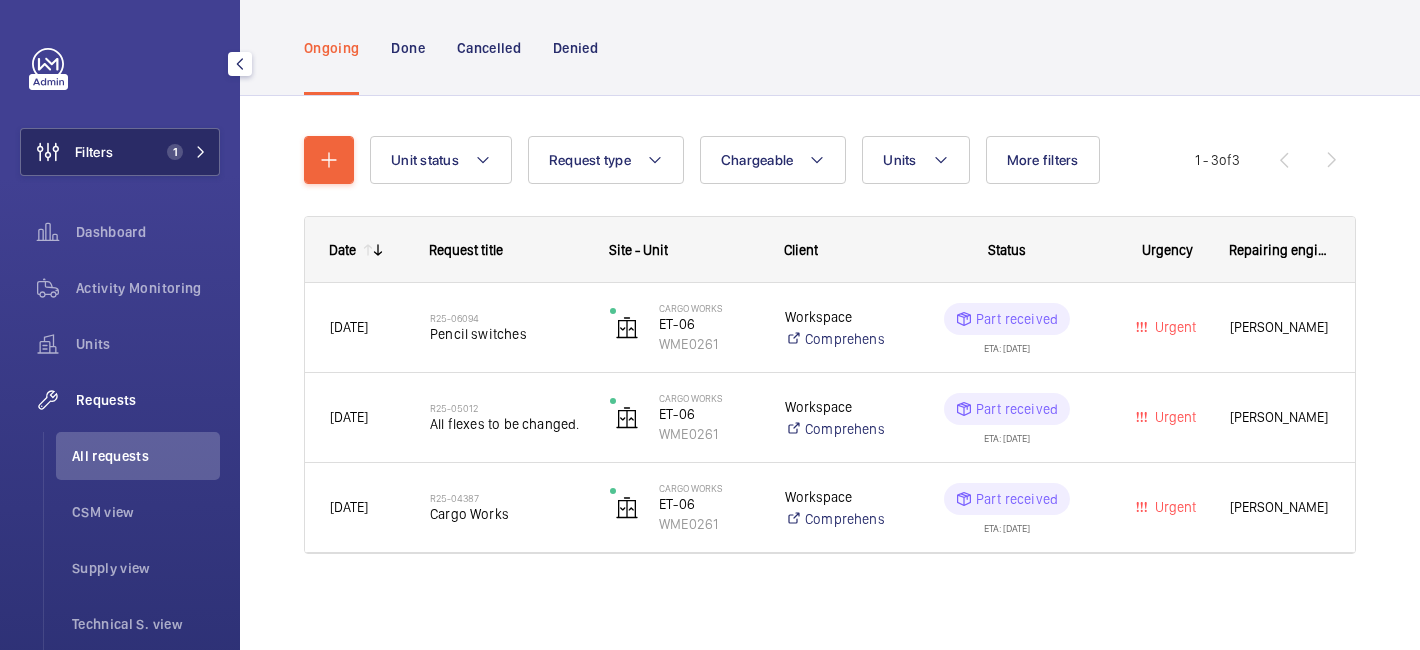 click on "1" 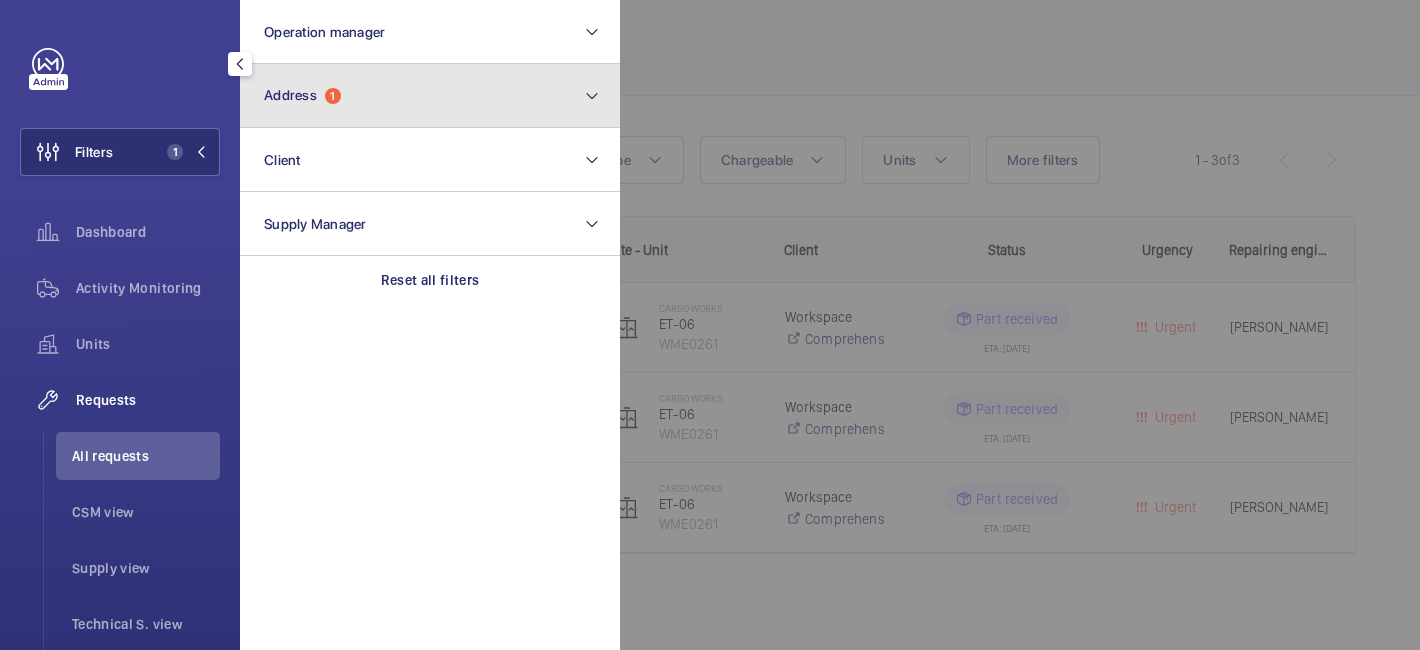 click on "Address  1" 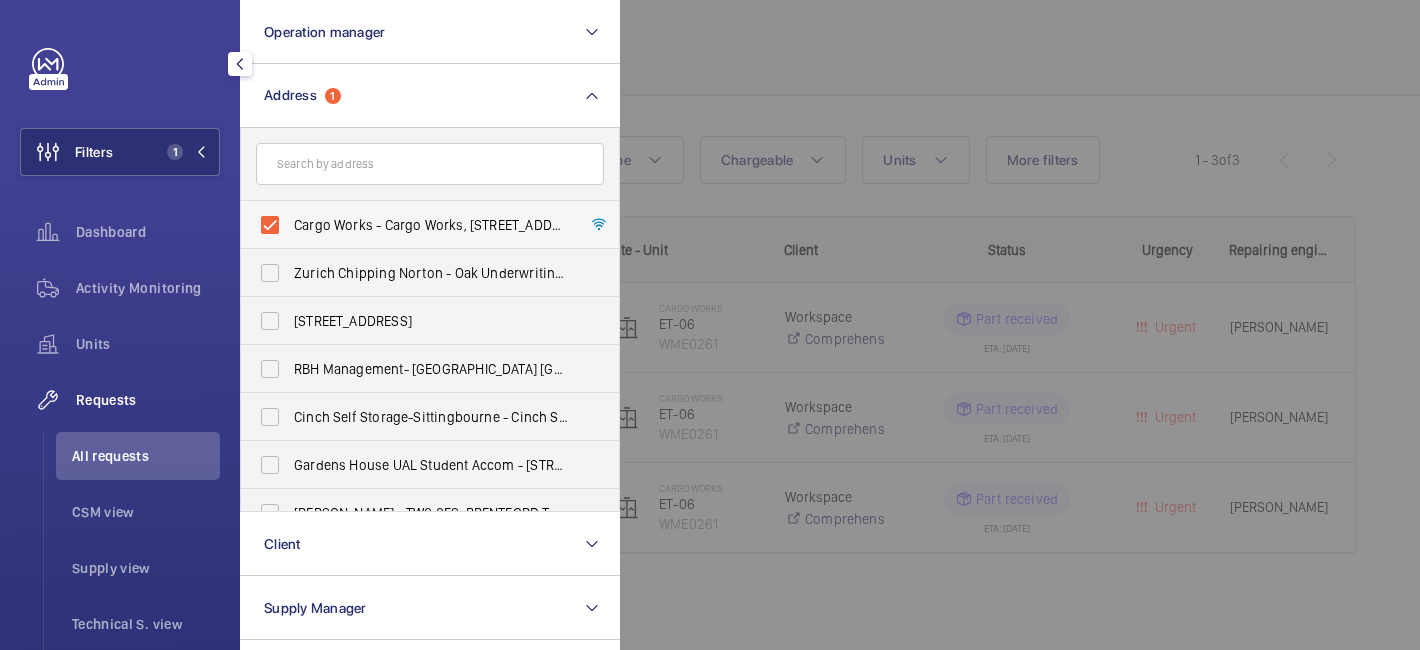 click on "Cargo Works - Cargo Works, 1-2 Hatfields,, LONDON SE1 9PG" at bounding box center (415, 225) 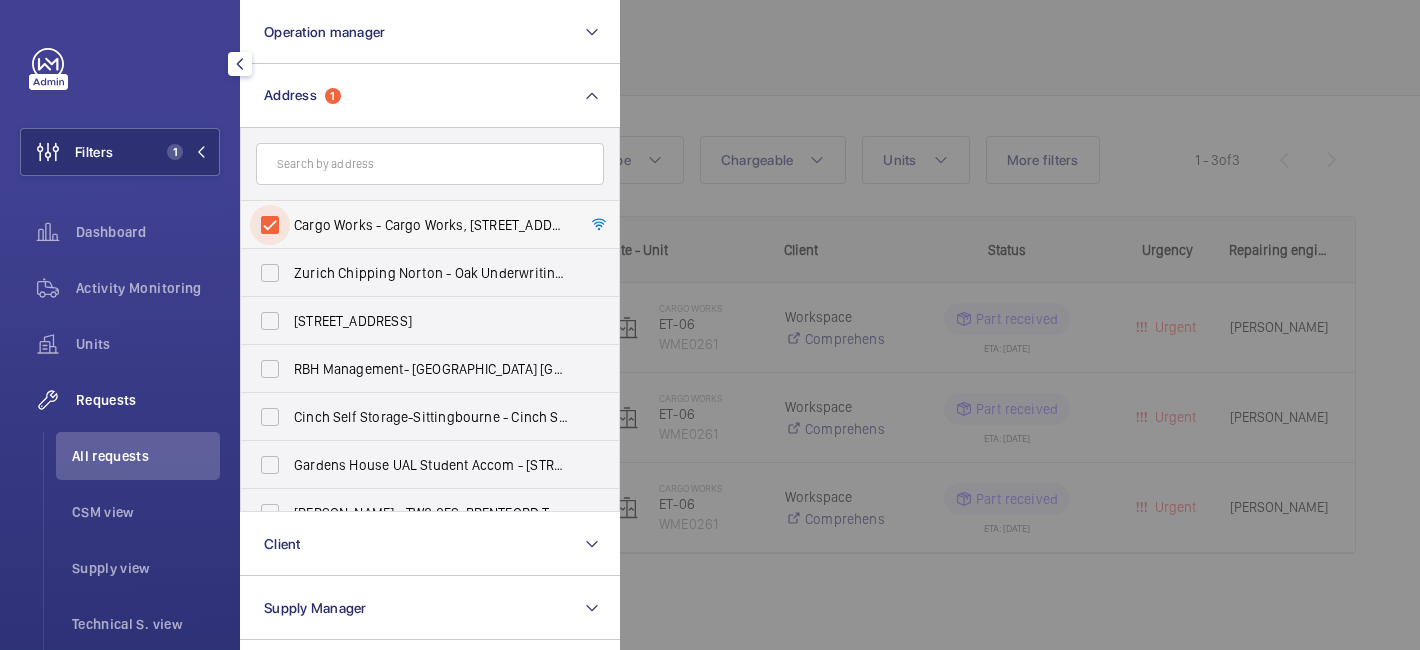 click on "Cargo Works - Cargo Works, 1-2 Hatfields,, LONDON SE1 9PG" at bounding box center [270, 225] 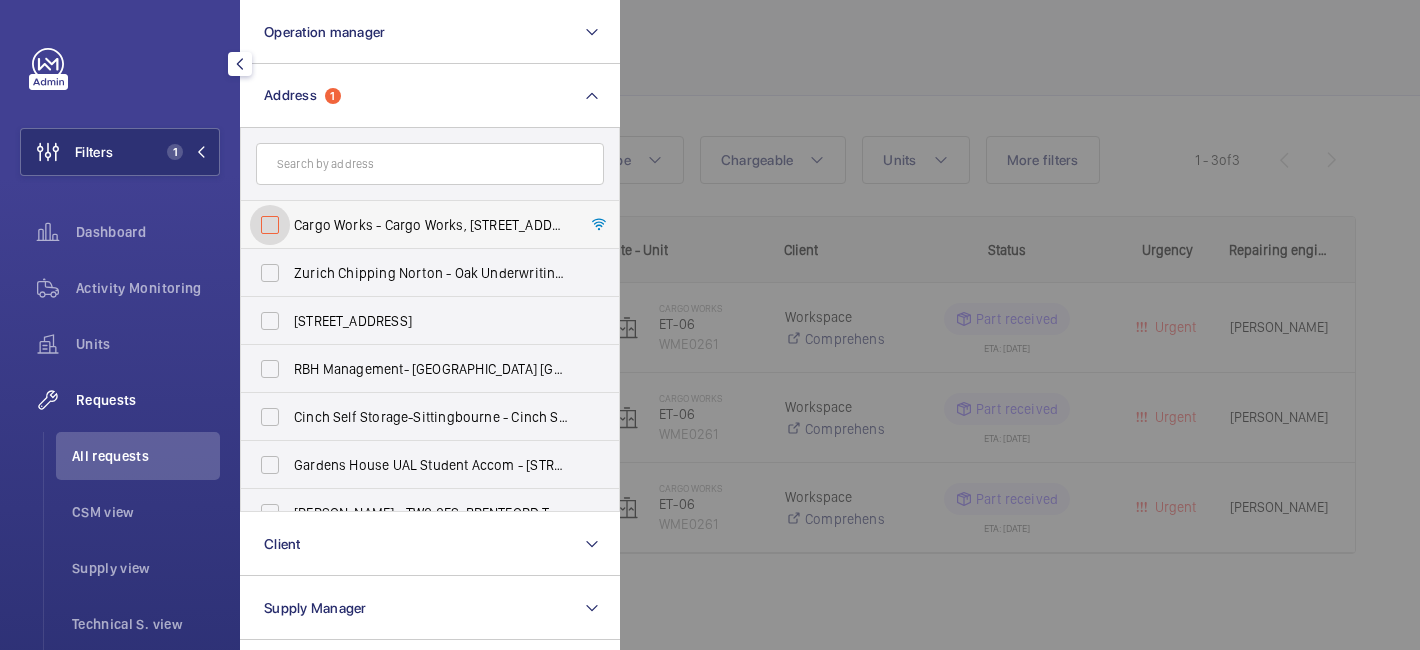 checkbox on "false" 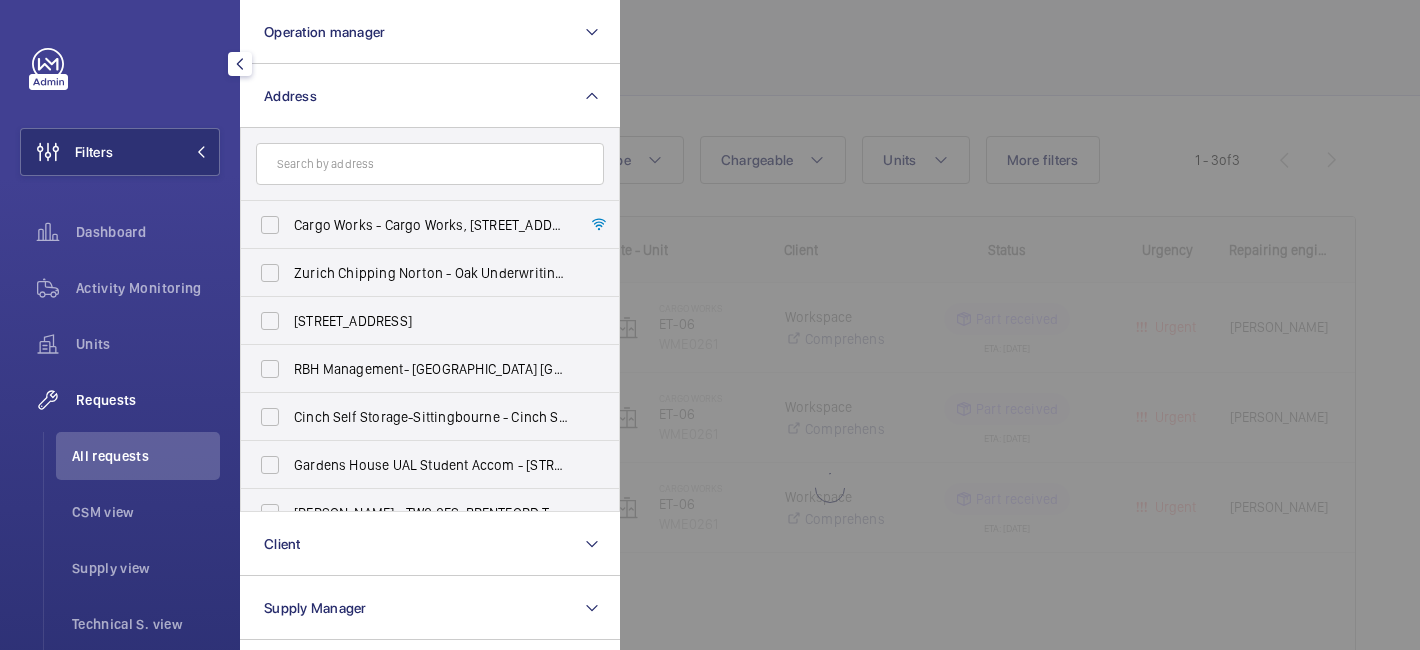 click 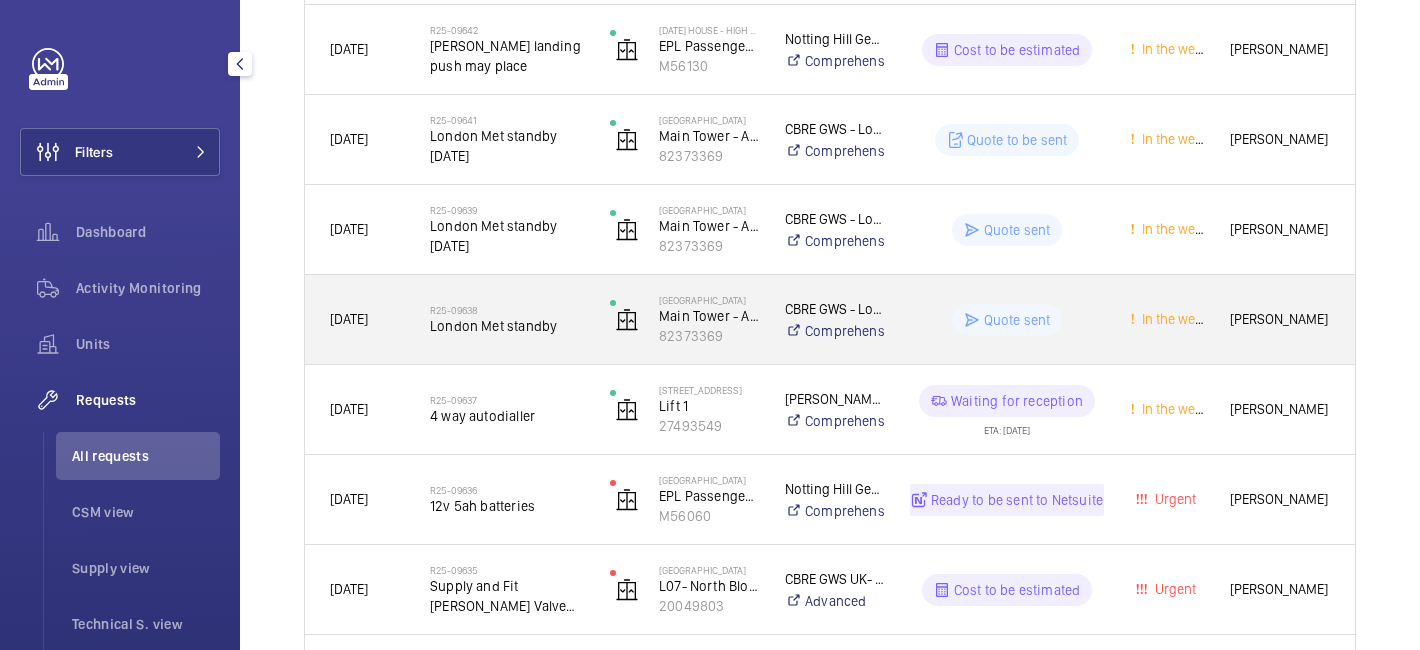 scroll, scrollTop: 1570, scrollLeft: 0, axis: vertical 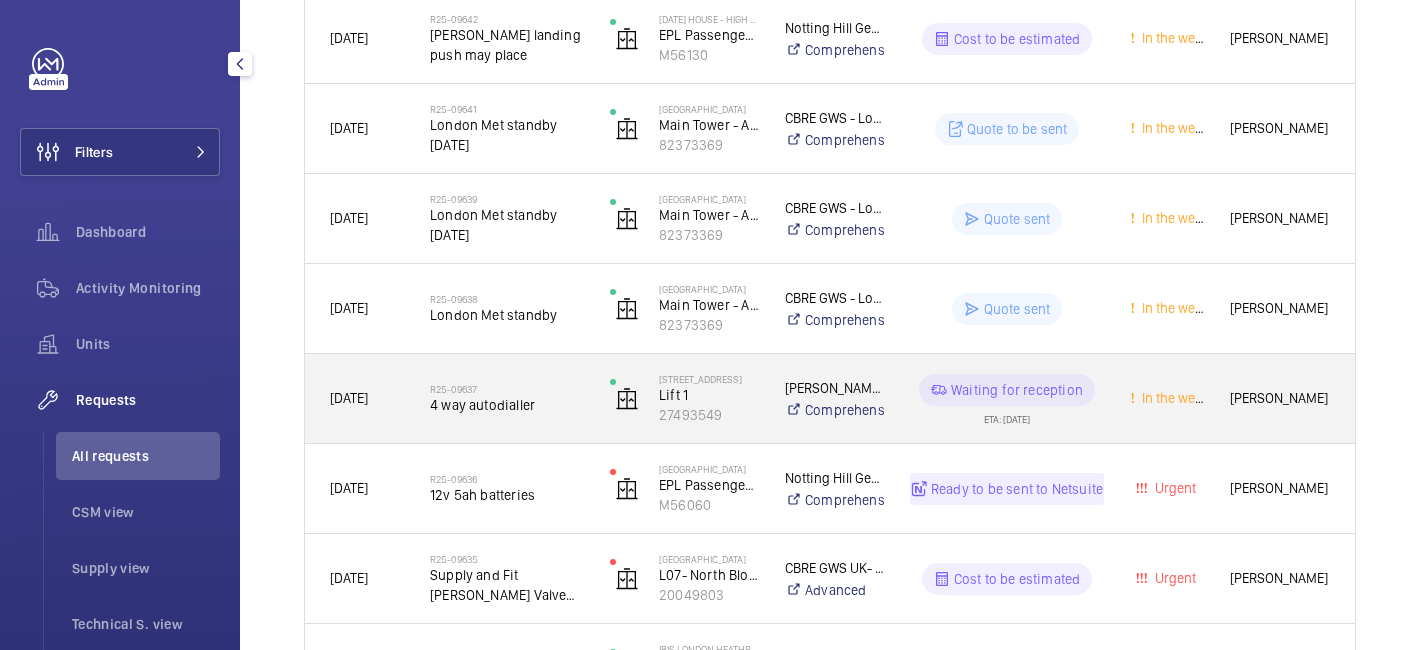 click on "In the week" 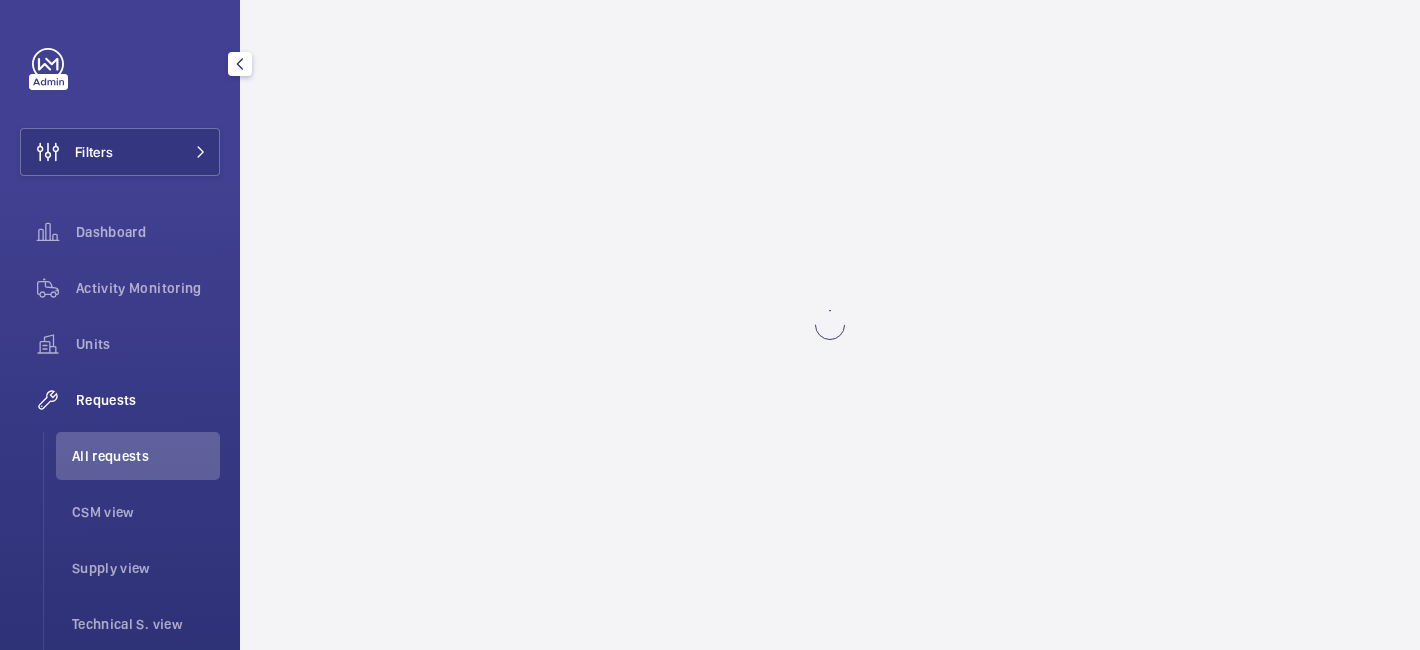 scroll, scrollTop: 0, scrollLeft: 0, axis: both 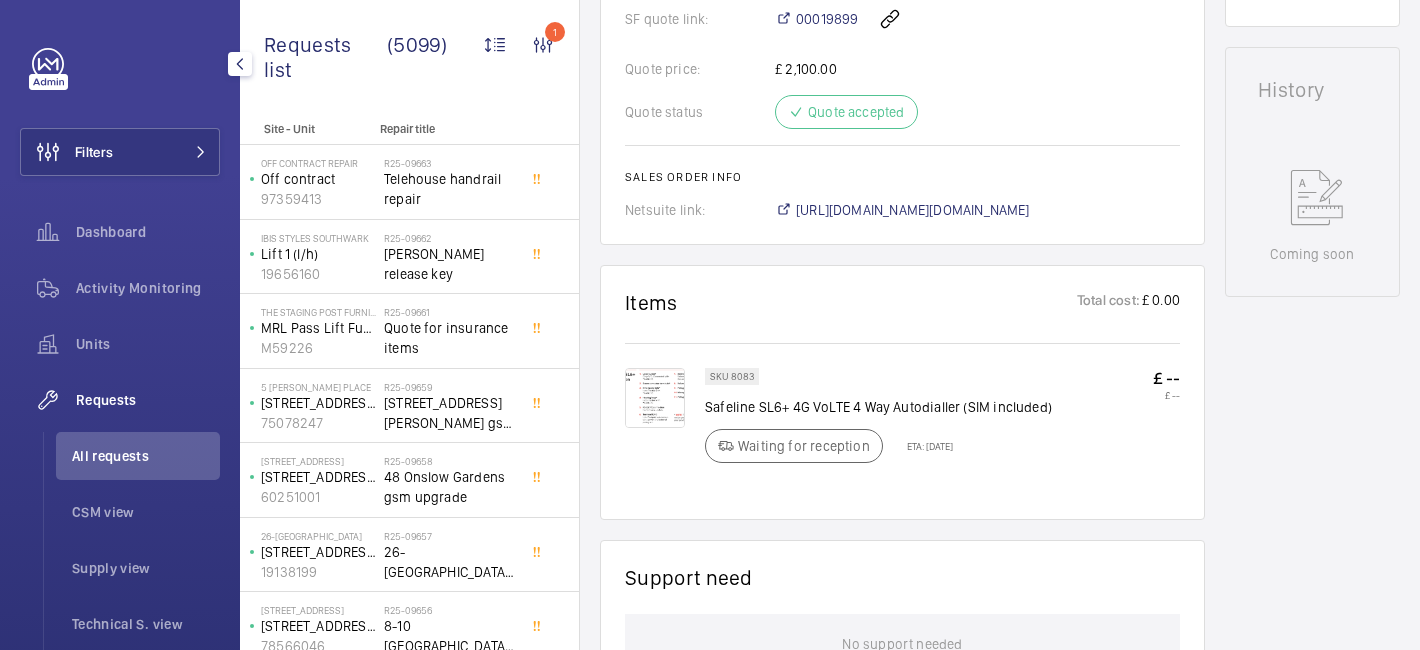 click on "ETA: 17 Jul 2025" 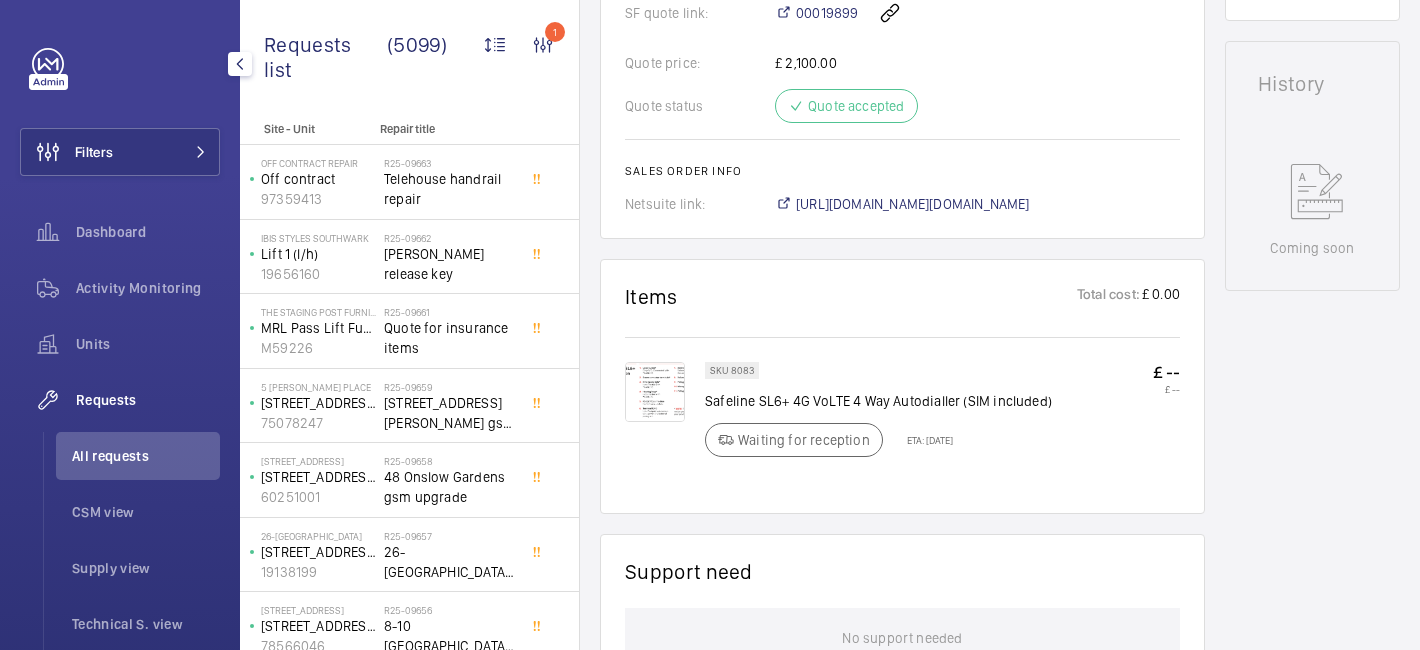 scroll, scrollTop: 956, scrollLeft: 0, axis: vertical 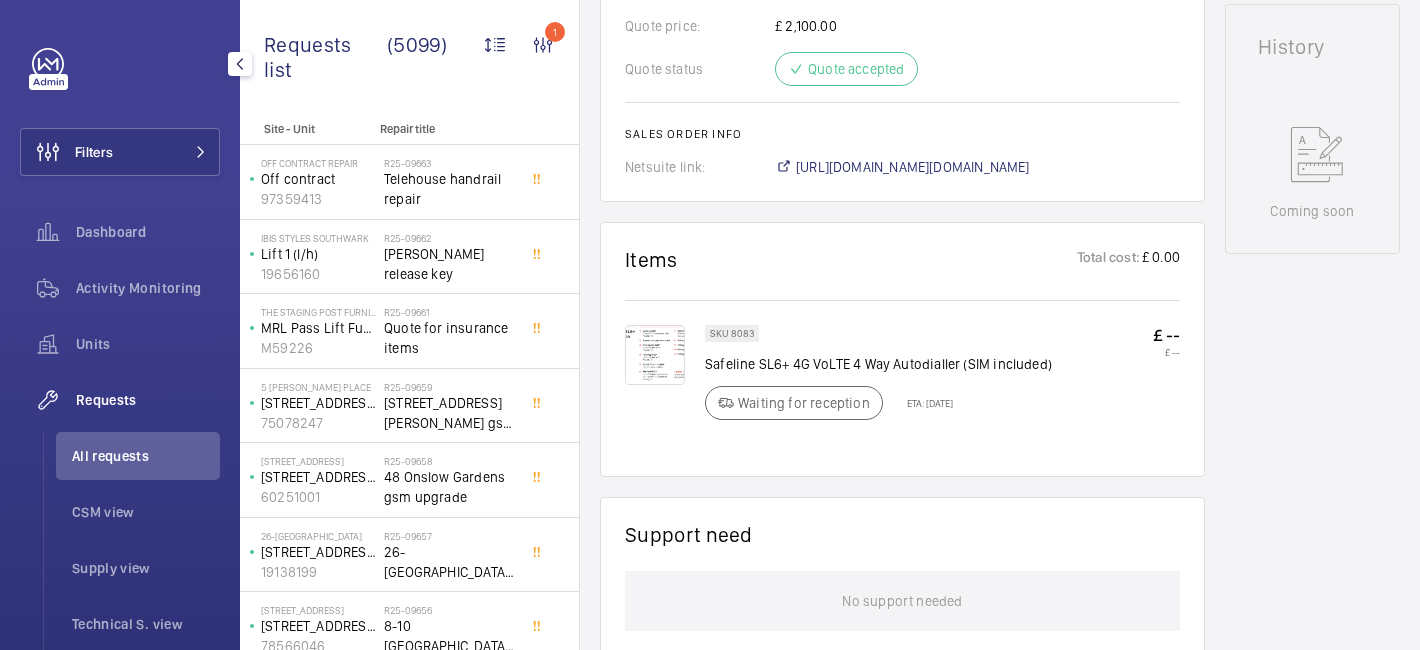 drag, startPoint x: 909, startPoint y: 400, endPoint x: 982, endPoint y: 405, distance: 73.171036 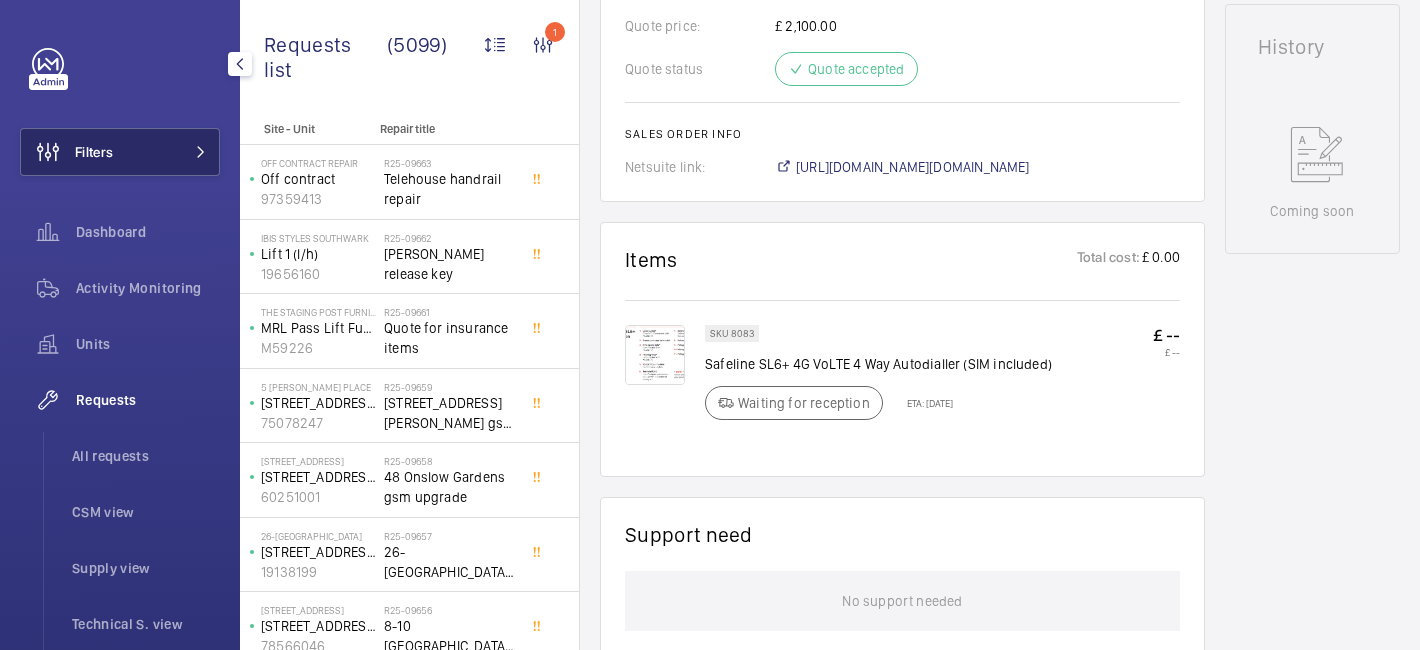 click on "Filters" 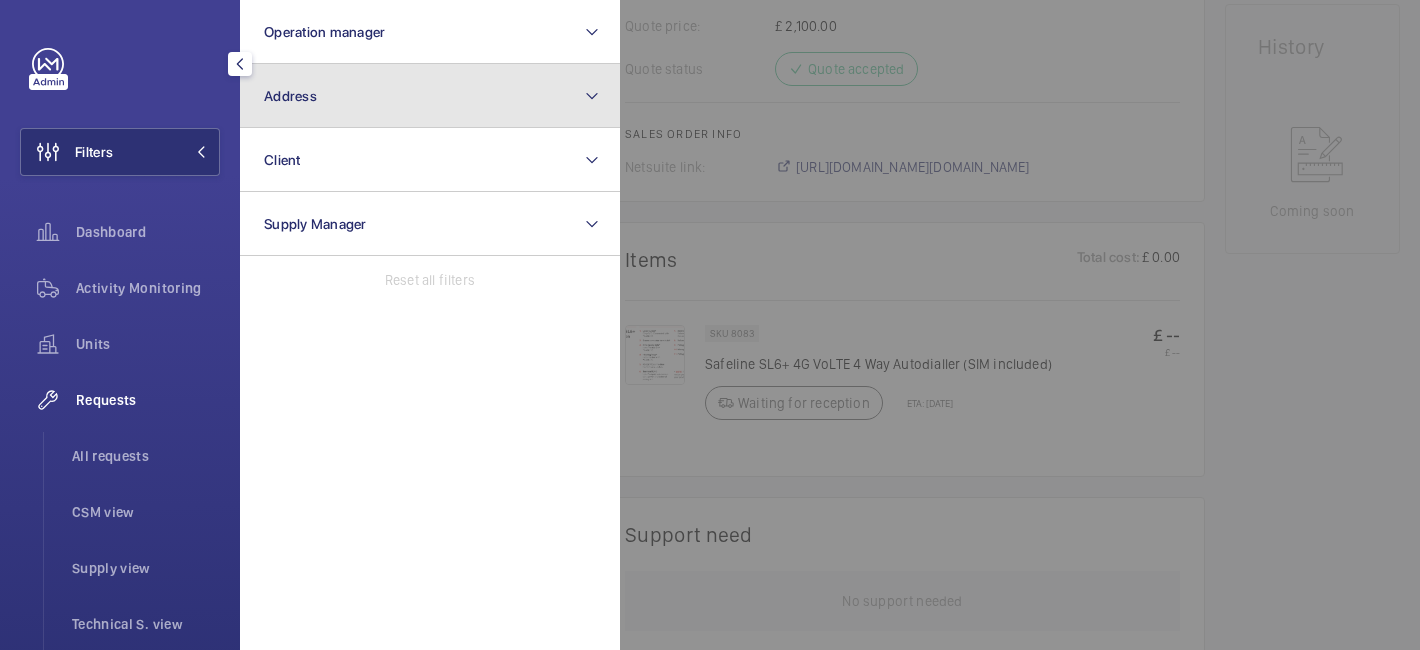 click on "Address" 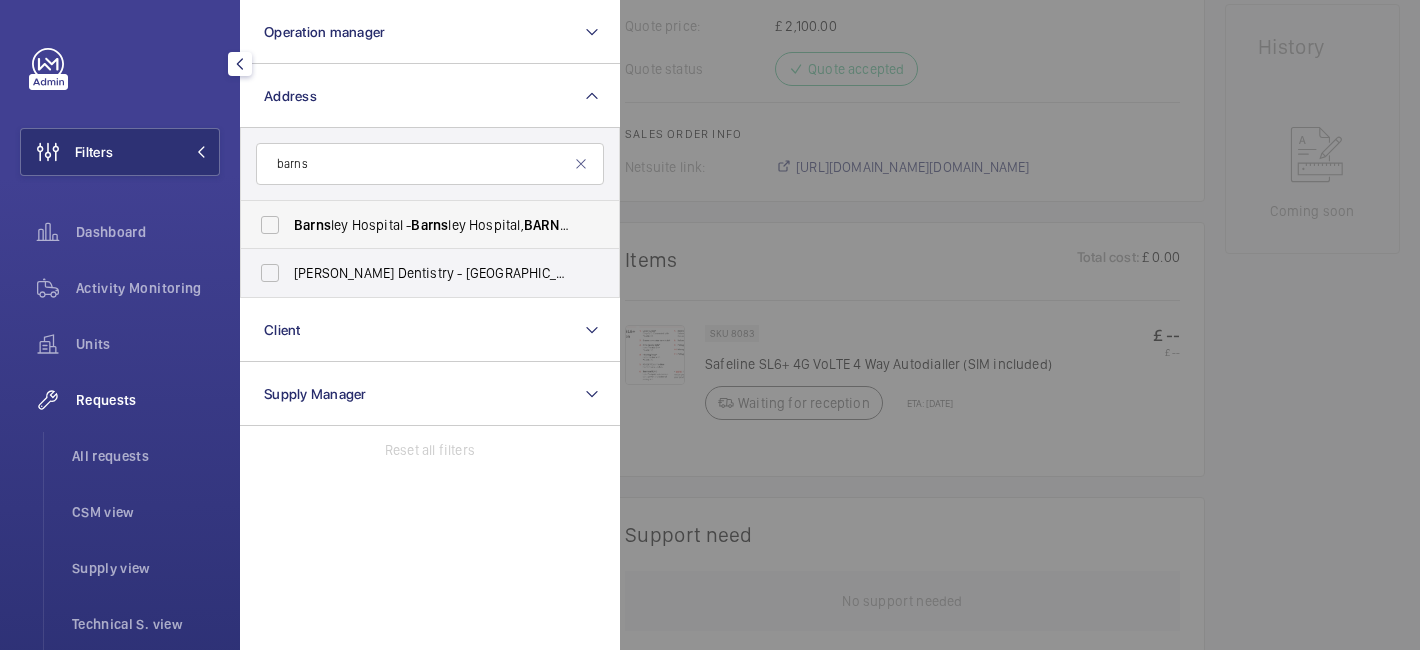 type on "barns" 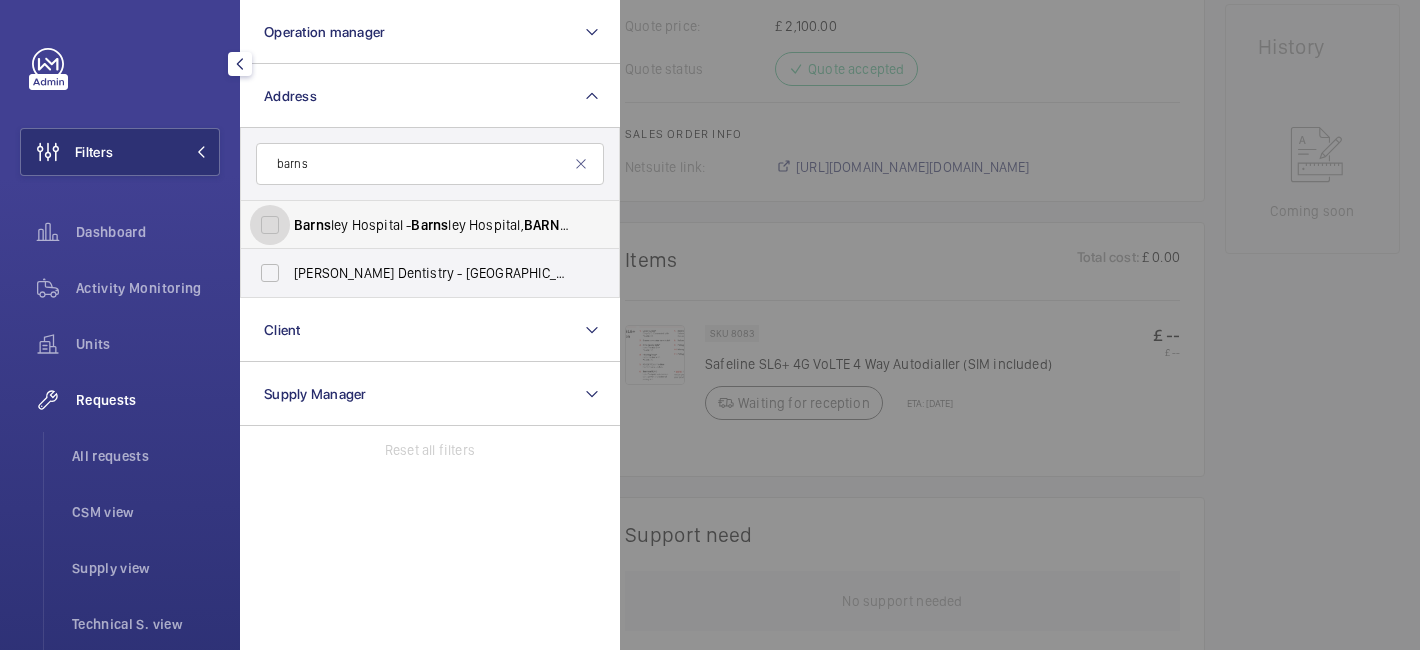 click on "Barns ley Hospital -  Barns ley Hospital,  BARNS LEY S75 2EP" at bounding box center [270, 225] 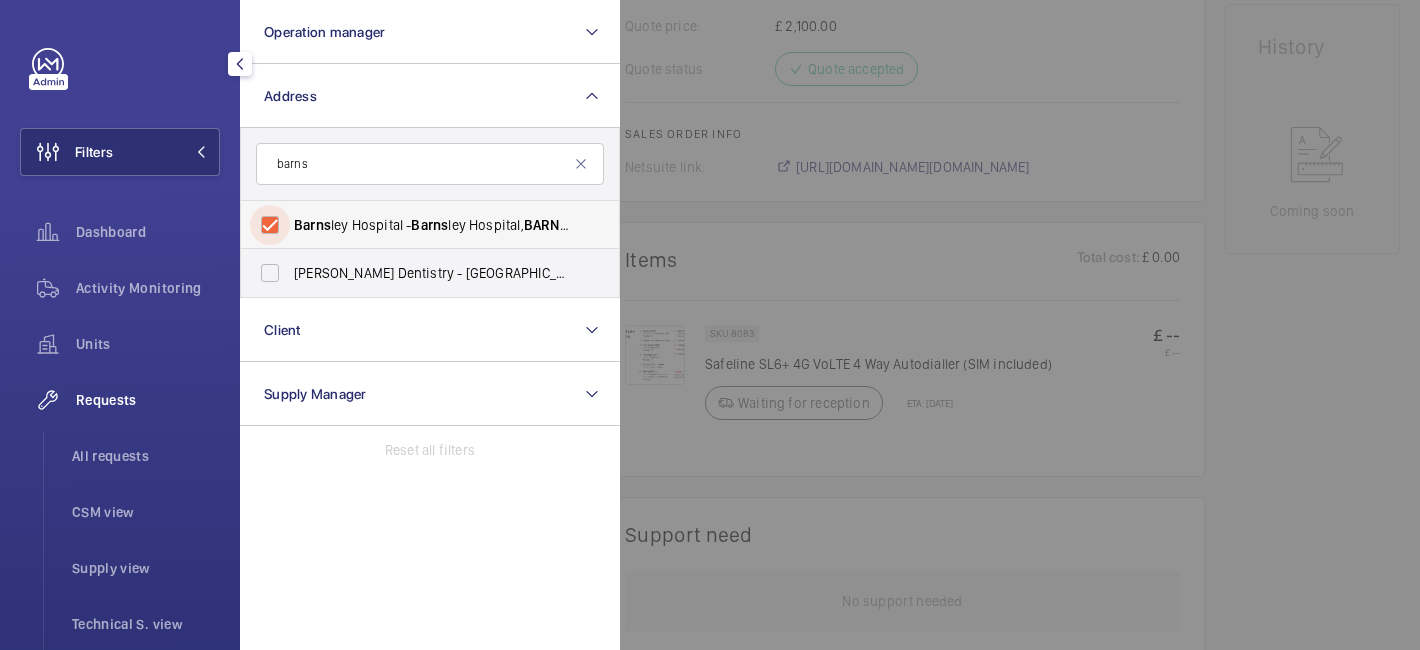 checkbox on "true" 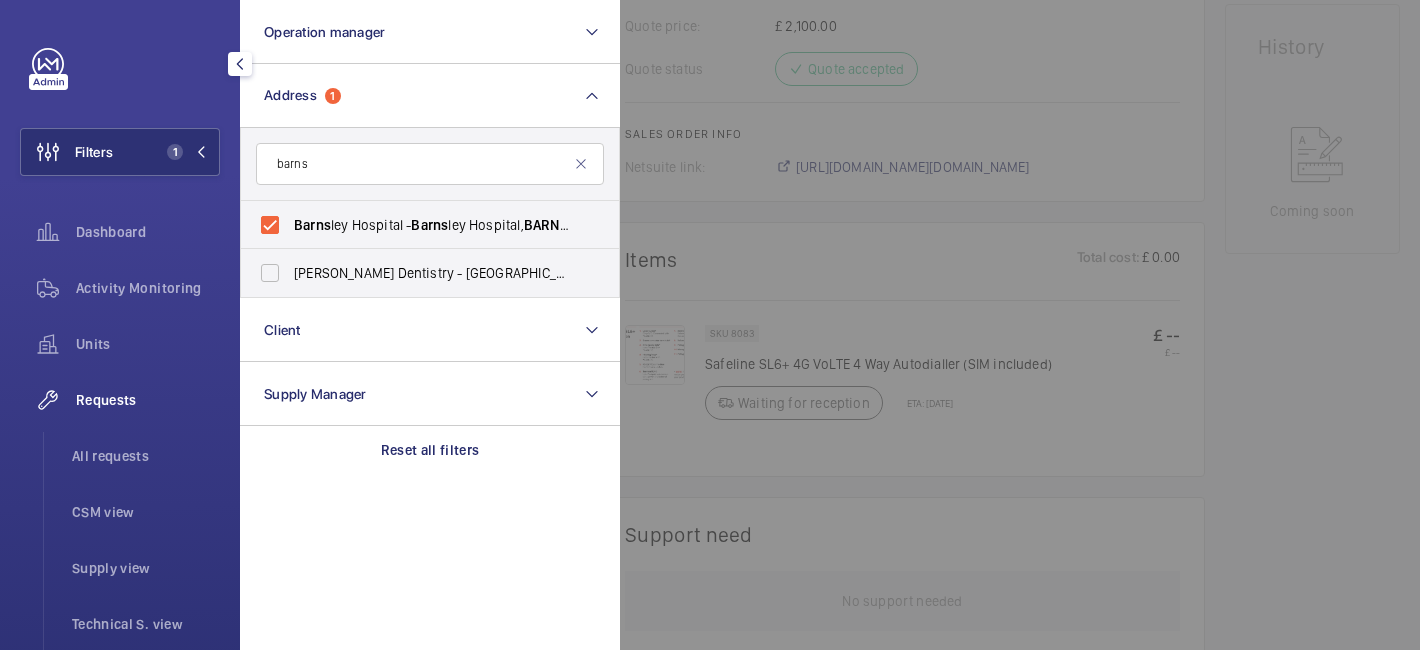 click 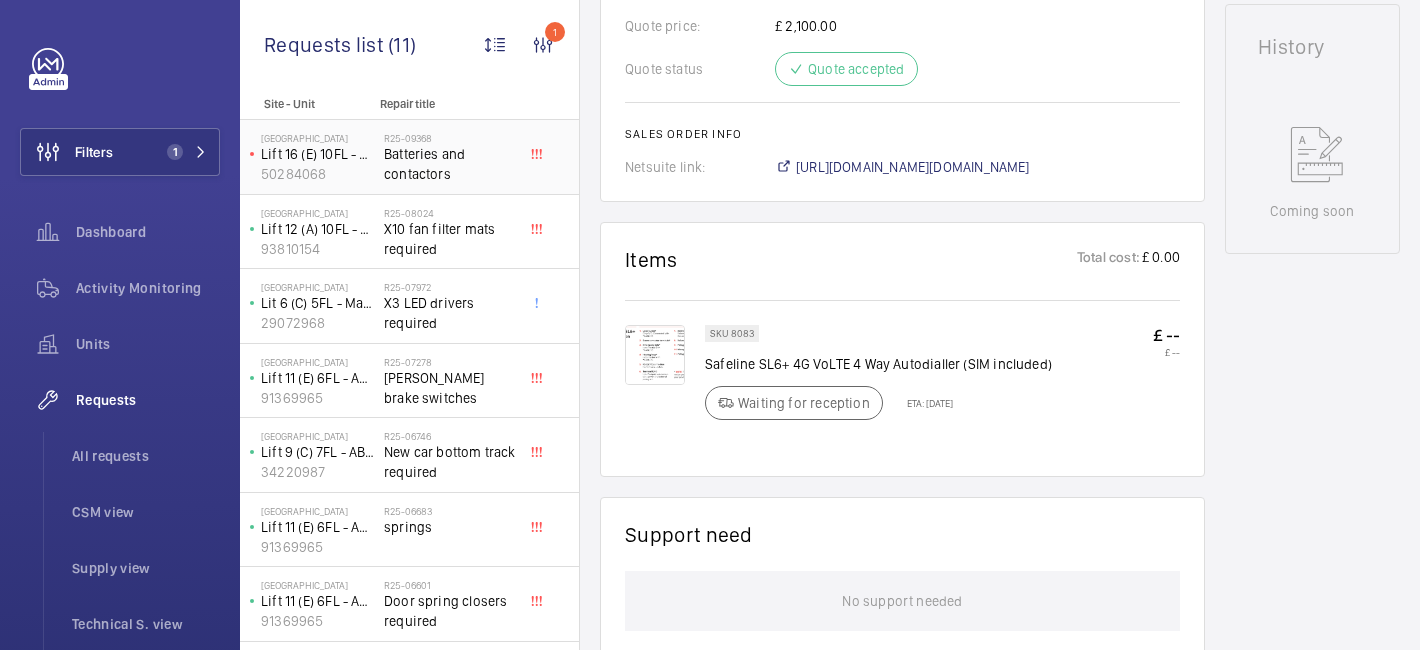 click on "Batteries and contactors" 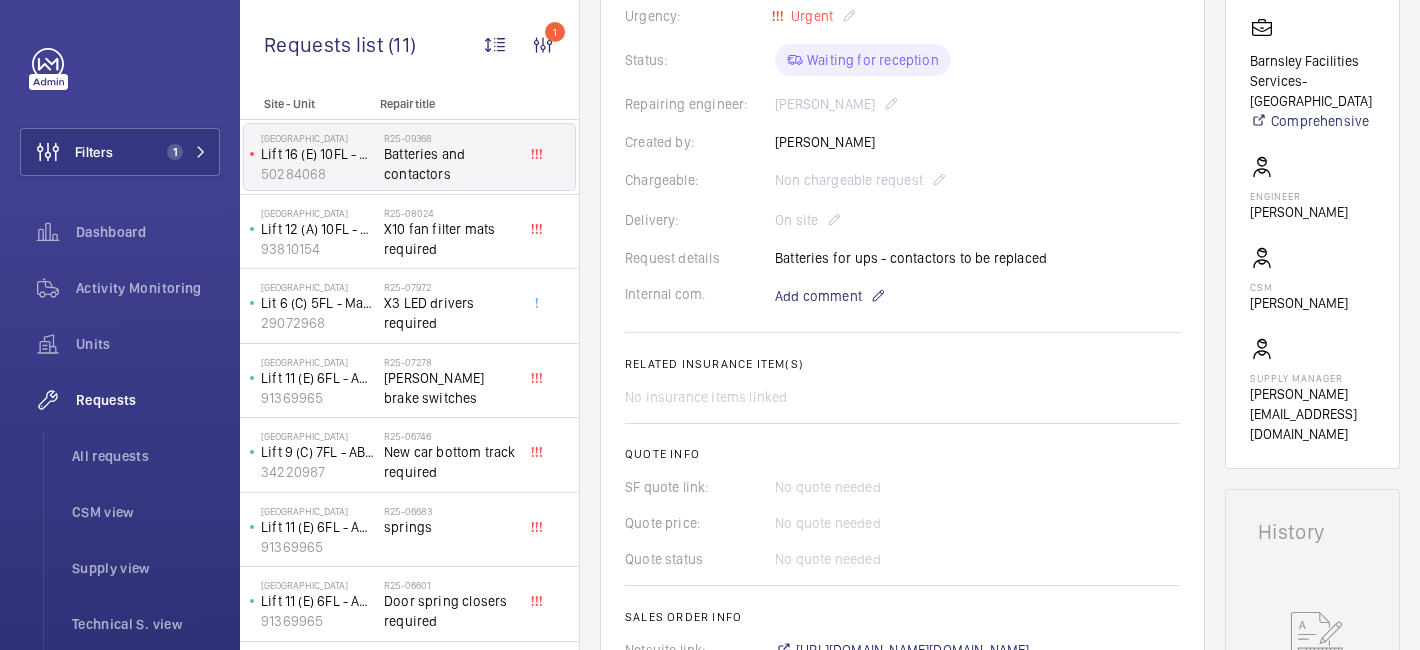 scroll, scrollTop: 433, scrollLeft: 0, axis: vertical 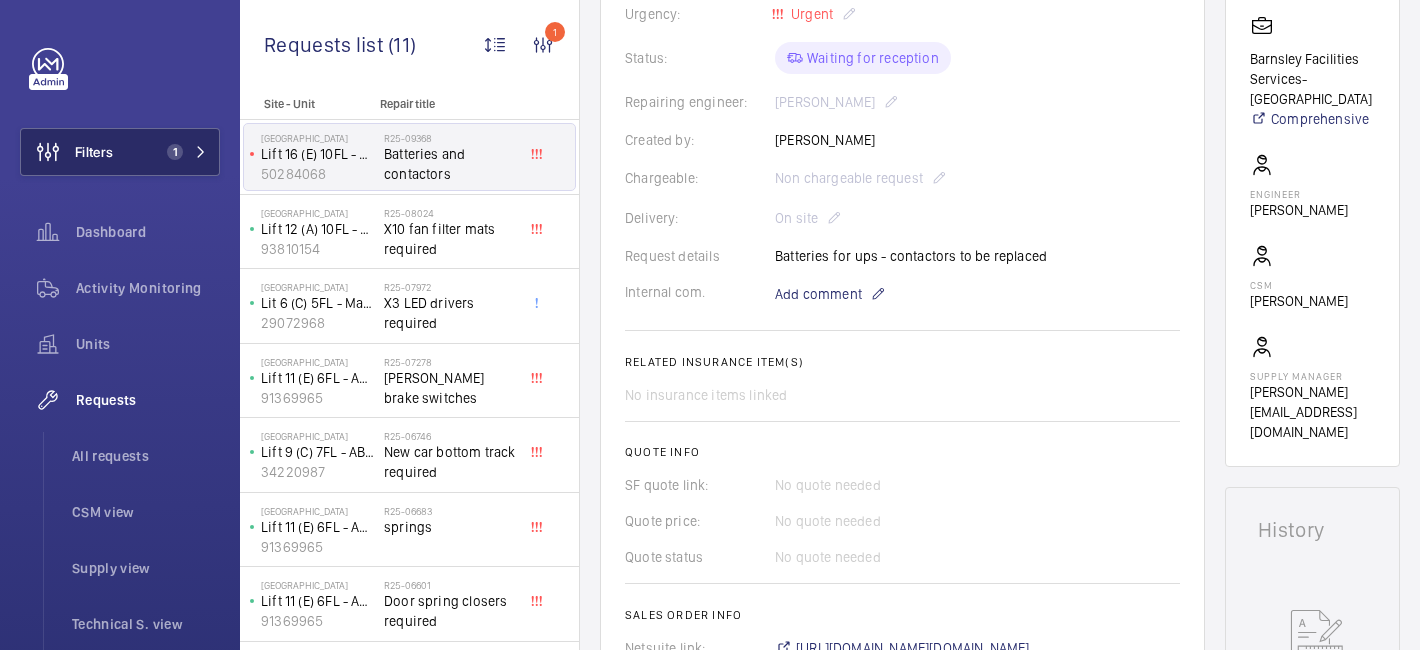 click on "Filters 1" 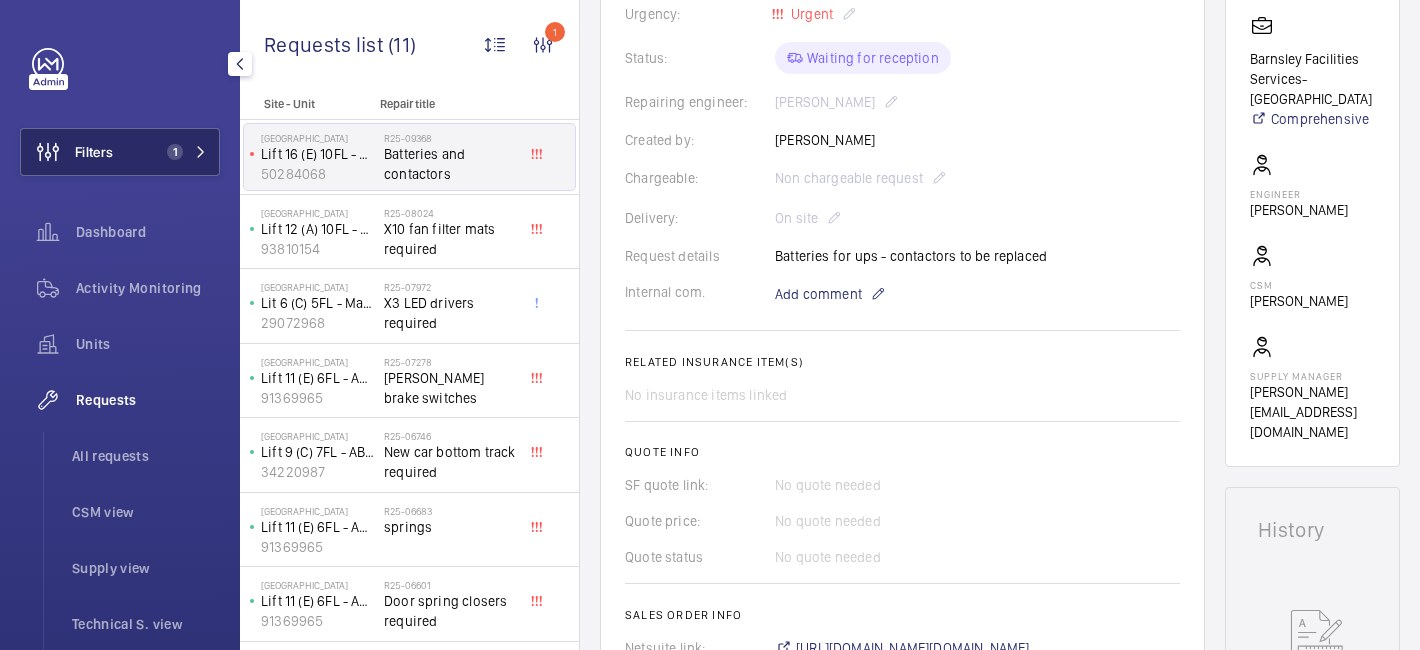 click on "Filters 1" 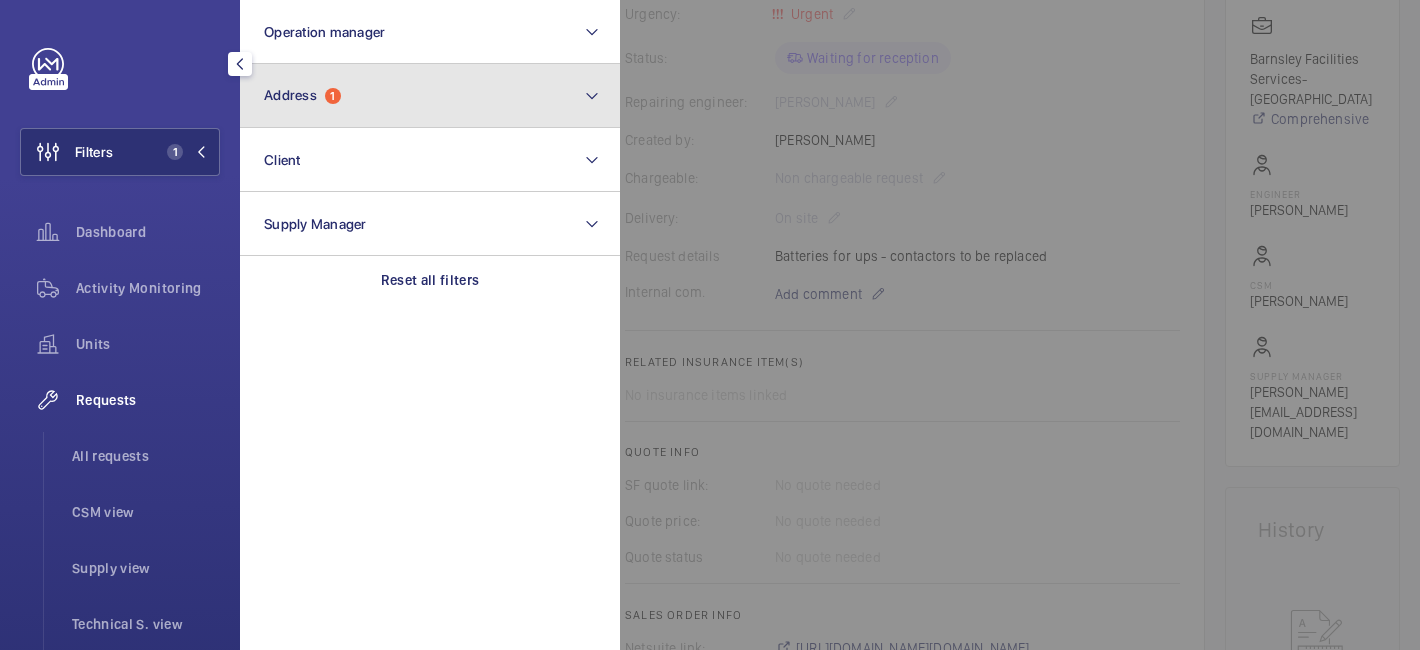 click on "Address  1" 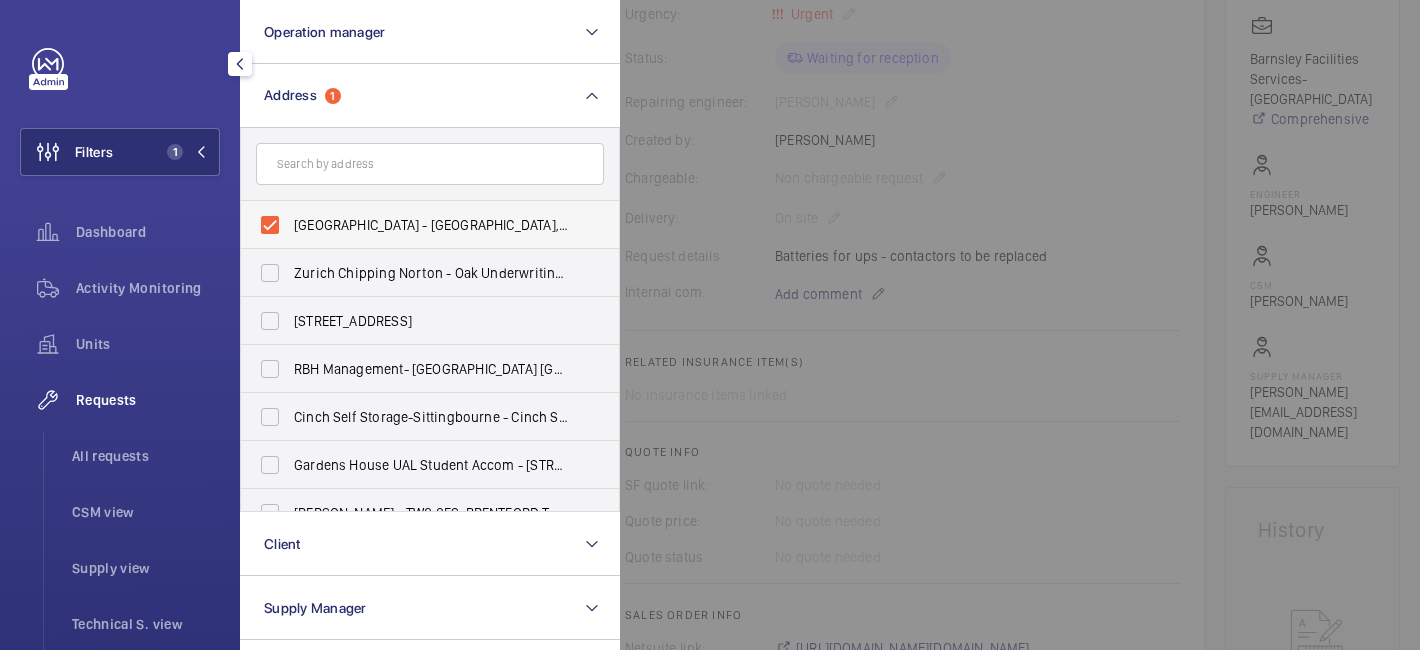 click on "Barnsley Hospital - Barnsley Hospital, BARNSLEY S75 2EP" at bounding box center [415, 225] 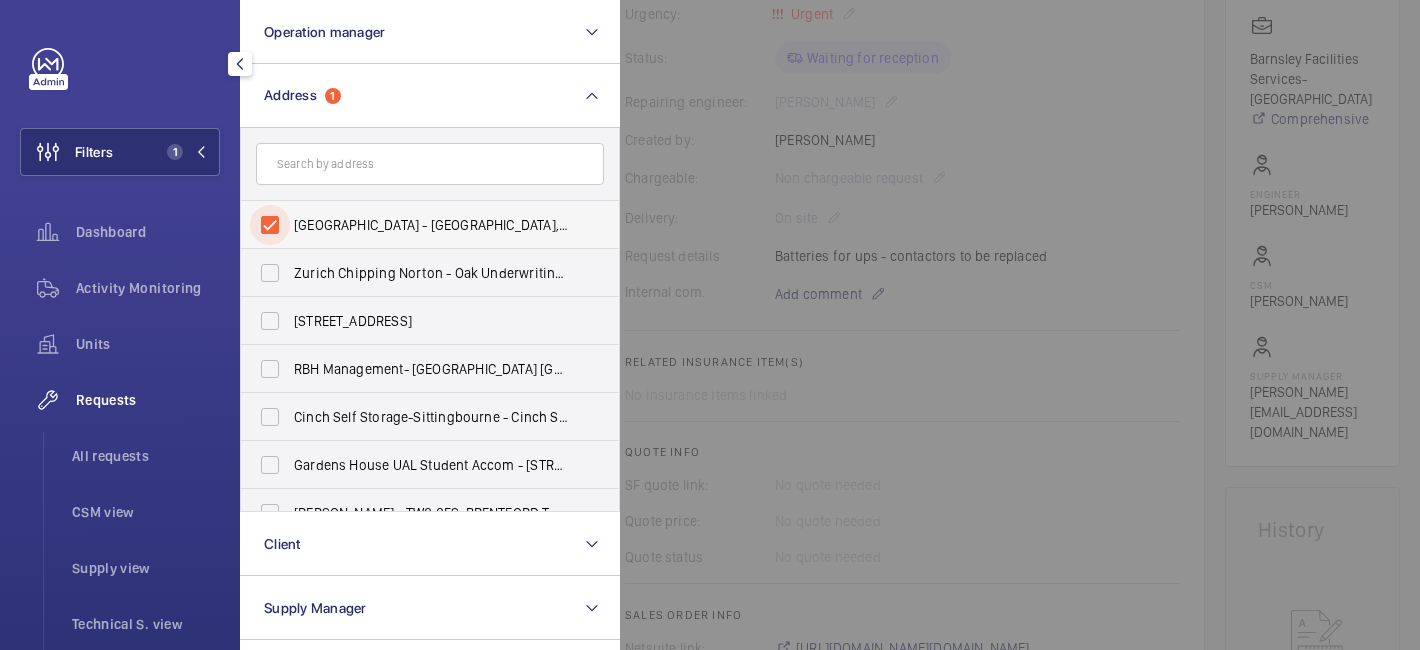 click on "Barnsley Hospital - Barnsley Hospital, BARNSLEY S75 2EP" at bounding box center (270, 225) 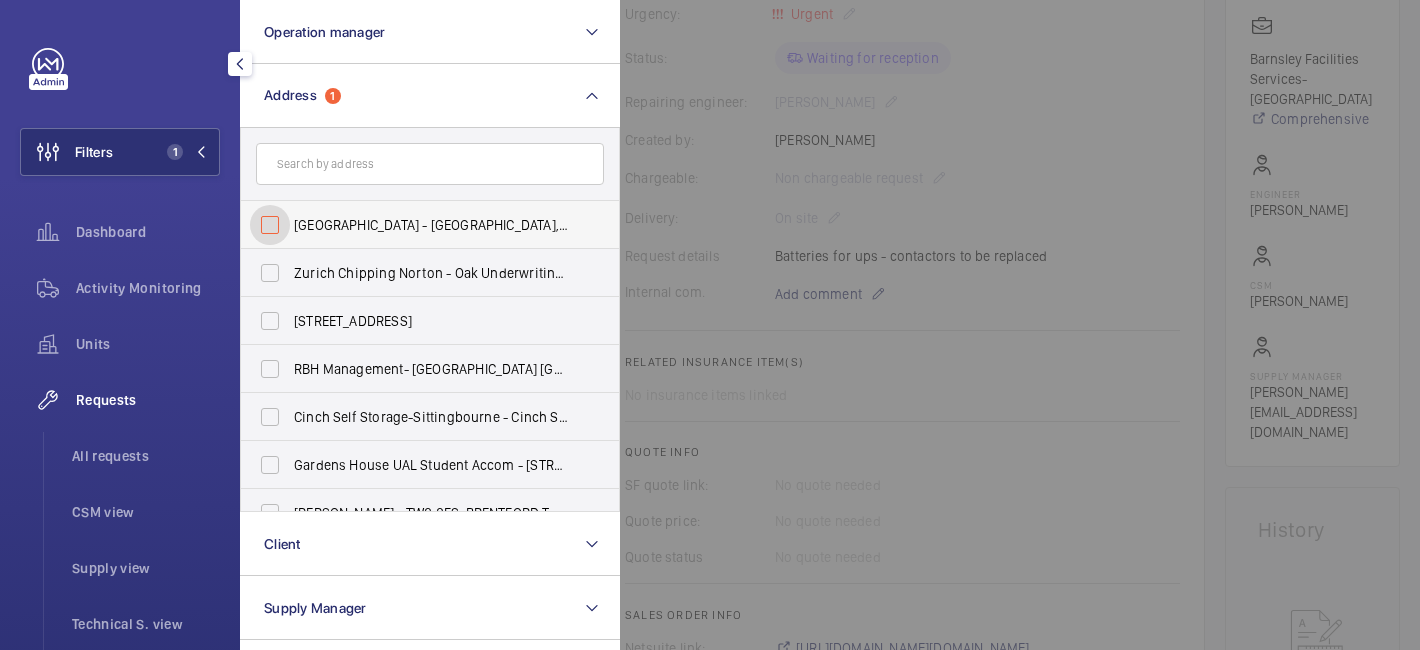 checkbox on "false" 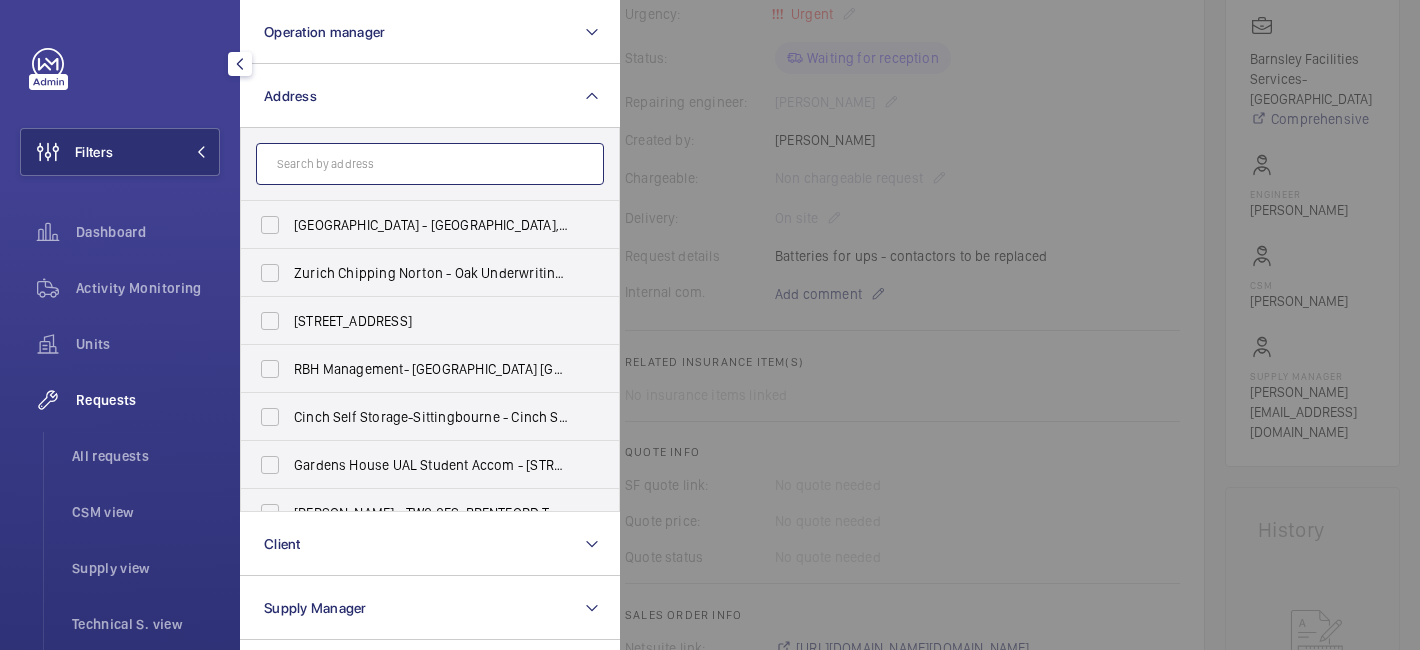 click 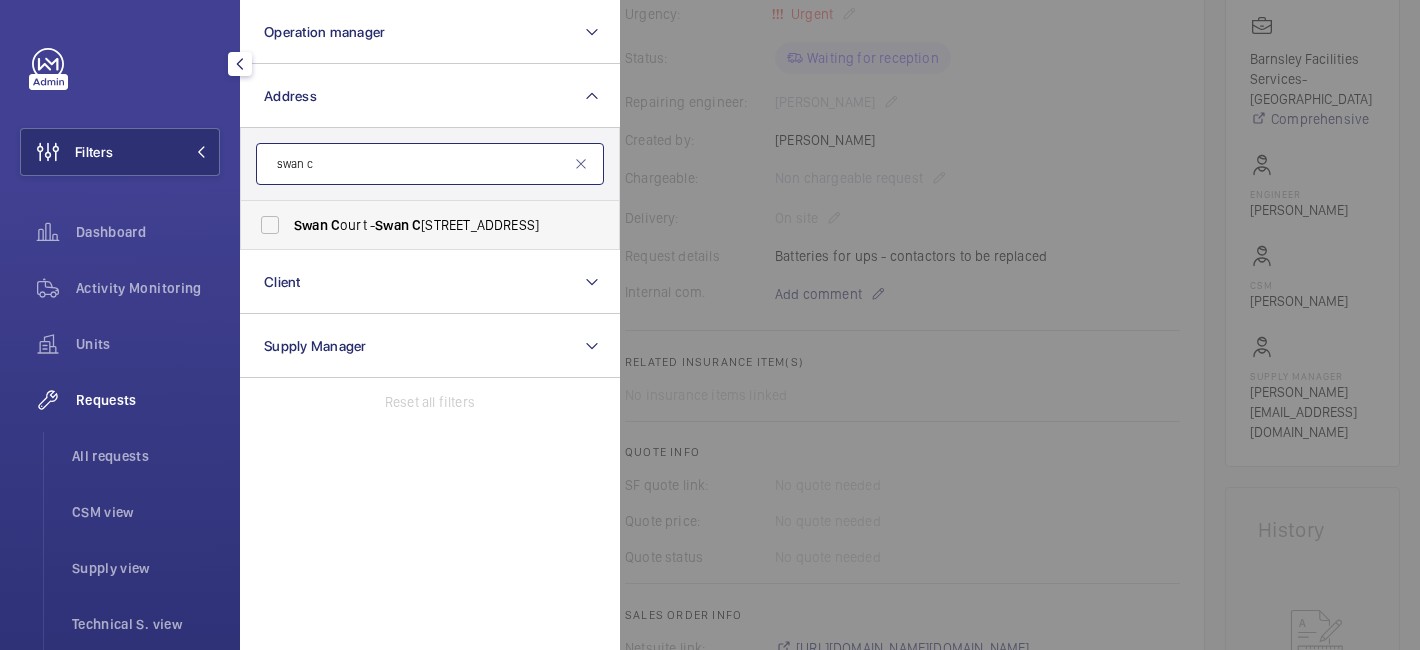 type on "swan c" 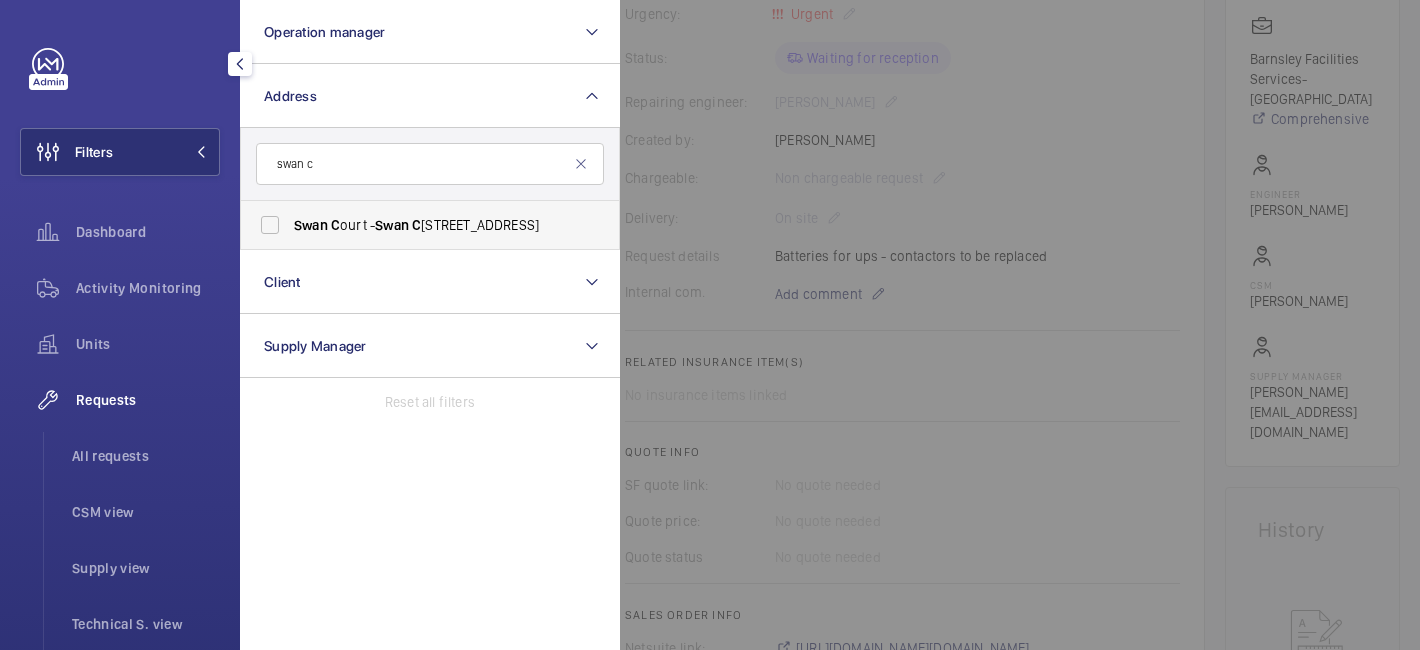 click on "Swan   C ourt -  Swan   C ourt, LONDON SW19 4JS" at bounding box center [431, 225] 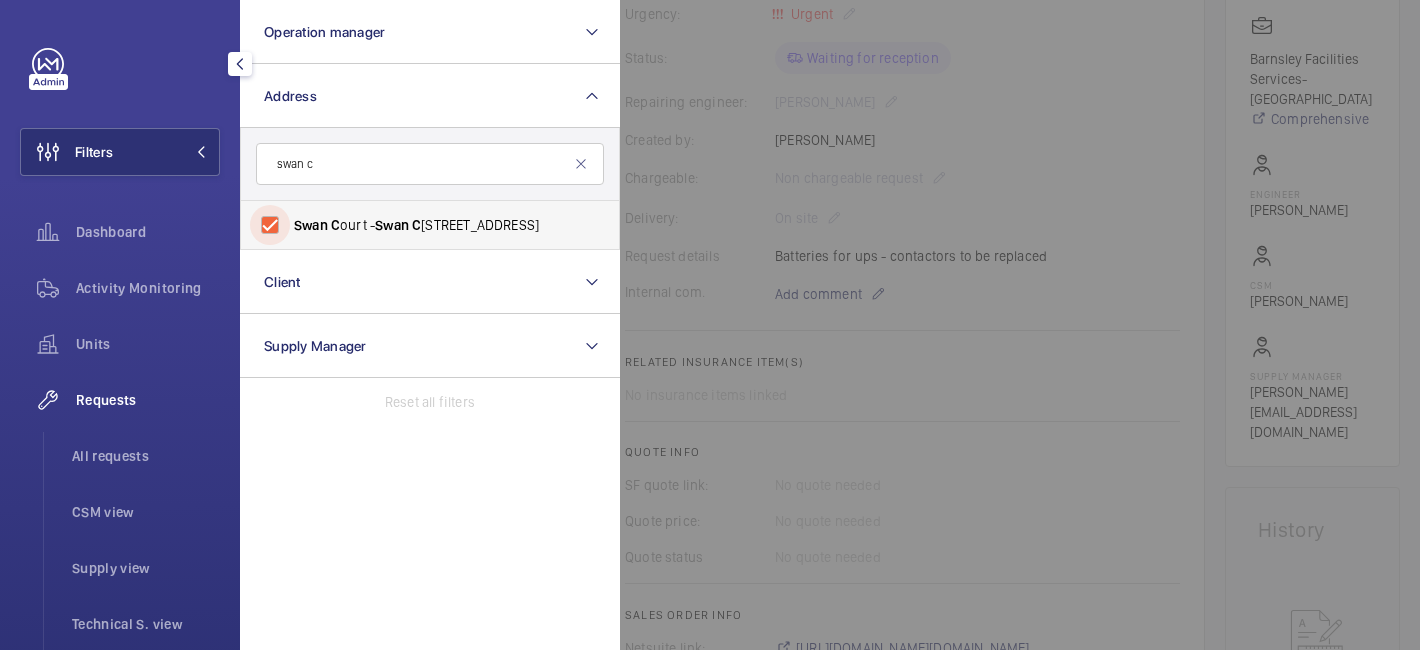 checkbox on "true" 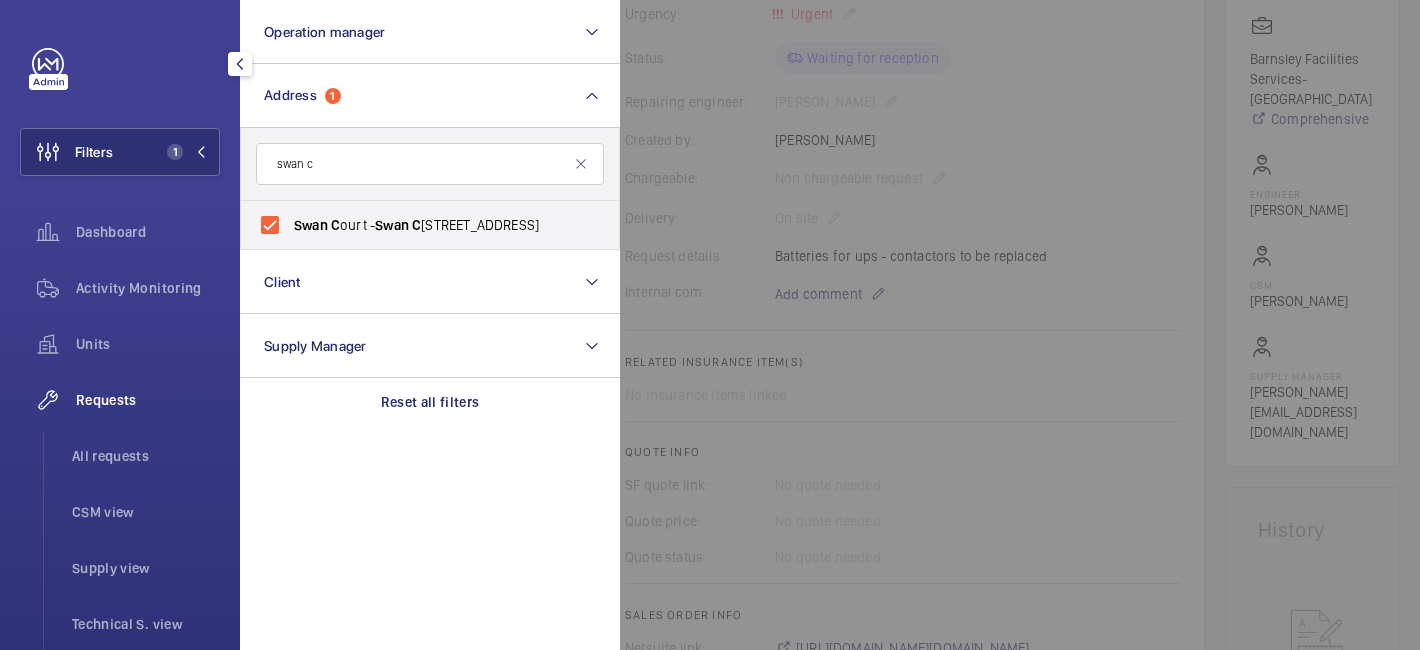 click 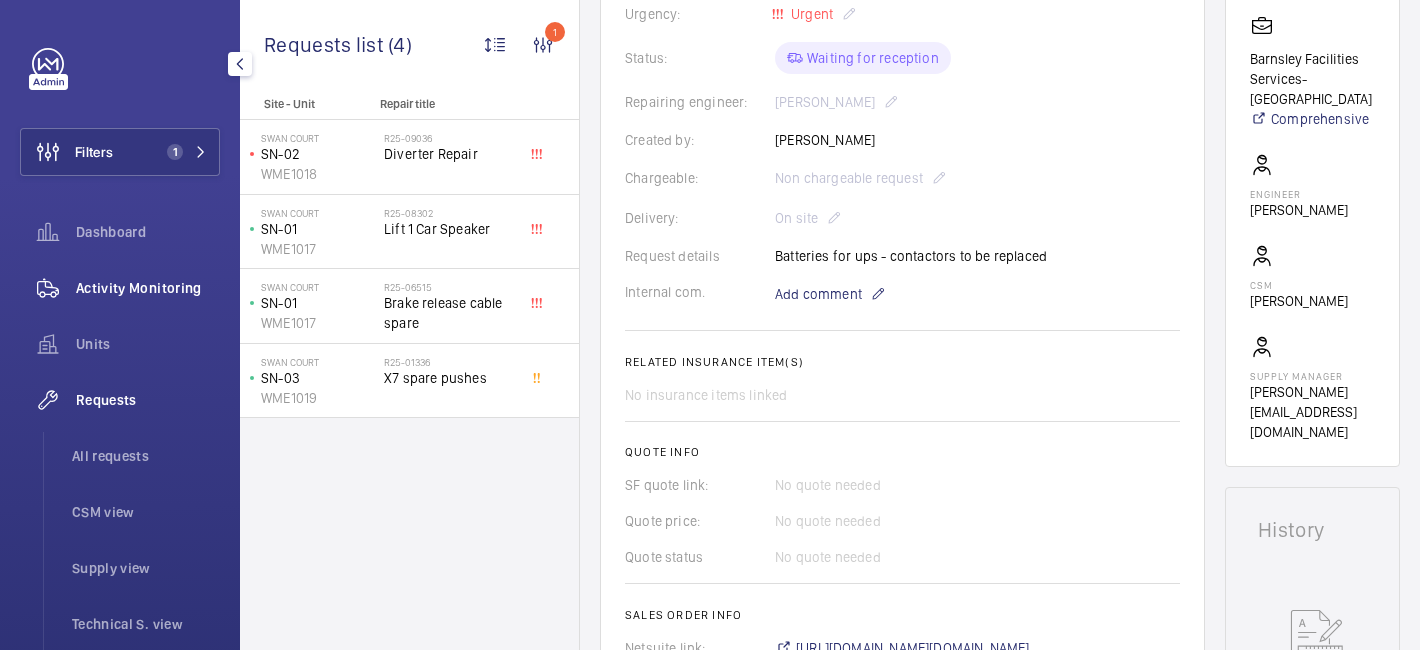click on "Activity Monitoring" 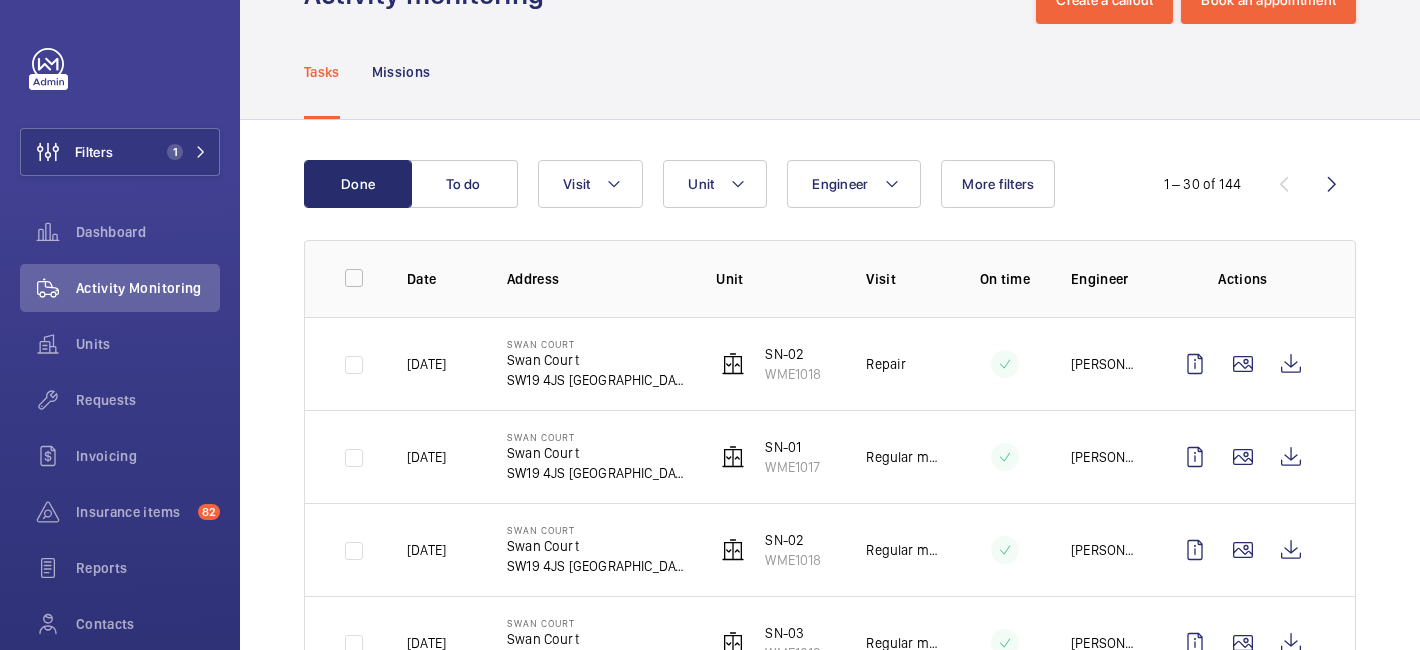 scroll, scrollTop: 73, scrollLeft: 0, axis: vertical 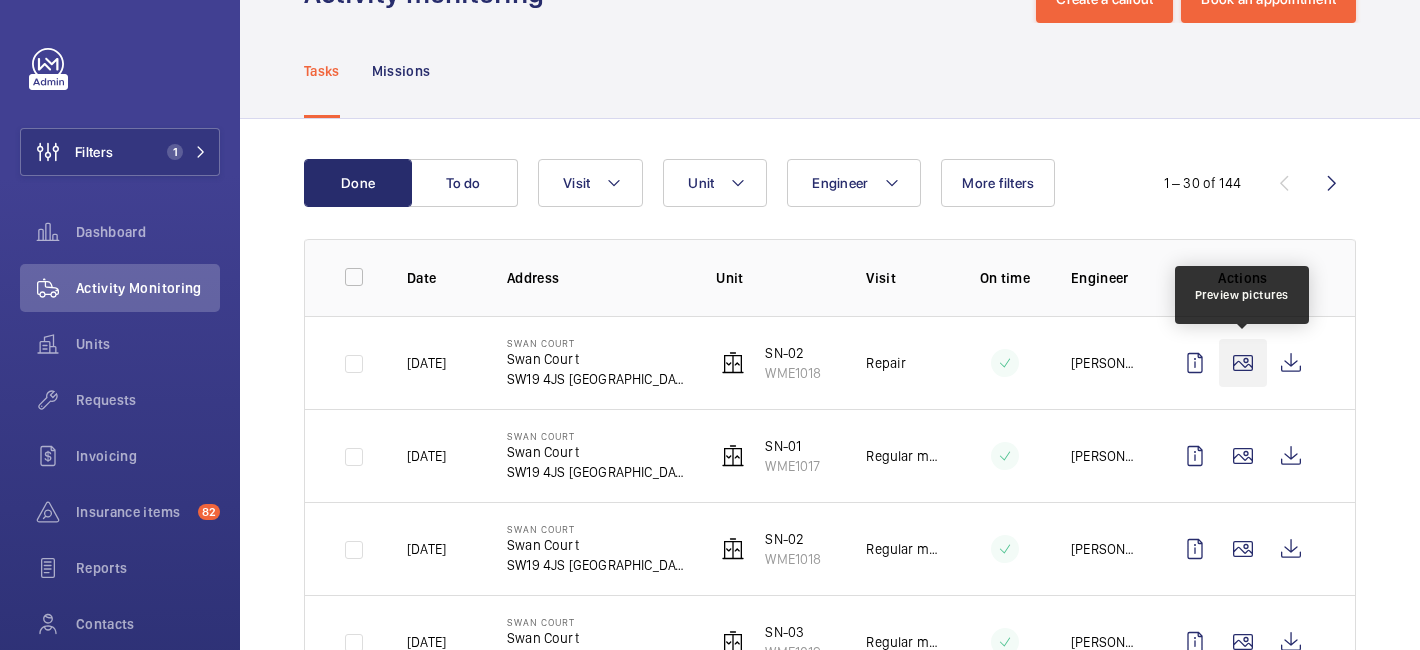 click 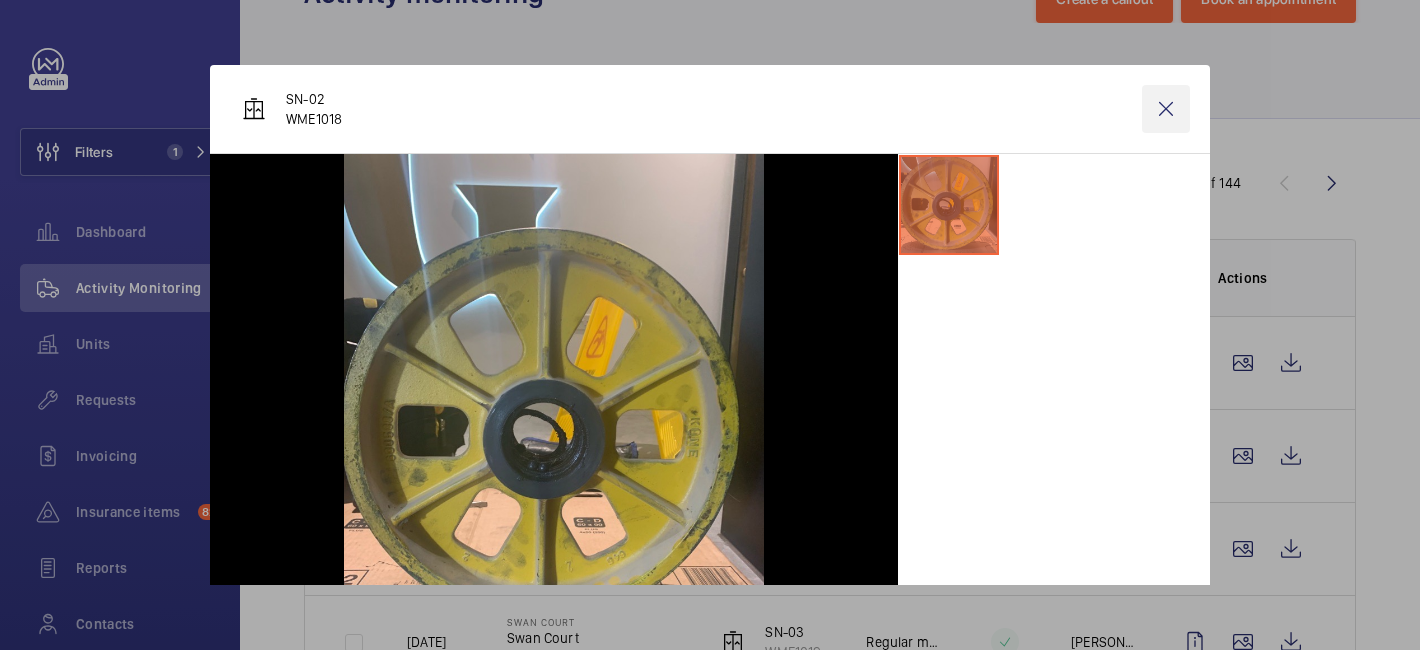 click at bounding box center (1166, 109) 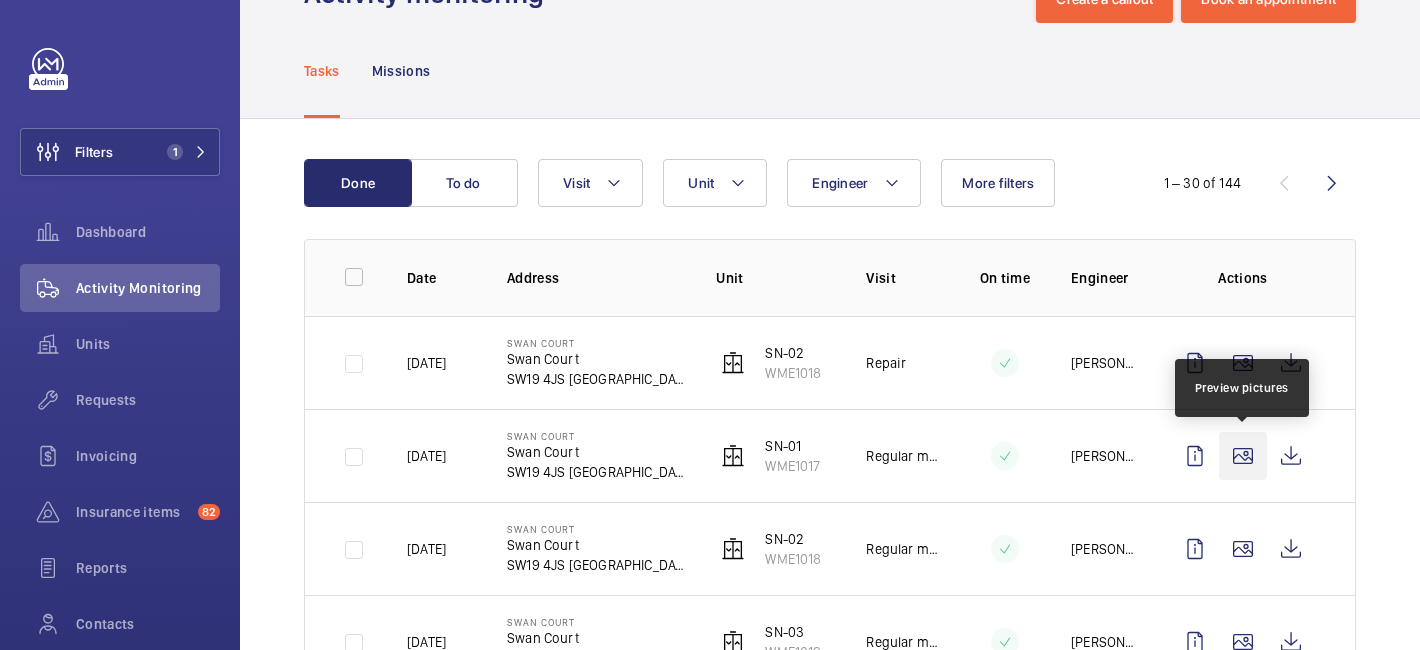 click 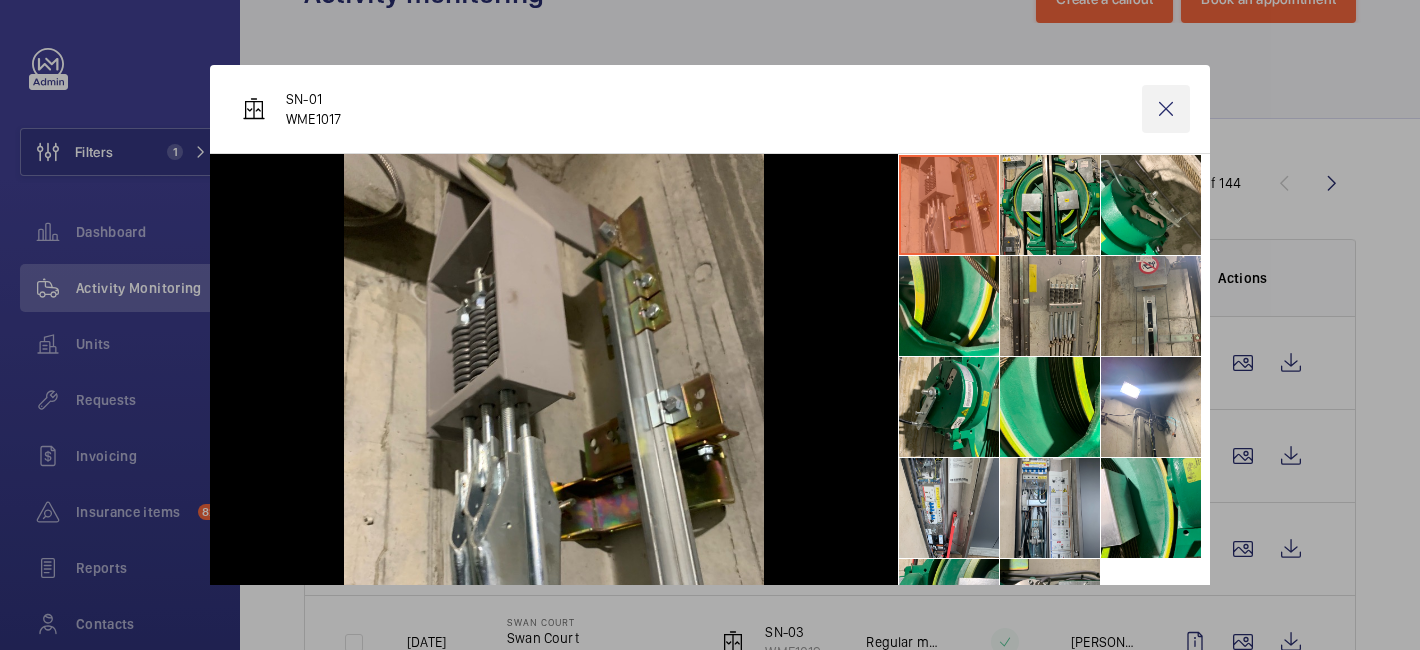 click at bounding box center [1166, 109] 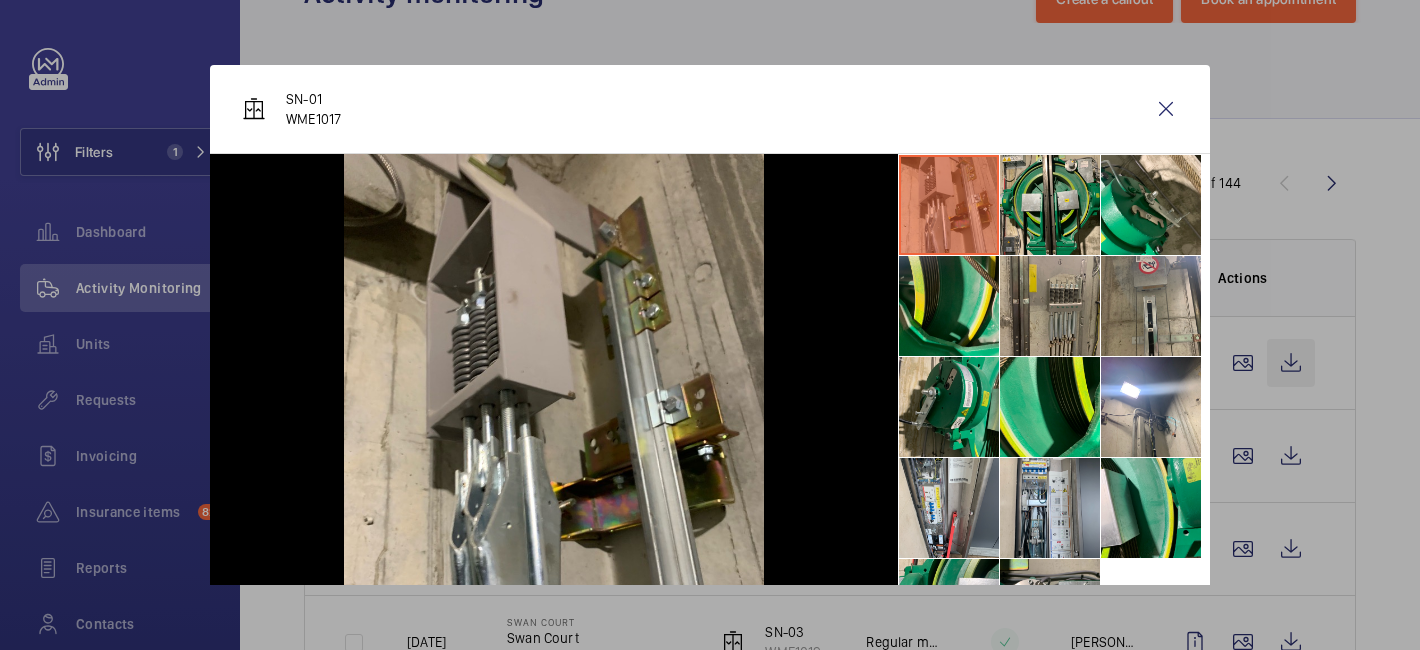 click 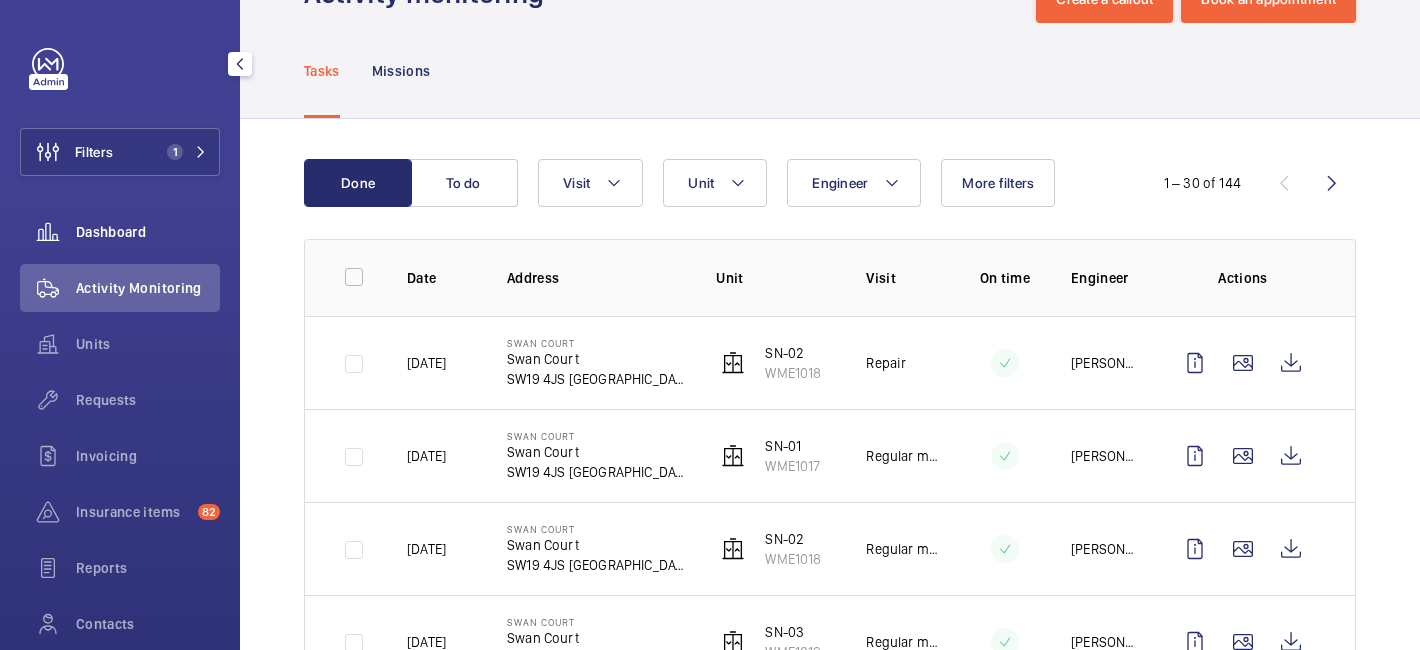 click on "Dashboard" 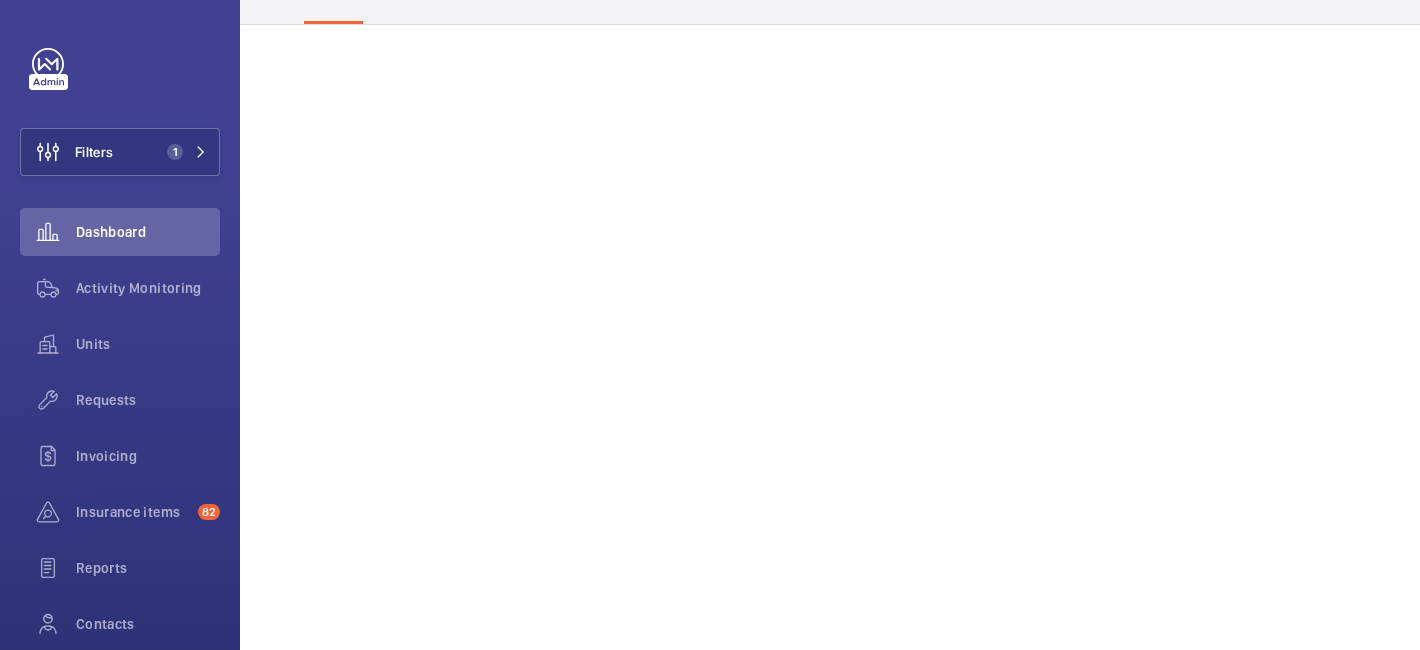 scroll, scrollTop: 170, scrollLeft: 0, axis: vertical 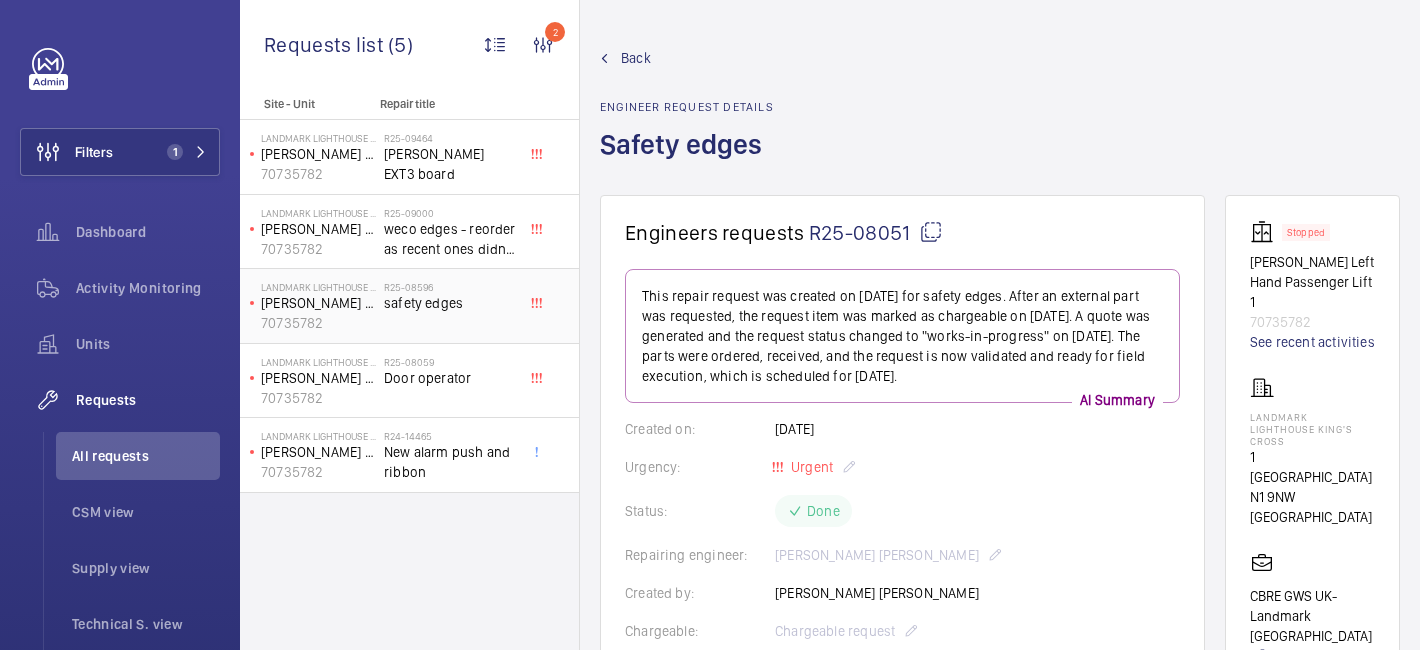 click on "safety edges" 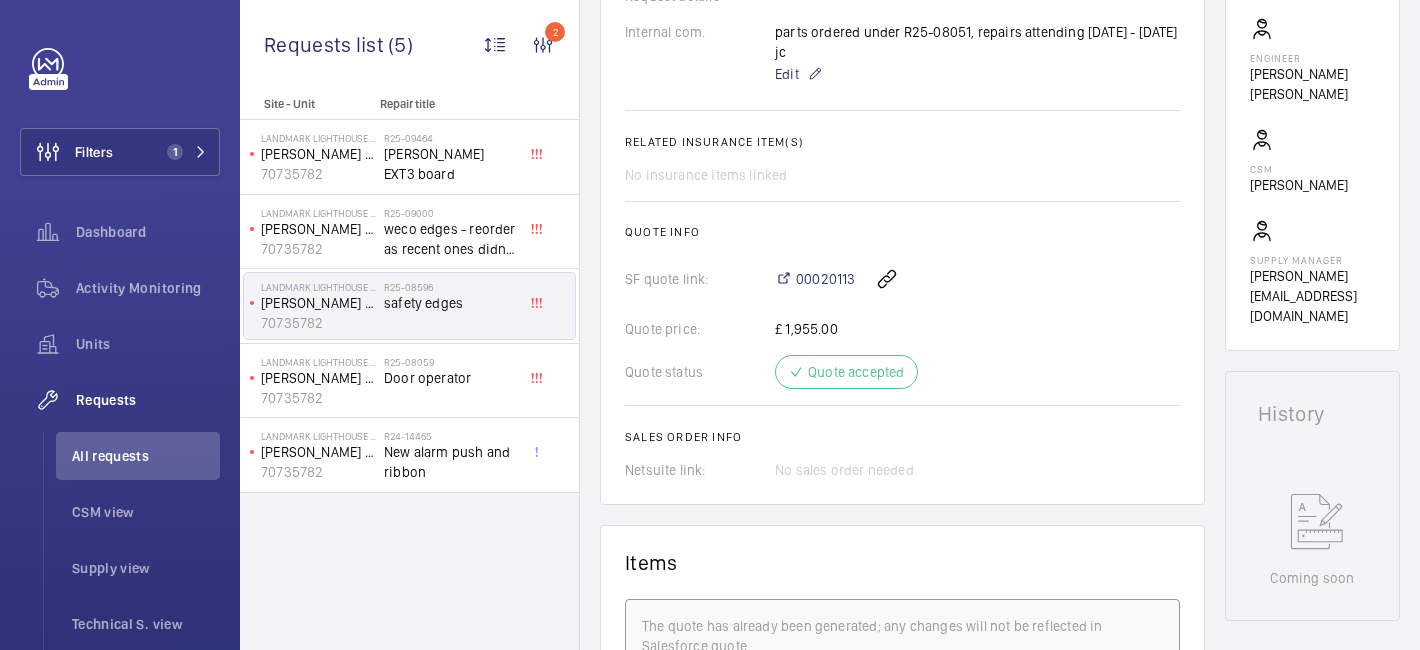 scroll, scrollTop: 693, scrollLeft: 0, axis: vertical 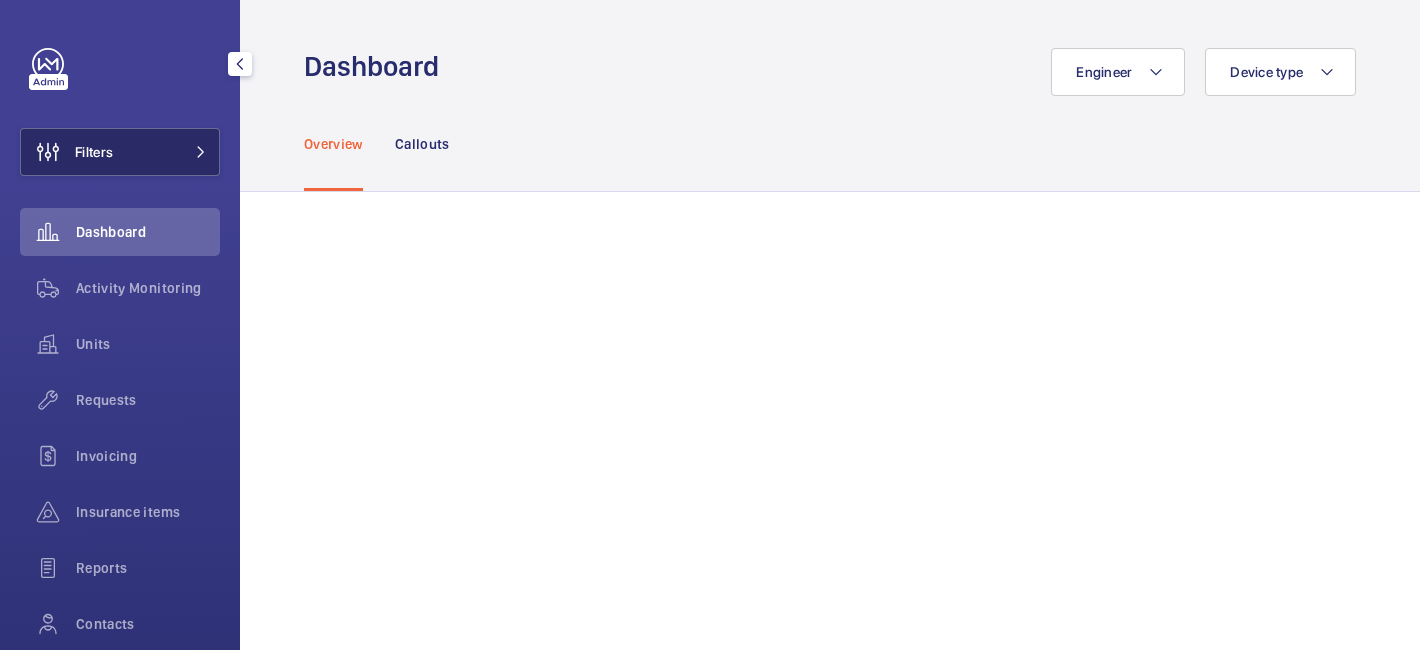 click on "Filters" 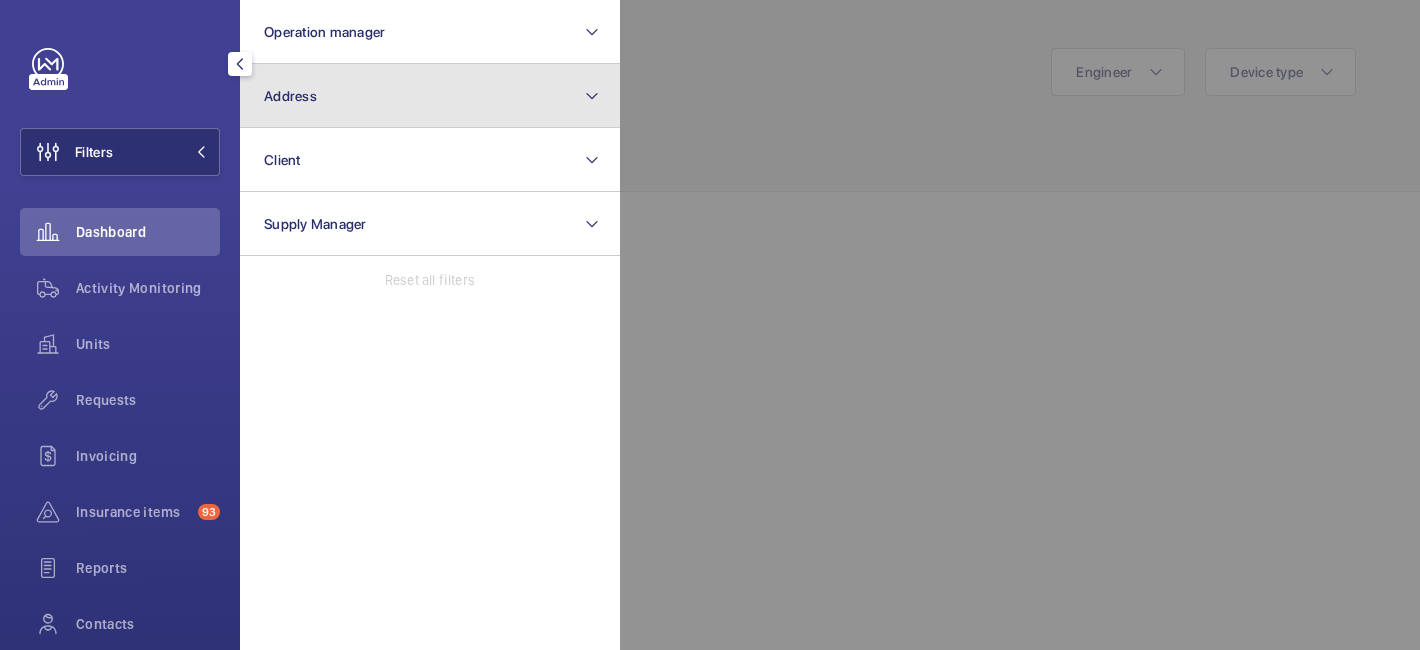 click on "Address" 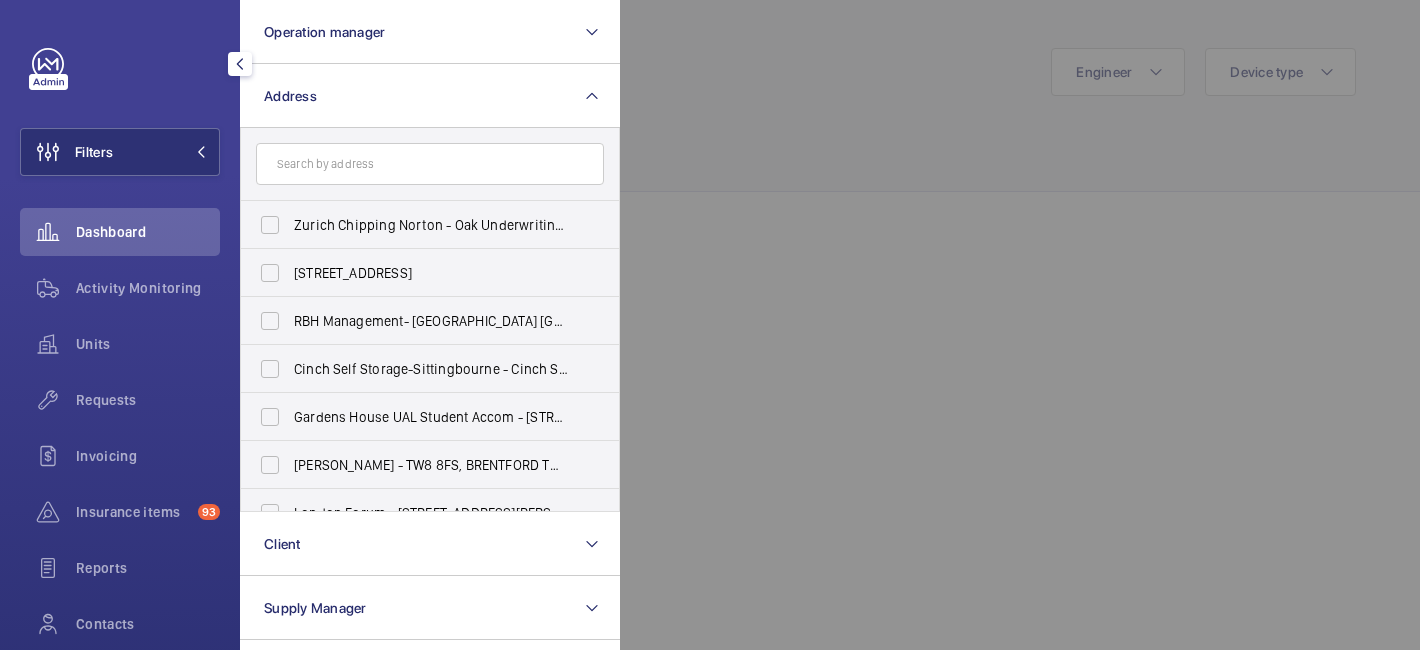 click 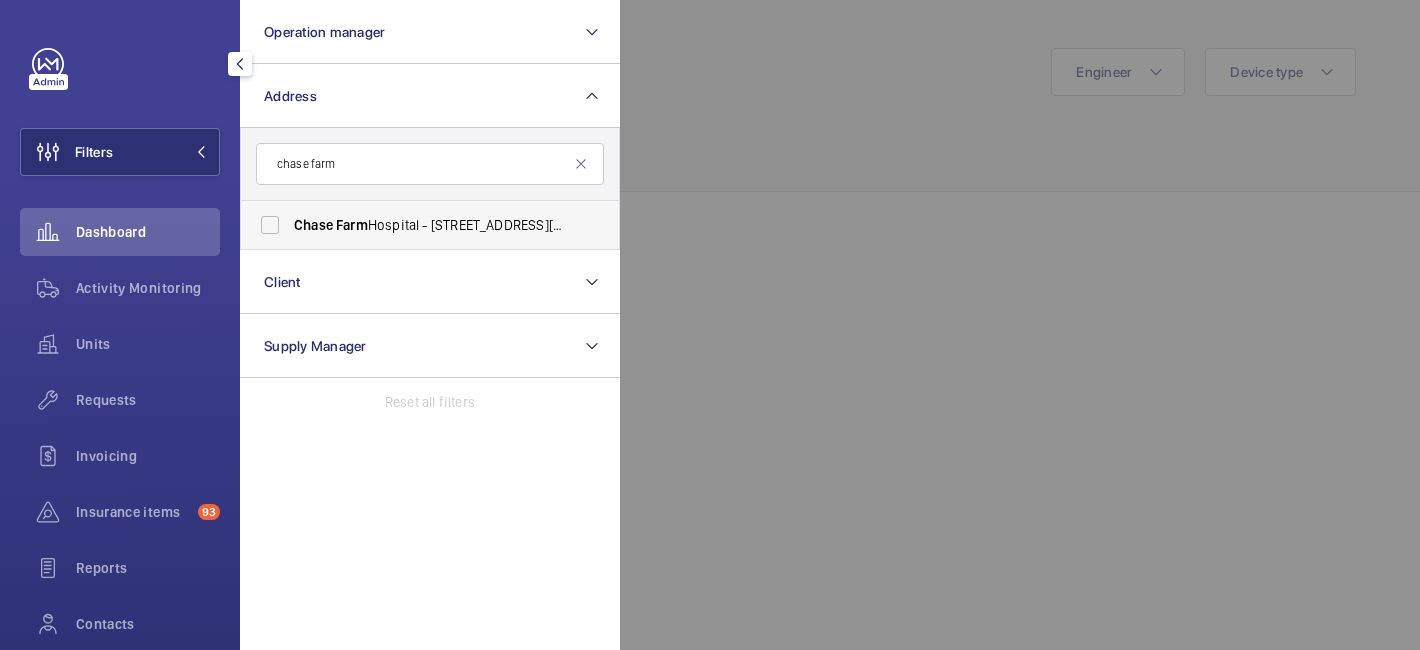 type on "chase farm" 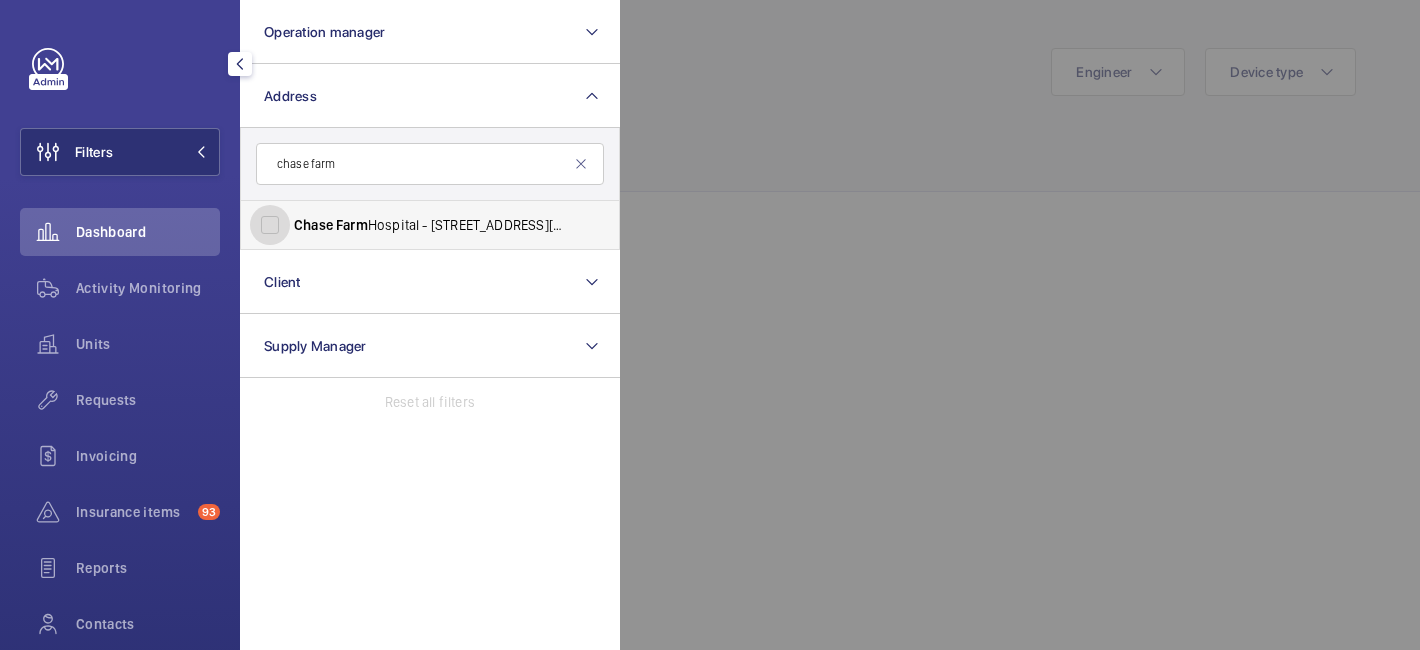click on "[GEOGRAPHIC_DATA] - [STREET_ADDRESS][PERSON_NAME]" at bounding box center (270, 225) 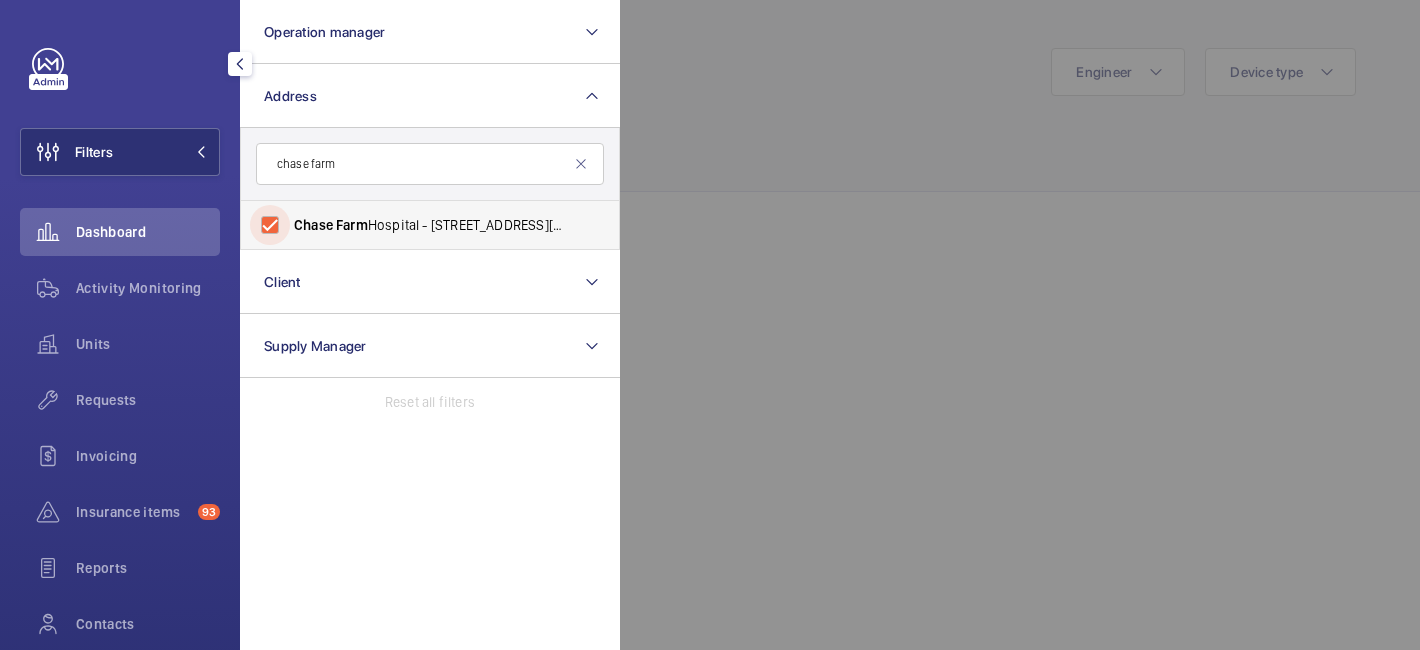 checkbox on "true" 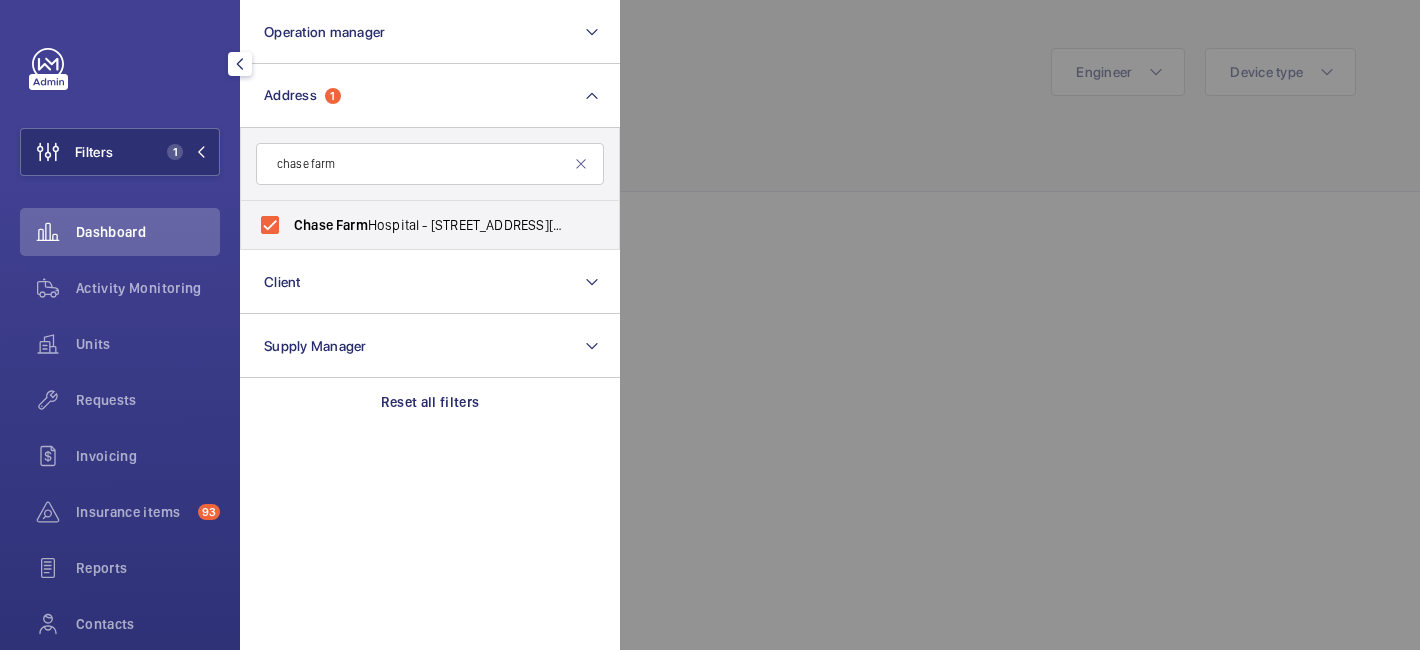 click 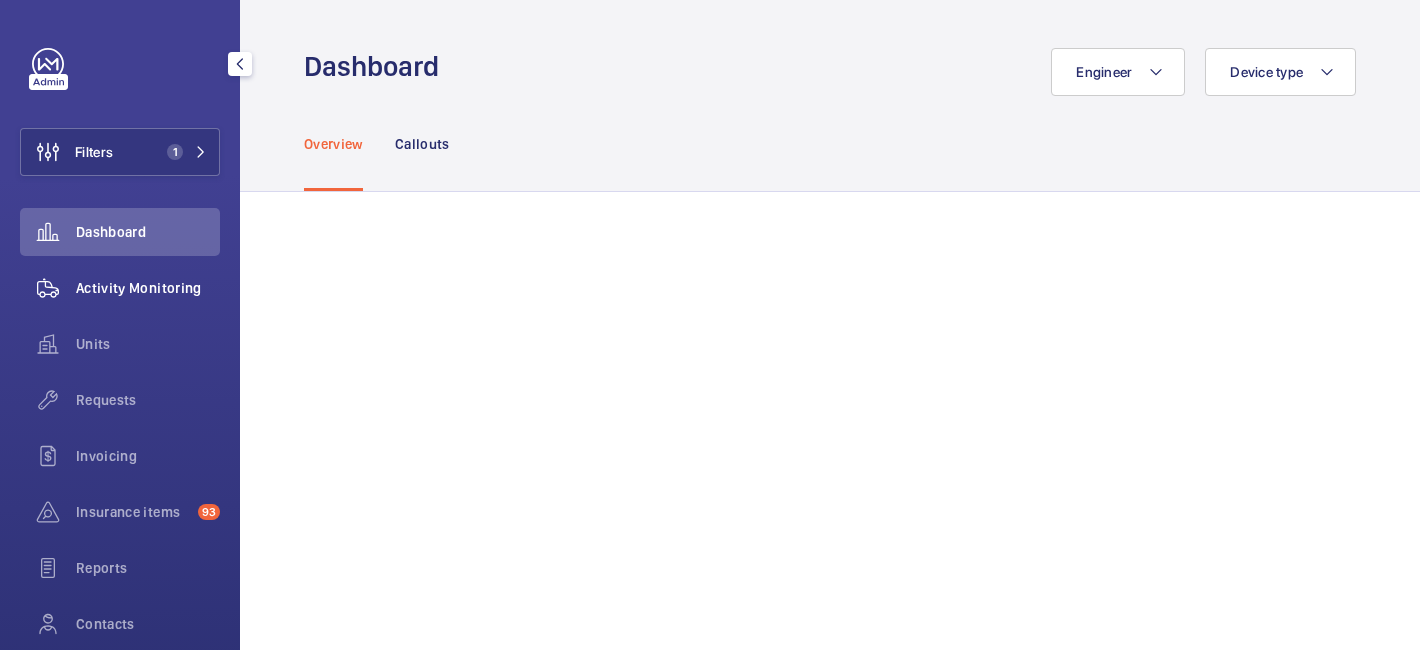 click on "Activity Monitoring" 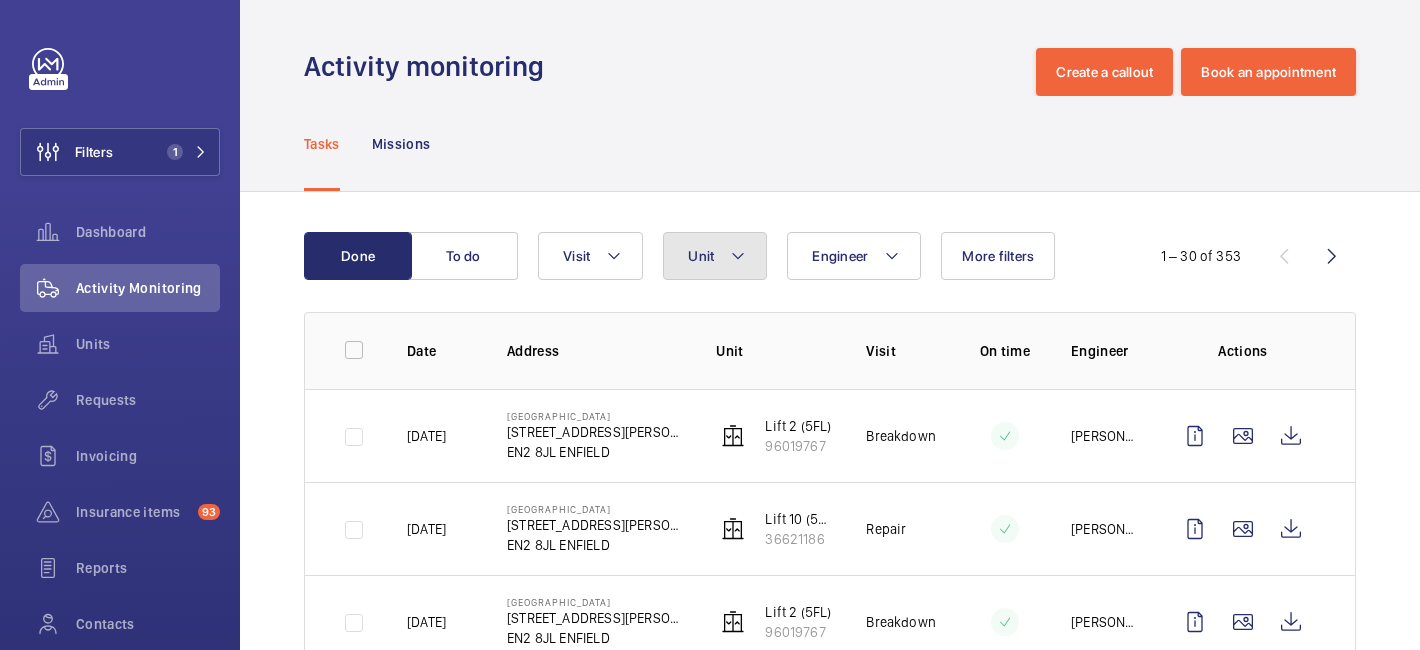 click 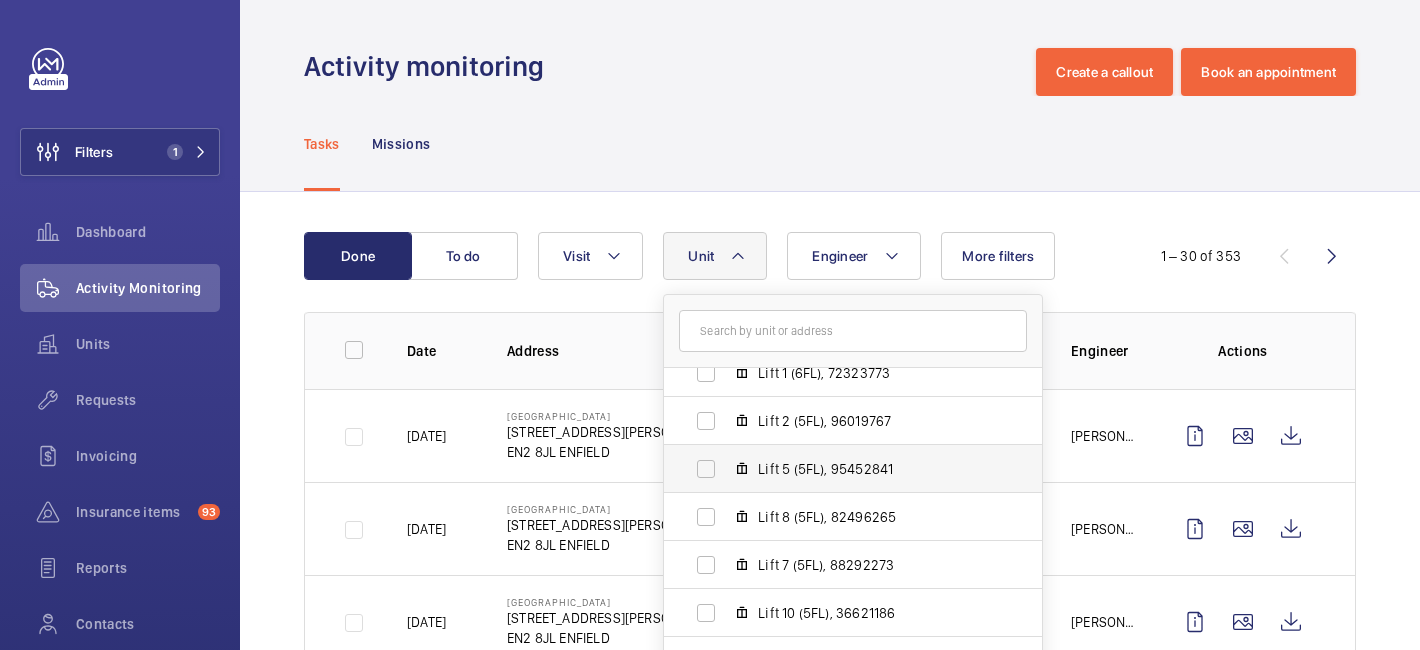 scroll, scrollTop: 119, scrollLeft: 0, axis: vertical 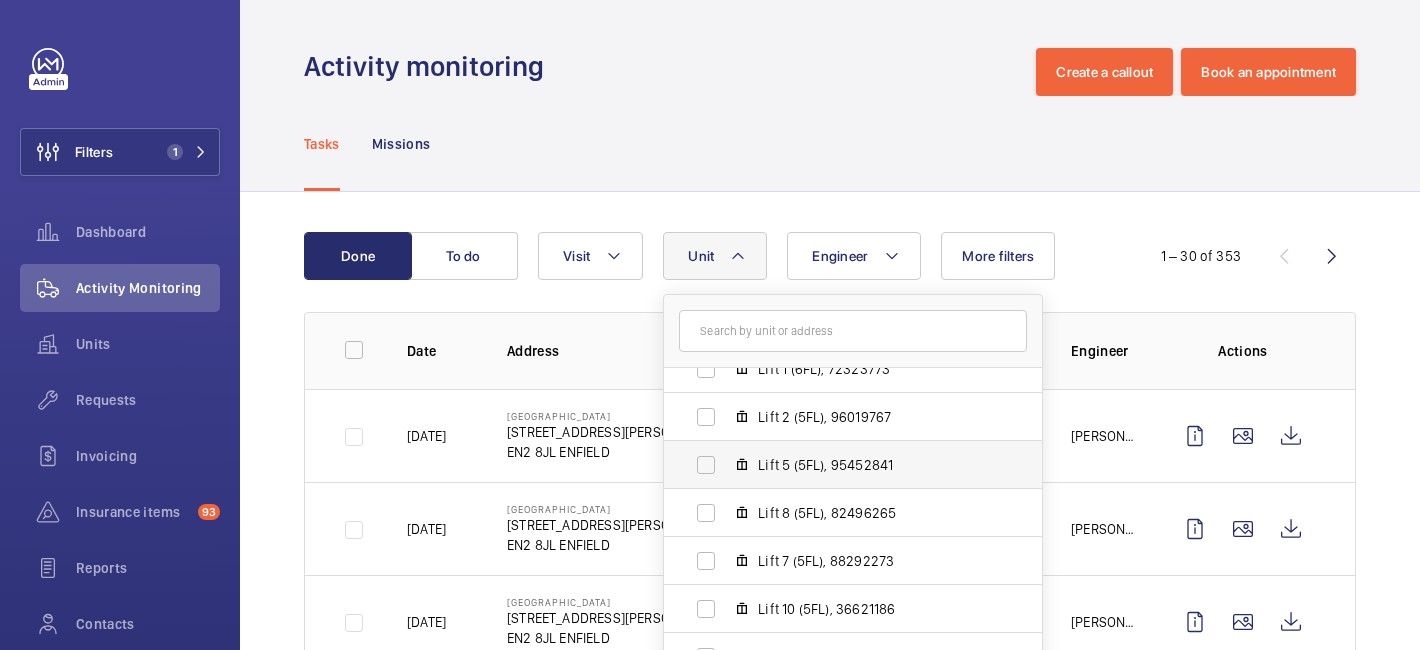 click on "Lift 7 (5FL), 88292273" at bounding box center [874, 561] 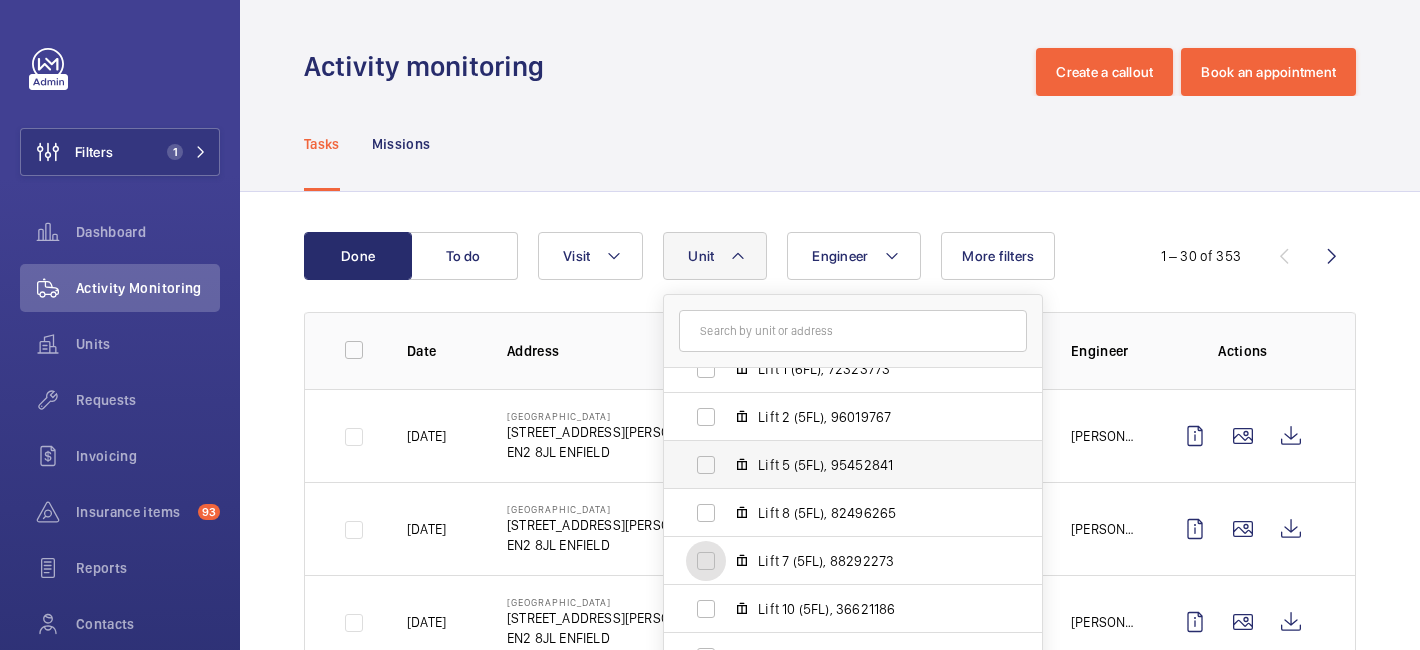 click on "Lift 7 (5FL), 88292273" at bounding box center (706, 561) 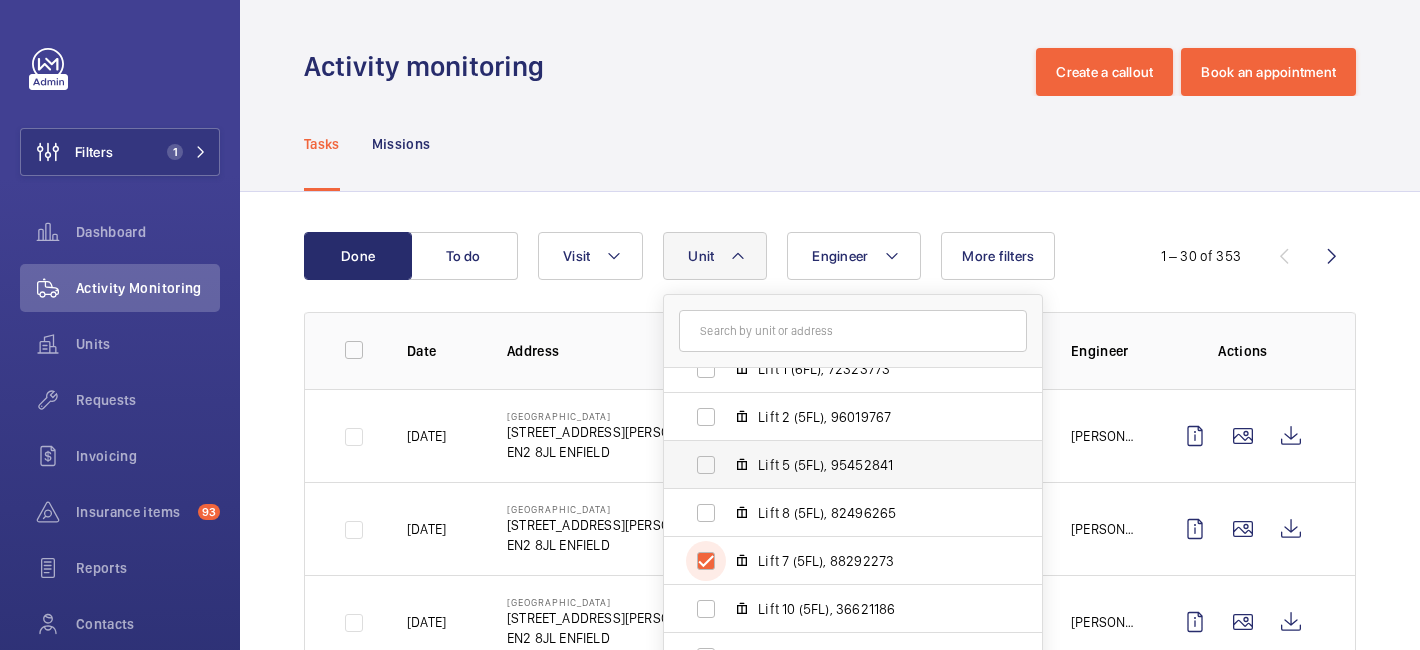 checkbox on "true" 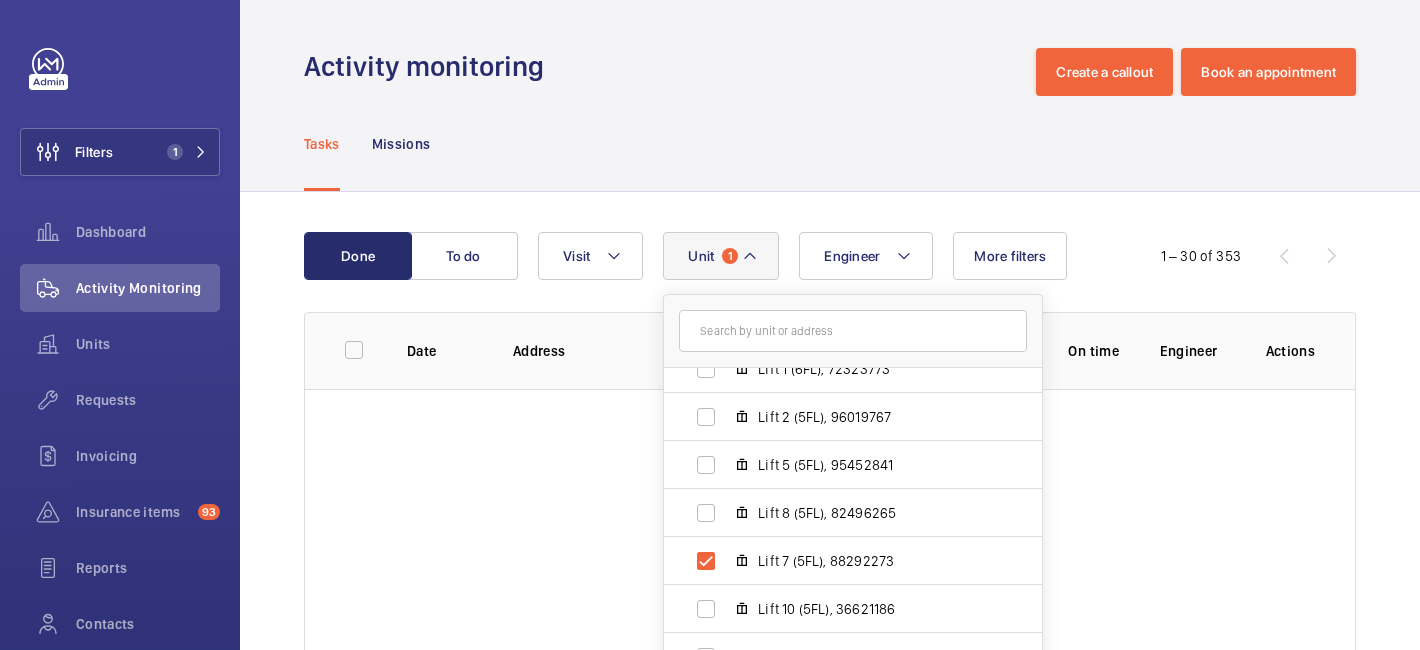click on "Tasks Missions" 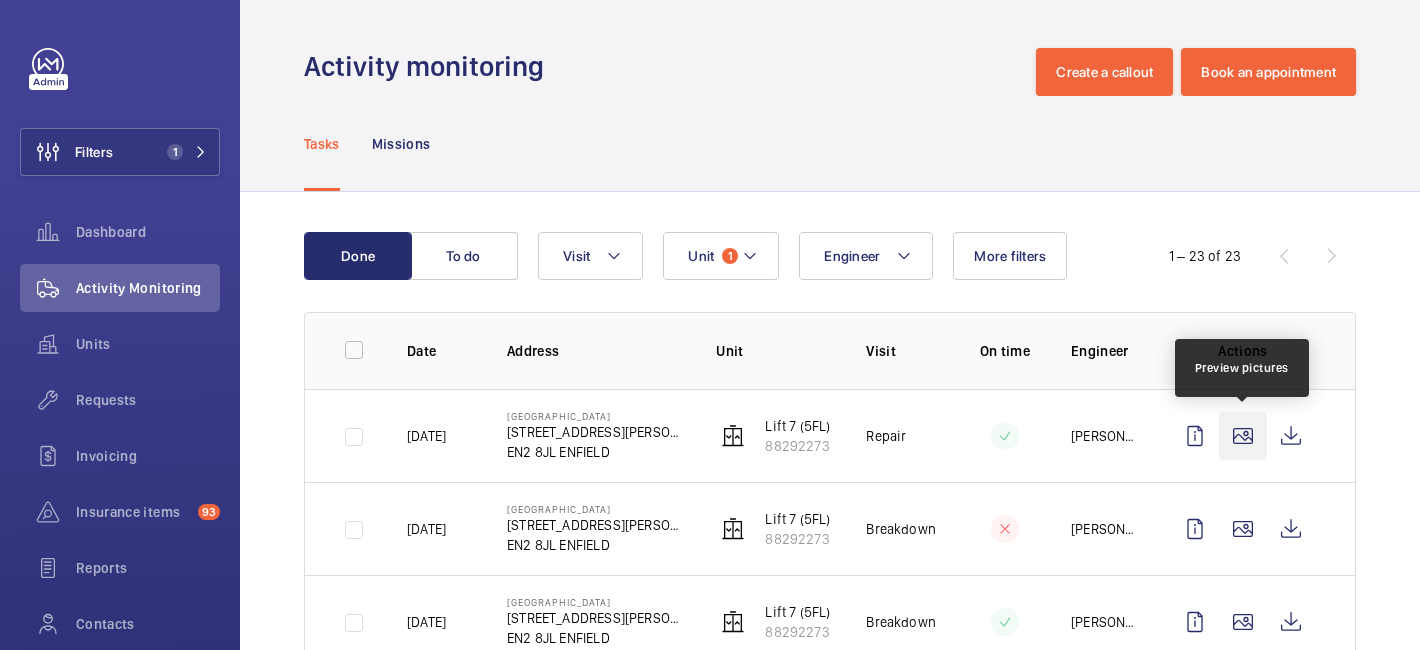 click 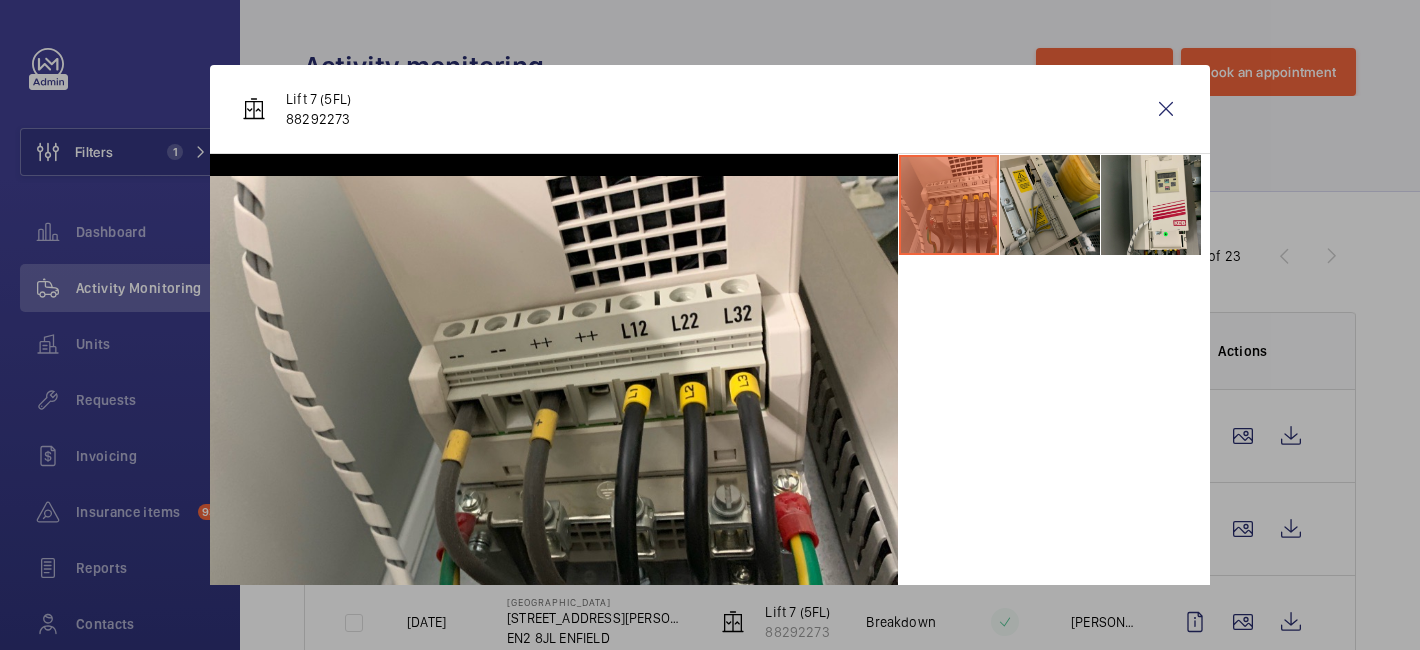 click at bounding box center (1050, 205) 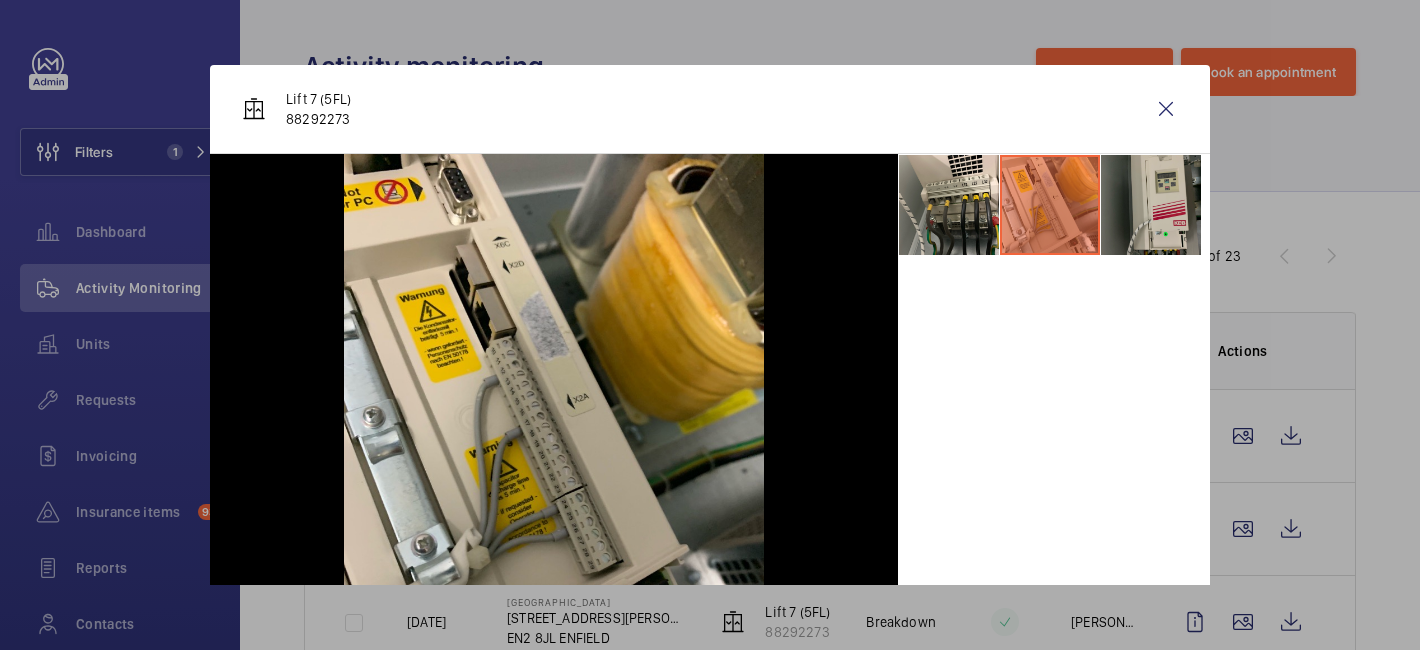 click at bounding box center (1151, 205) 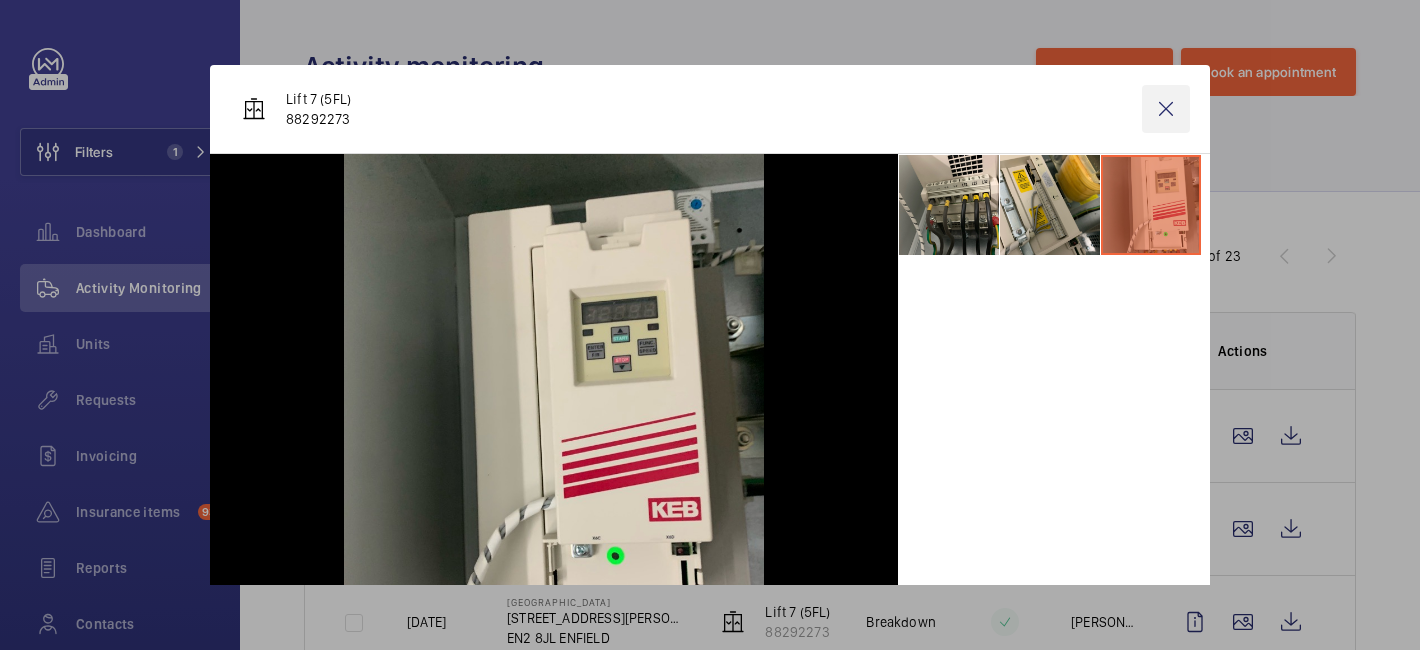 click at bounding box center [1166, 109] 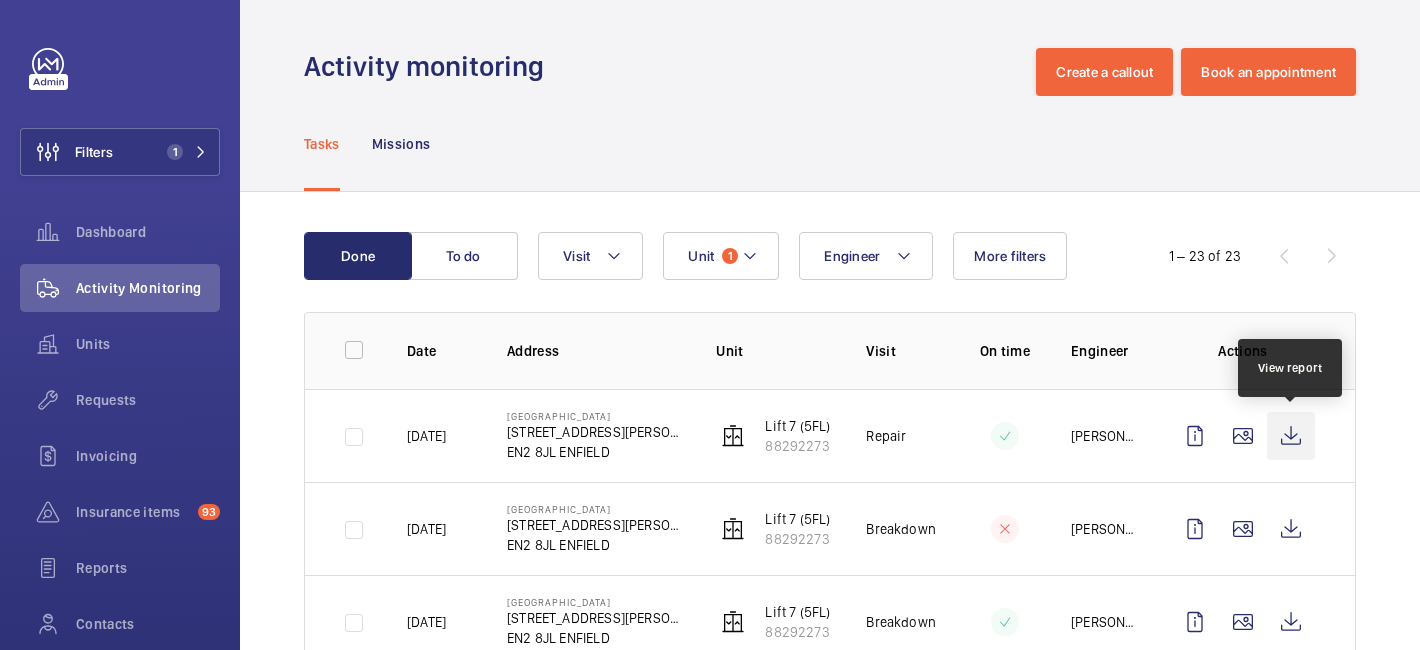 click 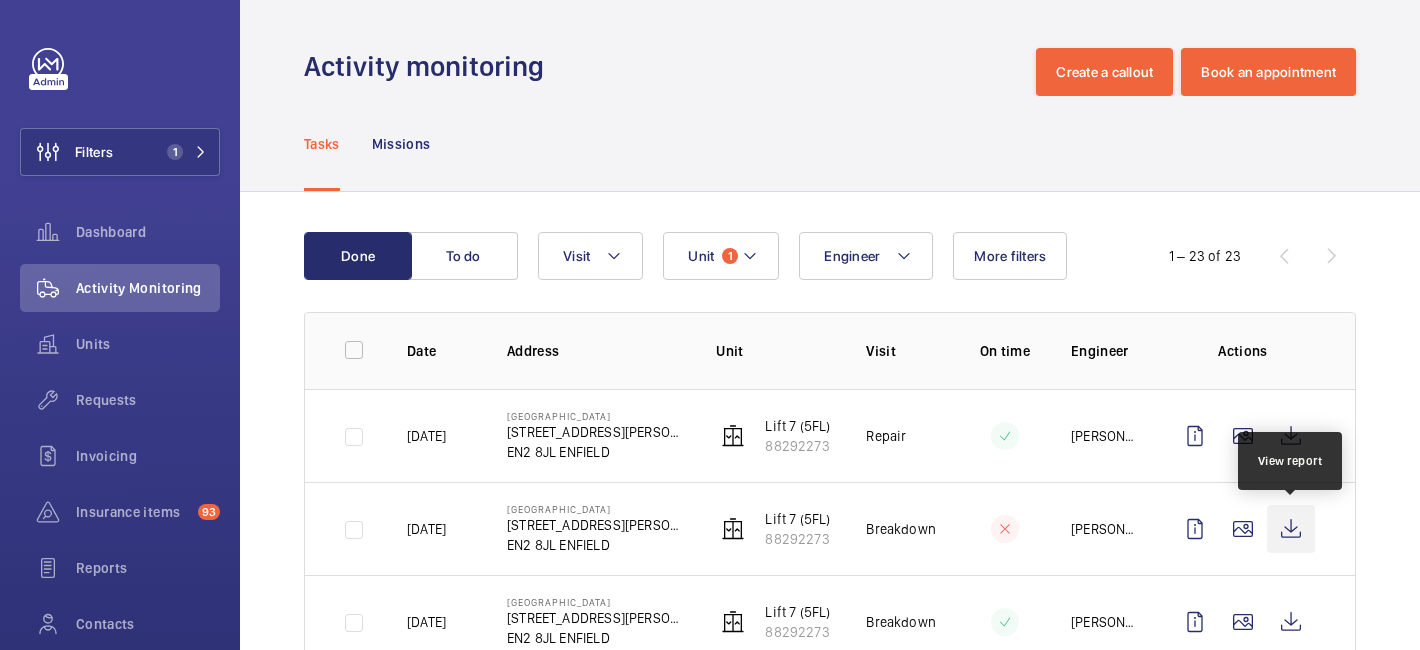 click 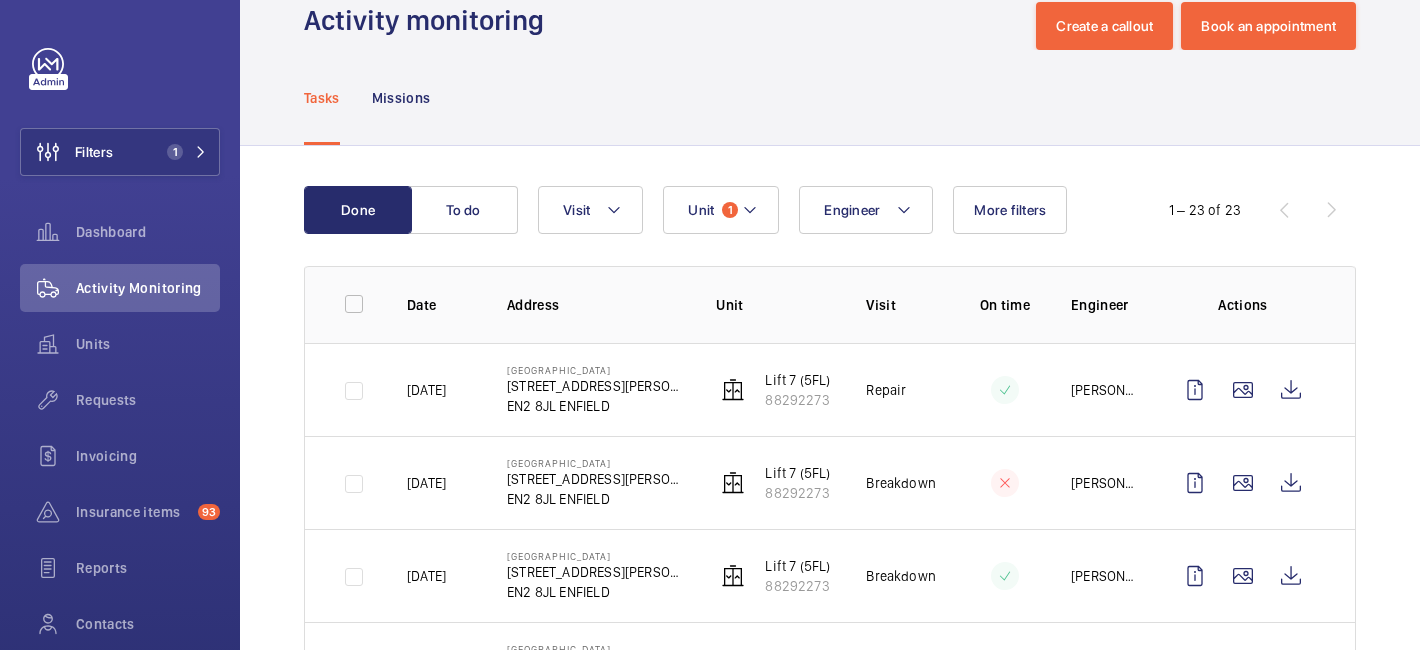 scroll, scrollTop: 235, scrollLeft: 0, axis: vertical 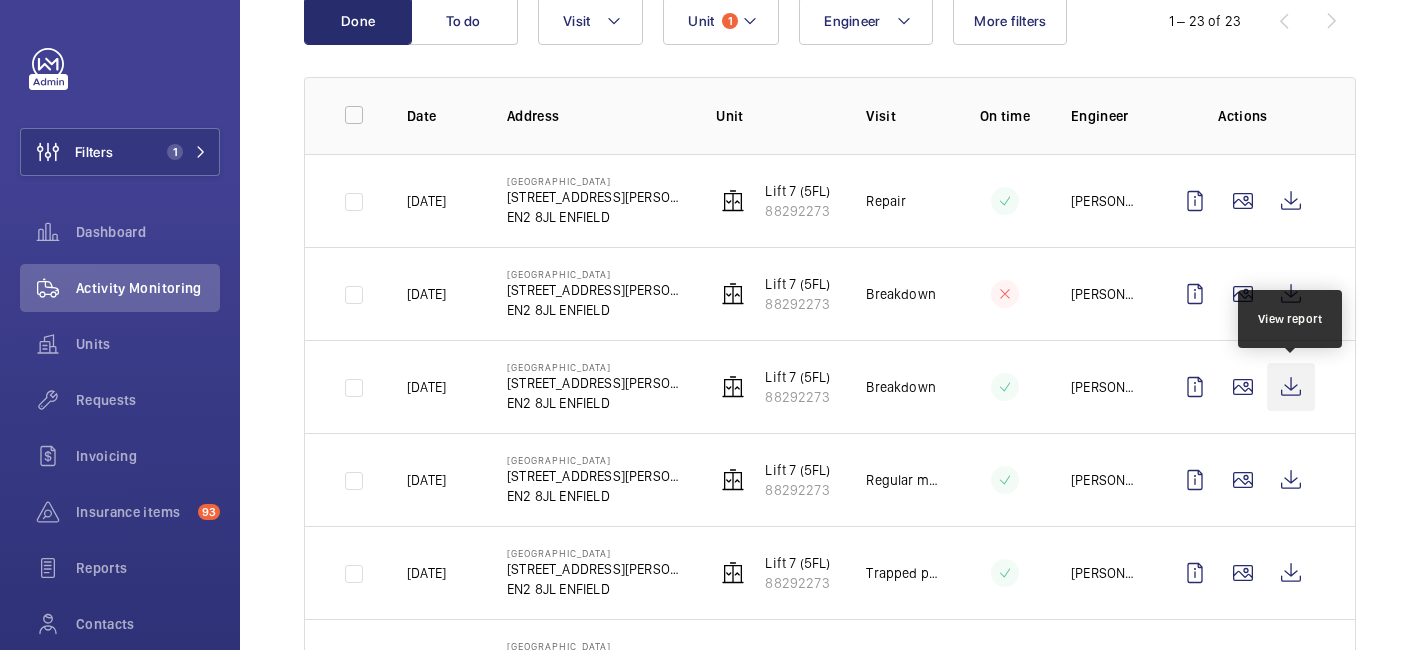 click 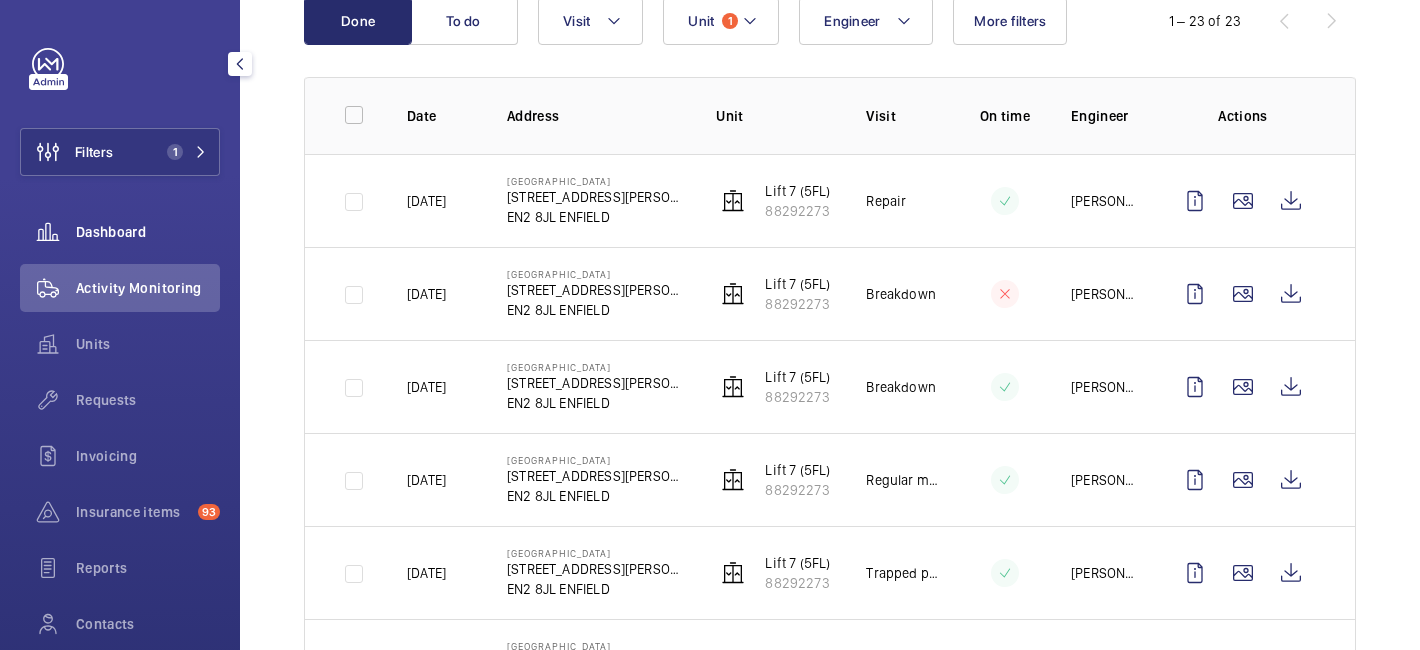 click on "Dashboard" 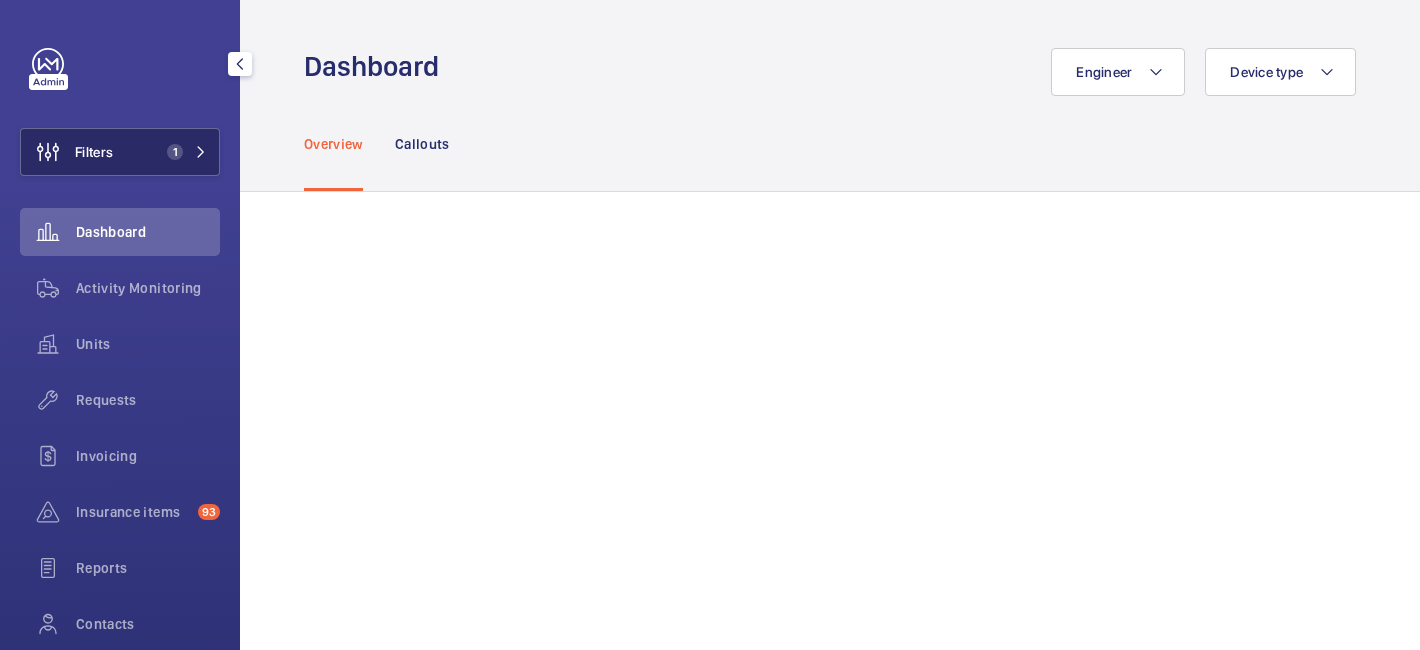 click 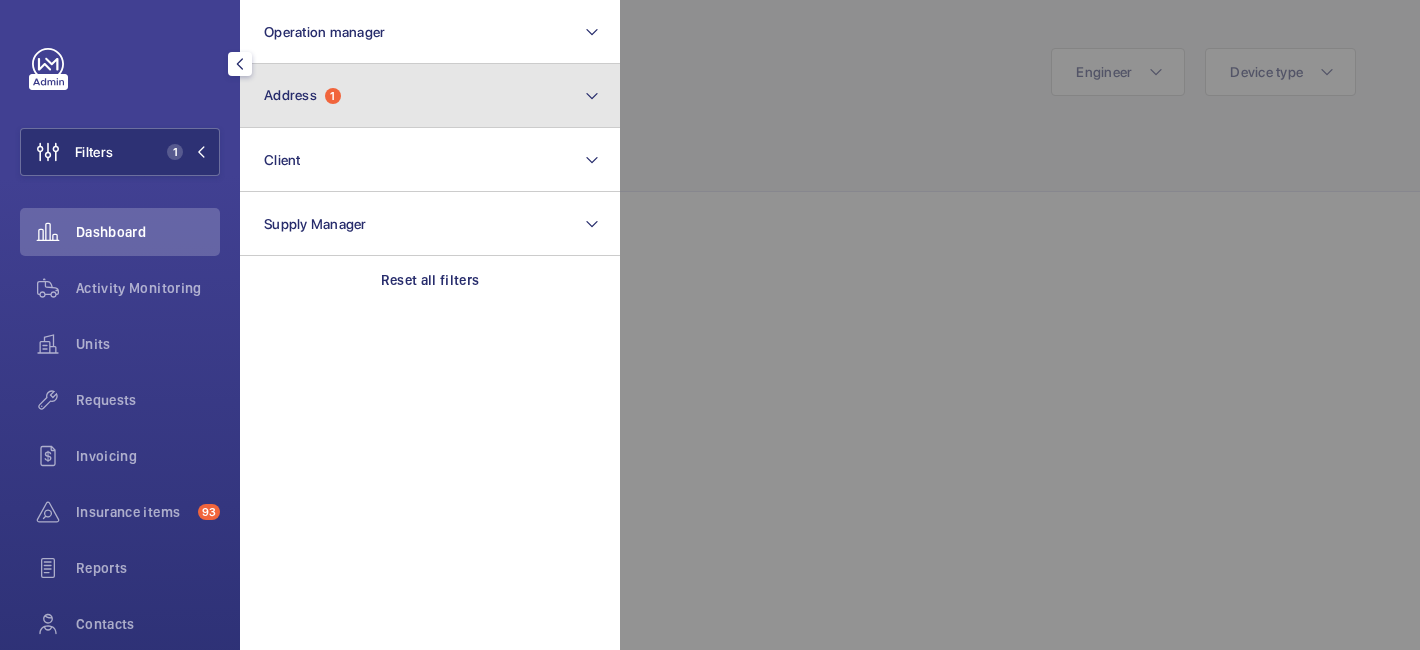 click on "Address  1" 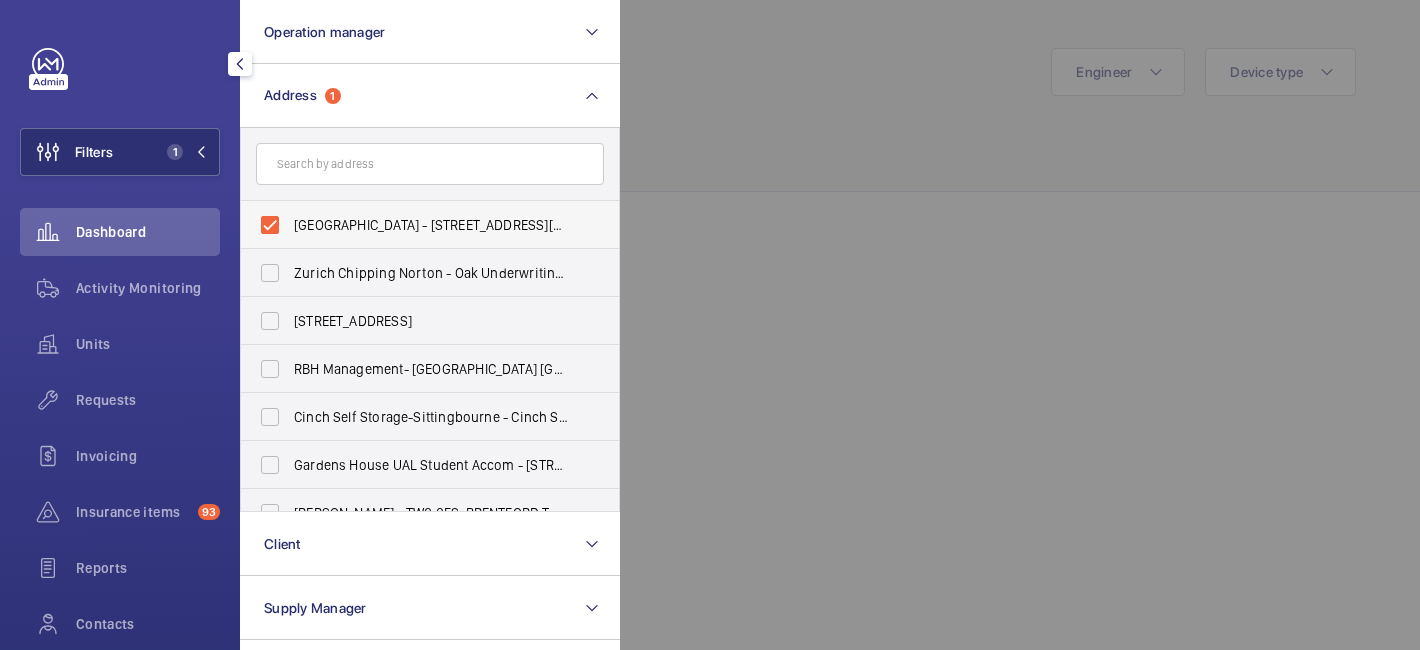 click on "[GEOGRAPHIC_DATA] - [STREET_ADDRESS][PERSON_NAME]" at bounding box center [415, 225] 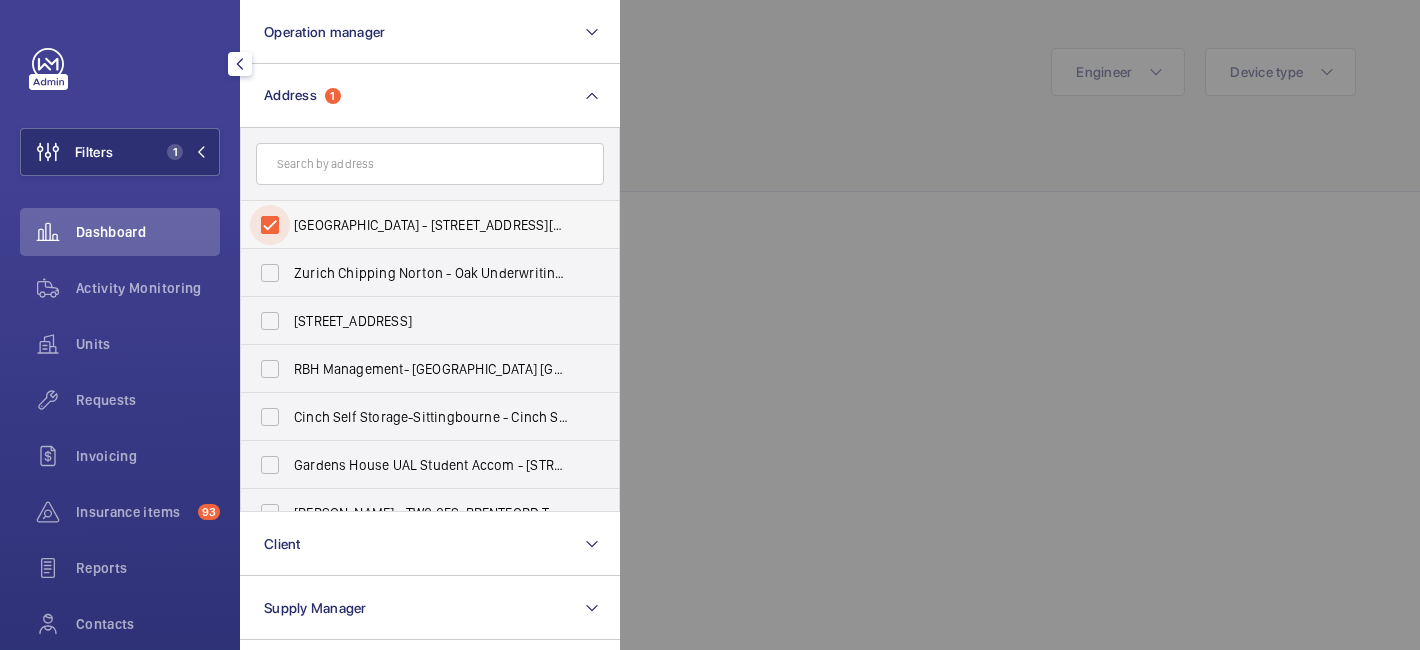 click on "[GEOGRAPHIC_DATA] - [STREET_ADDRESS][PERSON_NAME]" at bounding box center [270, 225] 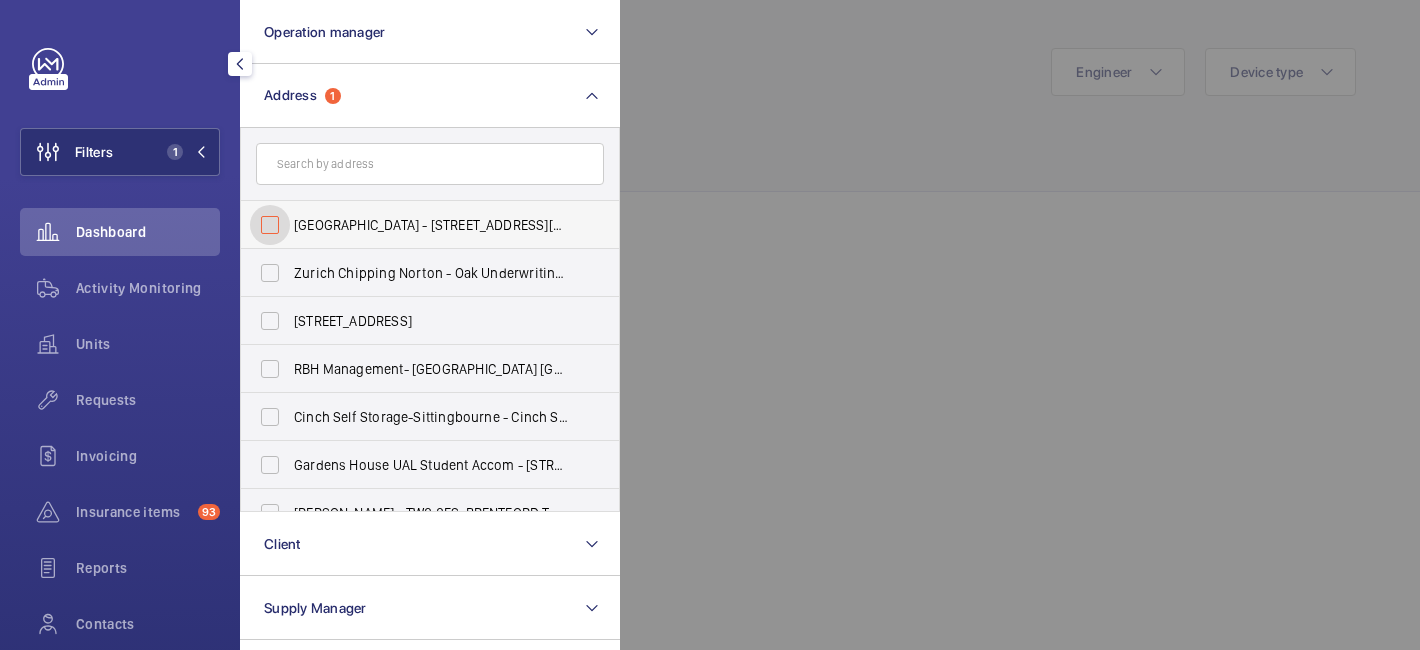 checkbox on "false" 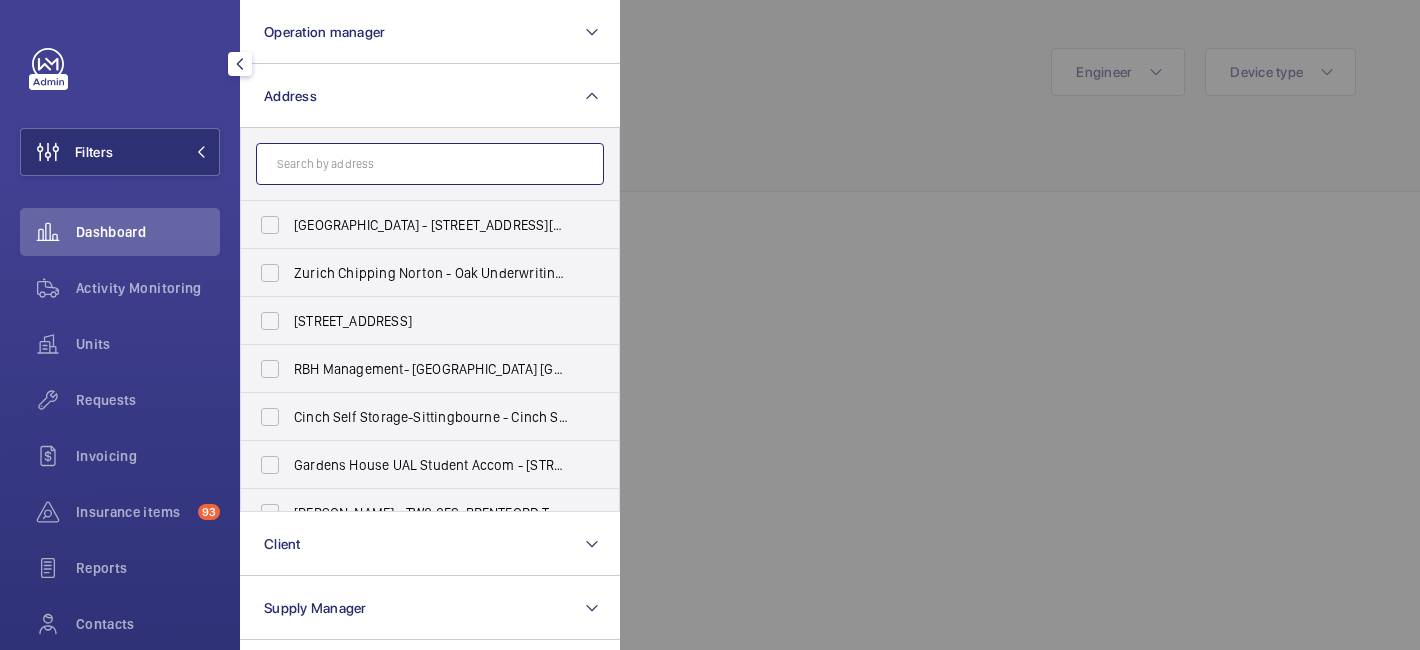 click 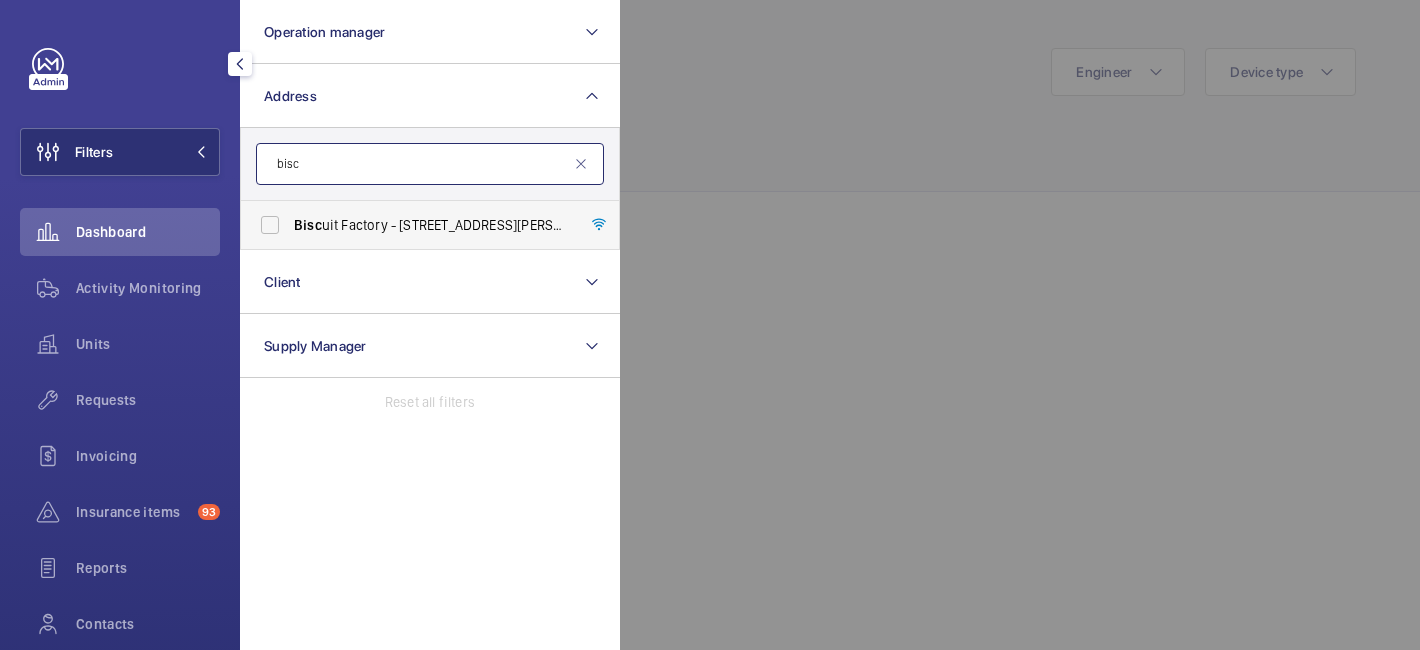 type on "bisc" 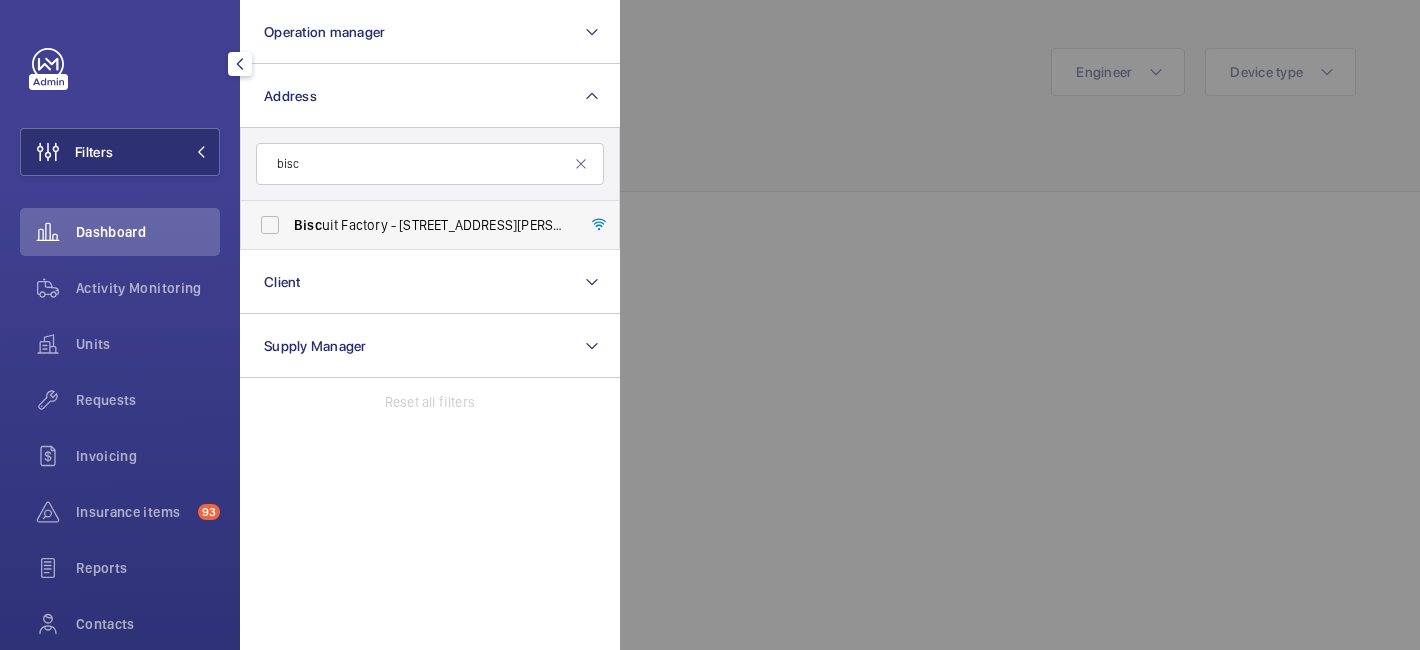 click on "Bisc uit Factory - [STREET_ADDRESS][PERSON_NAME]" at bounding box center [431, 225] 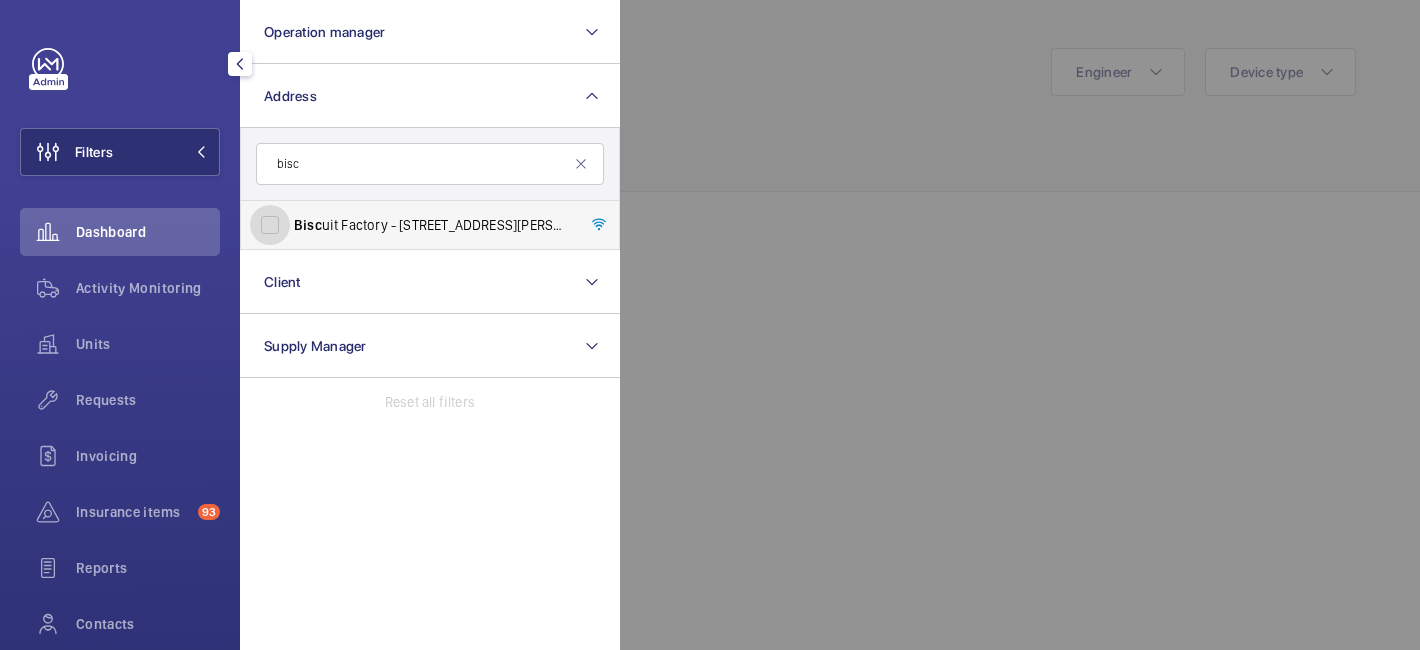 click on "Bisc uit Factory - [STREET_ADDRESS][PERSON_NAME]" at bounding box center [270, 225] 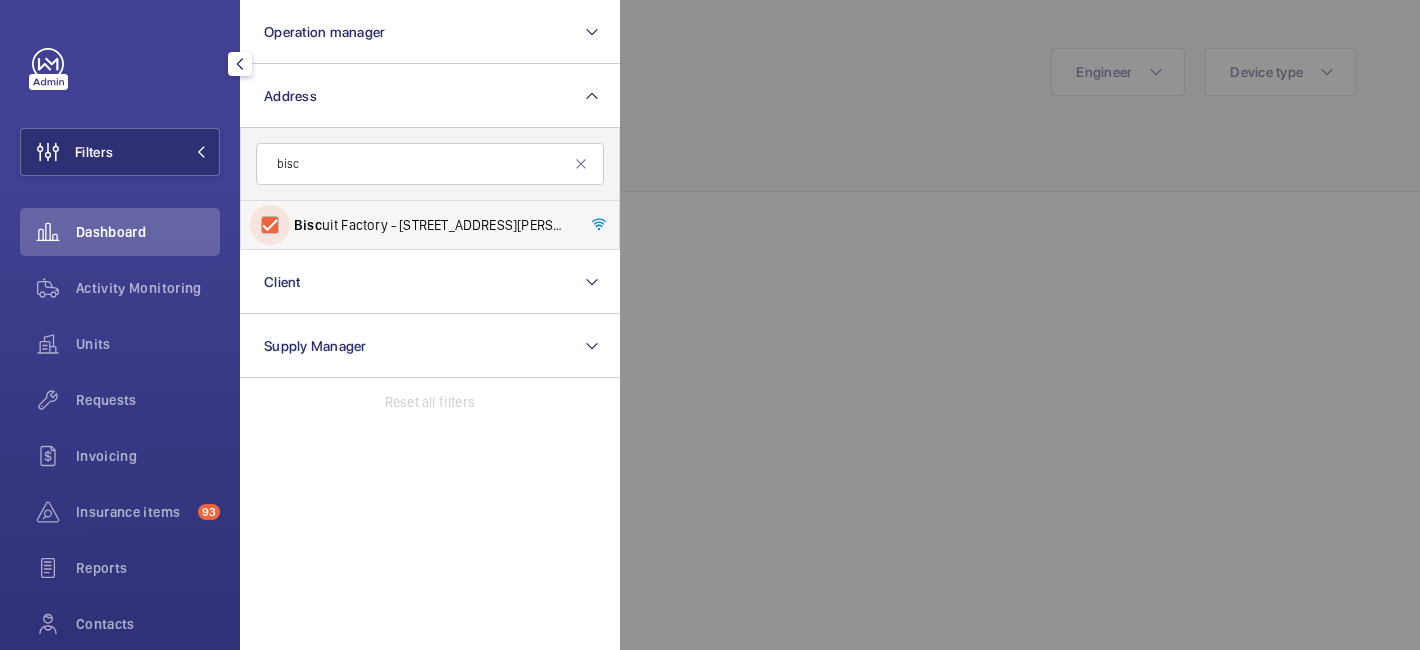 checkbox on "true" 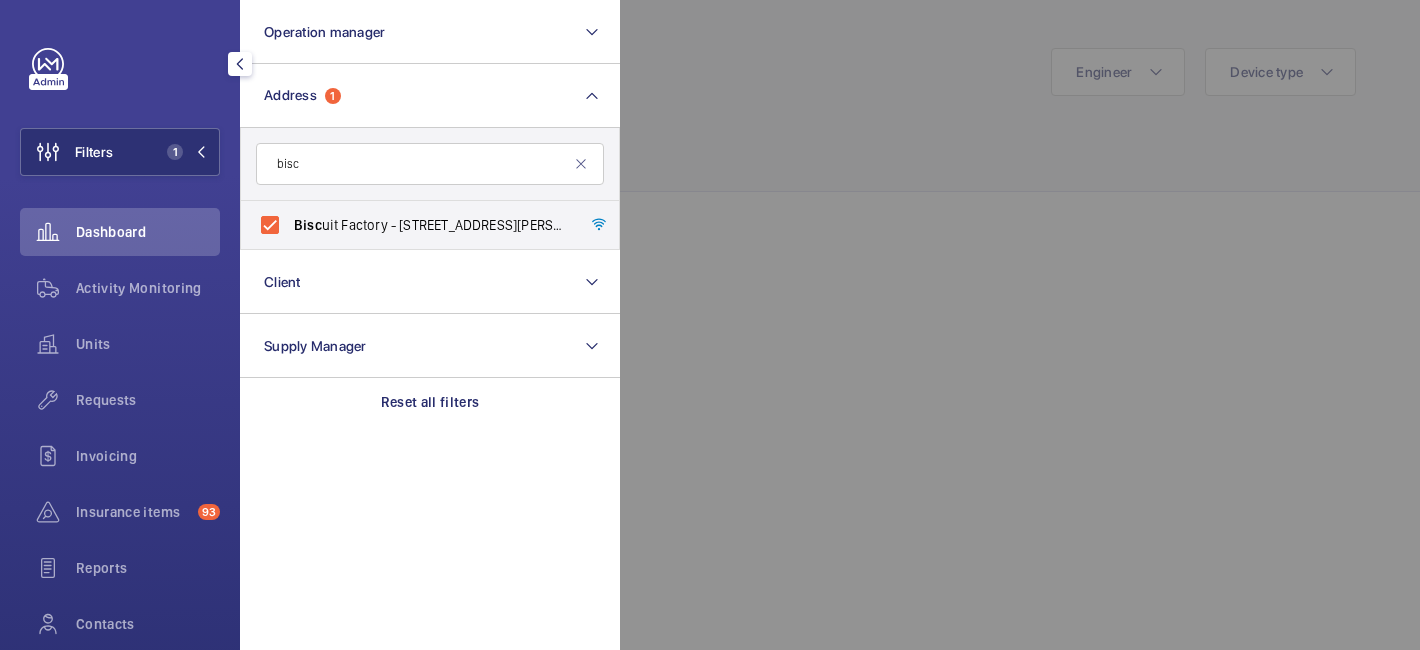 click 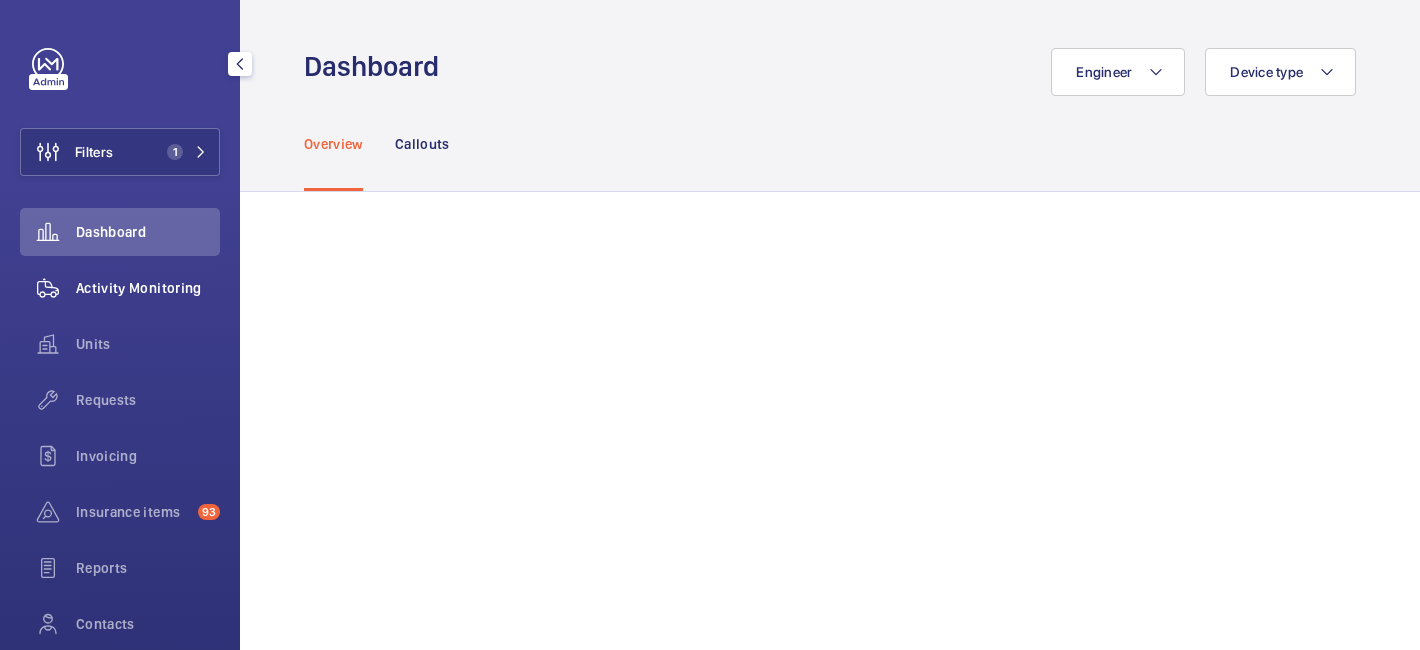 click on "Activity Monitoring" 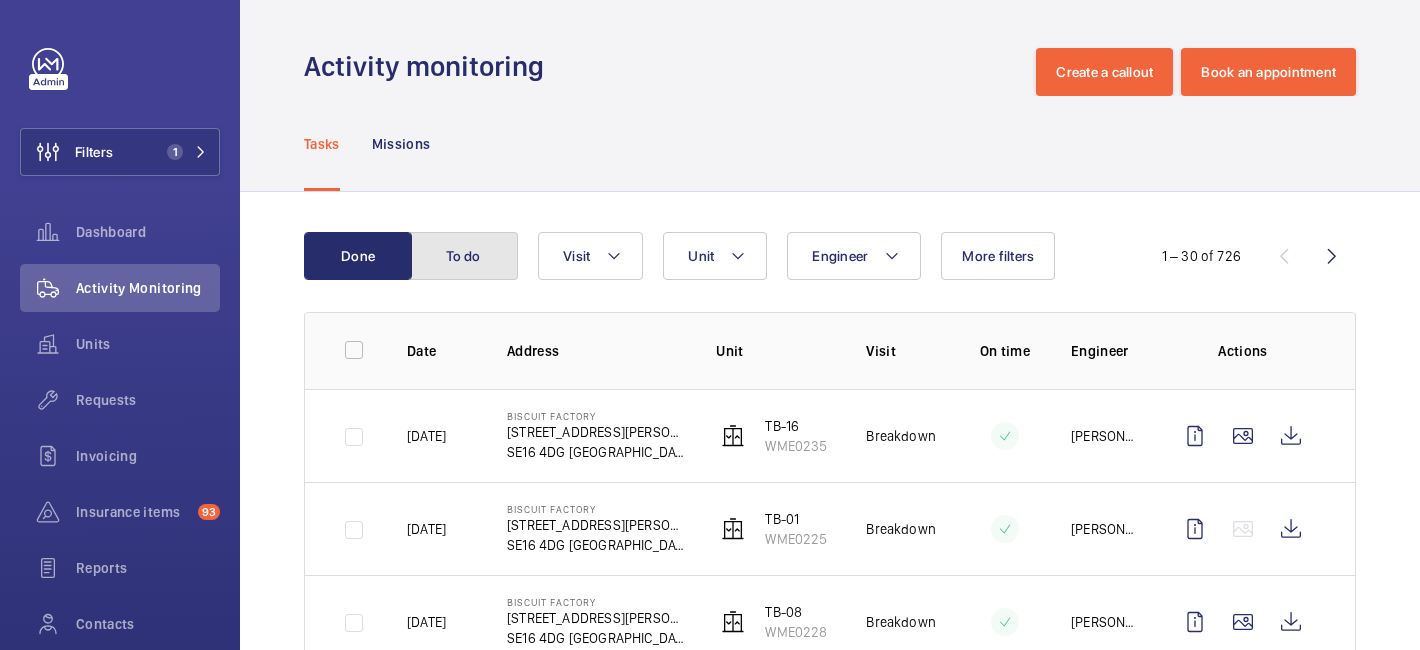 click on "To do" 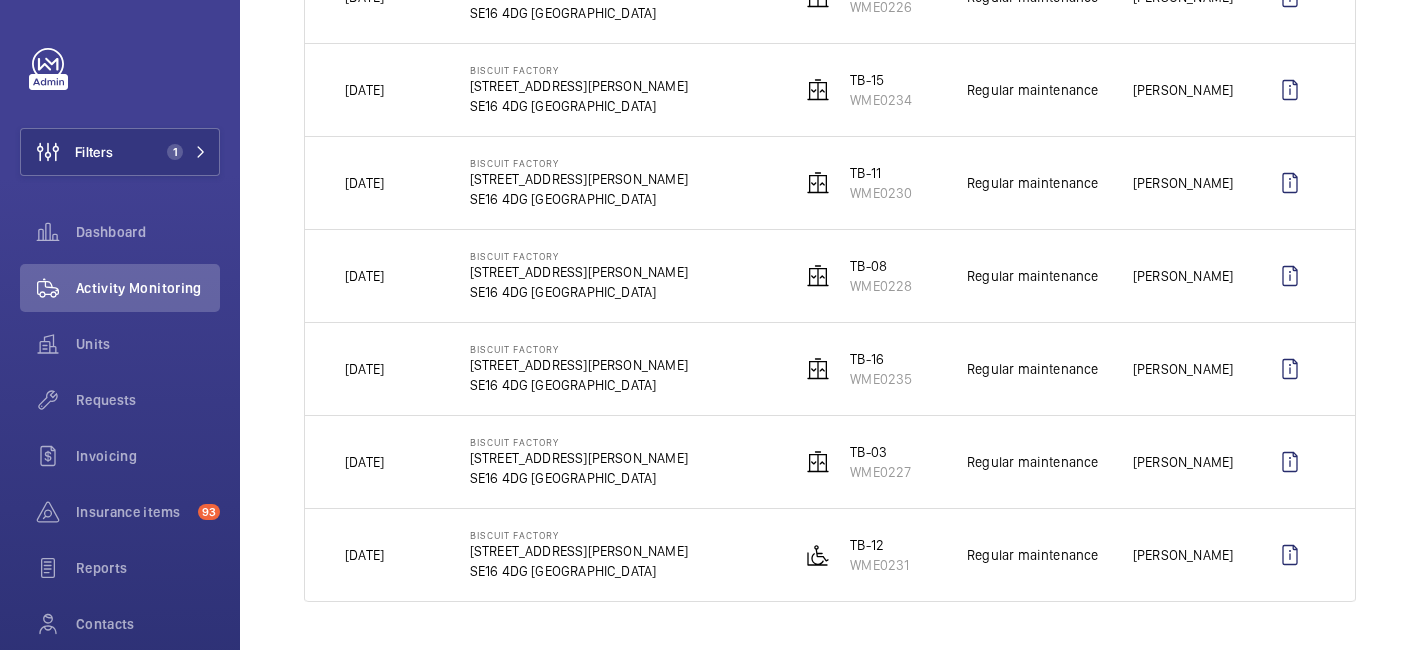 scroll, scrollTop: 0, scrollLeft: 0, axis: both 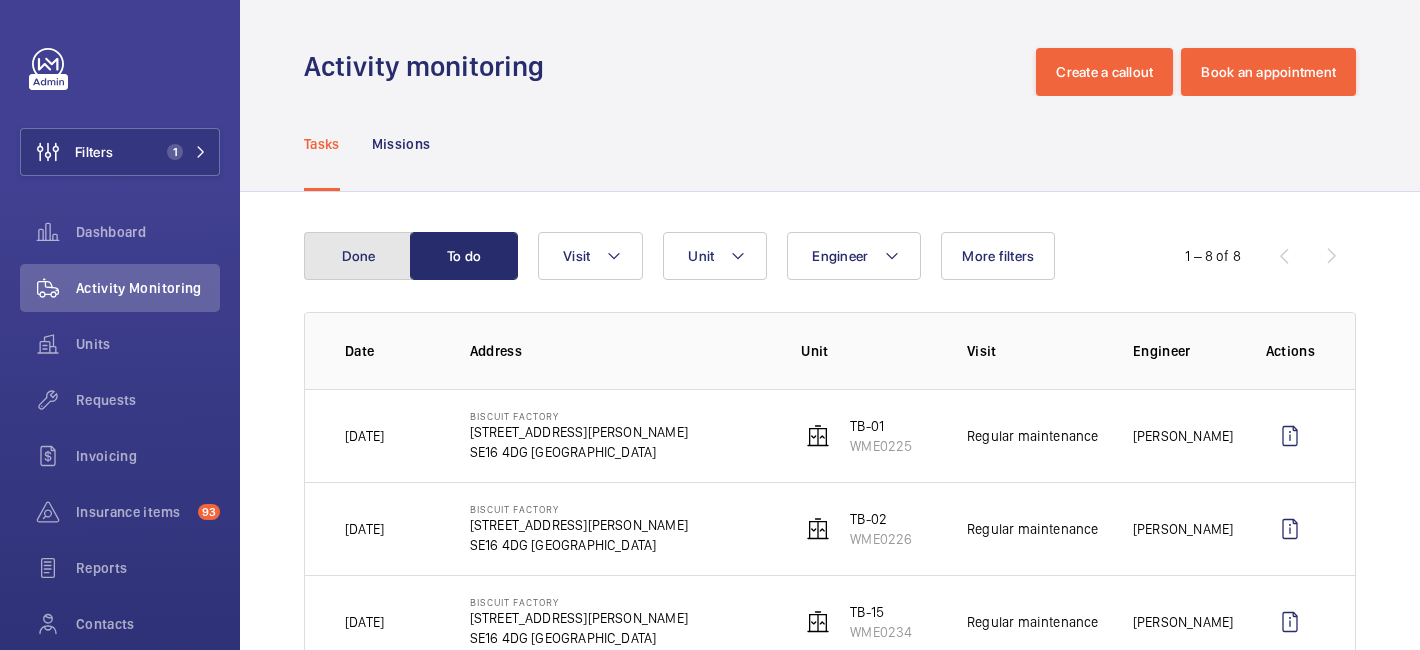 click on "Done" 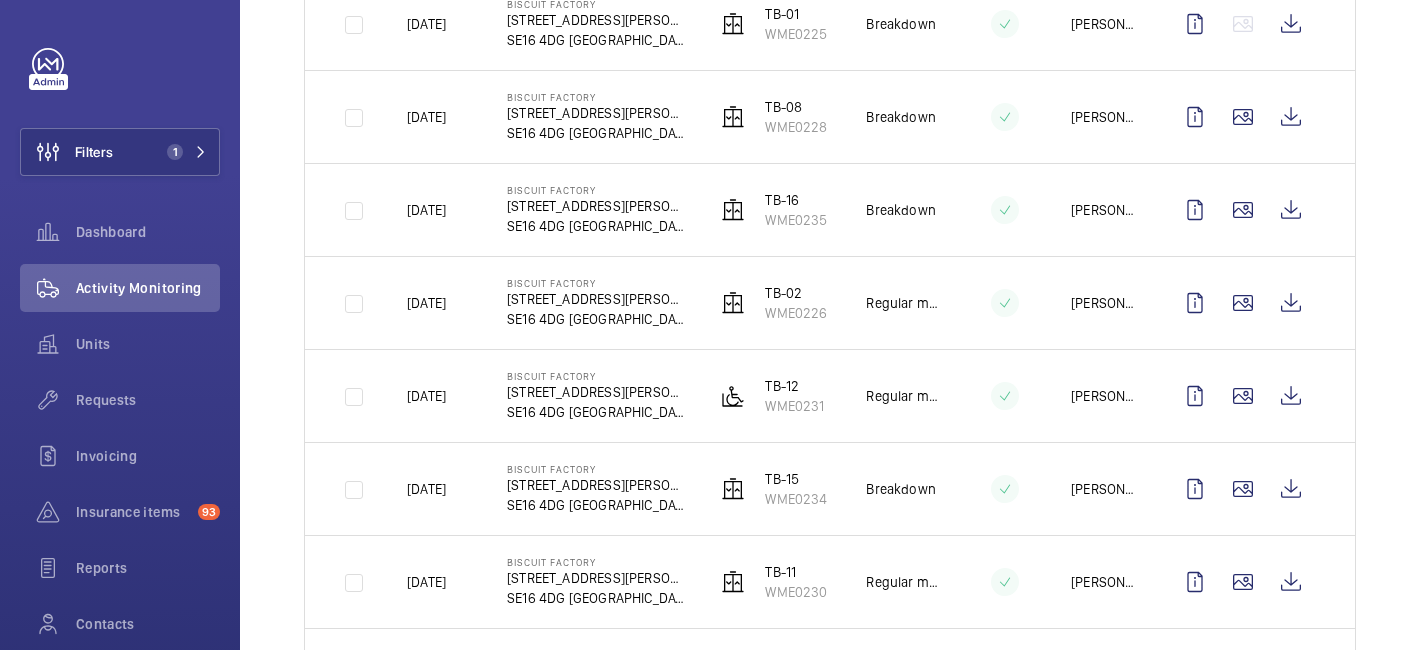 scroll, scrollTop: 0, scrollLeft: 0, axis: both 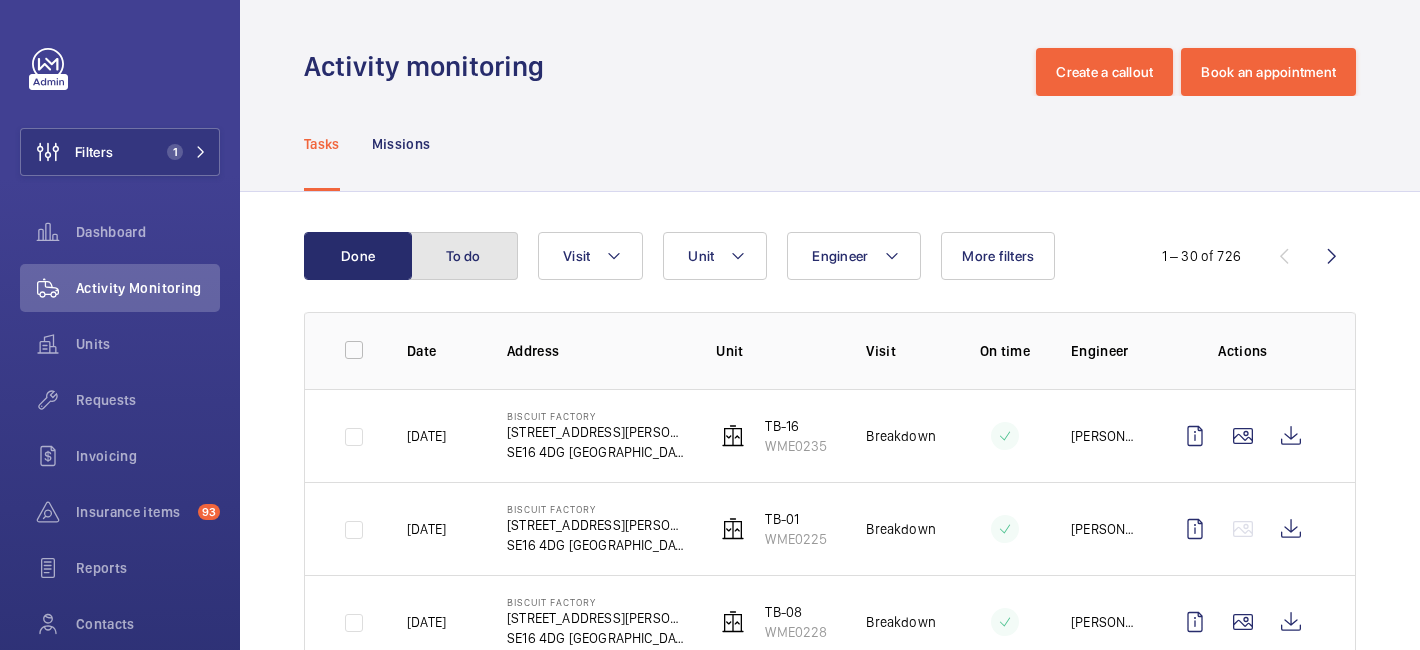 click on "To do" 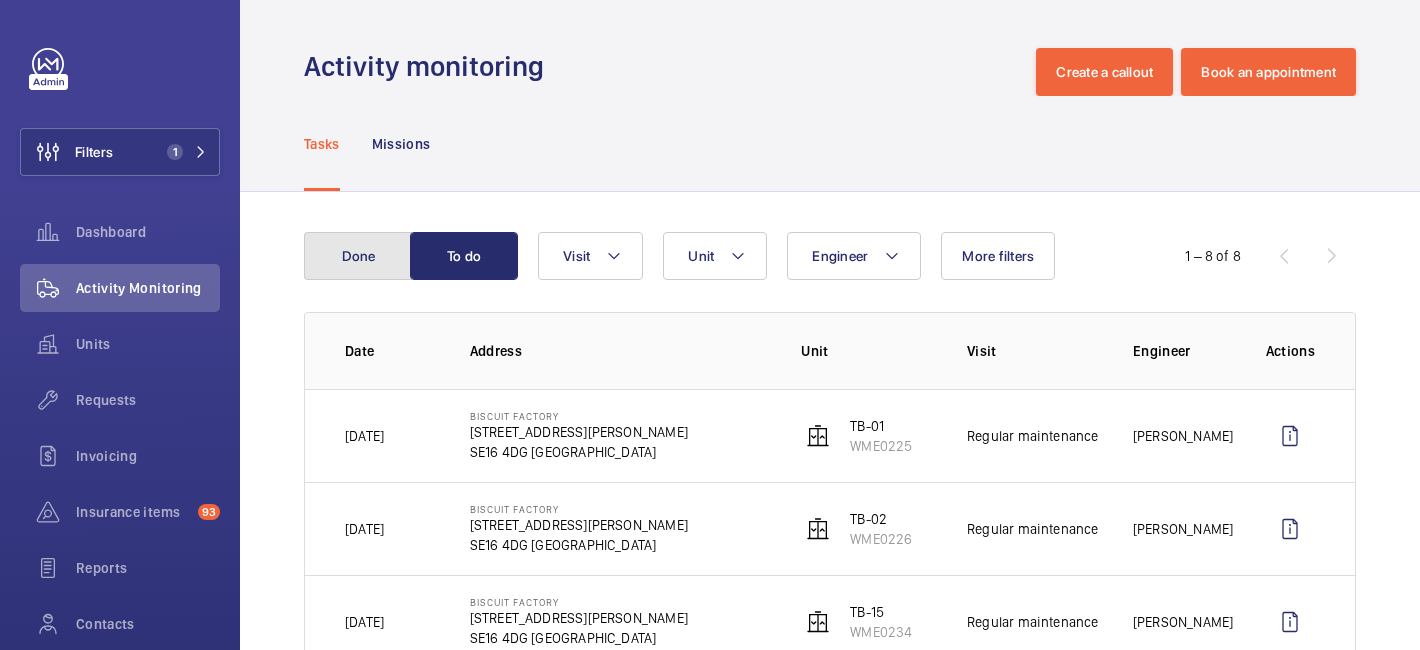 click on "Done" 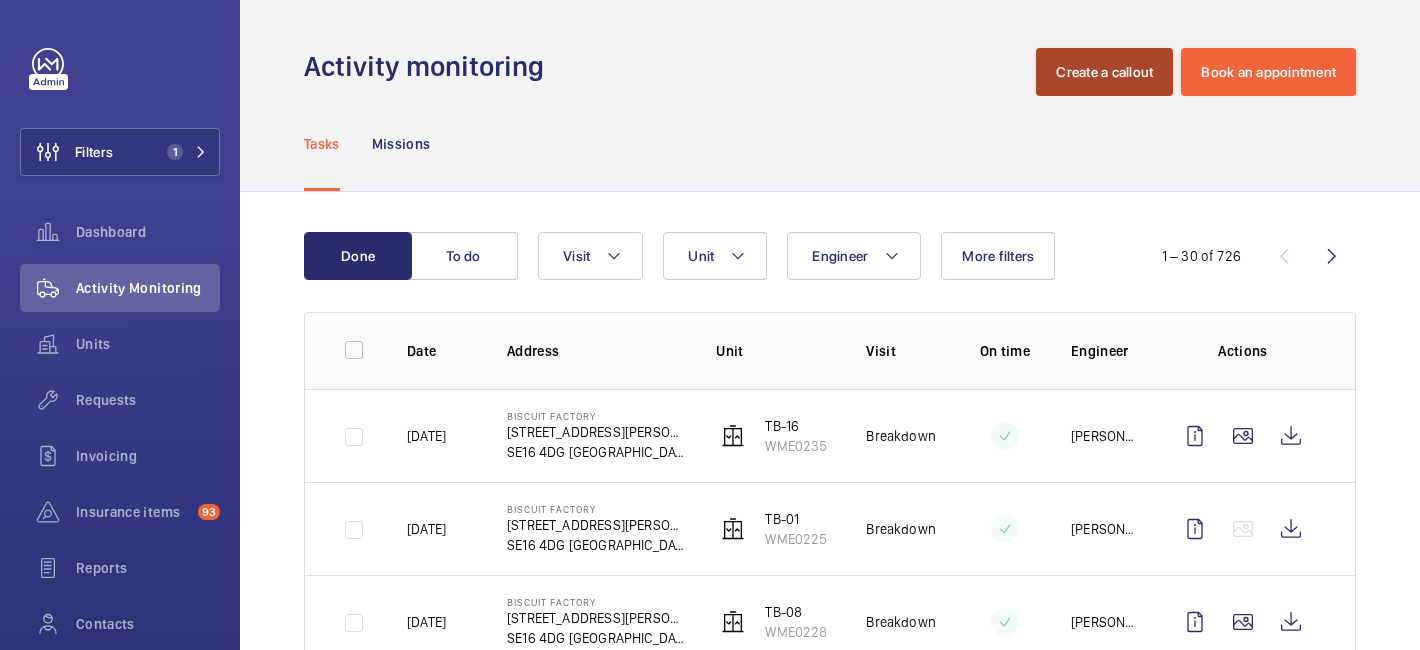 click on "Create a callout" 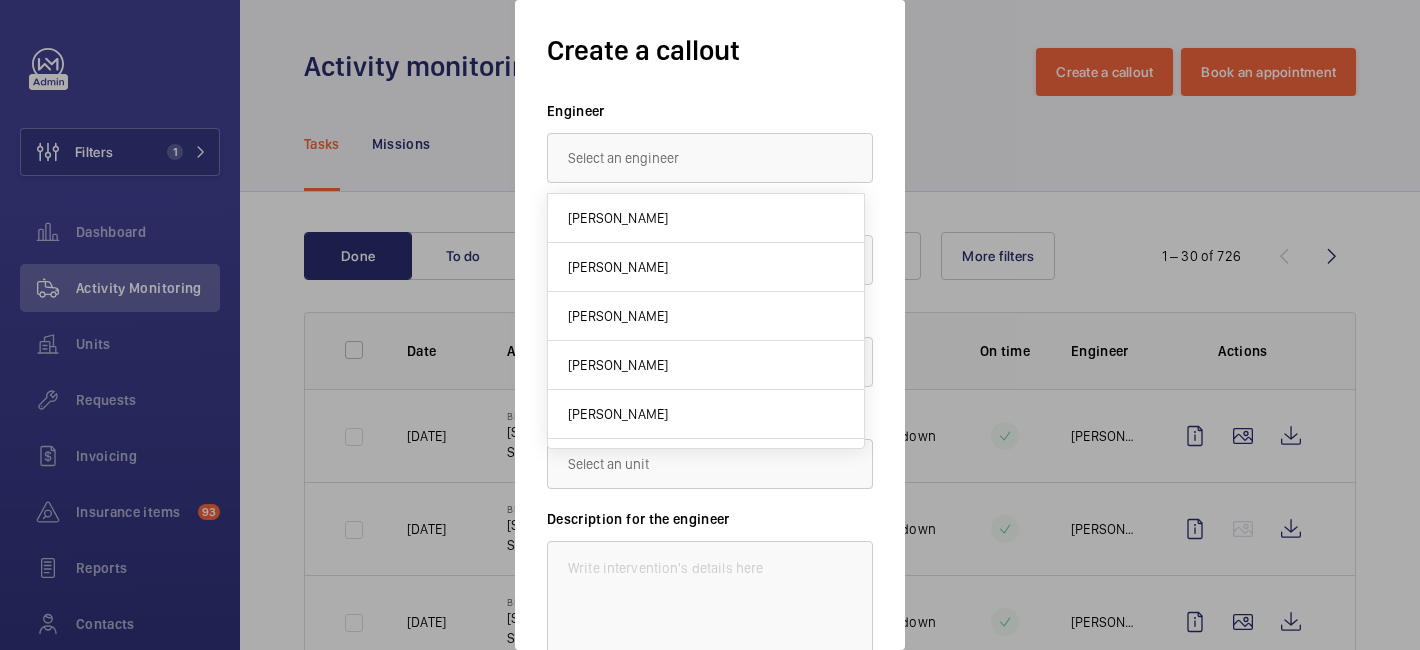 click at bounding box center (710, 158) 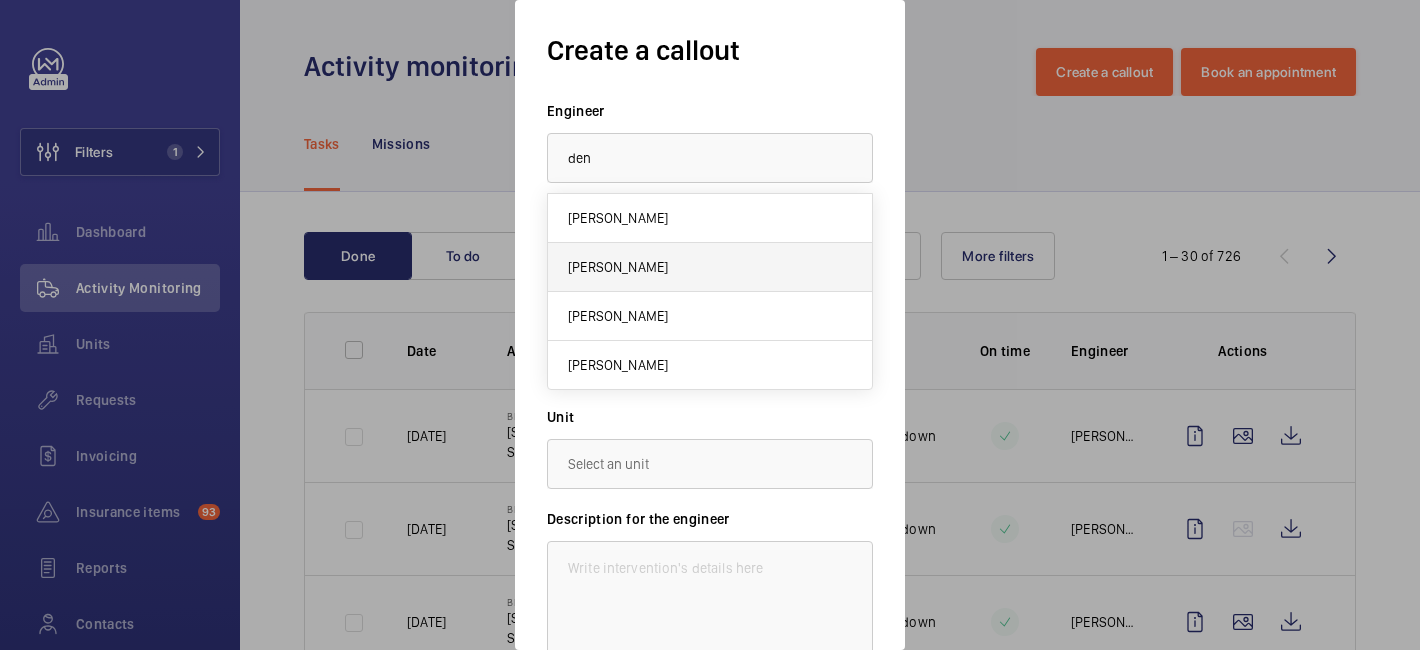 click on "[PERSON_NAME]" at bounding box center [710, 267] 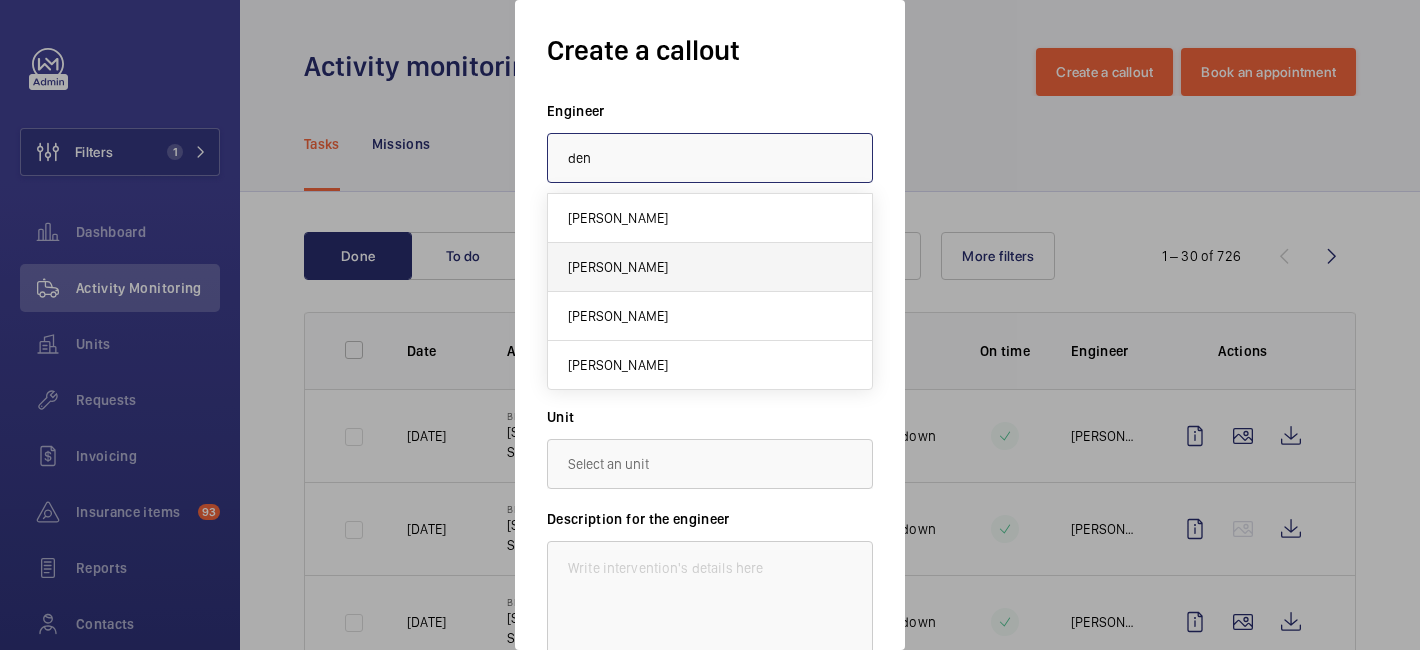 type on "[PERSON_NAME]" 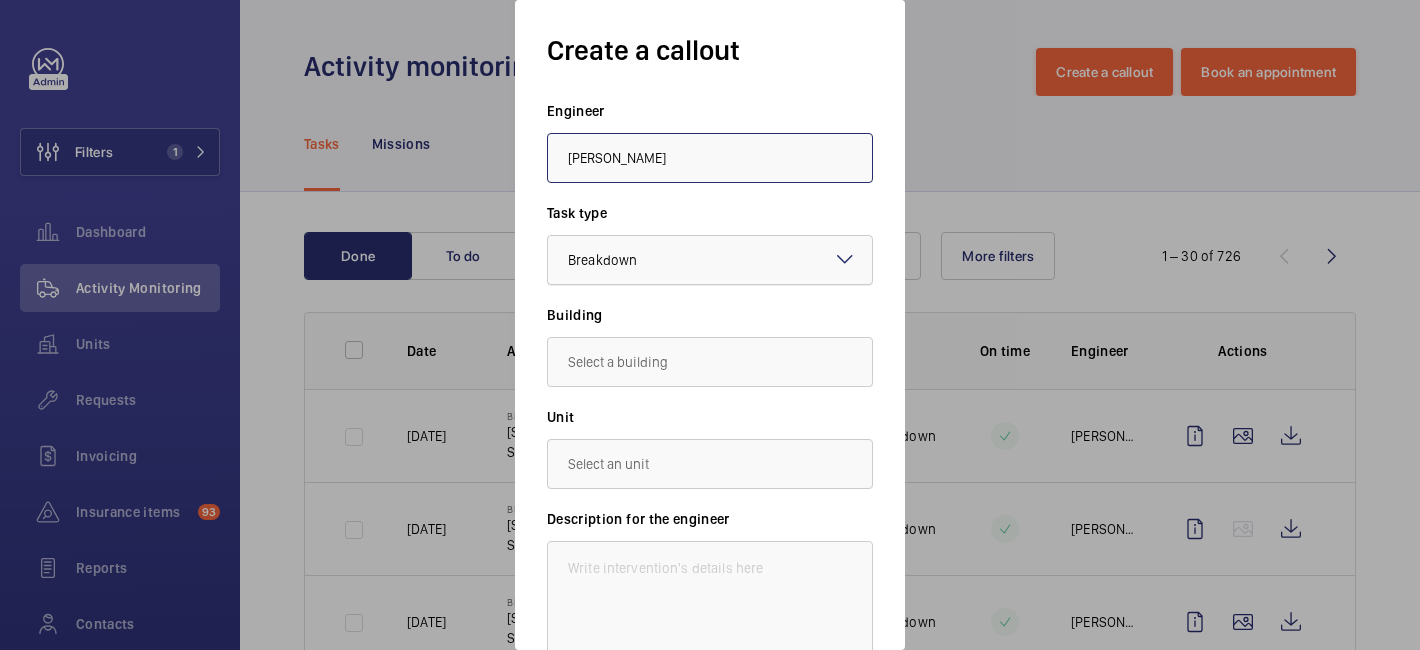 click 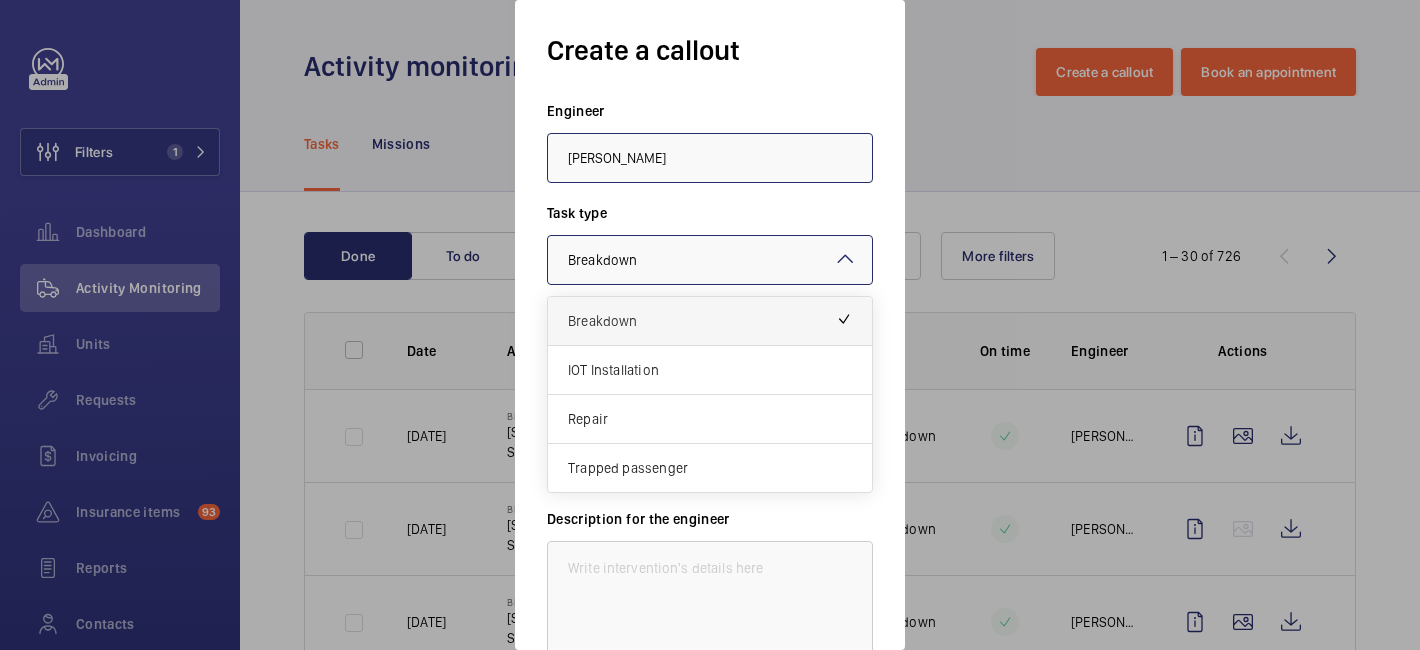 click on "Breakdown" at bounding box center (702, 321) 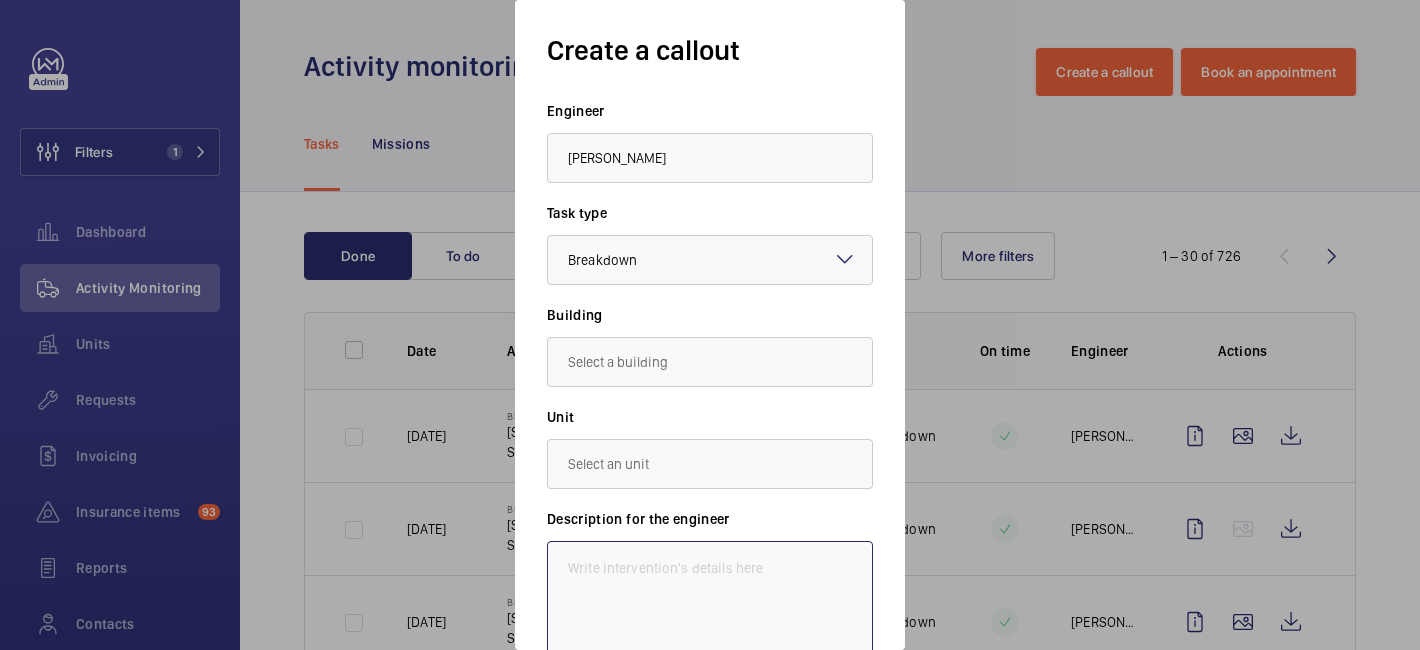 click 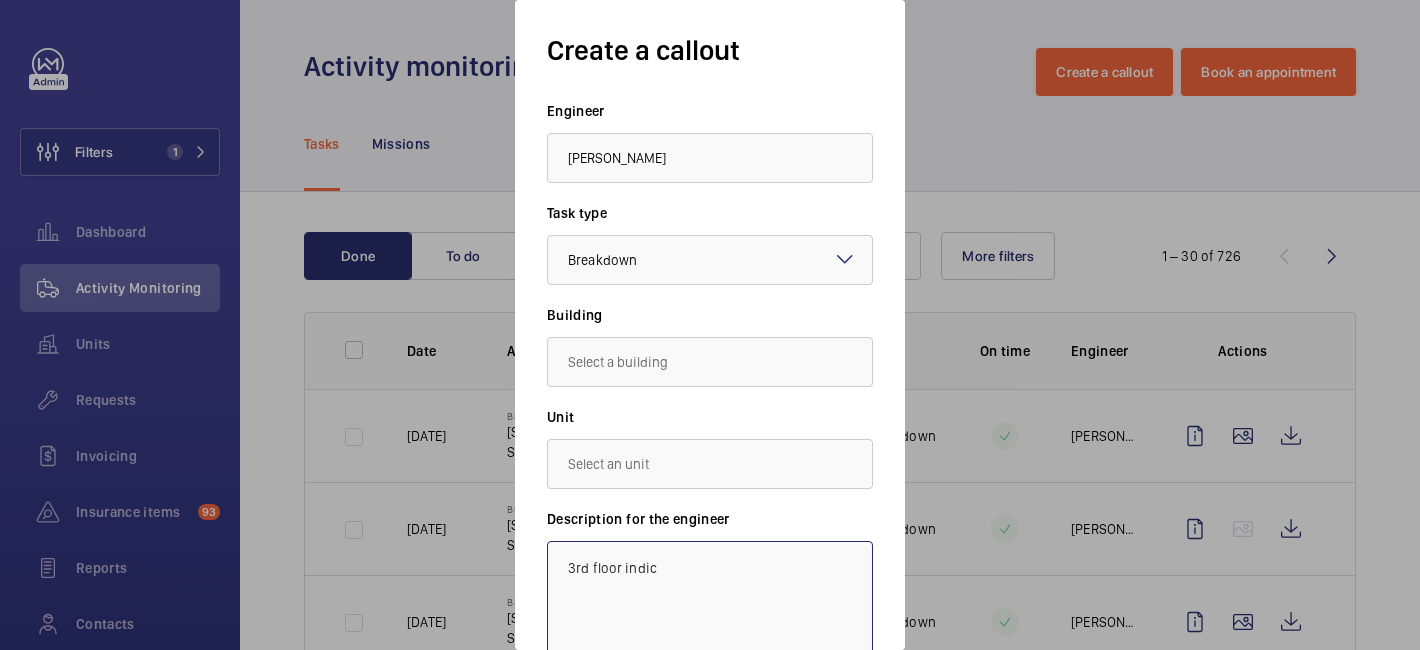 drag, startPoint x: 668, startPoint y: 579, endPoint x: 566, endPoint y: 566, distance: 102.825096 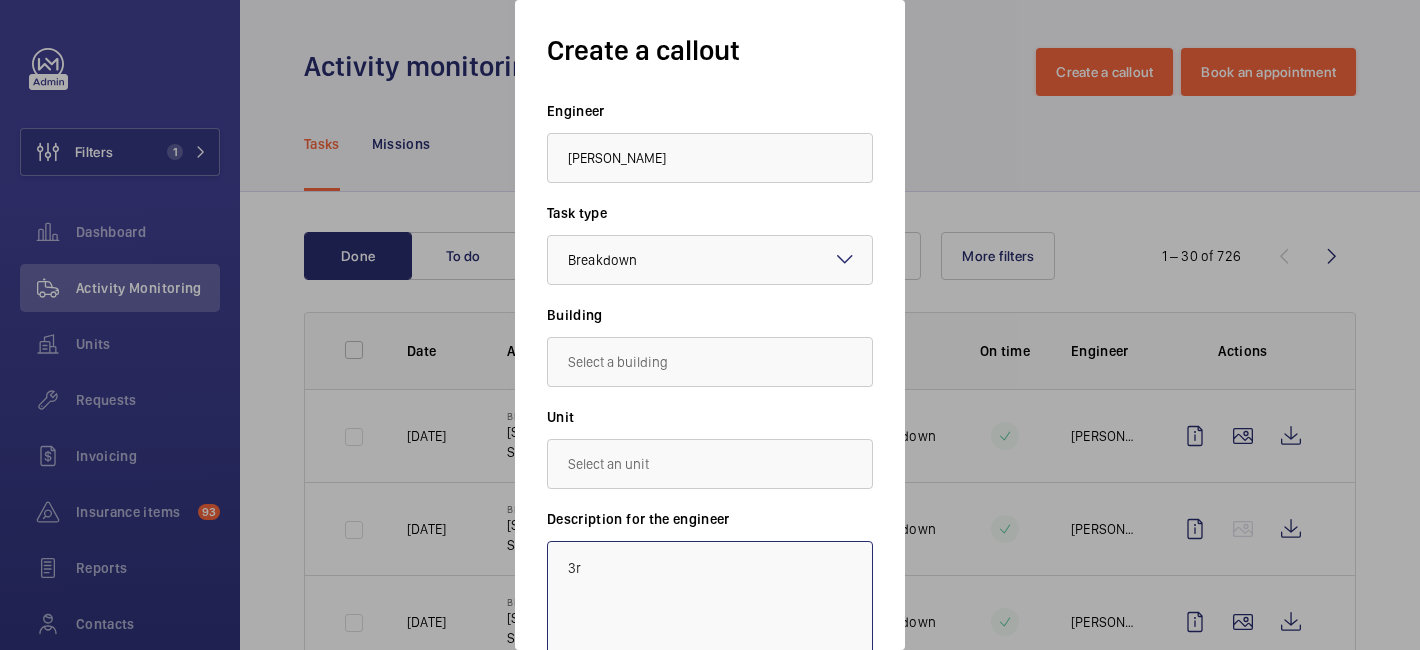 type on "3" 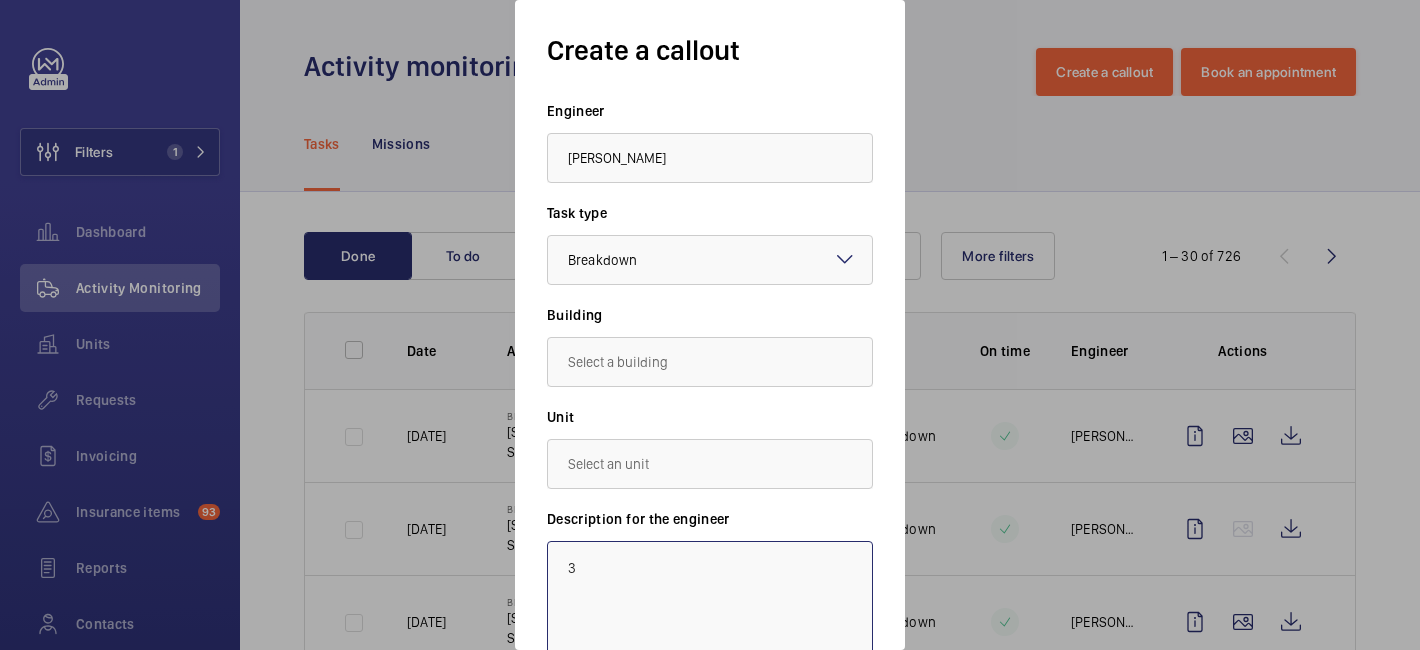 type 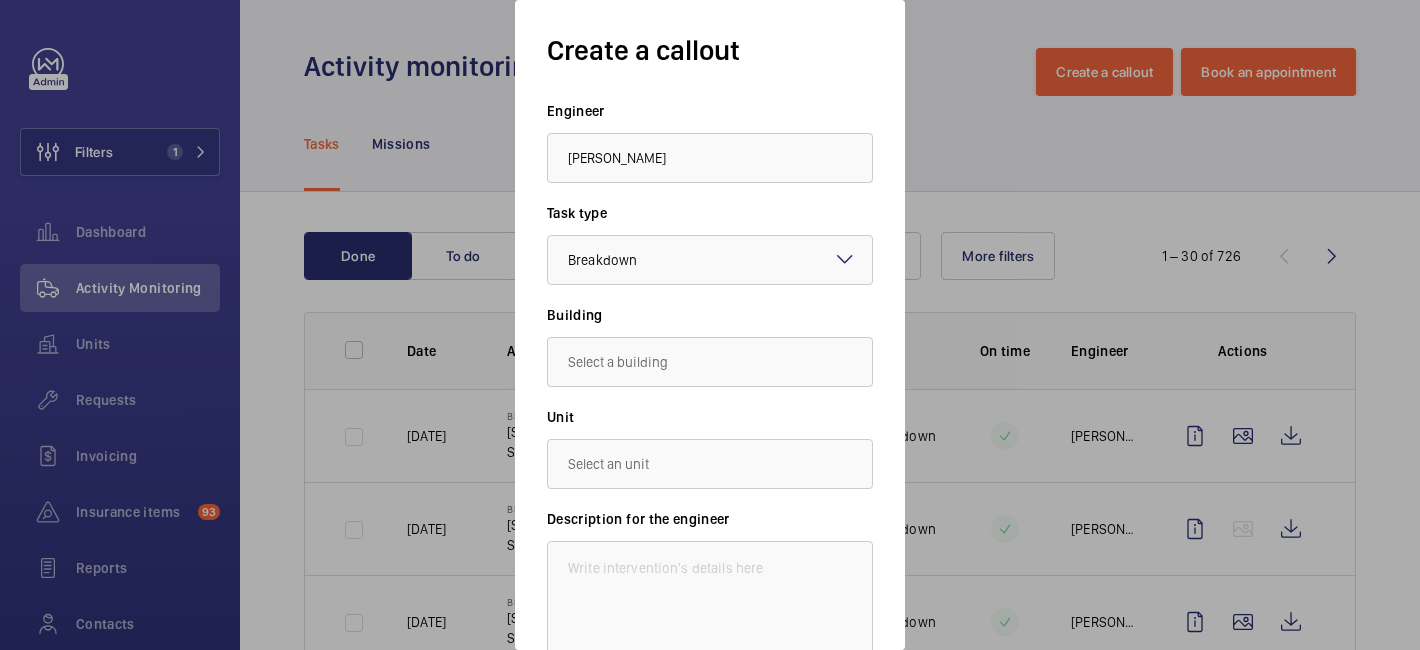 click at bounding box center [710, 325] 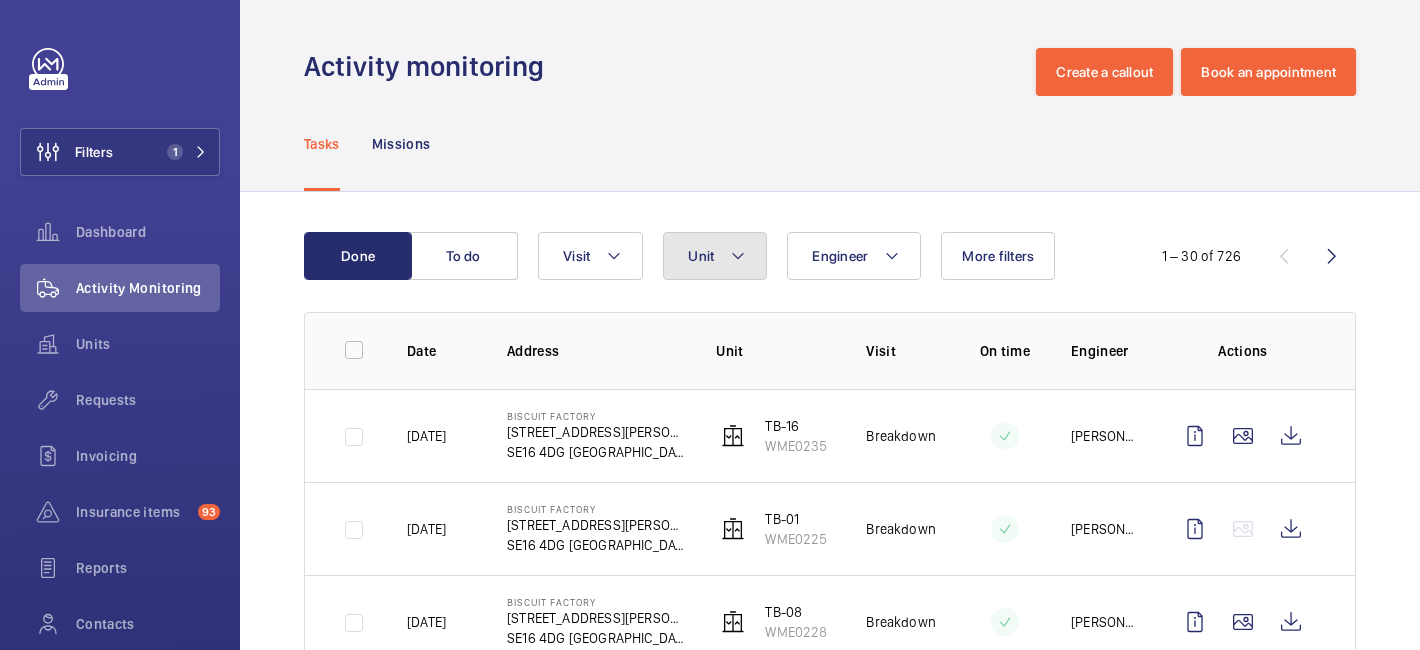 click 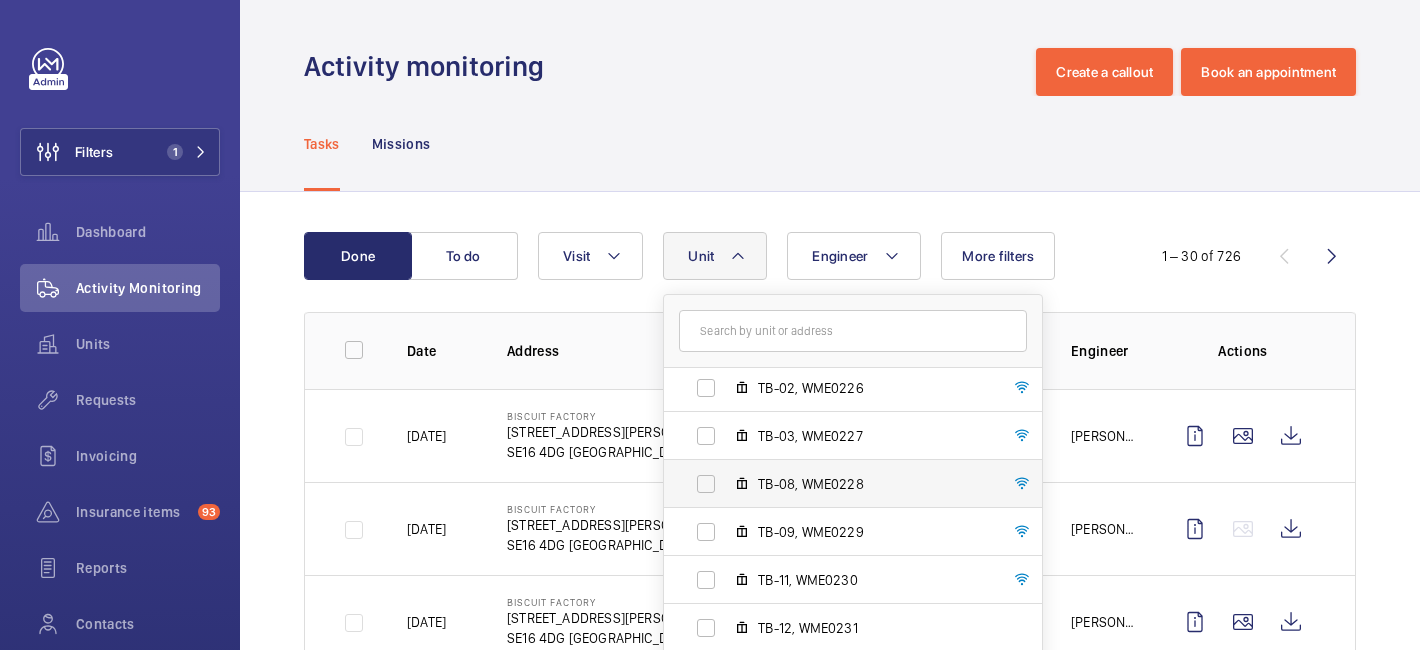 scroll, scrollTop: 108, scrollLeft: 0, axis: vertical 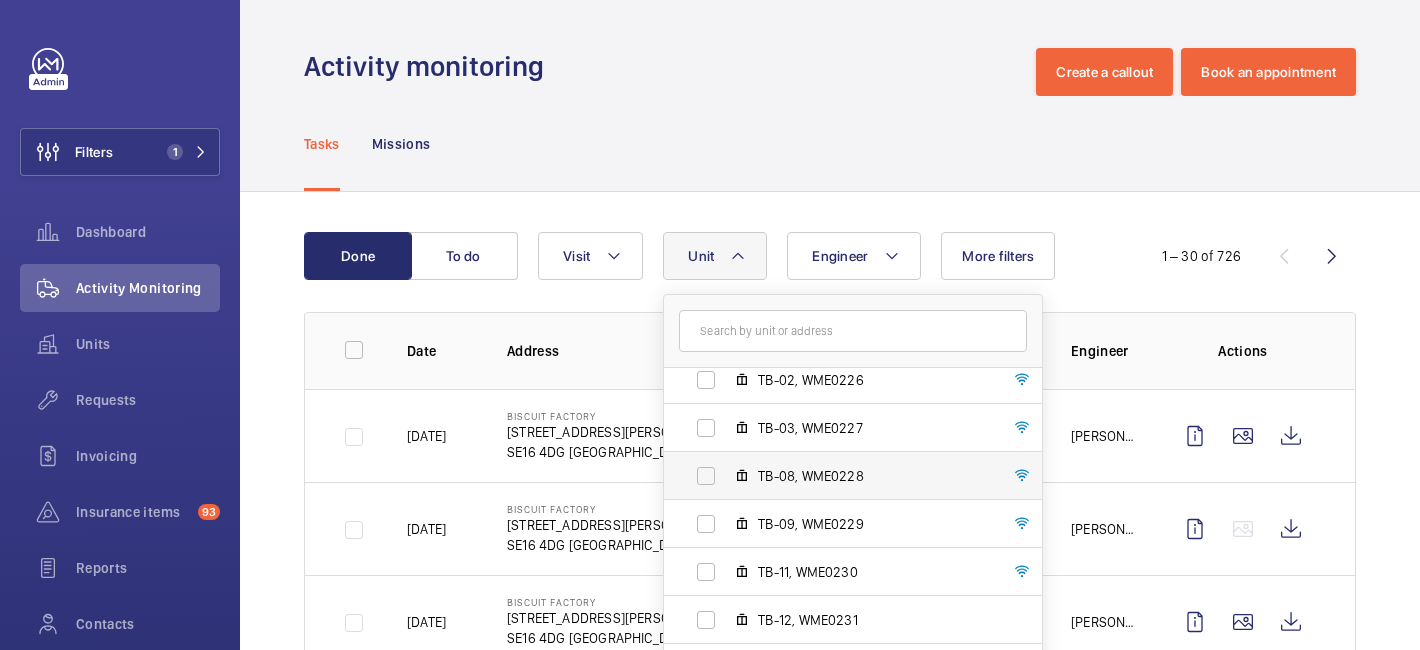 click on "TB-08, WME0228" at bounding box center (874, 476) 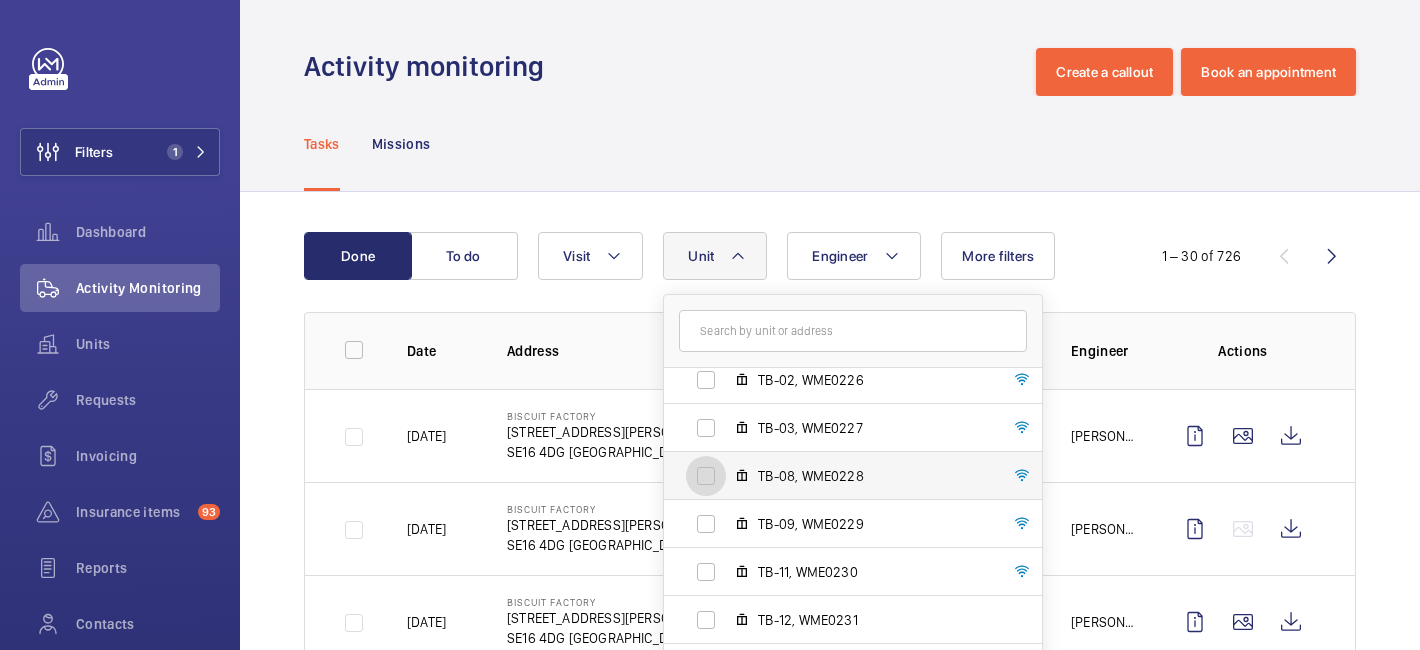 click on "TB-08, WME0228" at bounding box center (706, 476) 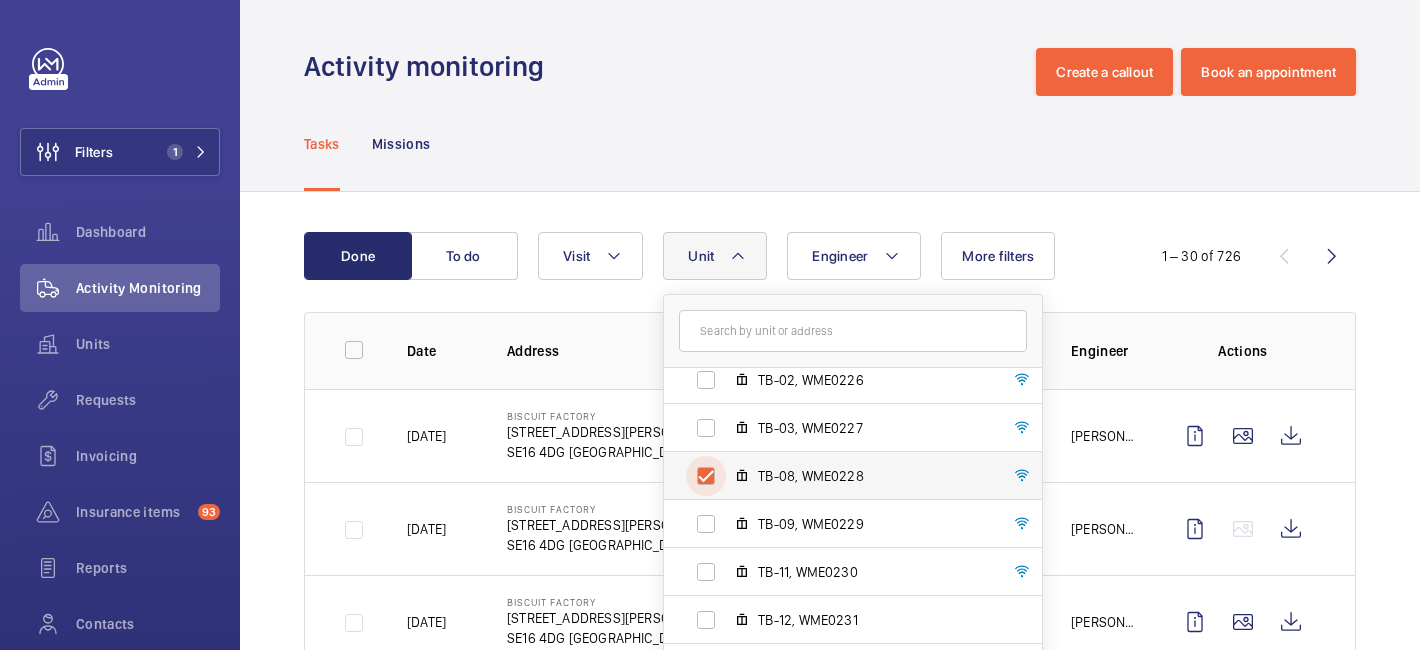 checkbox on "true" 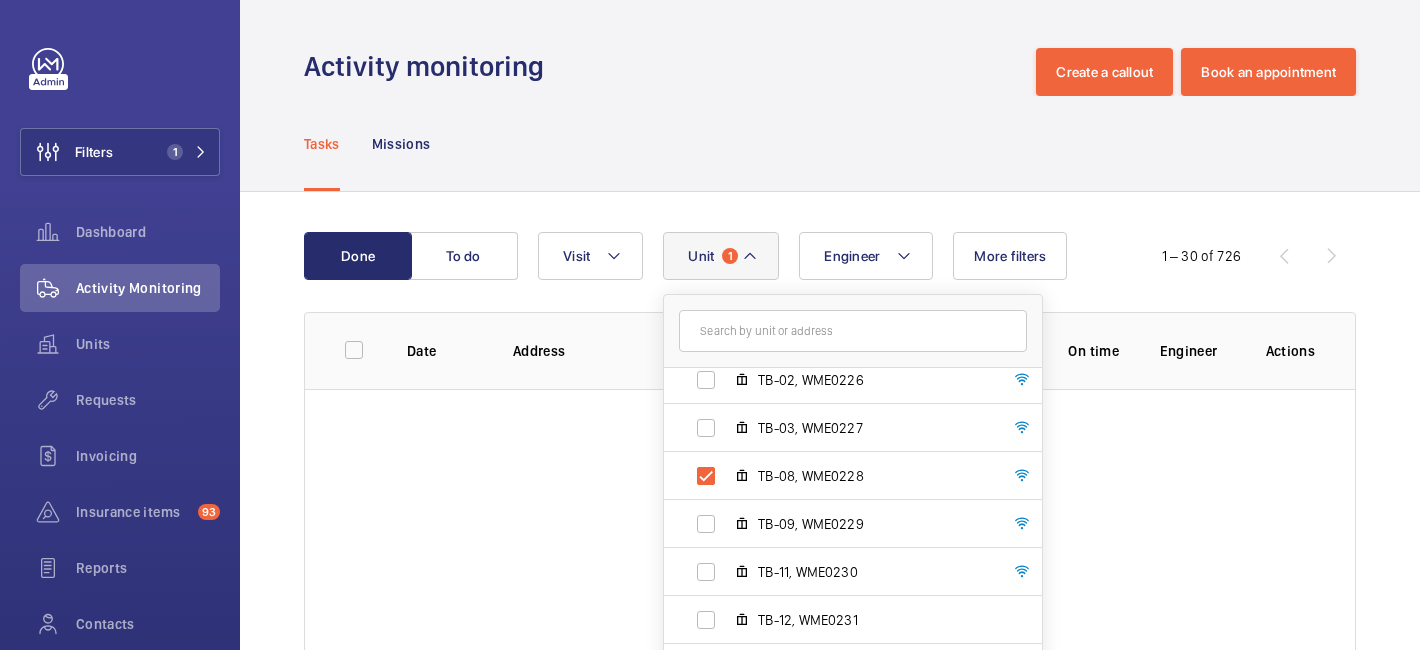 click on "Done To do Engineer Unit 1 Biscuit Factory - [STREET_ADDRESS][GEOGRAPHIC_DATA][PERSON_NAME]-01, WME0225 TB-02, WME0226 TB-03, WME0227 TB-08, WME0228 TB-09, WME0229 TB-11, WME0230 TB-12, WME0231 TB-15, WME0234 TB-16, WME0235 Reset Visit More filters  1 – 30 of 726" 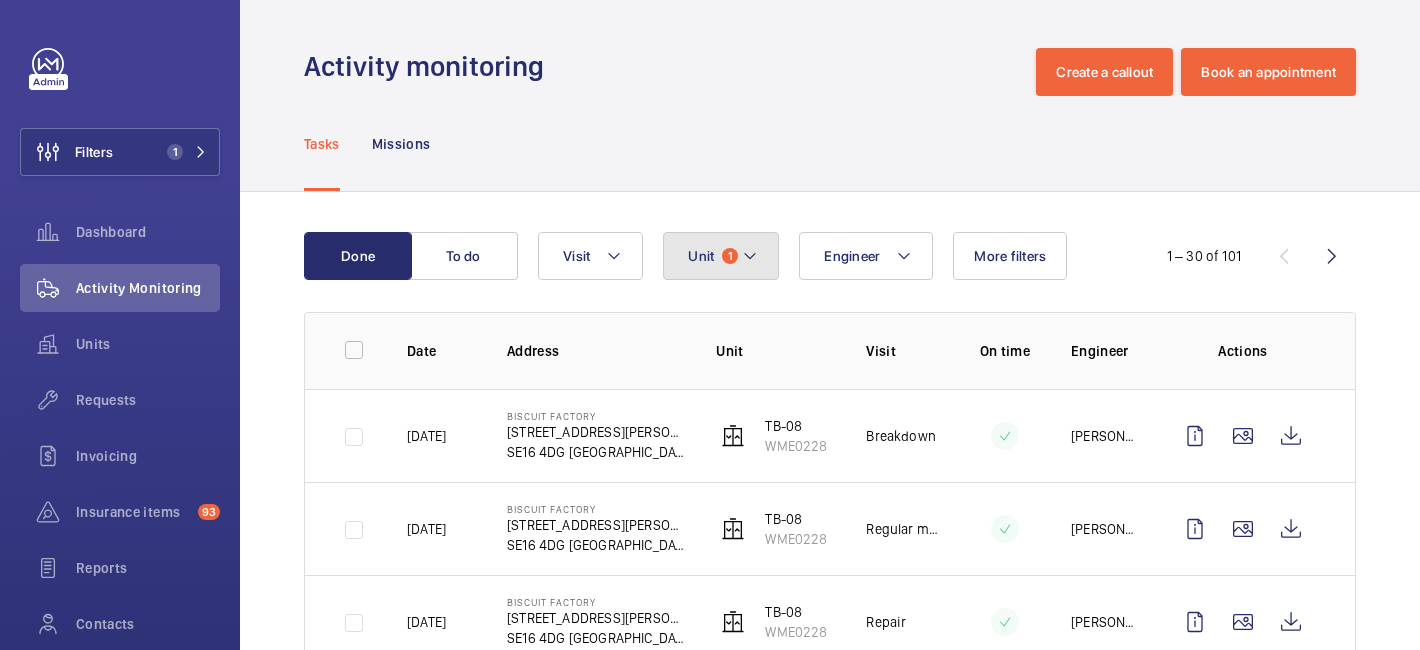 click 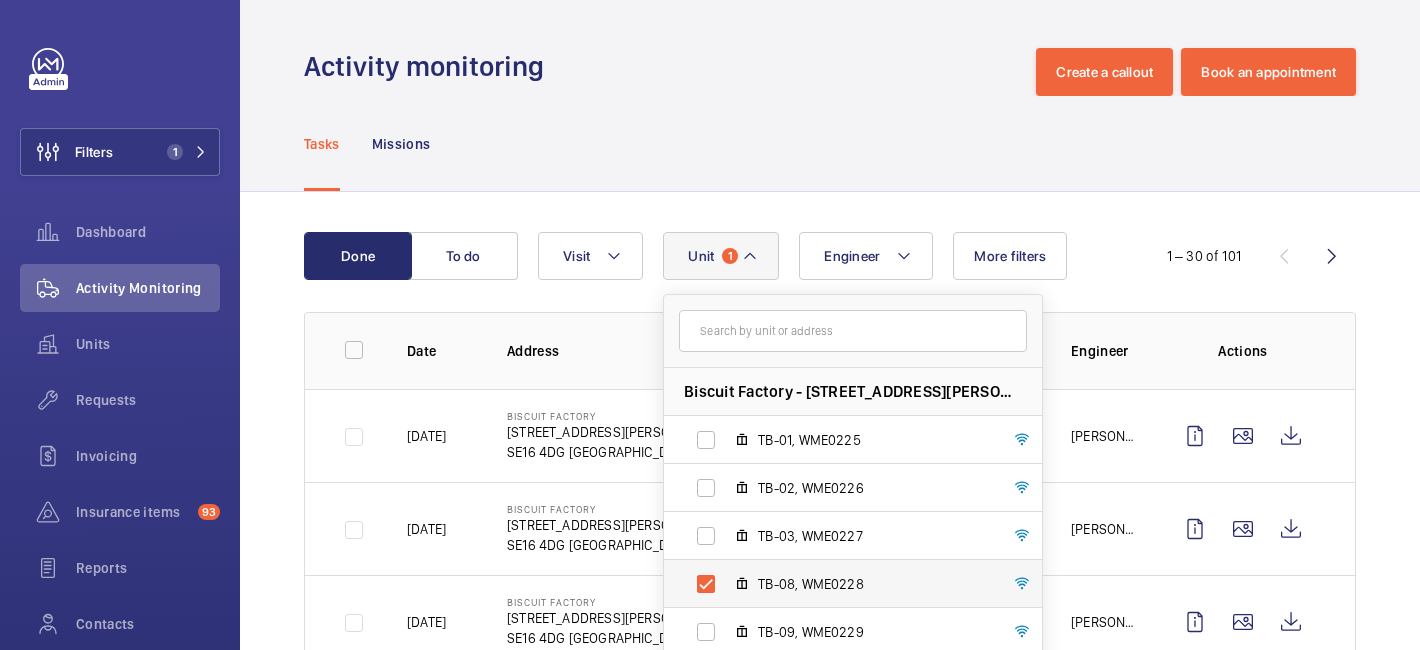 click on "TB-08, WME0228" at bounding box center [874, 584] 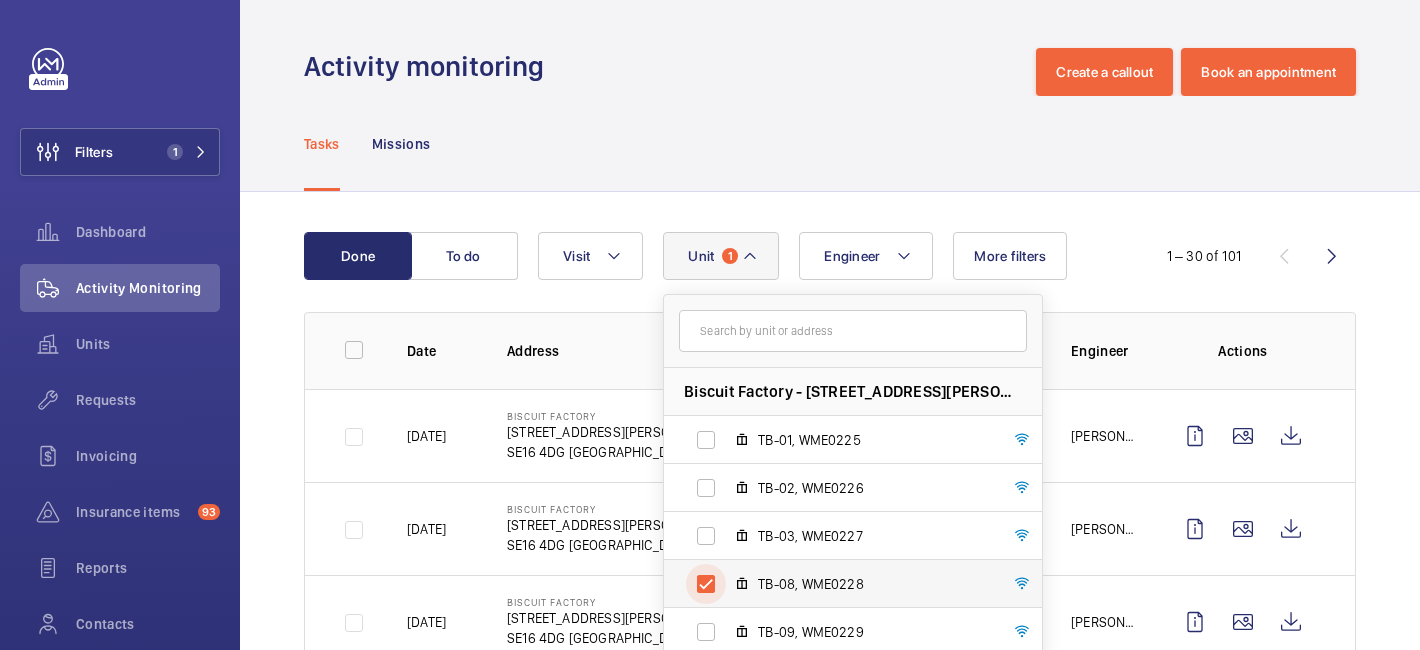 click on "TB-08, WME0228" at bounding box center [706, 584] 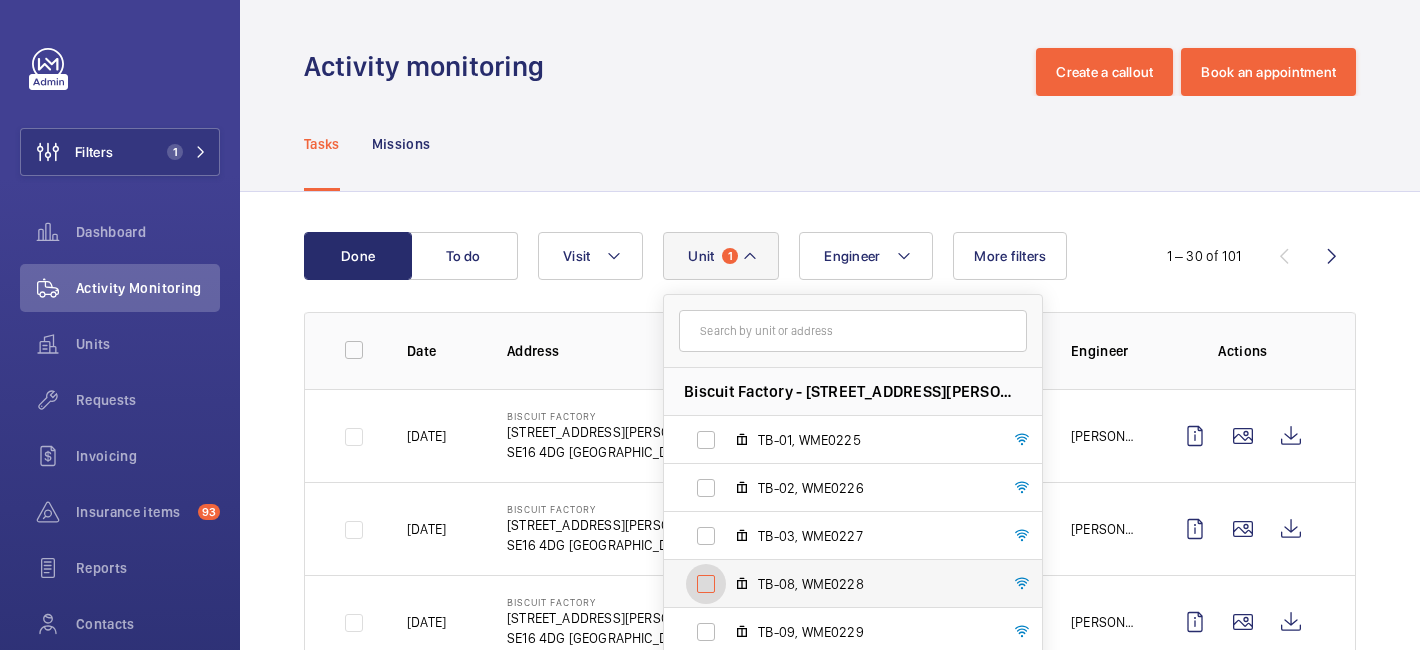 checkbox on "false" 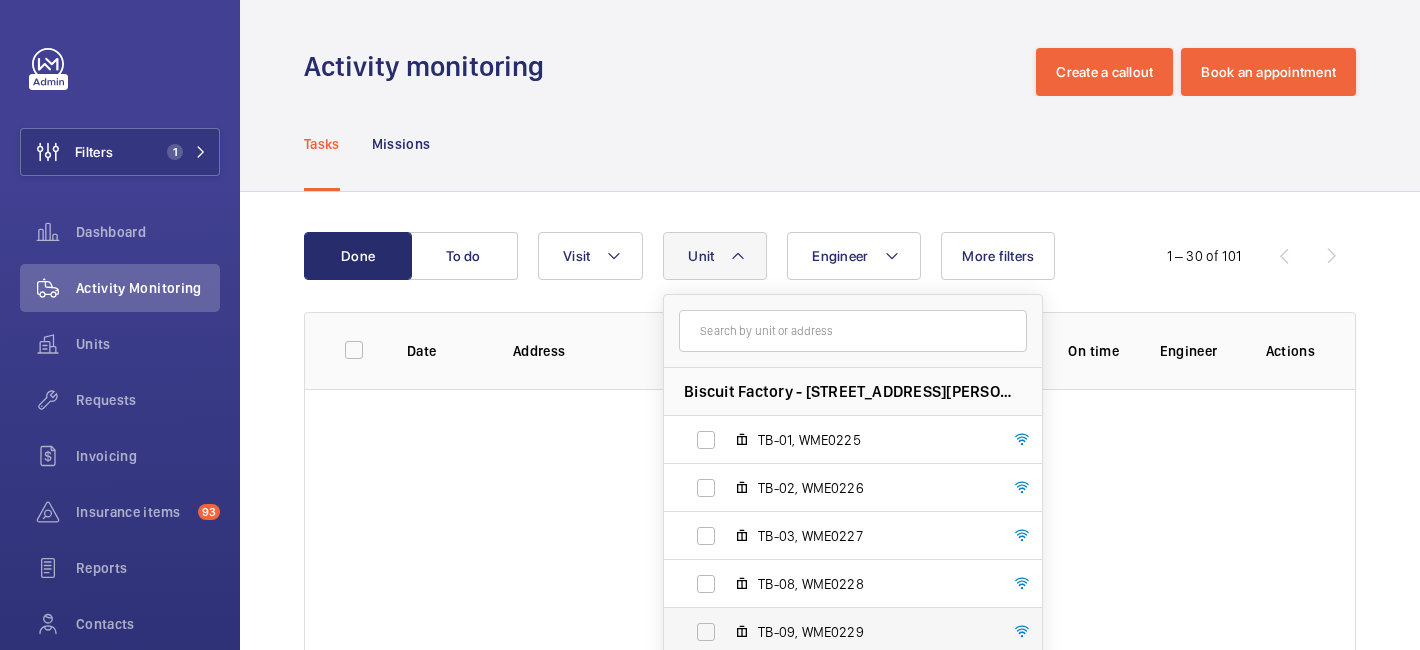 click on "TB-09, WME0229" at bounding box center [874, 632] 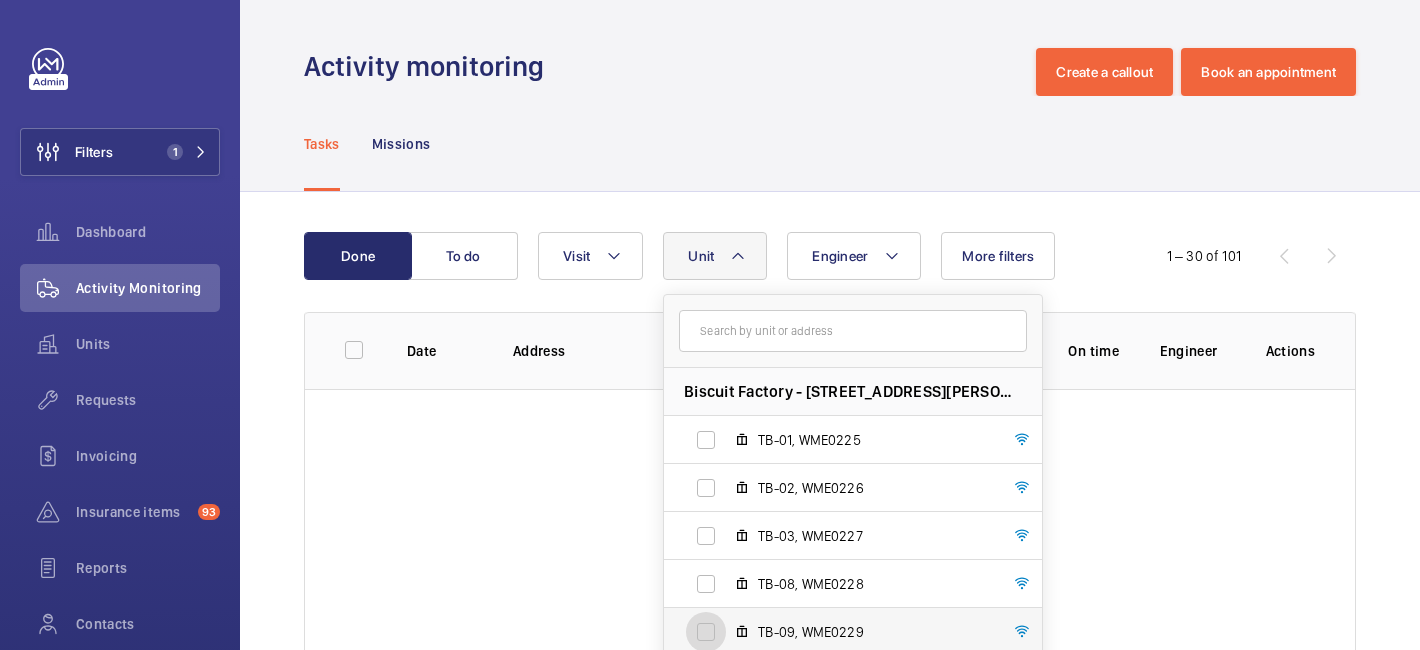 click on "TB-09, WME0229" at bounding box center [706, 632] 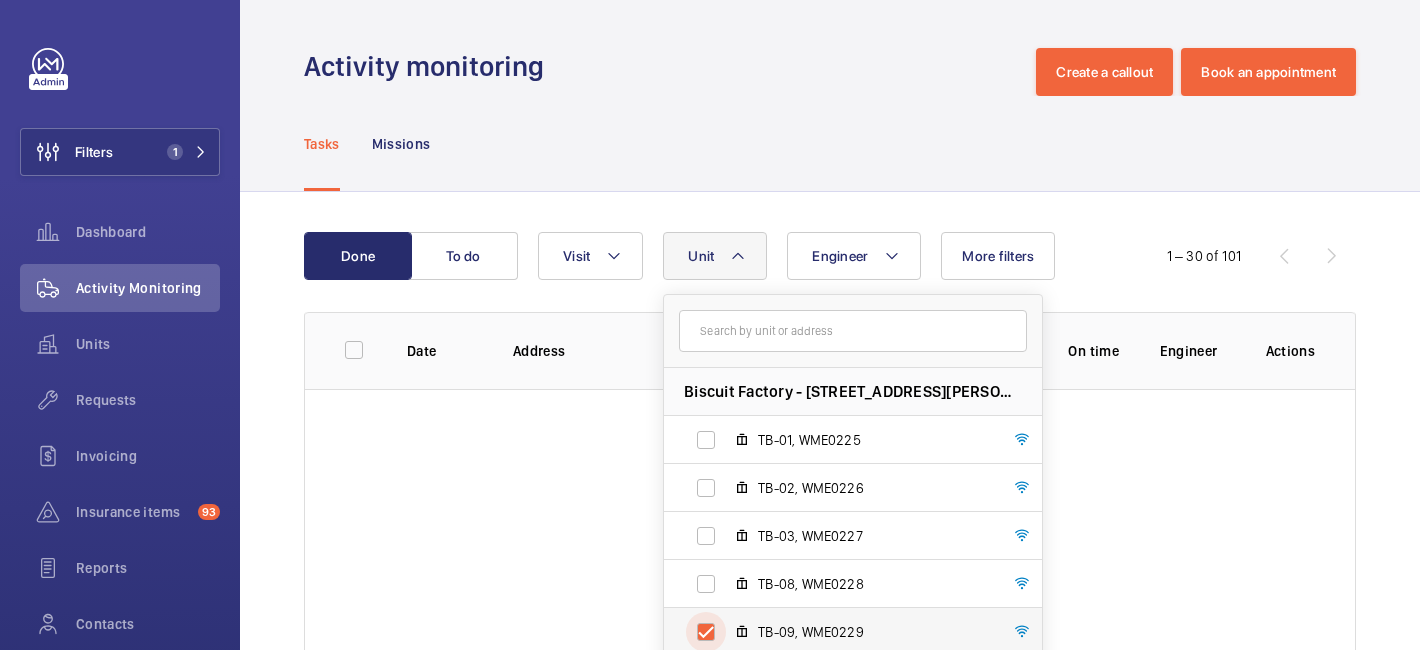 checkbox on "true" 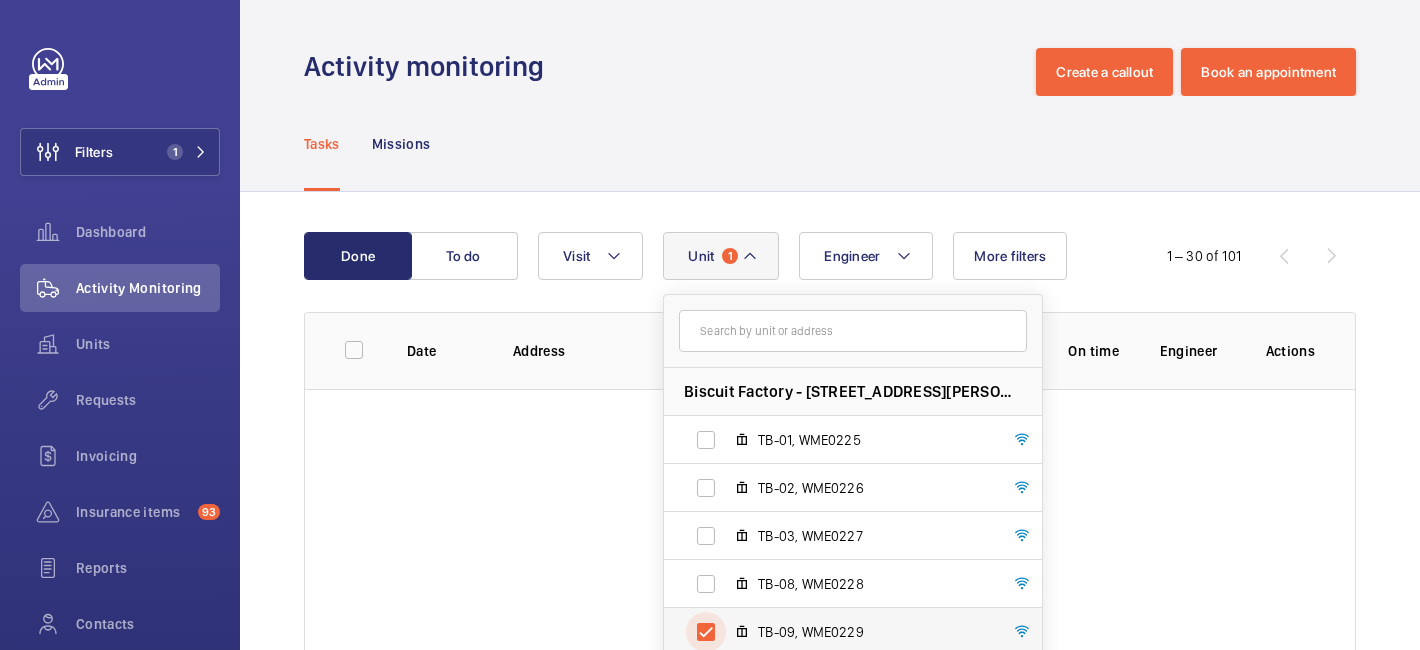 scroll, scrollTop: 1, scrollLeft: 0, axis: vertical 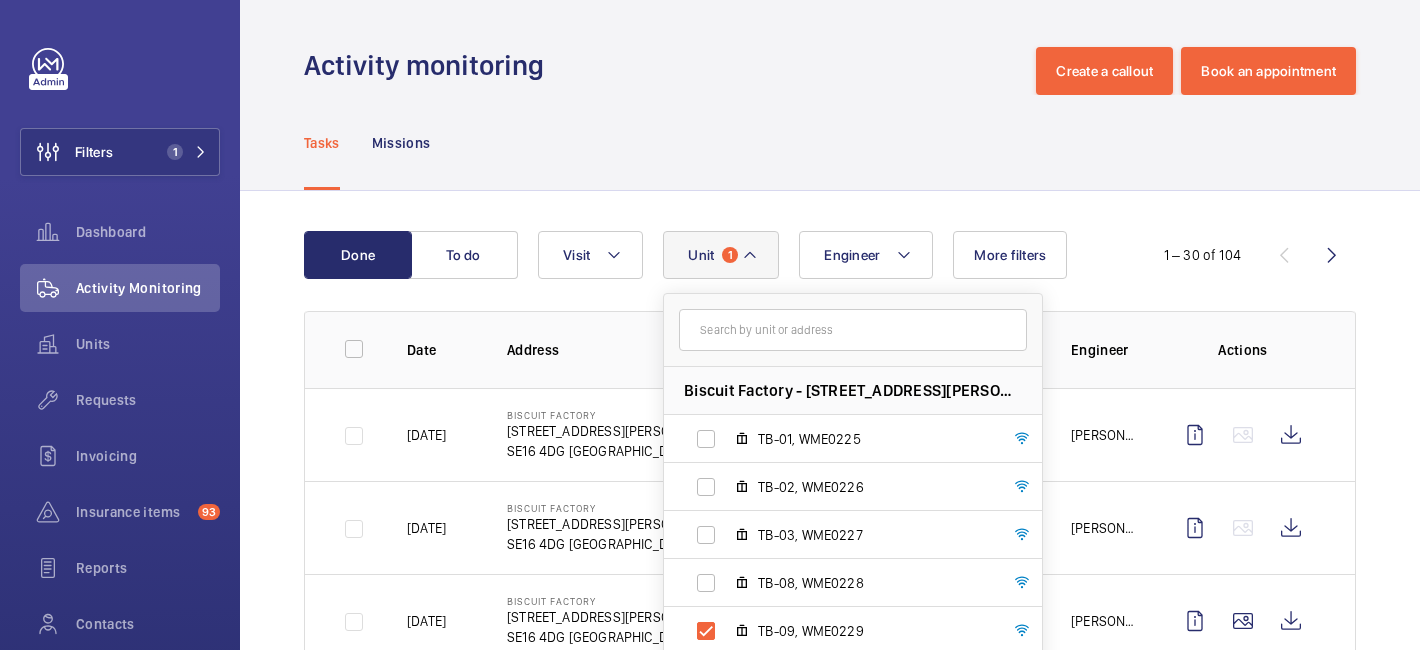click on "Engineer Unit 1 Biscuit Factory - [STREET_ADDRESS][GEOGRAPHIC_DATA][PERSON_NAME]-01, WME0225 TB-02, WME0226 TB-03, WME0227 TB-08, WME0228 TB-09, WME0229 TB-11, WME0230 TB-12, WME0231 TB-15, WME0234 TB-16, WME0235 Reset Visit More filters" 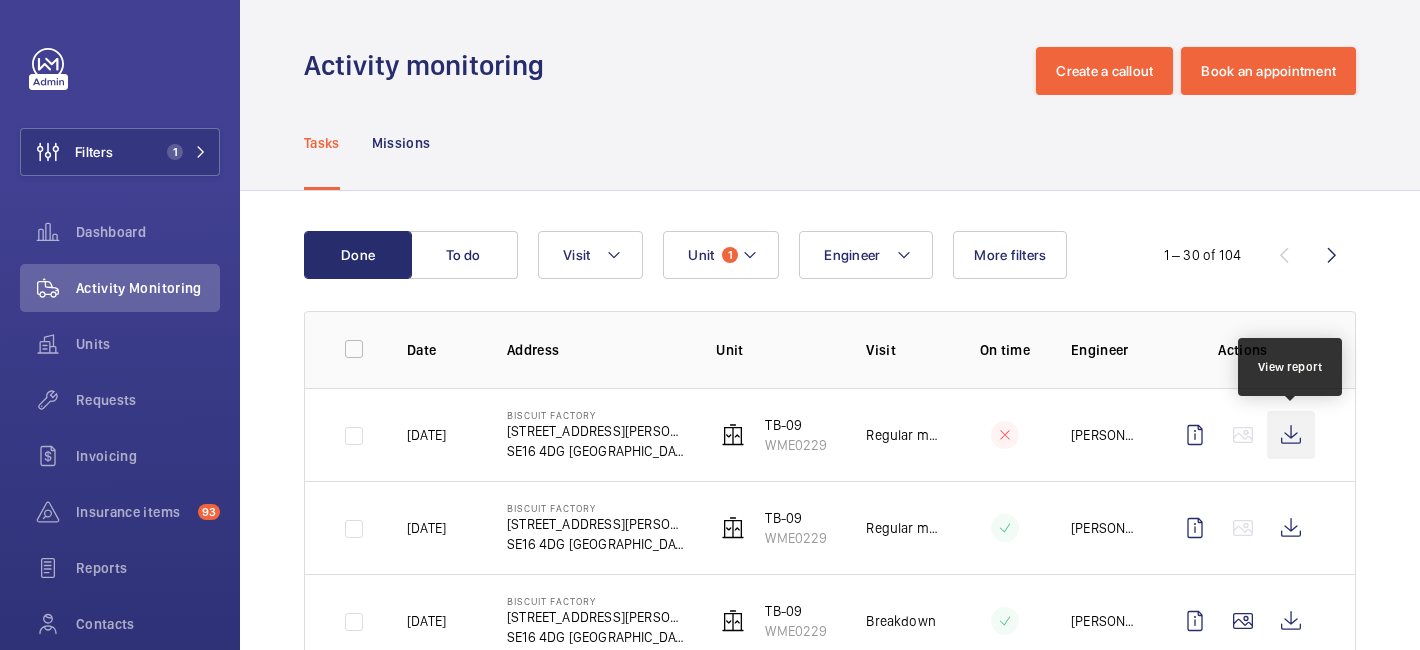 click 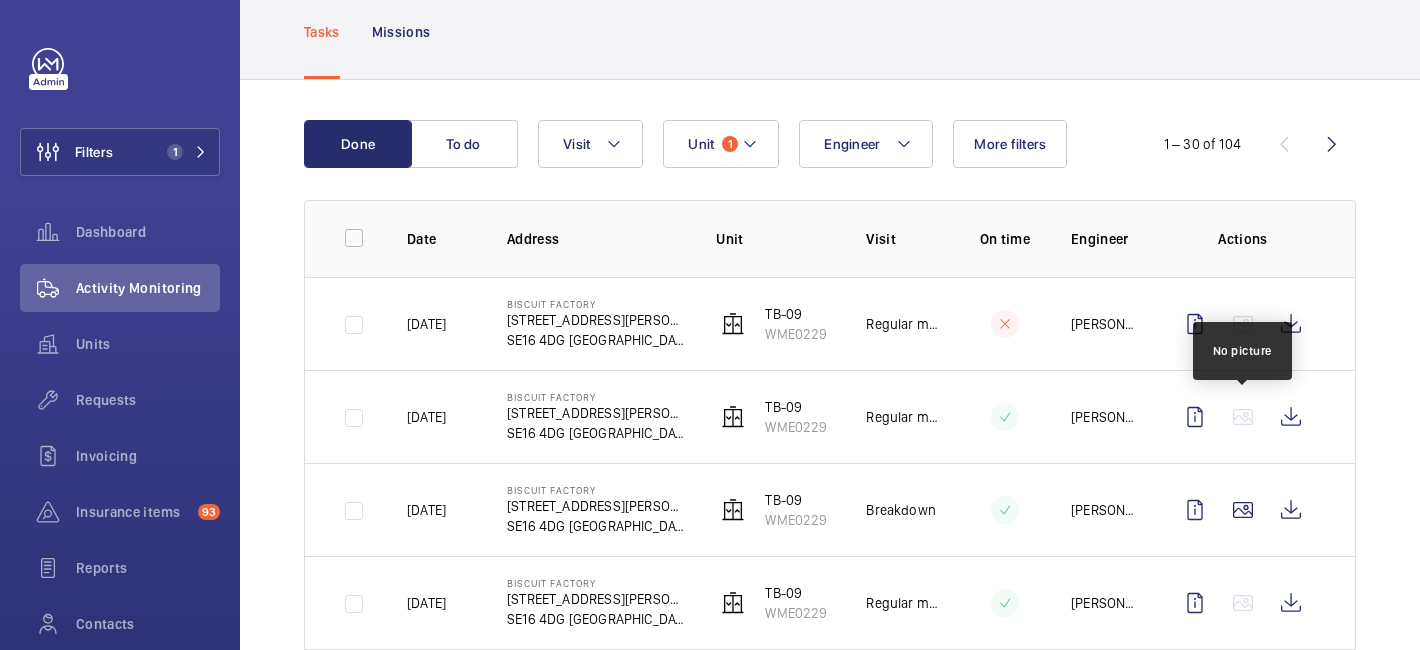 scroll, scrollTop: 121, scrollLeft: 0, axis: vertical 